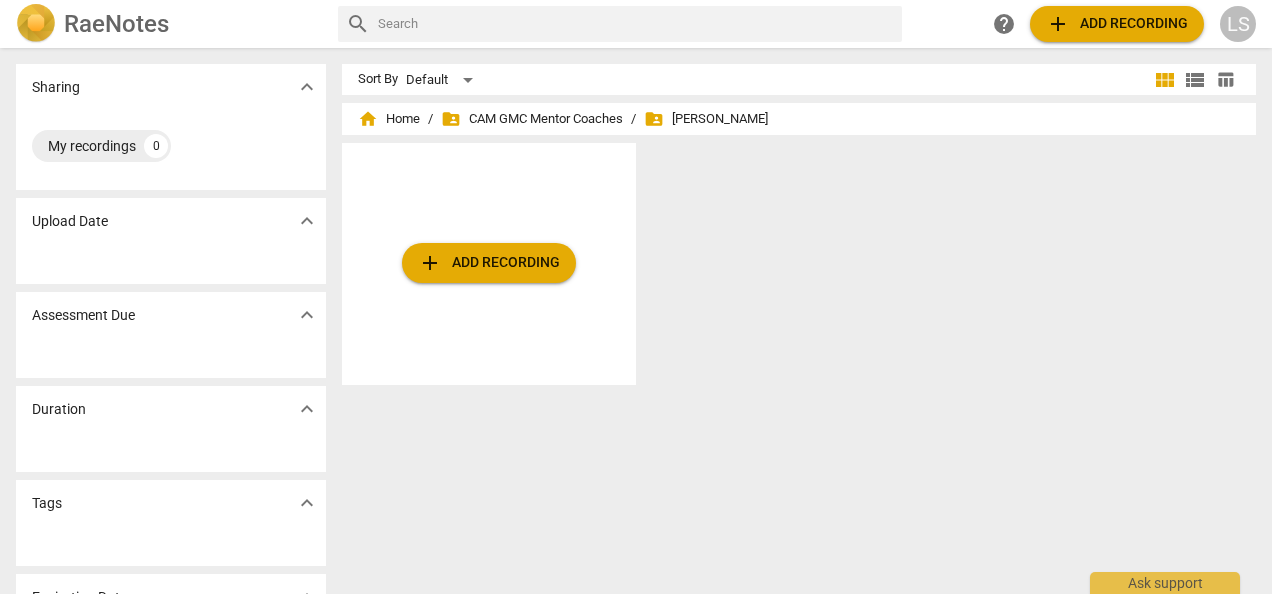 scroll, scrollTop: 0, scrollLeft: 0, axis: both 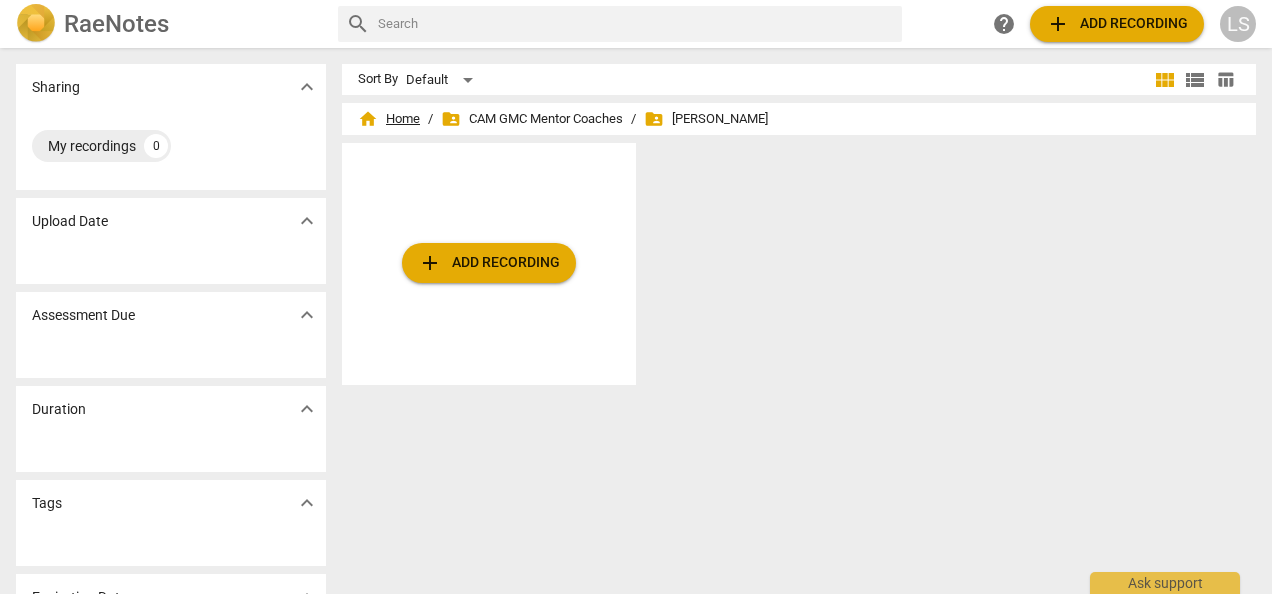 click on "home Home" at bounding box center (389, 119) 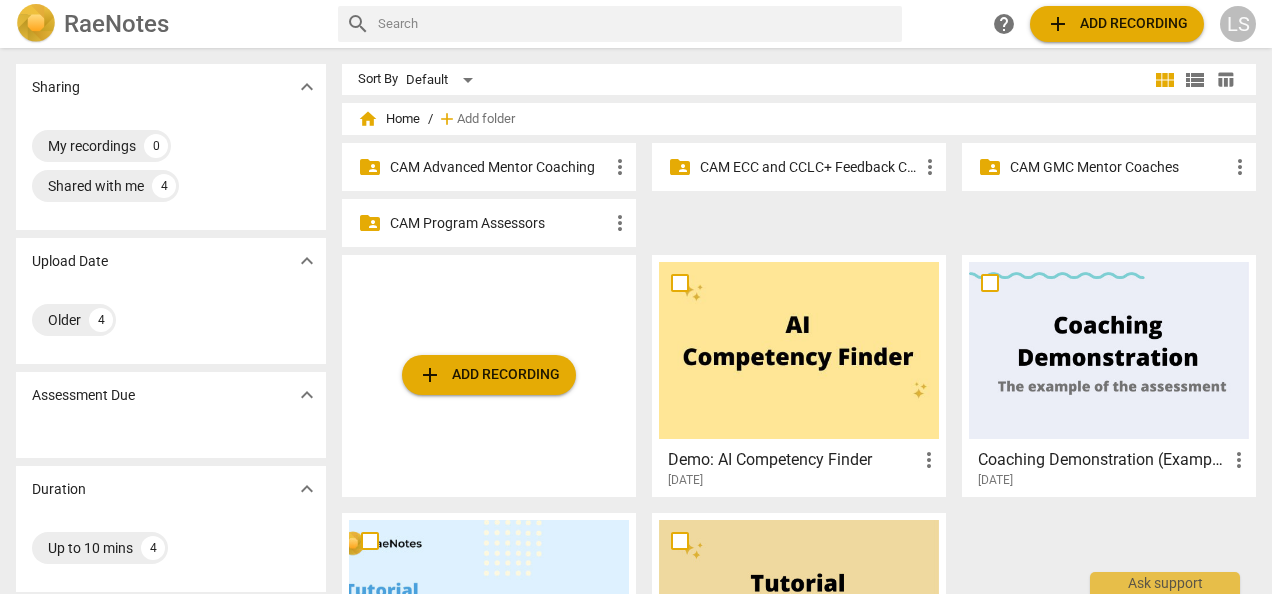 click on "CAM Advanced Mentor Coaching" at bounding box center [499, 167] 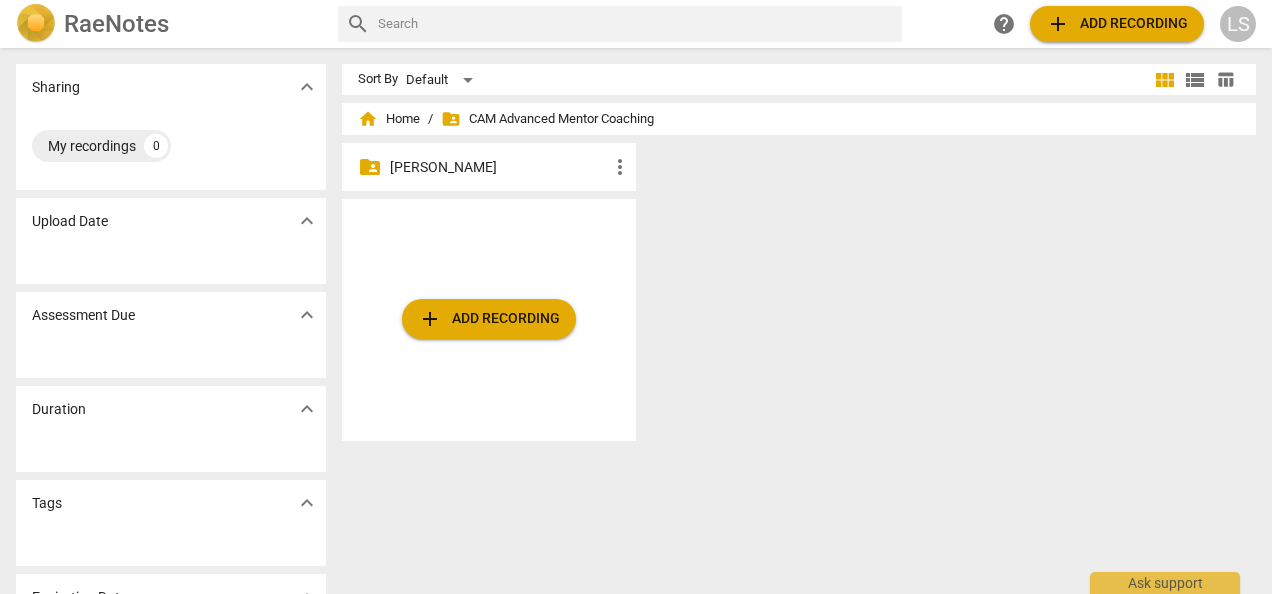 click on "[PERSON_NAME]" at bounding box center [499, 167] 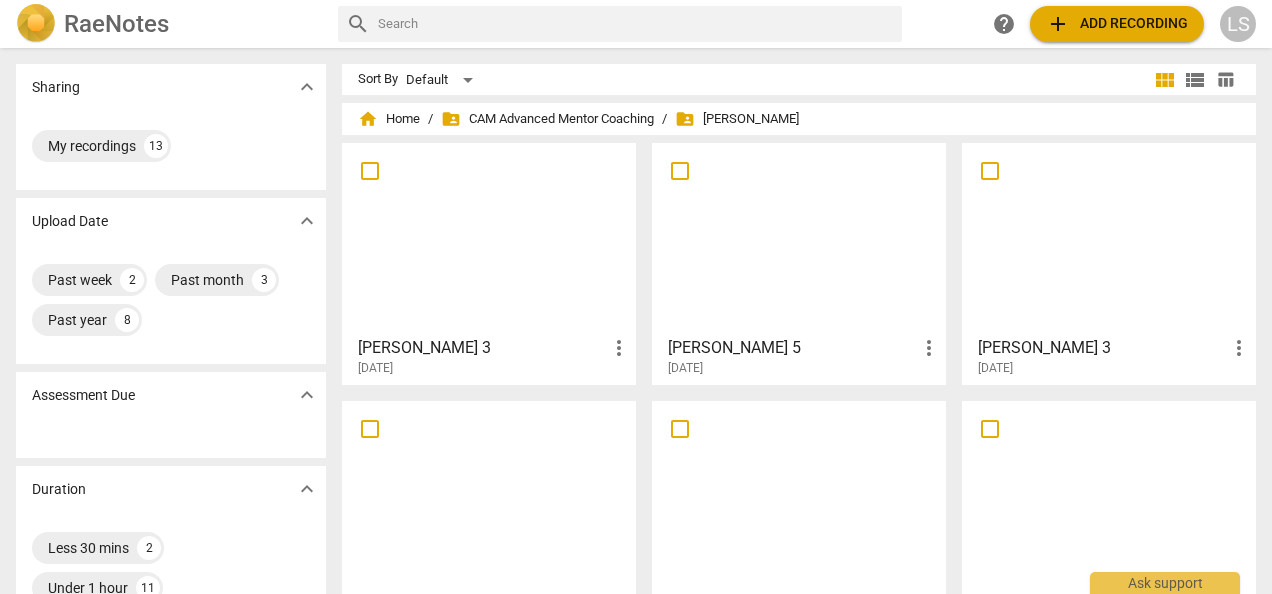 click at bounding box center (1109, 238) 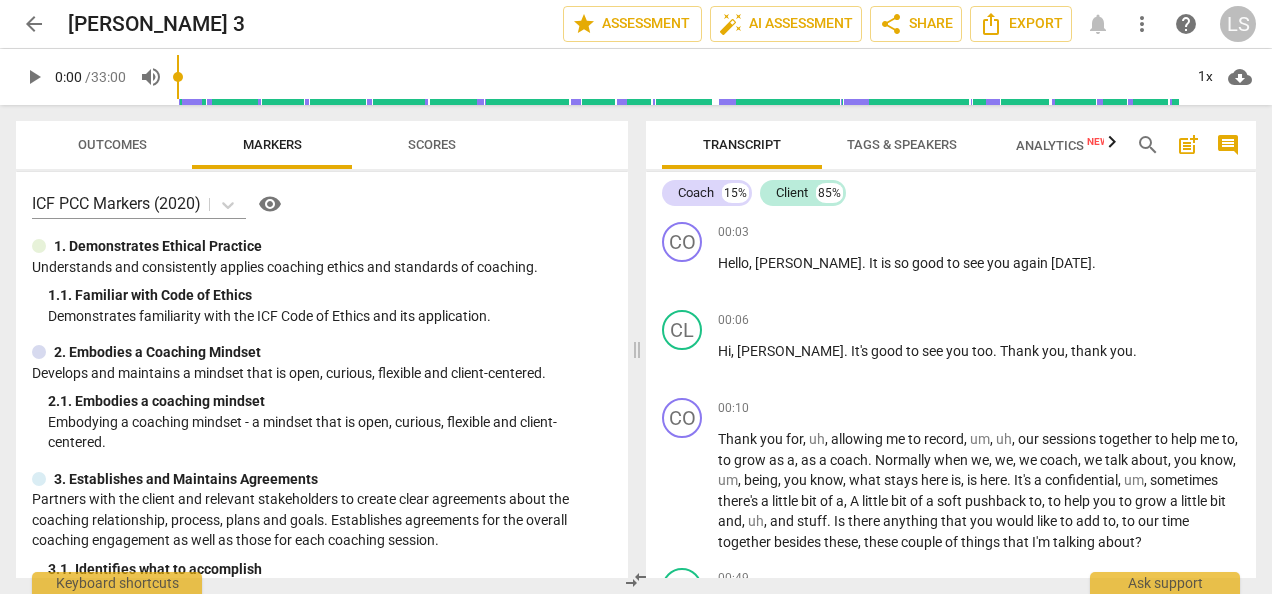 click on "play_arrow" at bounding box center (34, 77) 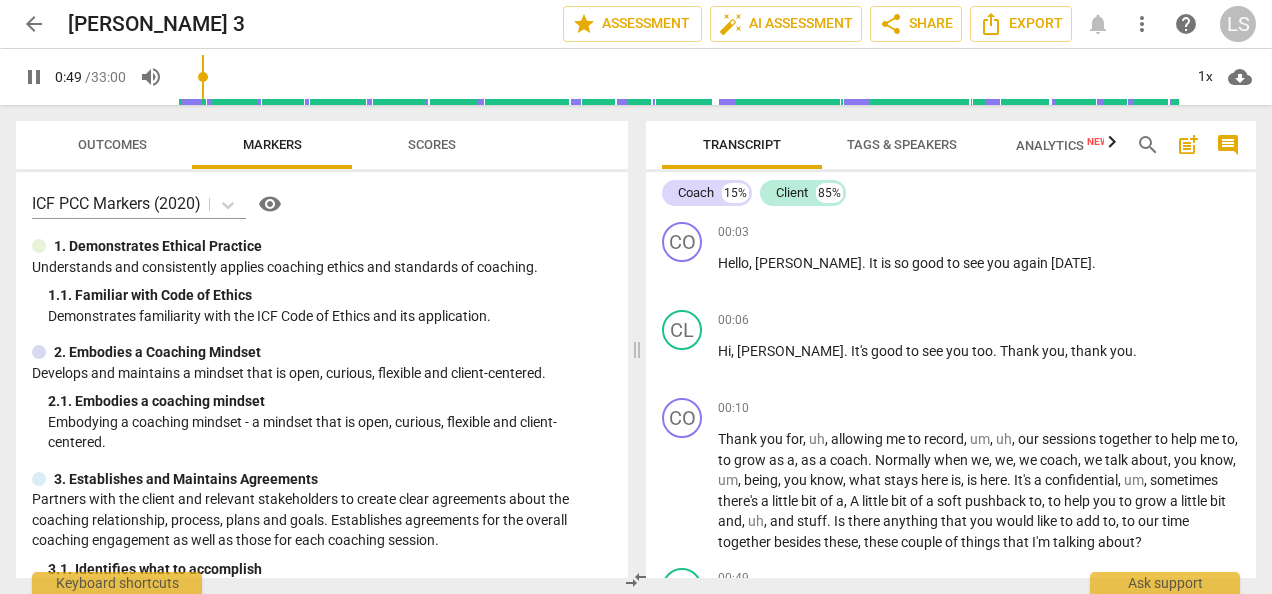 scroll, scrollTop: 386, scrollLeft: 0, axis: vertical 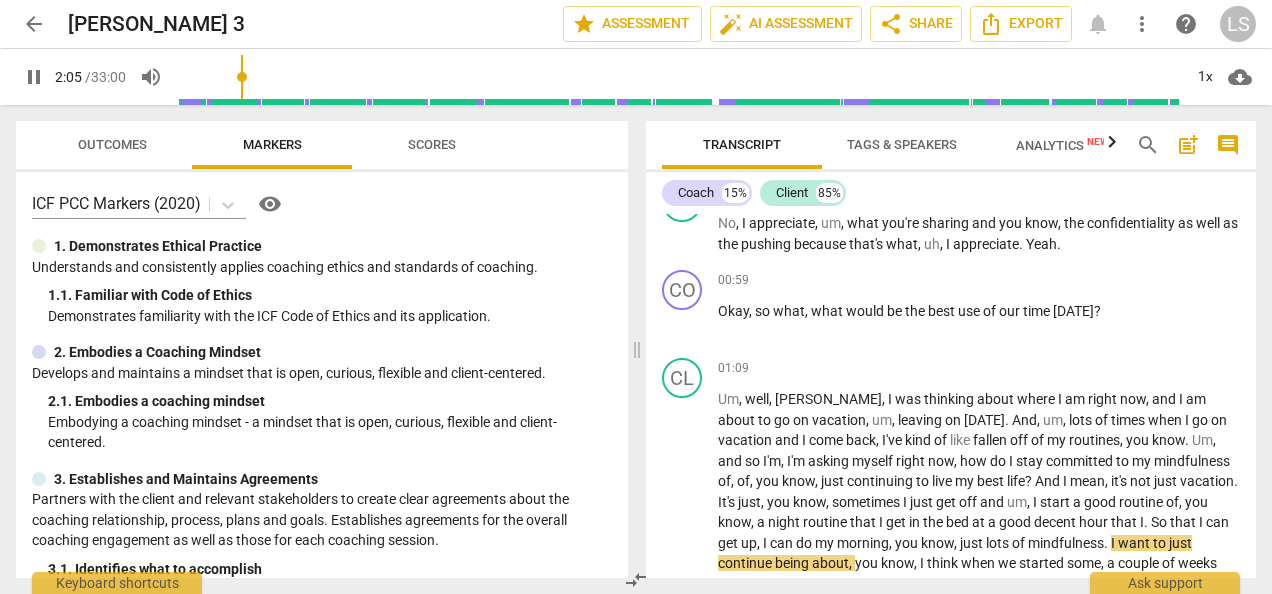 type on "126" 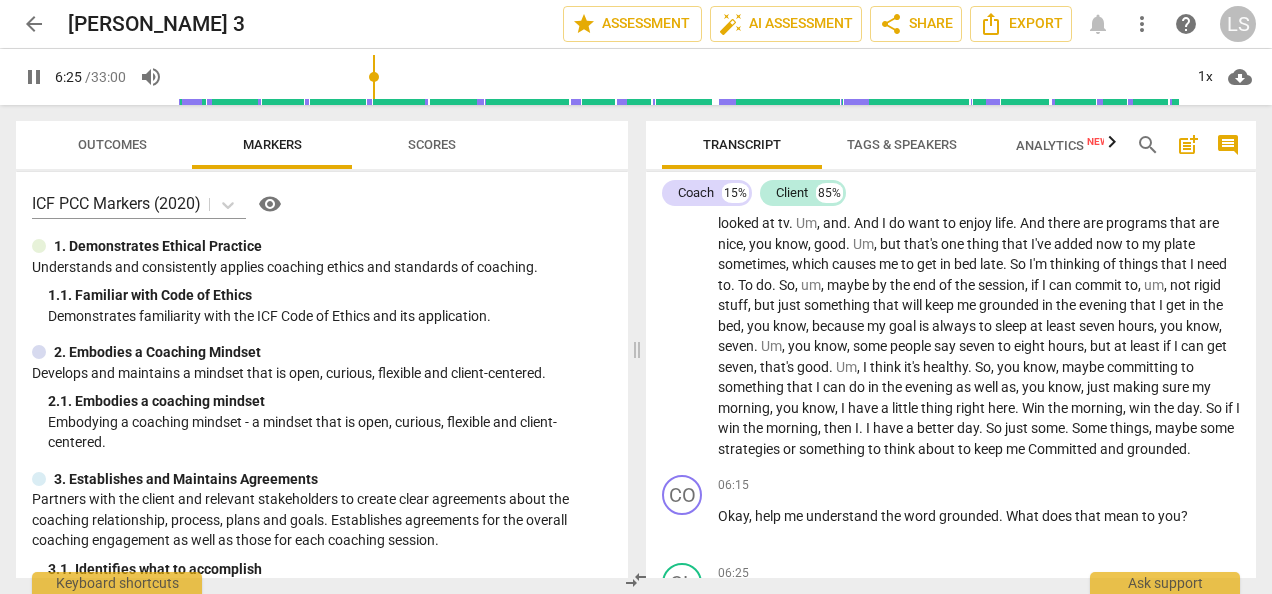 scroll, scrollTop: 1910, scrollLeft: 0, axis: vertical 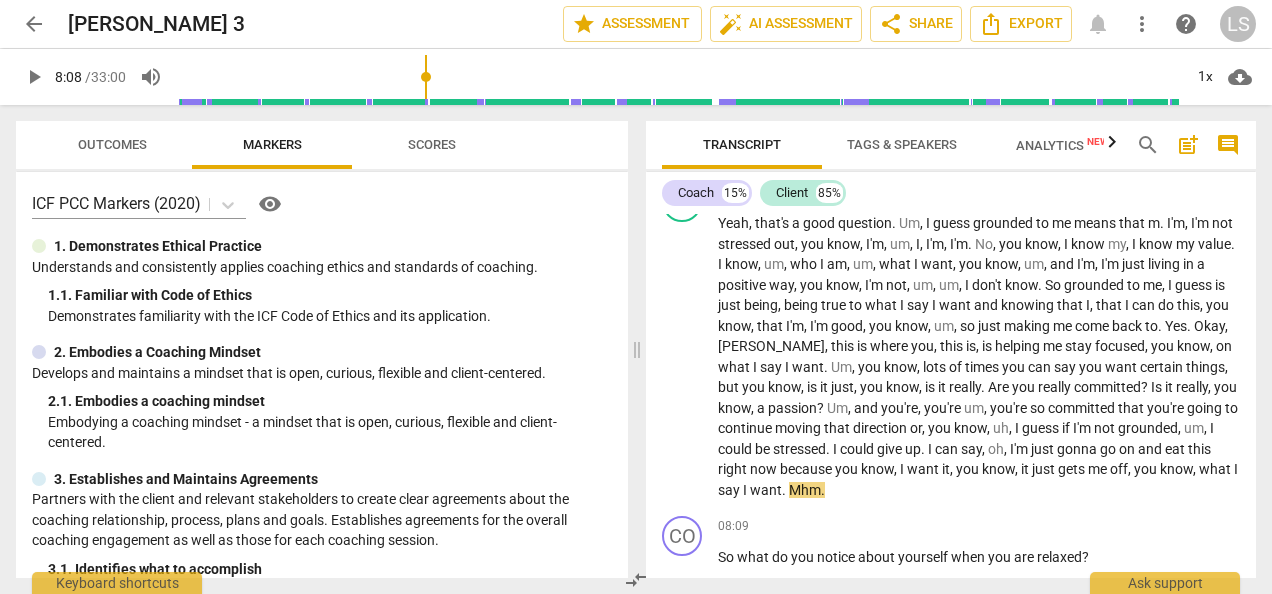 type on "488" 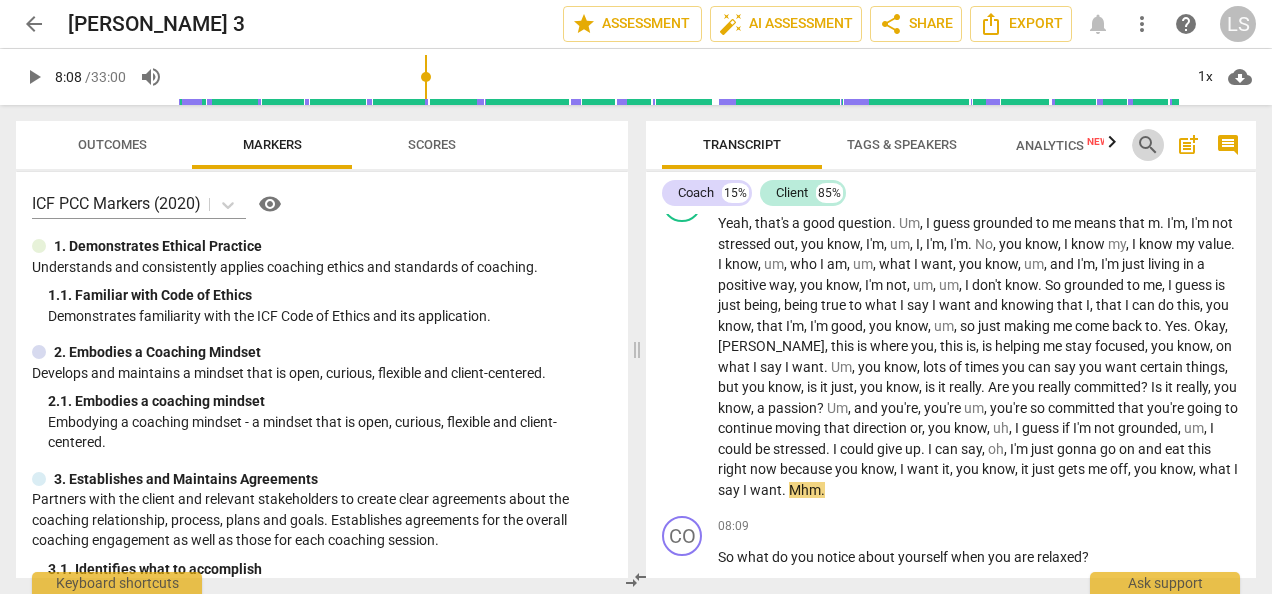 click on "search" at bounding box center [1148, 145] 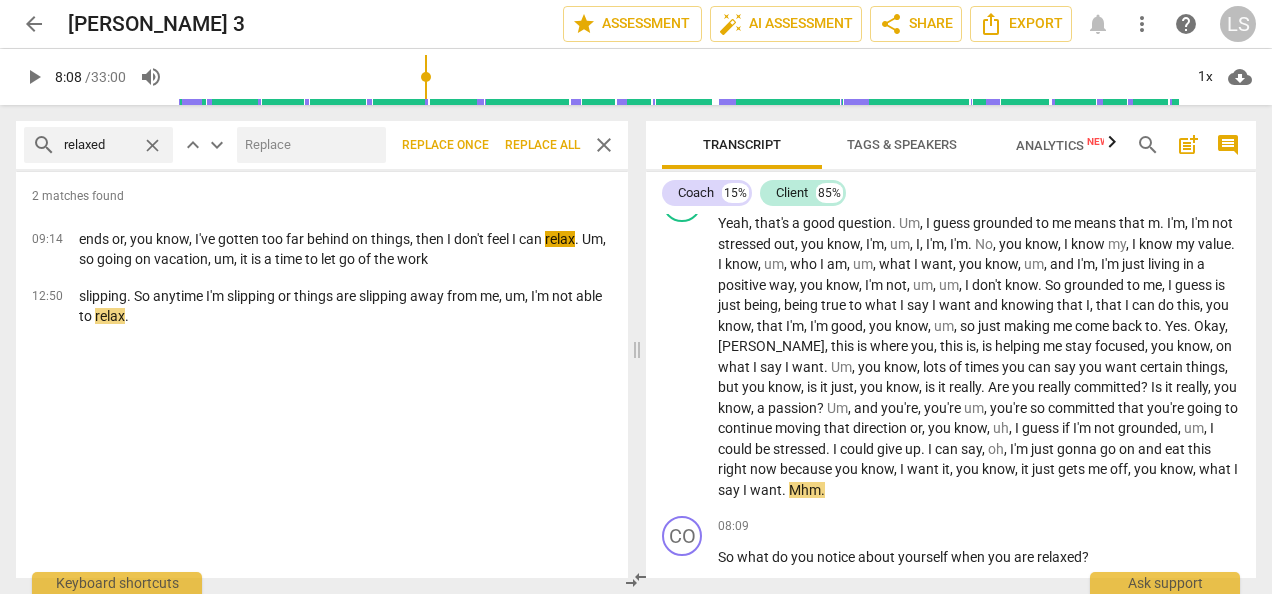 type on "relaxed" 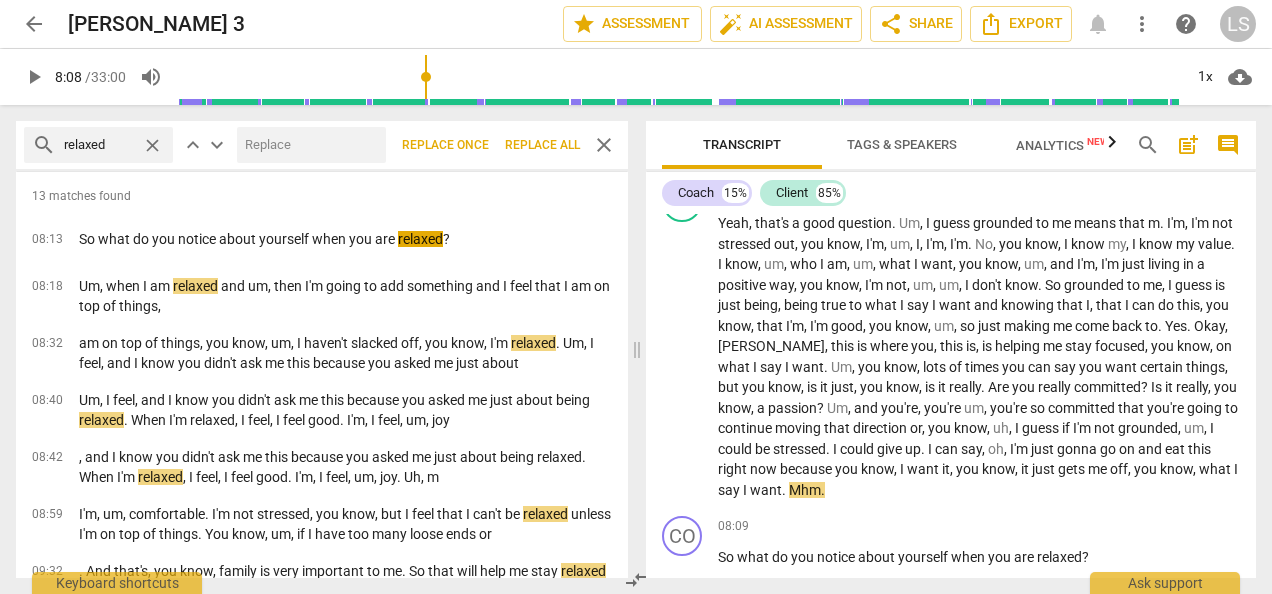 click on "close" at bounding box center (604, 145) 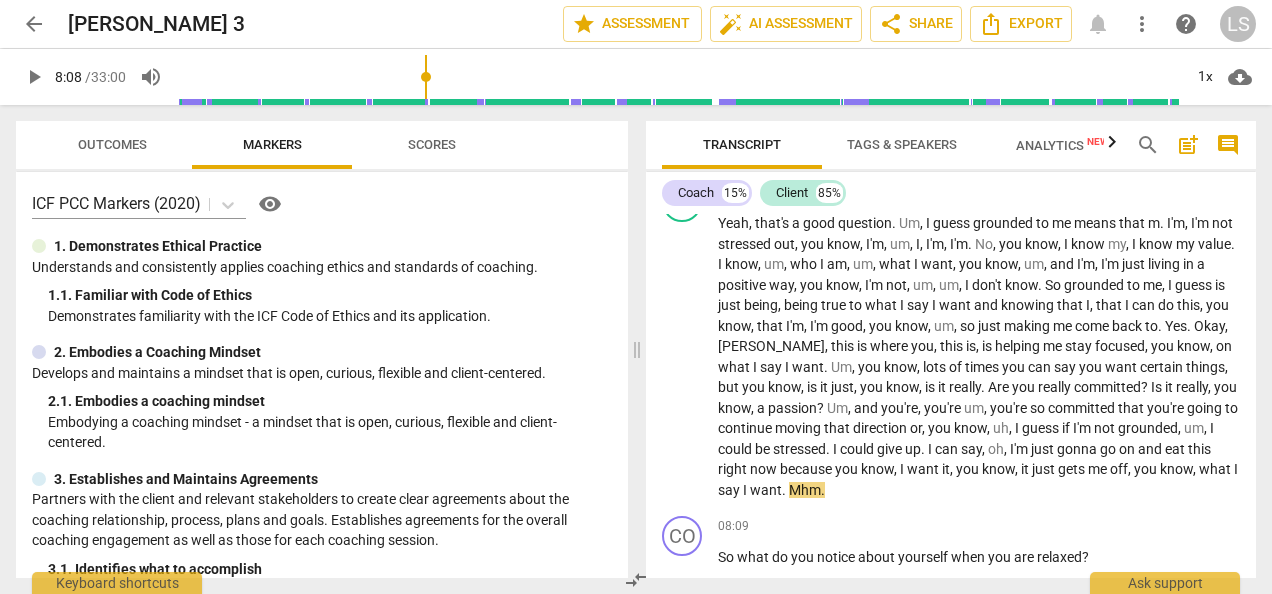 click on "play_arrow" at bounding box center [34, 77] 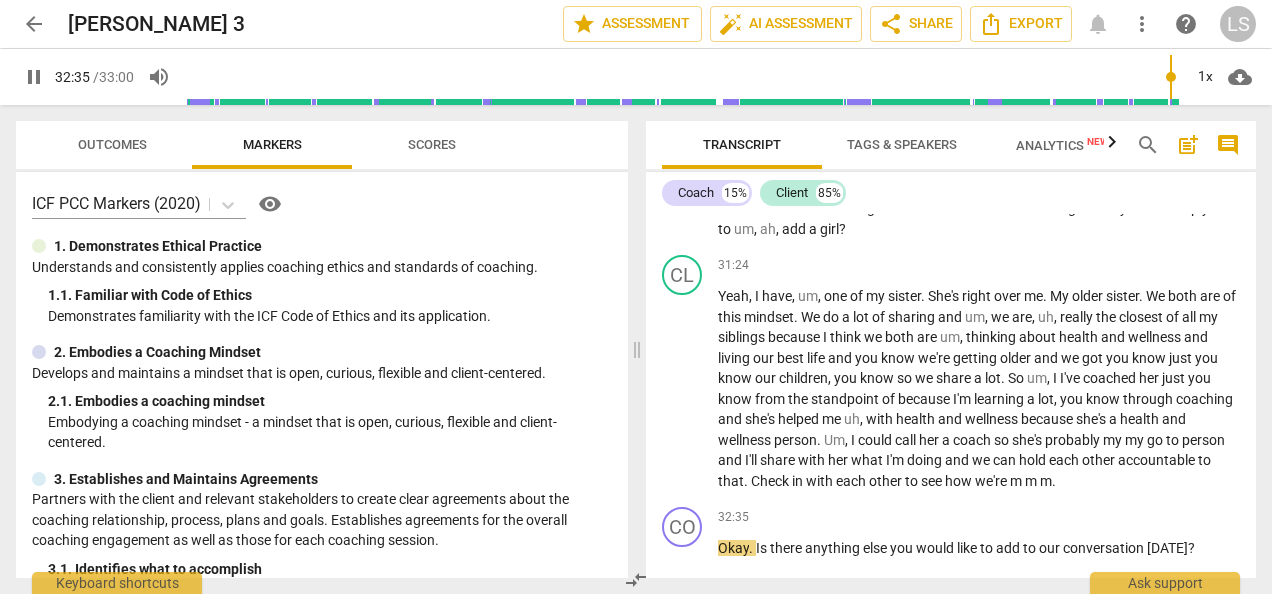 scroll, scrollTop: 8296, scrollLeft: 0, axis: vertical 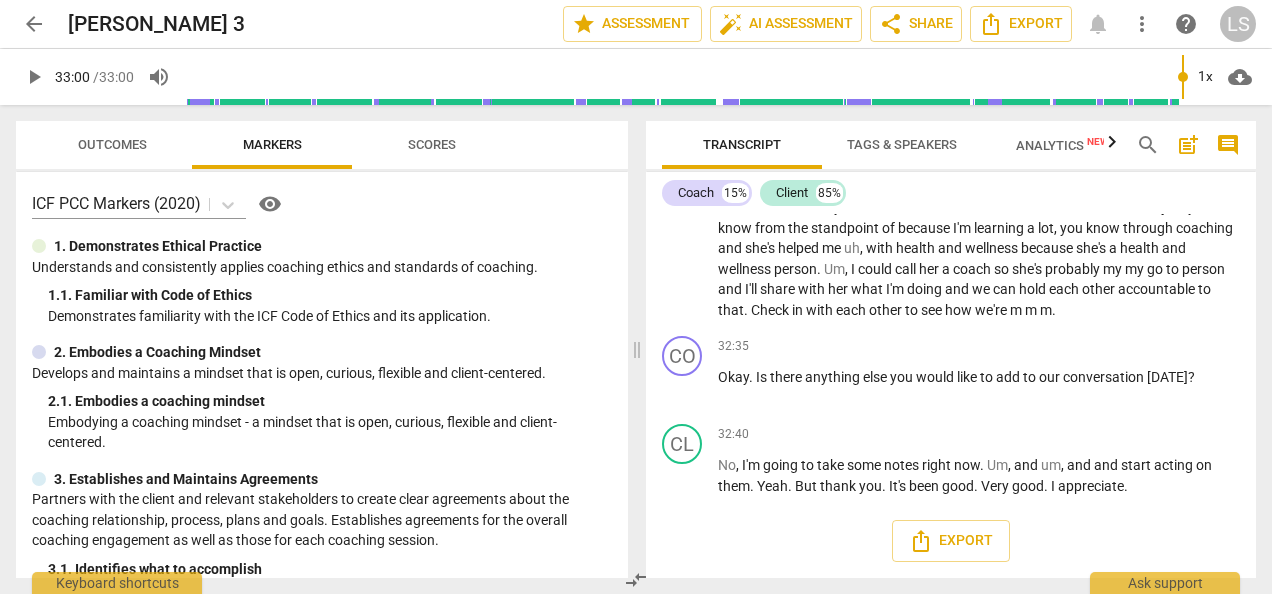 type on "1980" 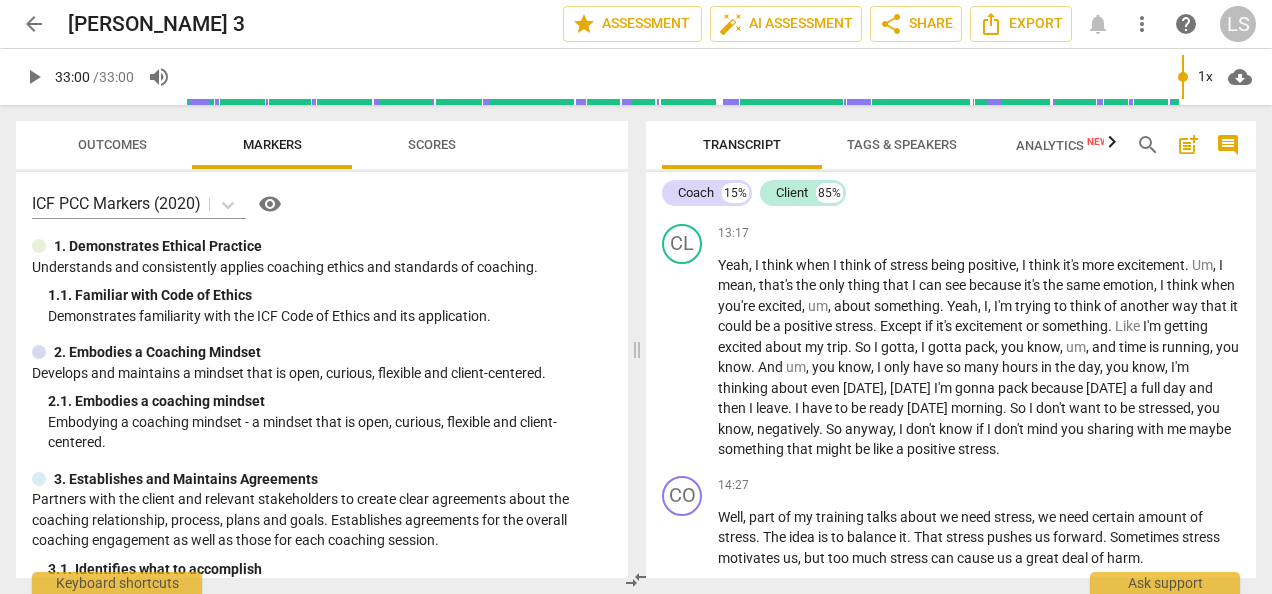 scroll, scrollTop: 0, scrollLeft: 0, axis: both 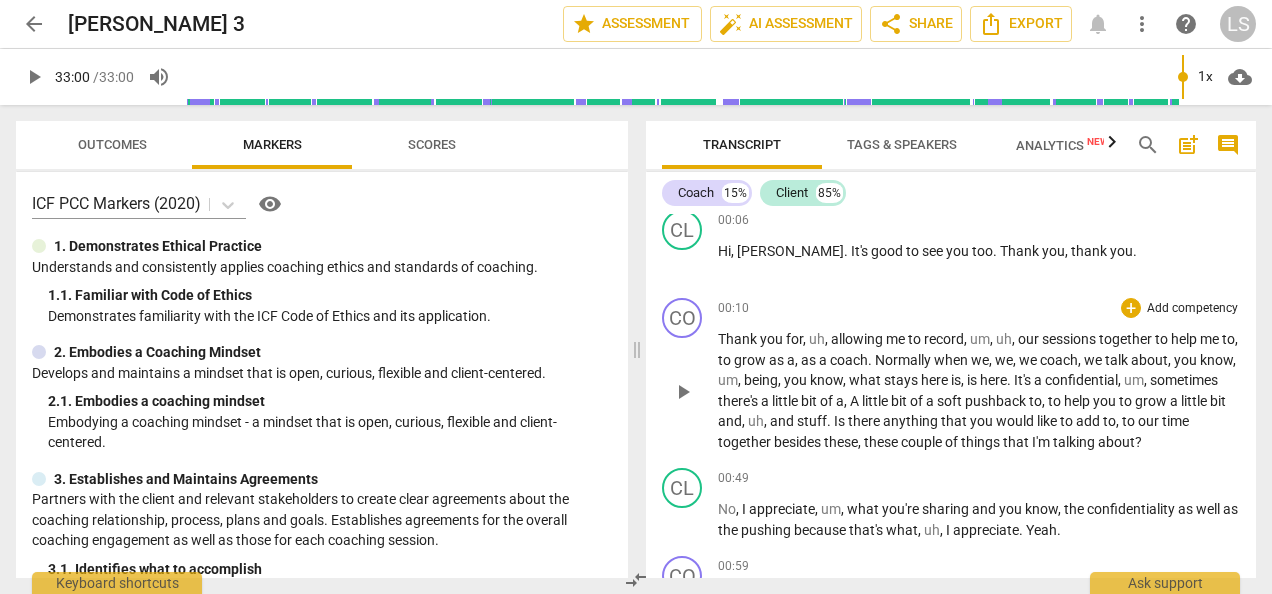 click on "+ Add competency" at bounding box center (1180, 308) 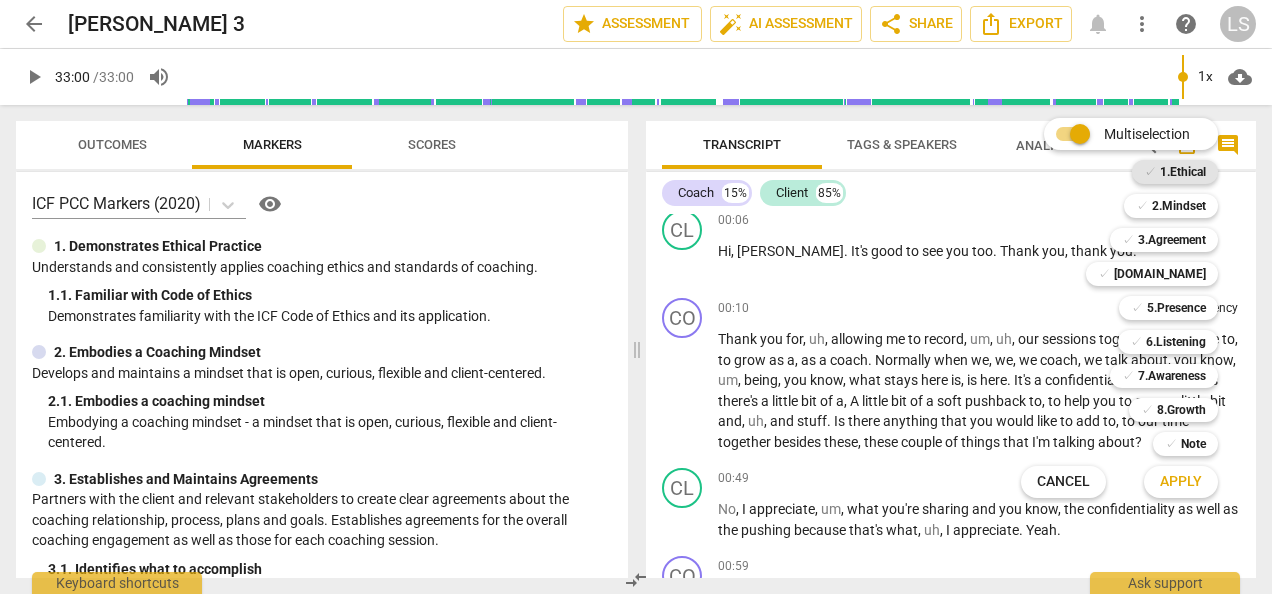 click on "1.Ethical" at bounding box center [1183, 172] 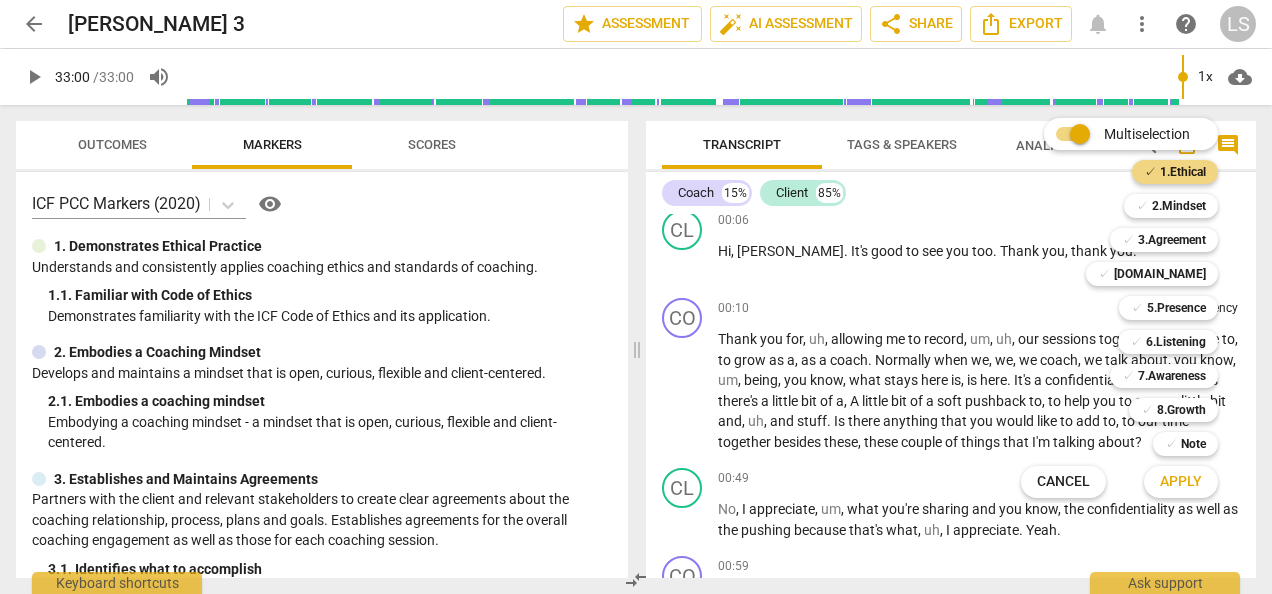 click on "Apply" at bounding box center [1181, 482] 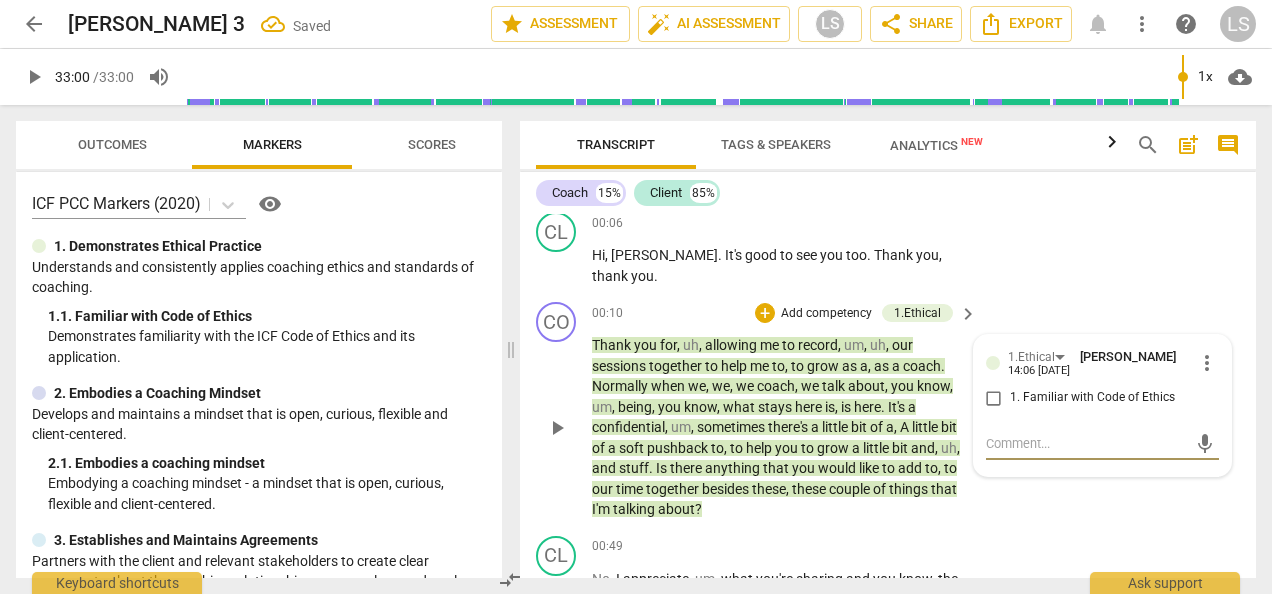 click on "1. Familiar with Code of Ethics" at bounding box center [994, 398] 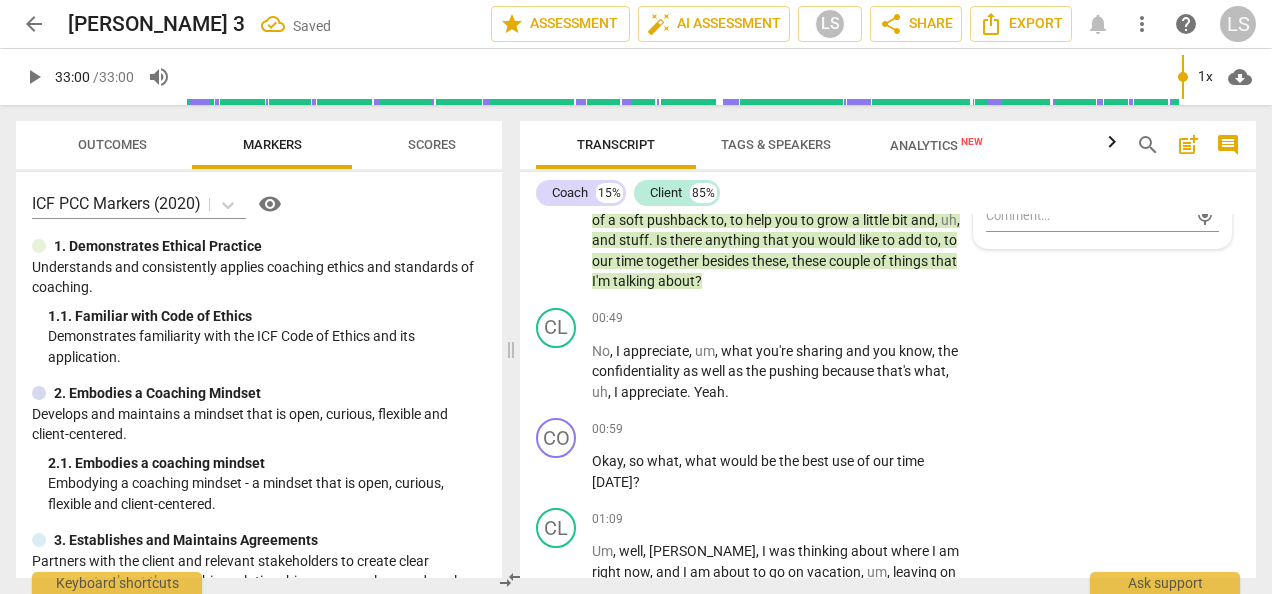 scroll, scrollTop: 400, scrollLeft: 0, axis: vertical 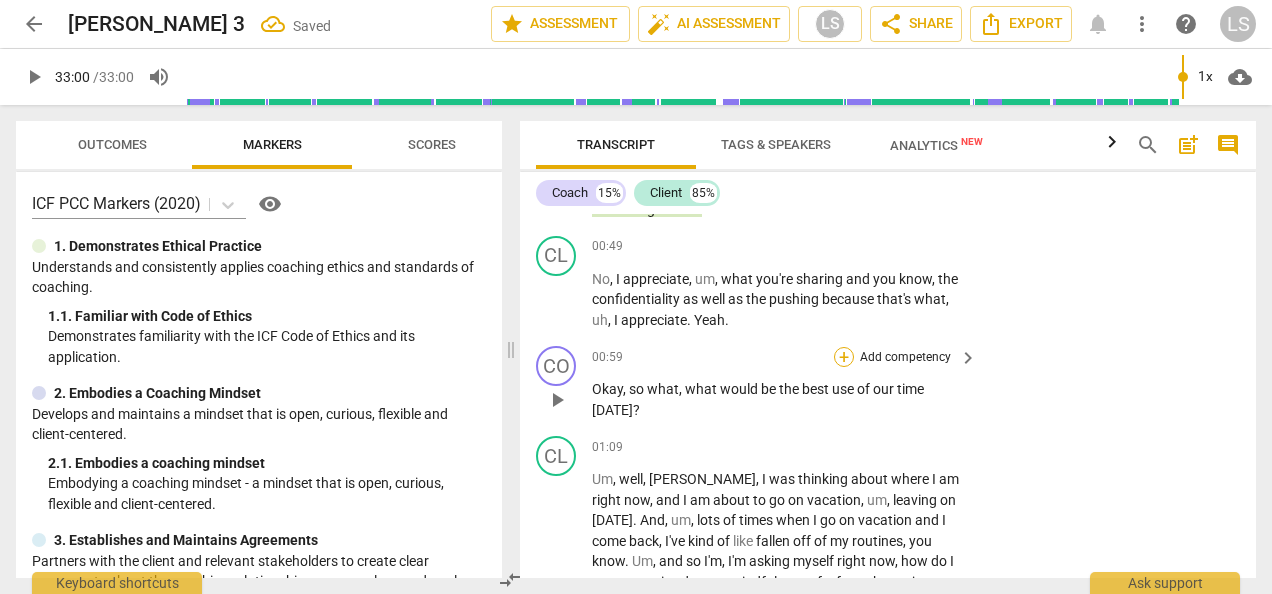 click on "+" at bounding box center (844, 357) 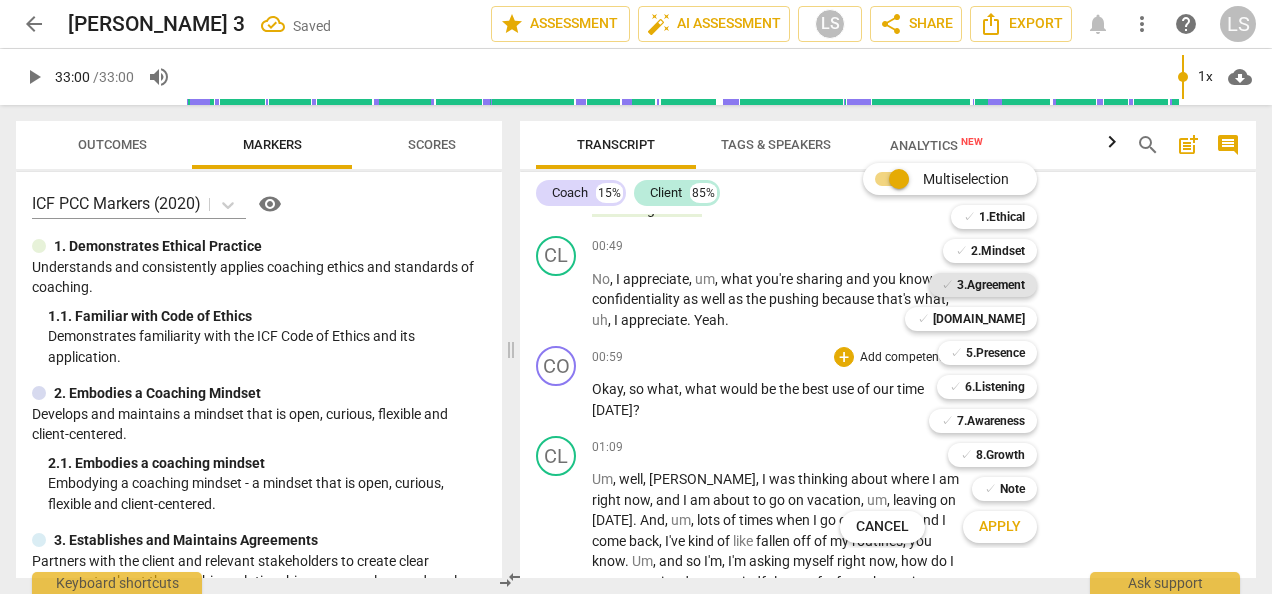 click on "3.Agreement" at bounding box center (991, 285) 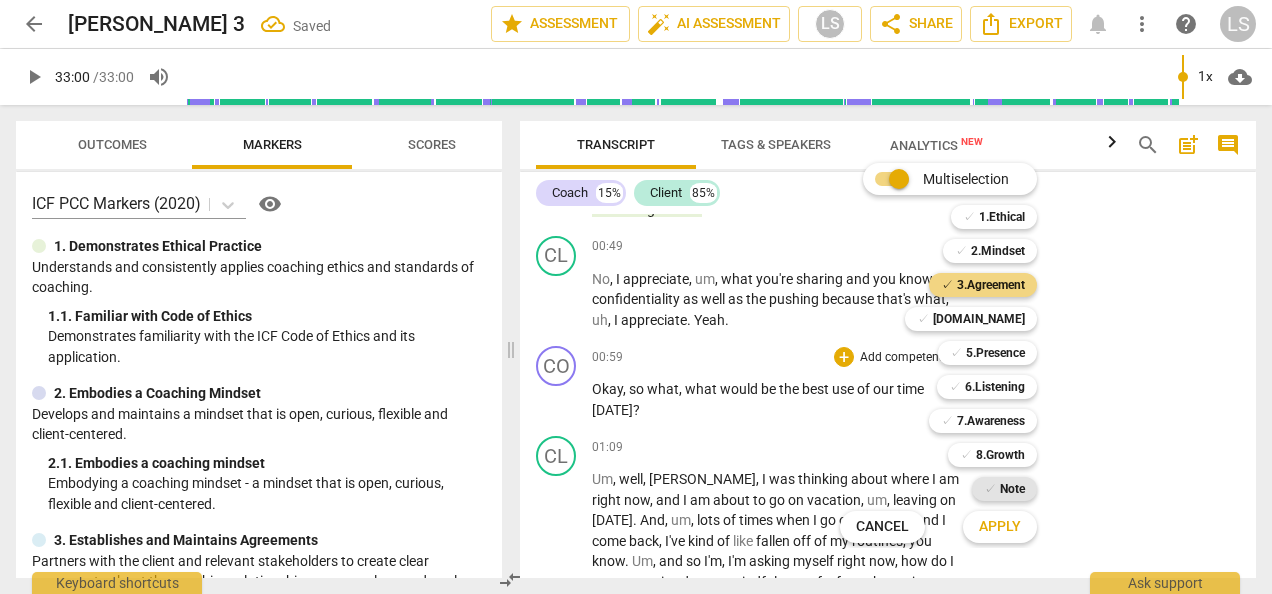 drag, startPoint x: 999, startPoint y: 426, endPoint x: 1009, endPoint y: 492, distance: 66.75328 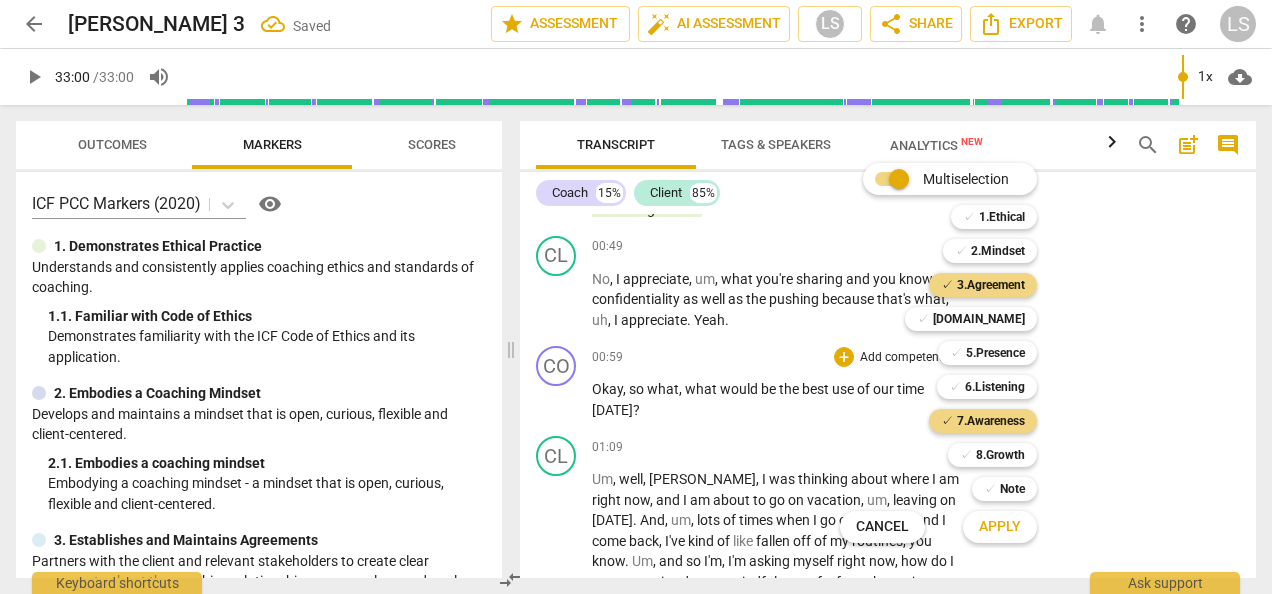 click on "Apply" at bounding box center (1000, 527) 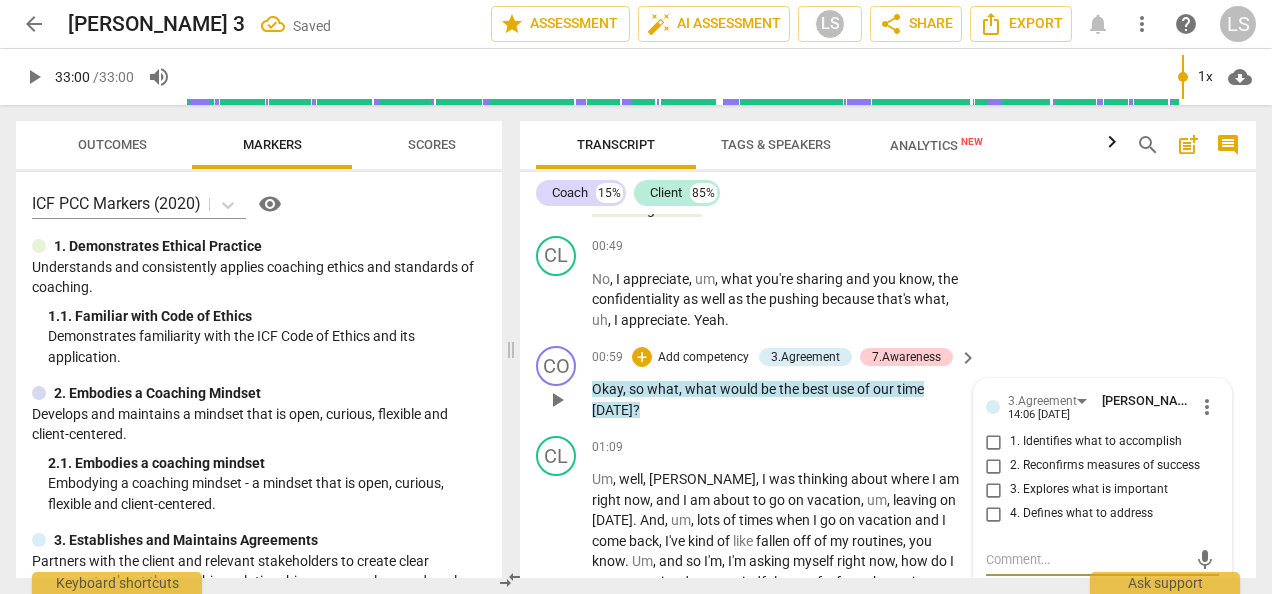 click on "1. Identifies what to accomplish" at bounding box center (994, 442) 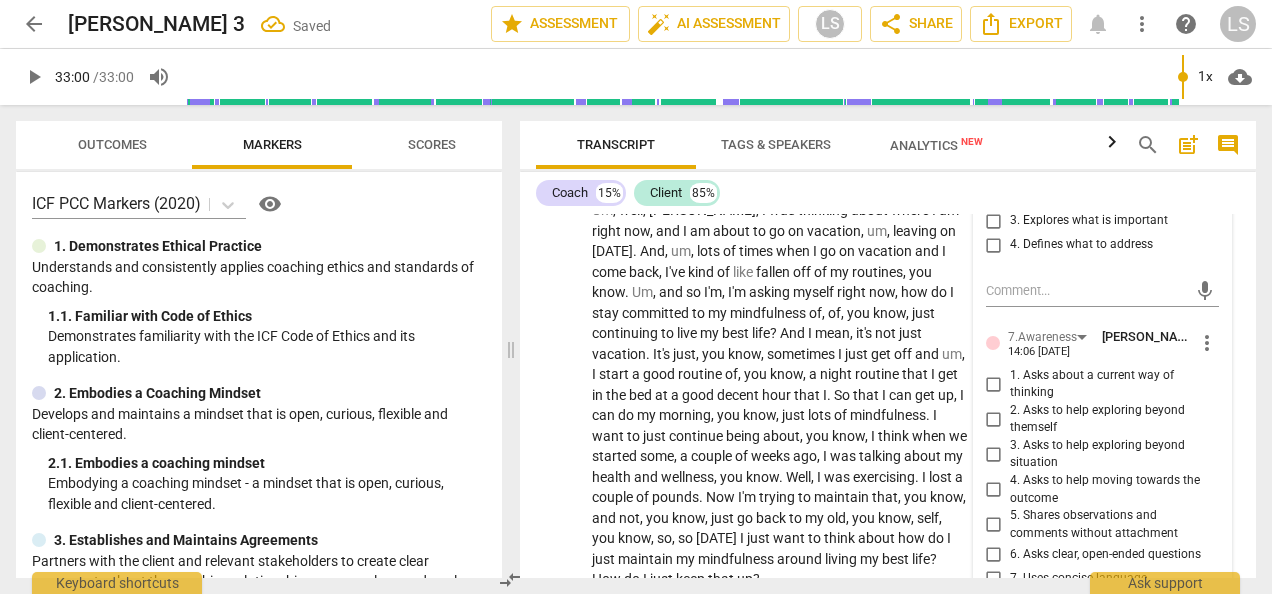 scroll, scrollTop: 700, scrollLeft: 0, axis: vertical 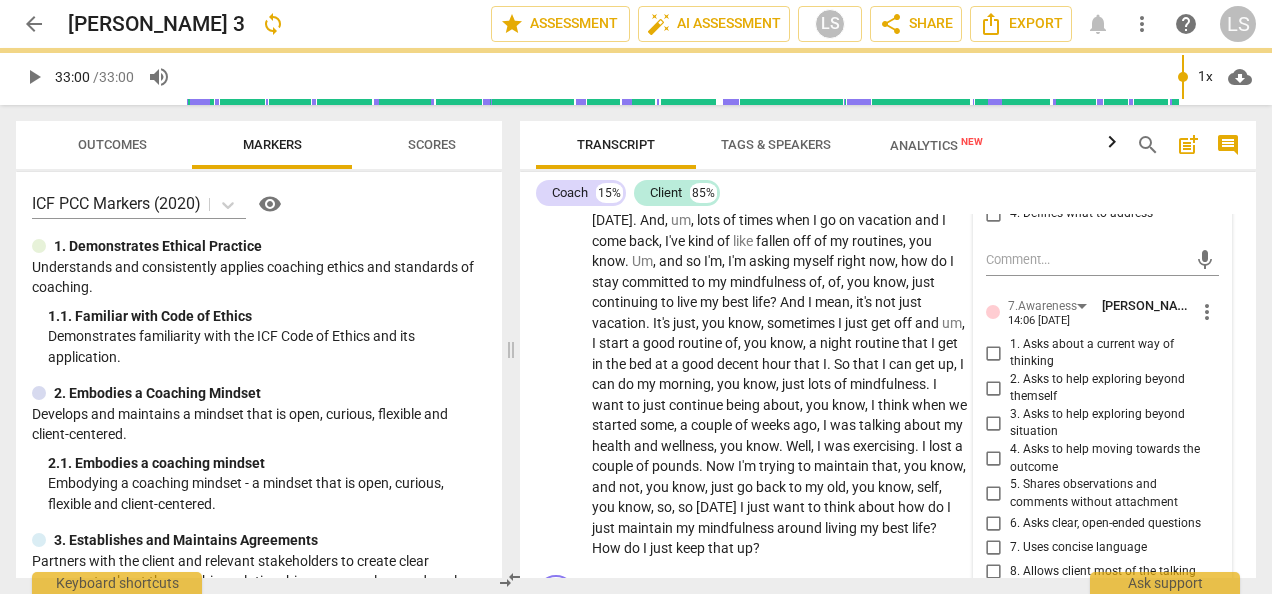 click on "6. Asks clear, open-ended questions" at bounding box center (994, 523) 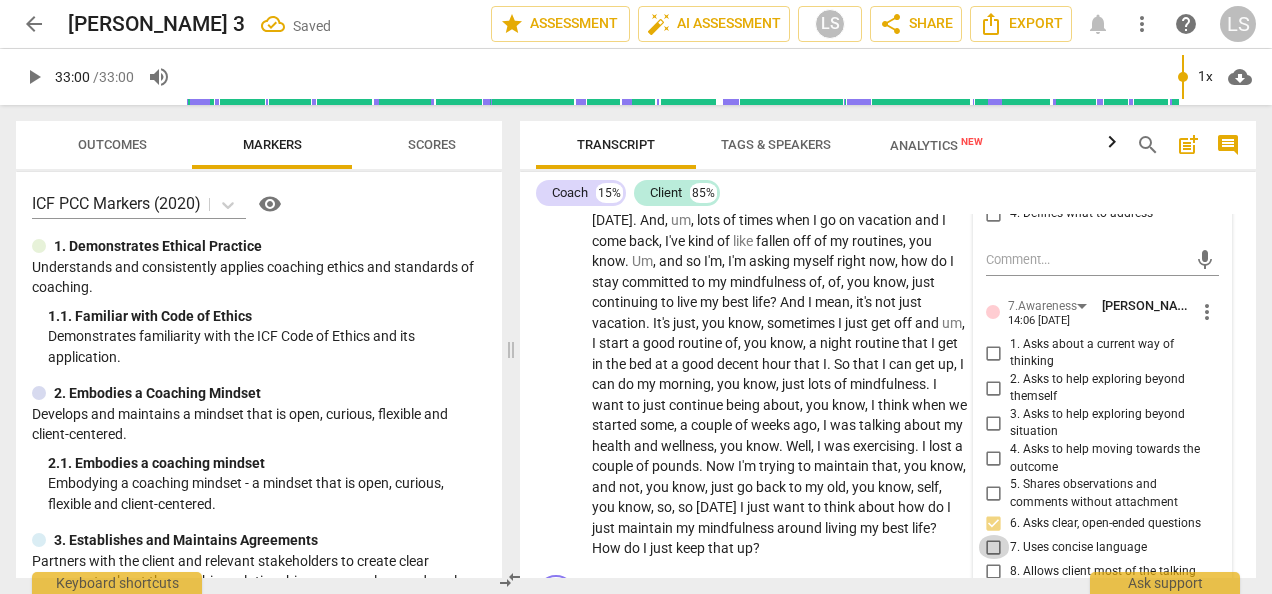 click on "7. Uses concise language" at bounding box center (994, 547) 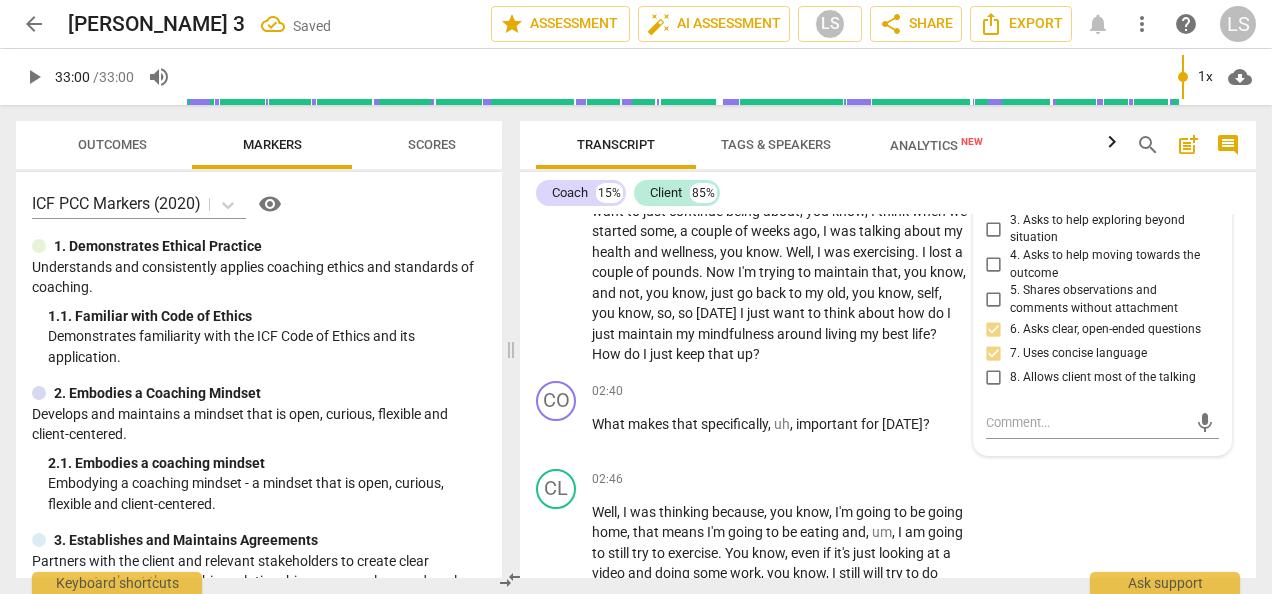 scroll, scrollTop: 900, scrollLeft: 0, axis: vertical 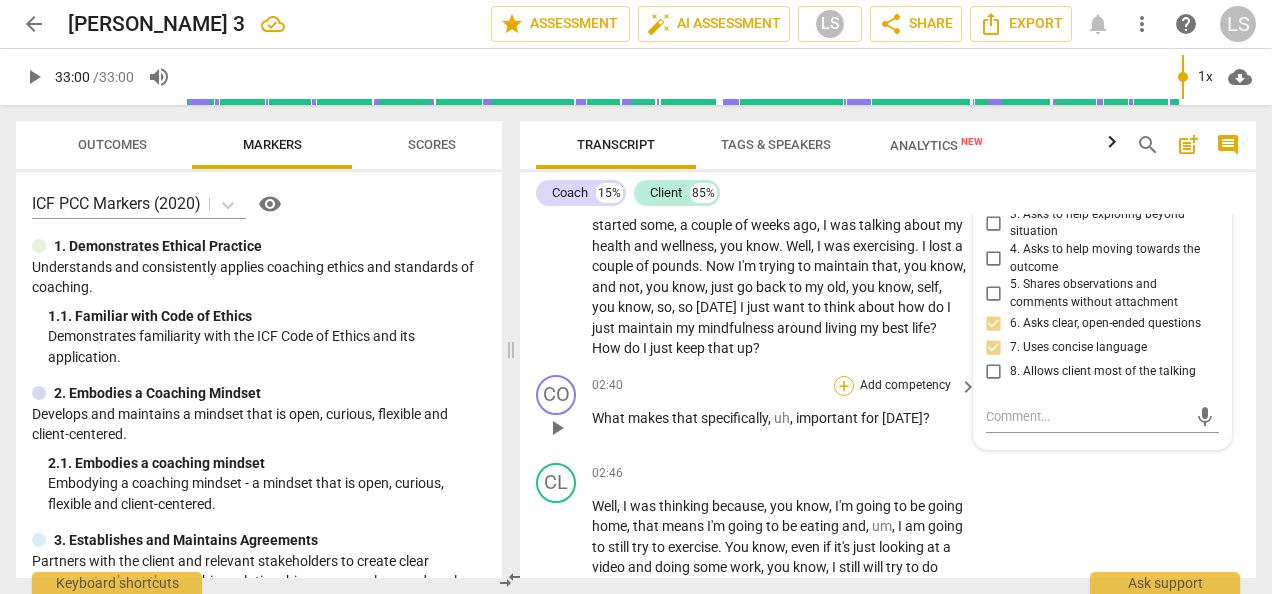 click on "+" at bounding box center [844, 386] 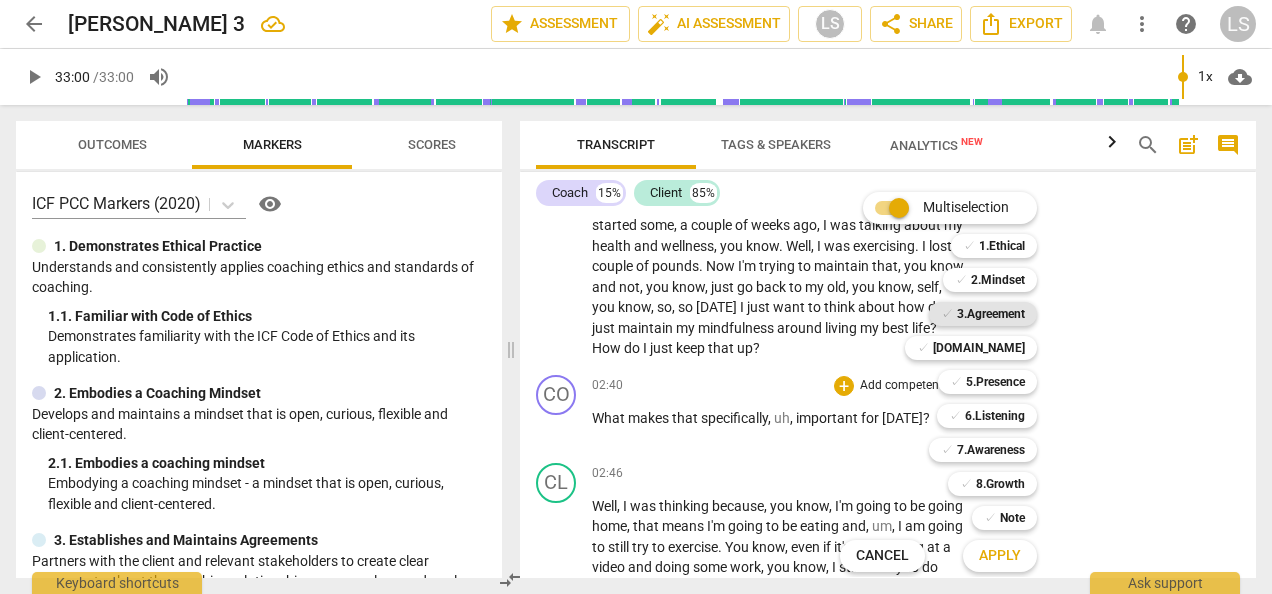 click on "3.Agreement" at bounding box center (991, 314) 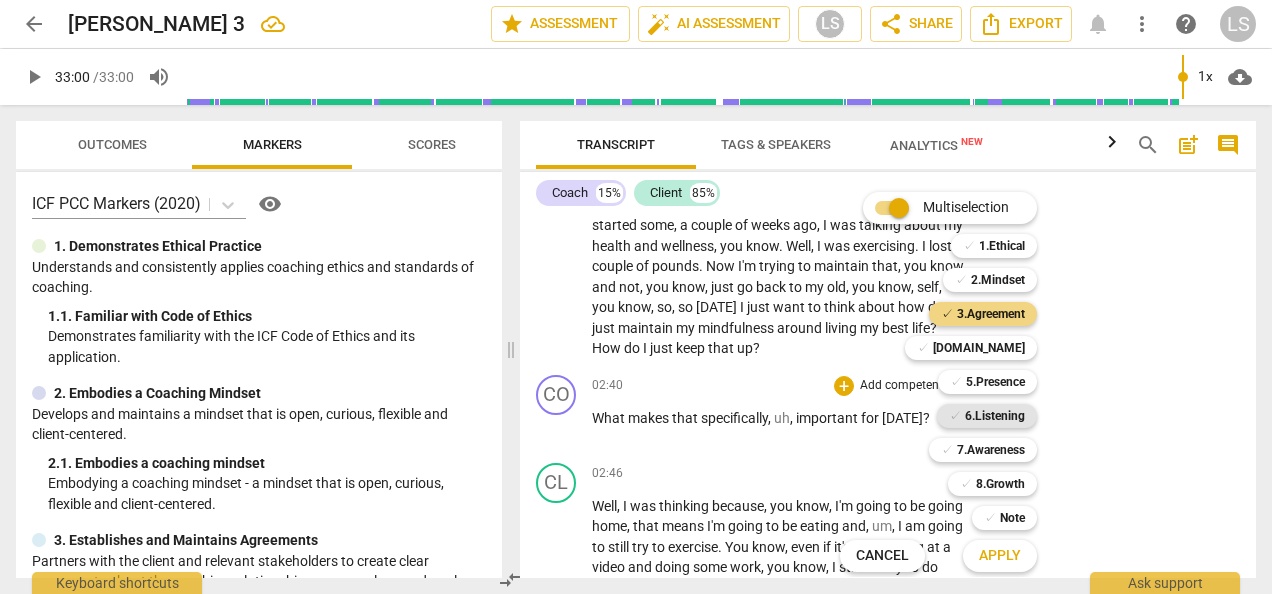 click on "6.Listening" at bounding box center [995, 416] 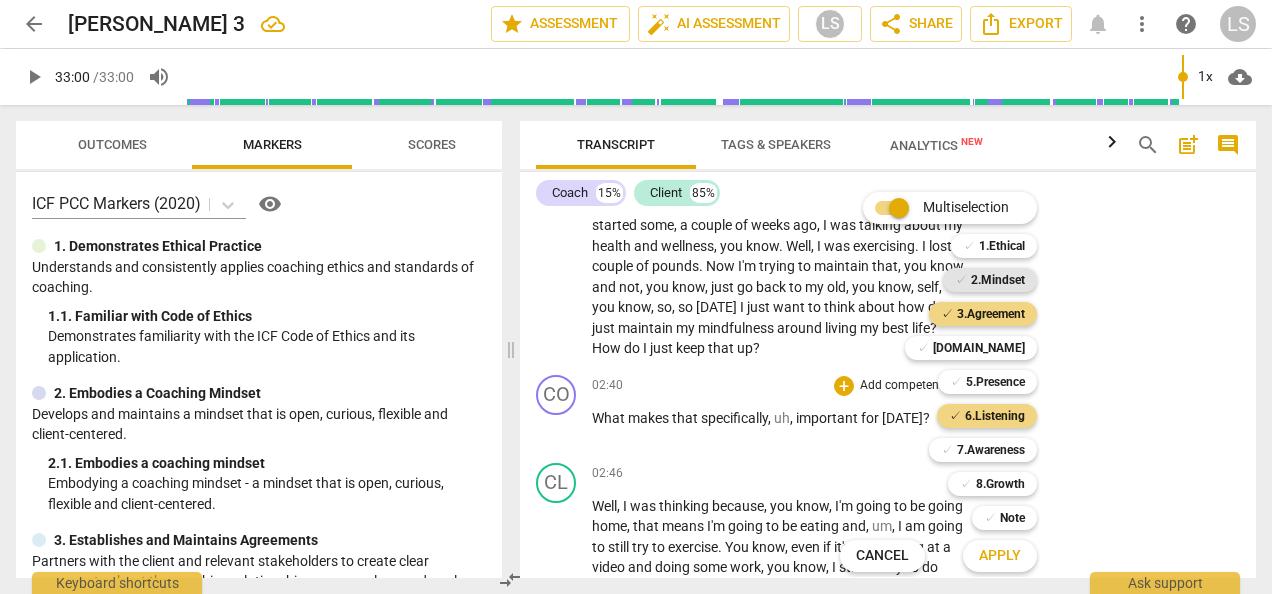 click on "2.Mindset" at bounding box center (998, 280) 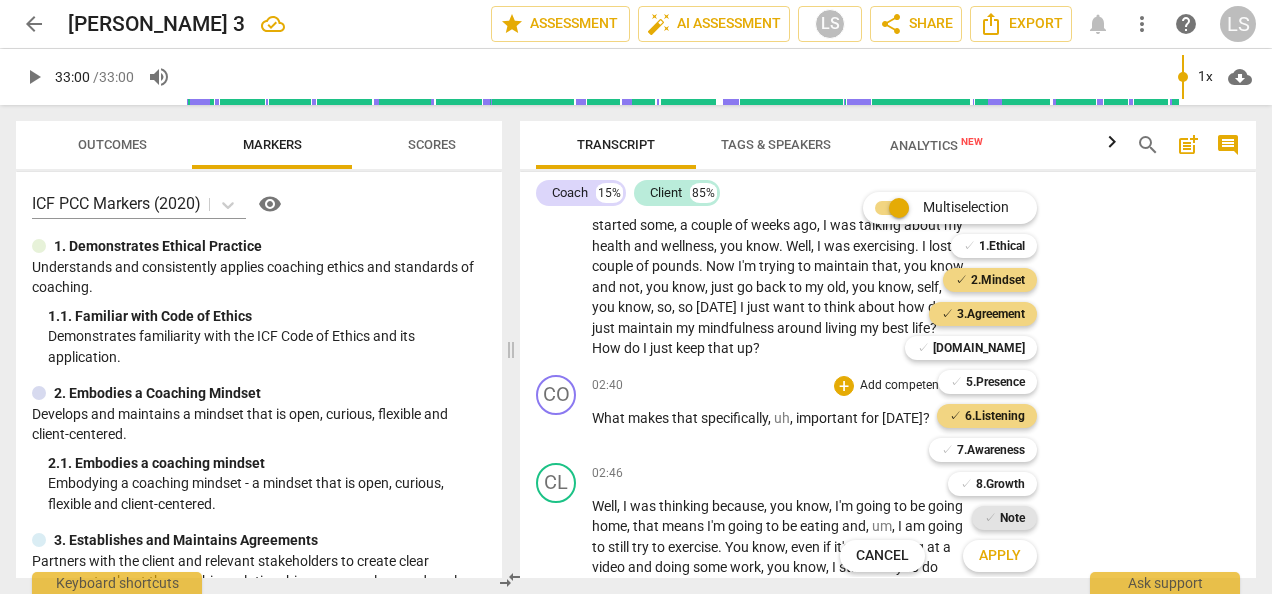 click on "Note" at bounding box center (1012, 518) 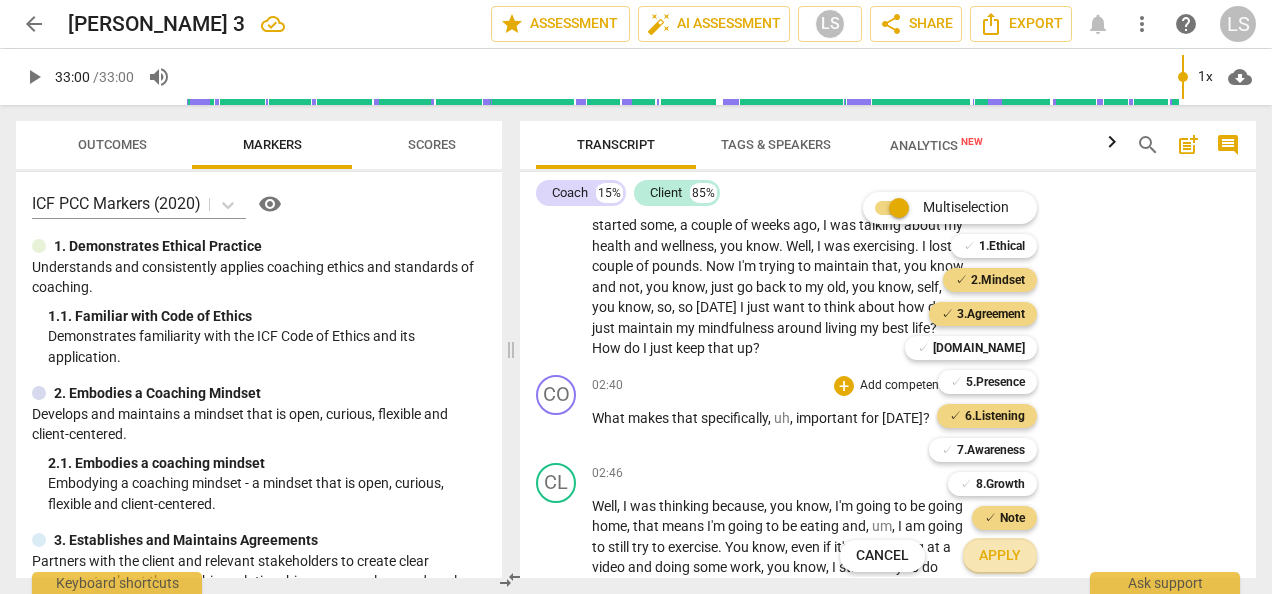 click on "Apply" at bounding box center [1000, 556] 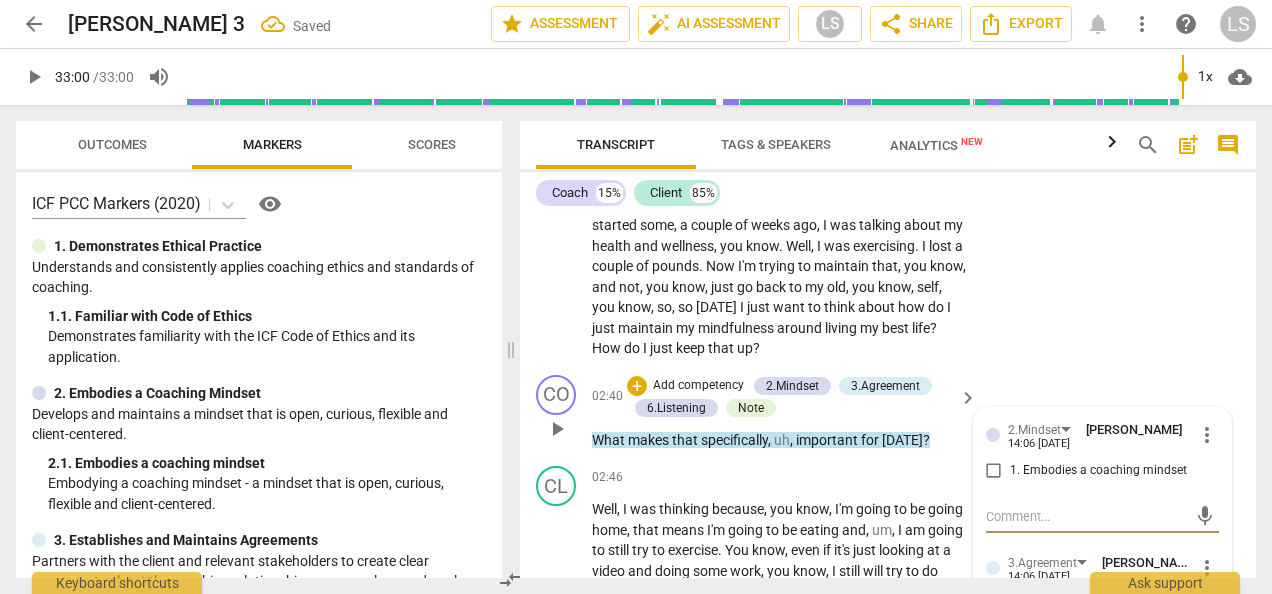 click on "1. Embodies a coaching mindset" at bounding box center (994, 471) 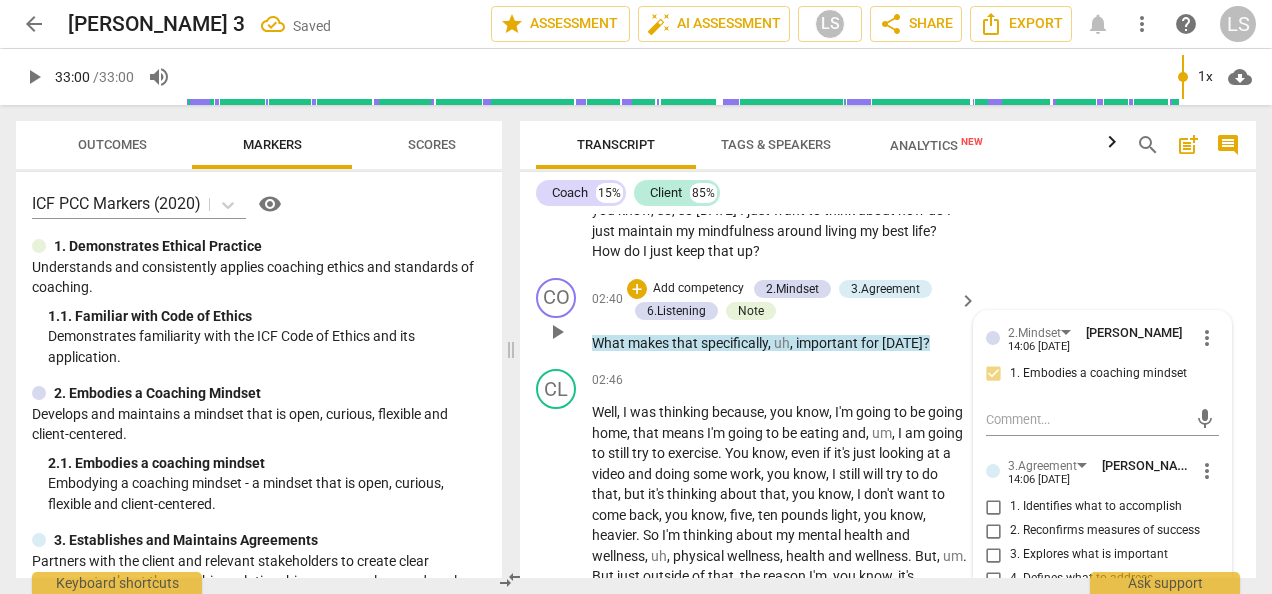 scroll, scrollTop: 1100, scrollLeft: 0, axis: vertical 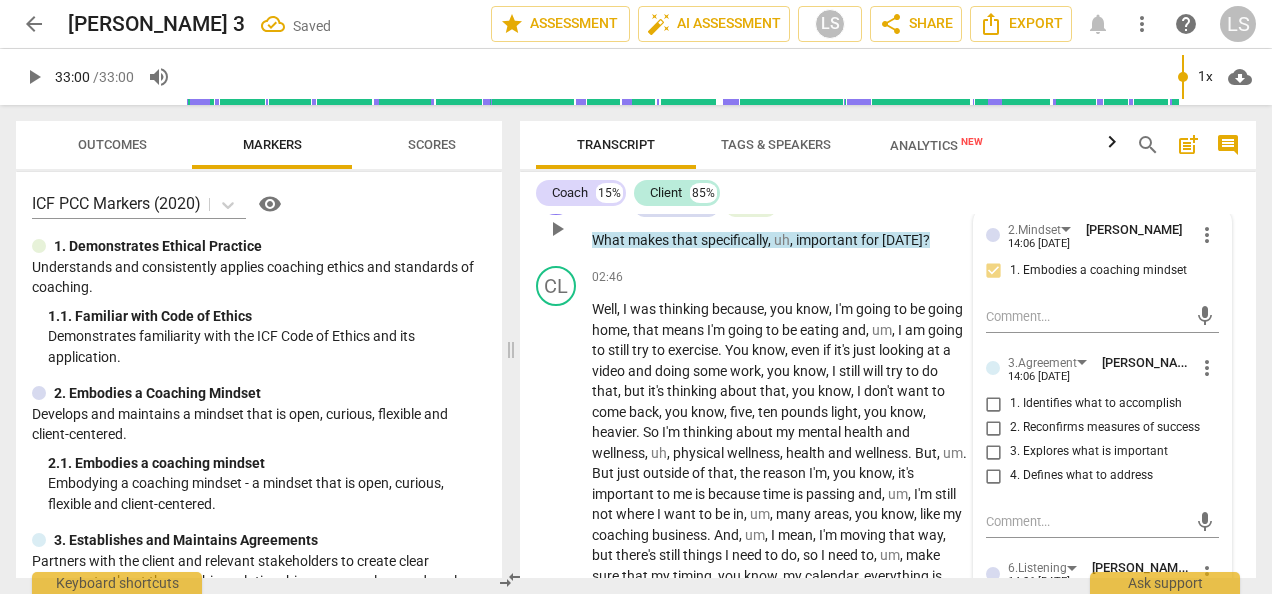 click on "3. Explores what is important" at bounding box center (994, 452) 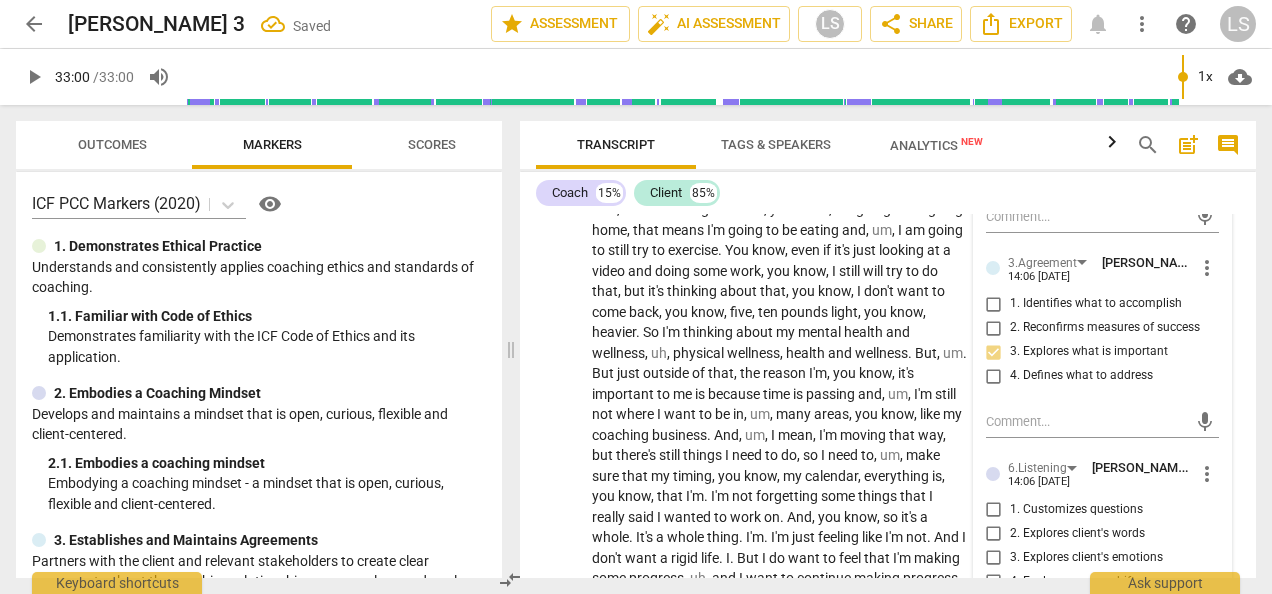 scroll, scrollTop: 1300, scrollLeft: 0, axis: vertical 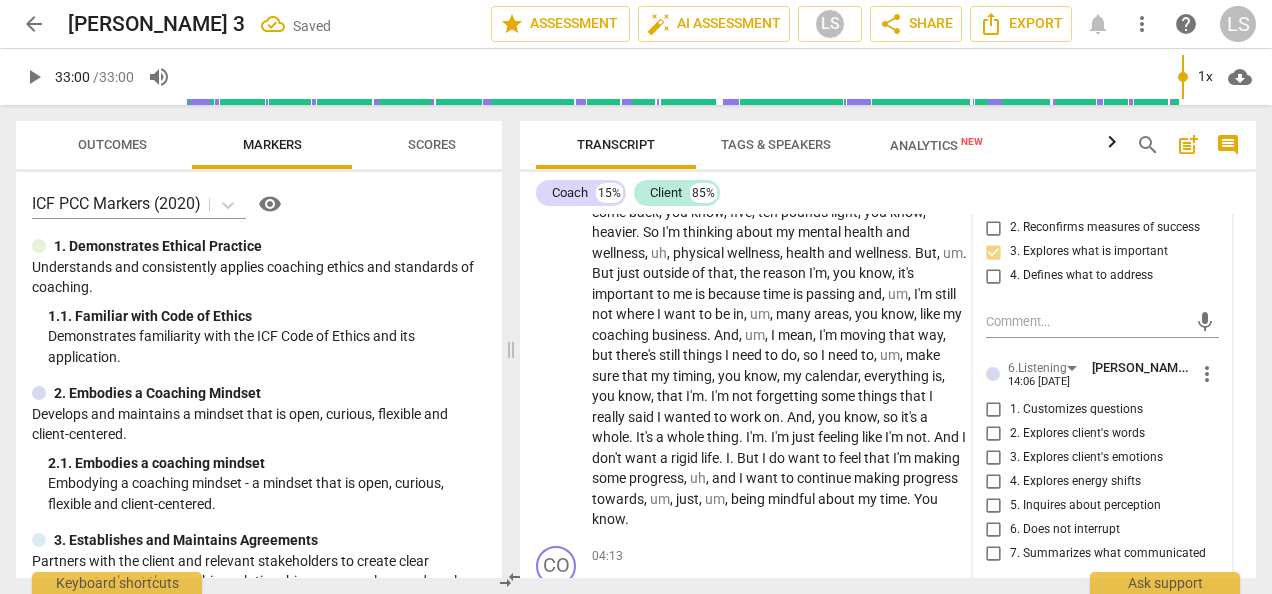 click on "5. Inquires about perception" at bounding box center (994, 505) 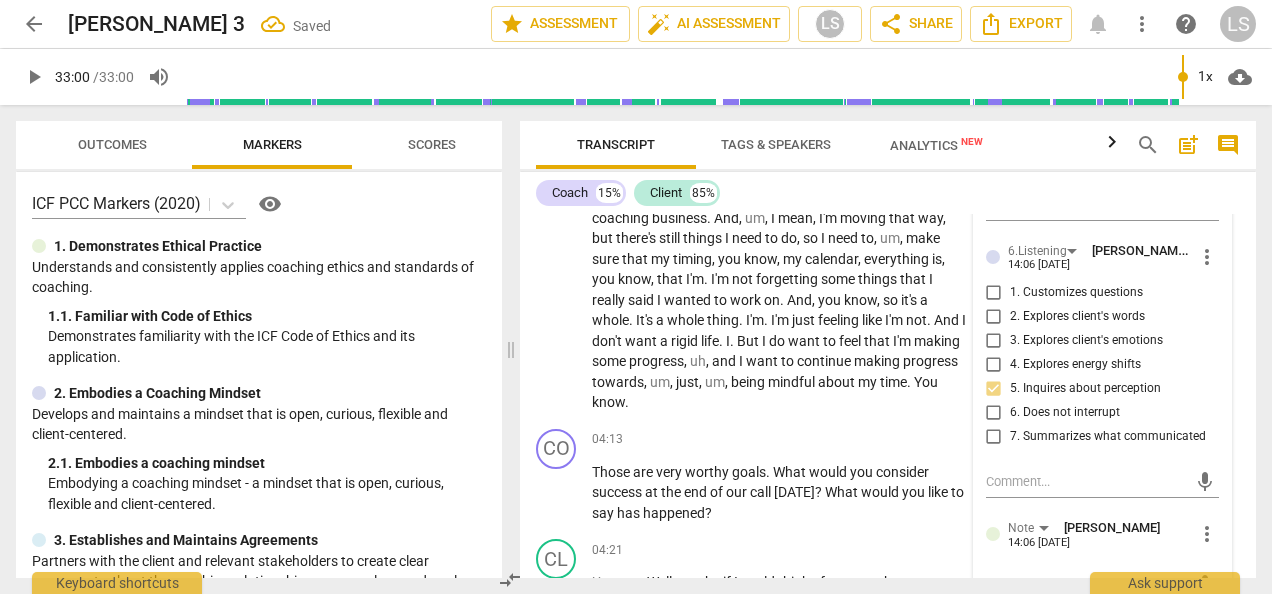 scroll, scrollTop: 1500, scrollLeft: 0, axis: vertical 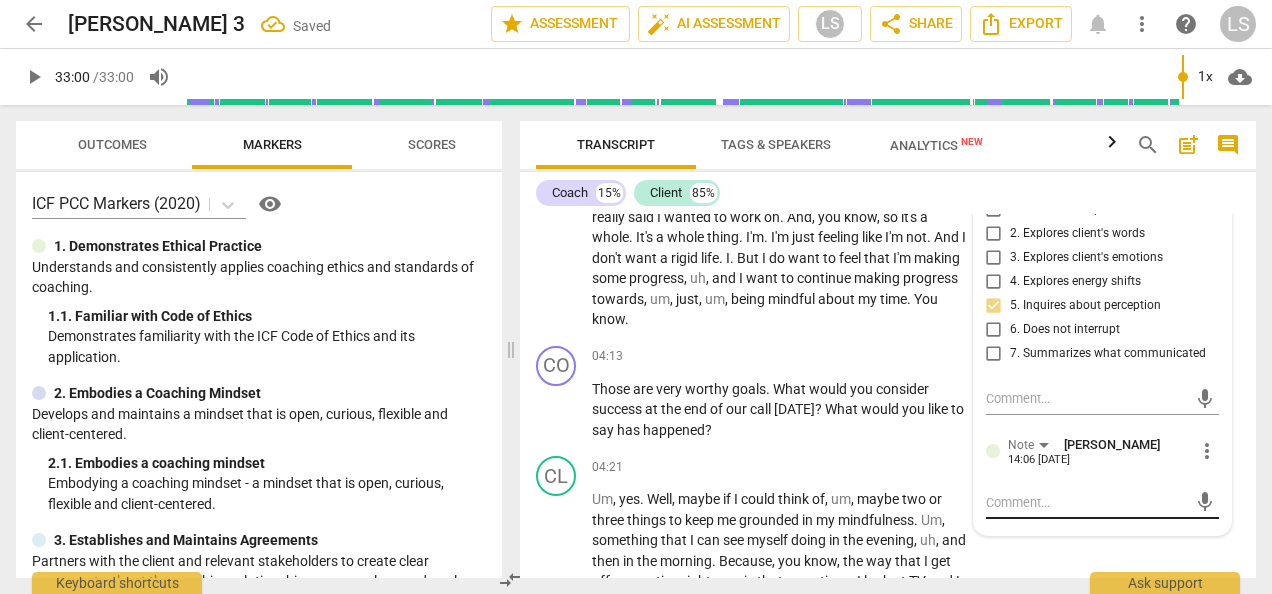 click at bounding box center (1086, 502) 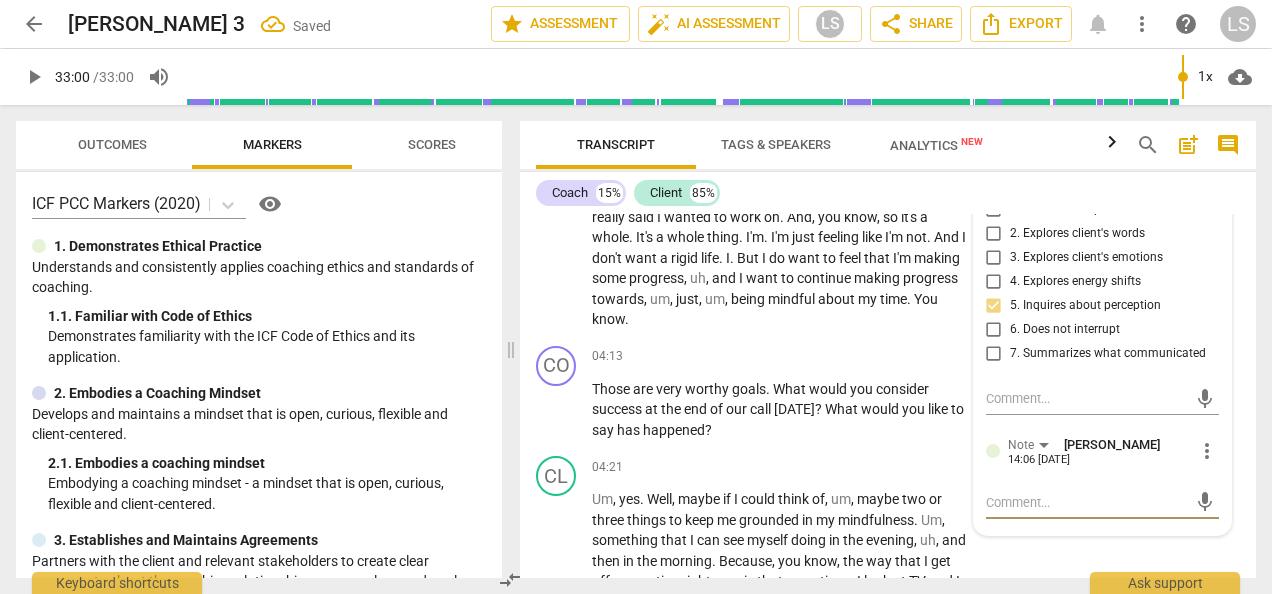 type on "C" 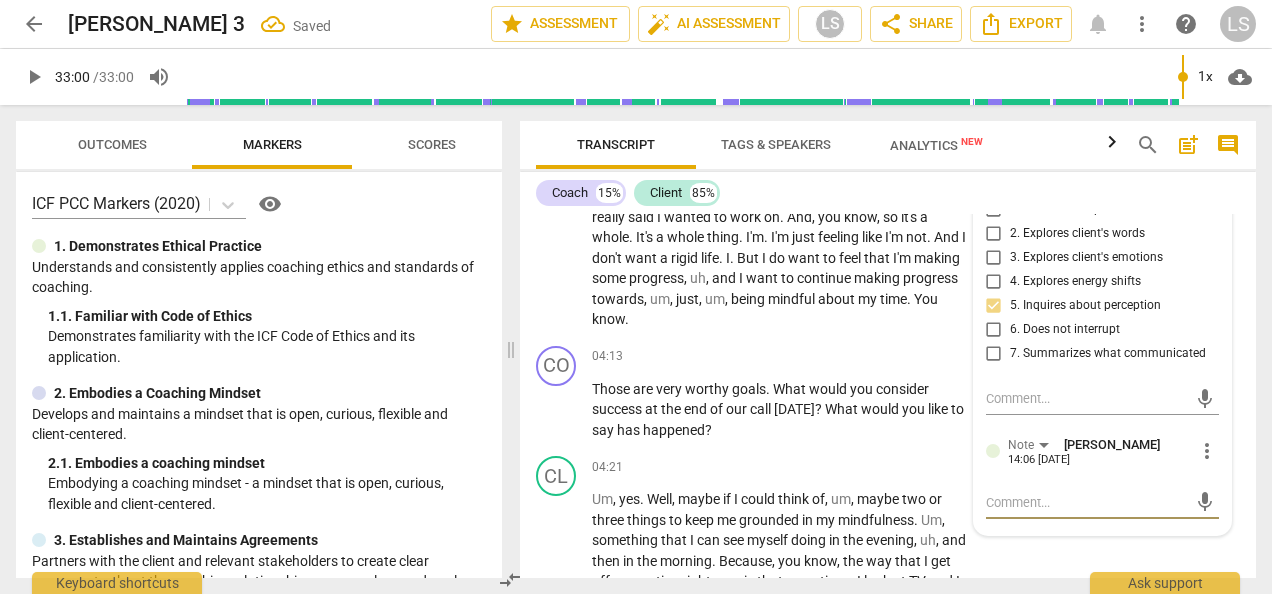 type on "C" 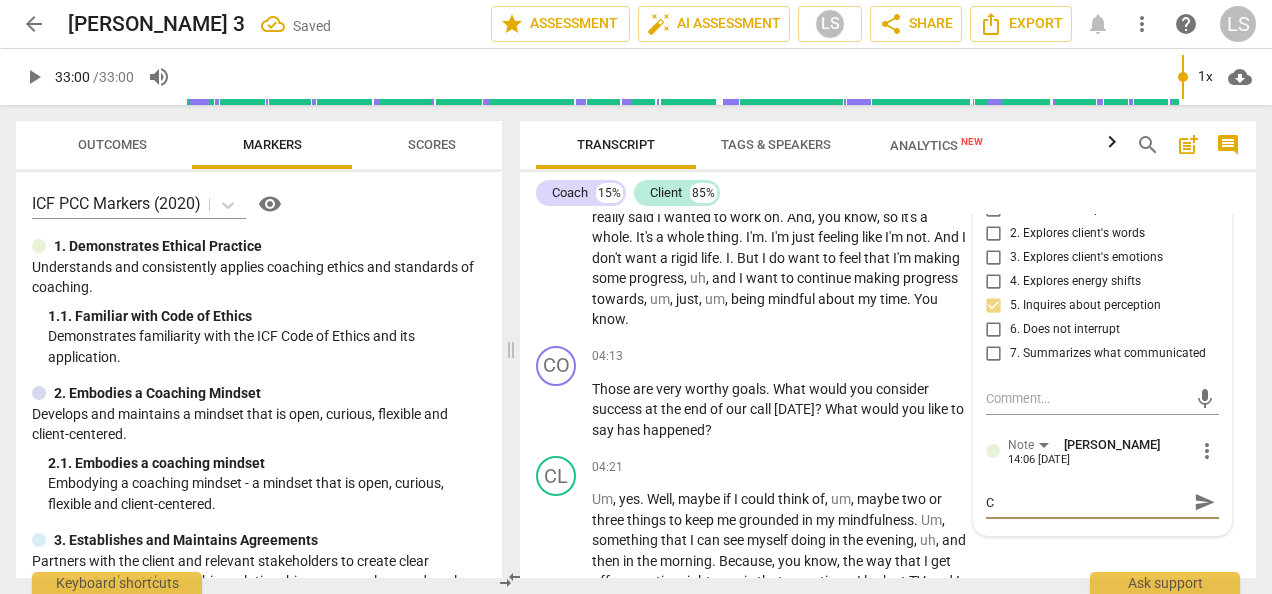 type on "Cl" 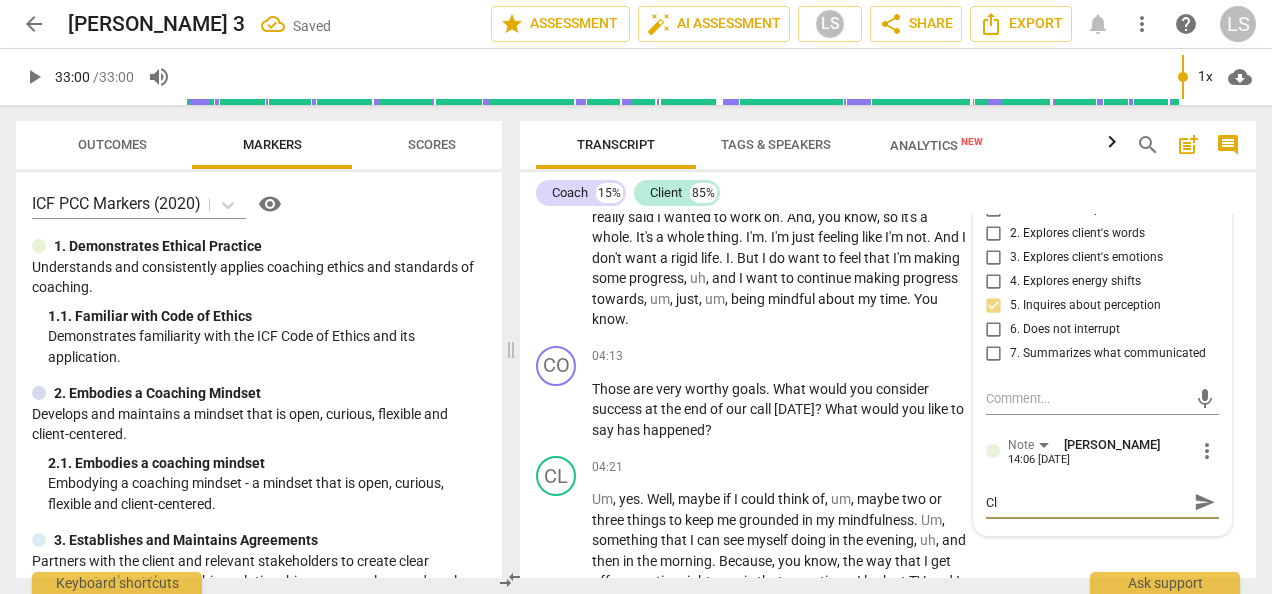 type on "Cli" 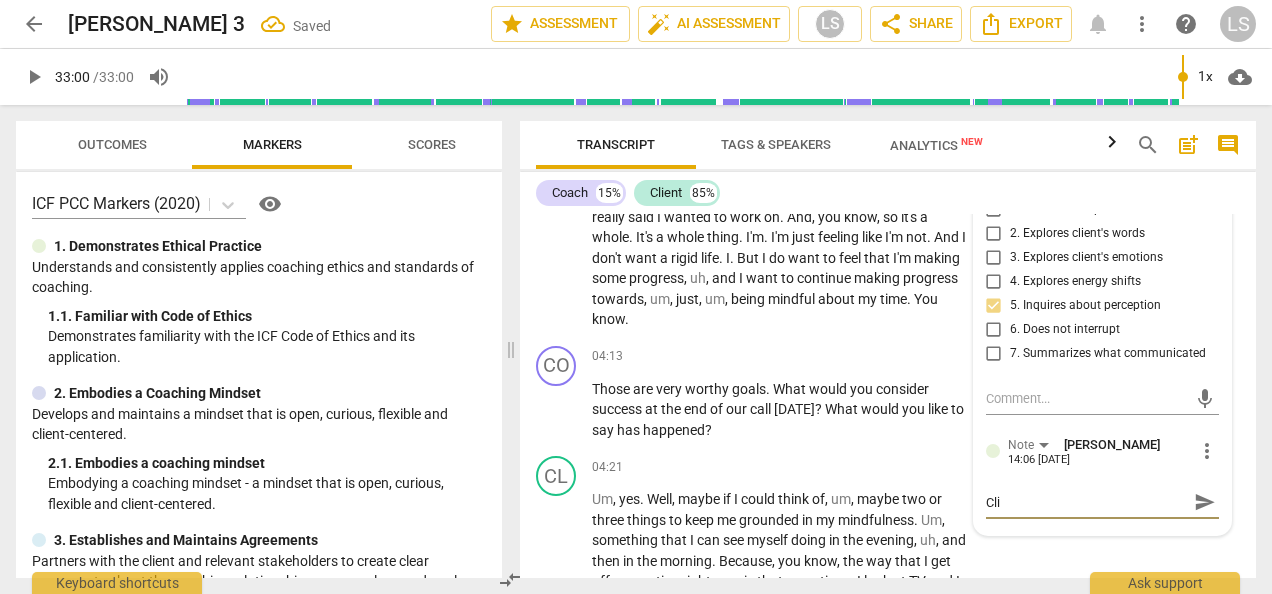 type on "Clie" 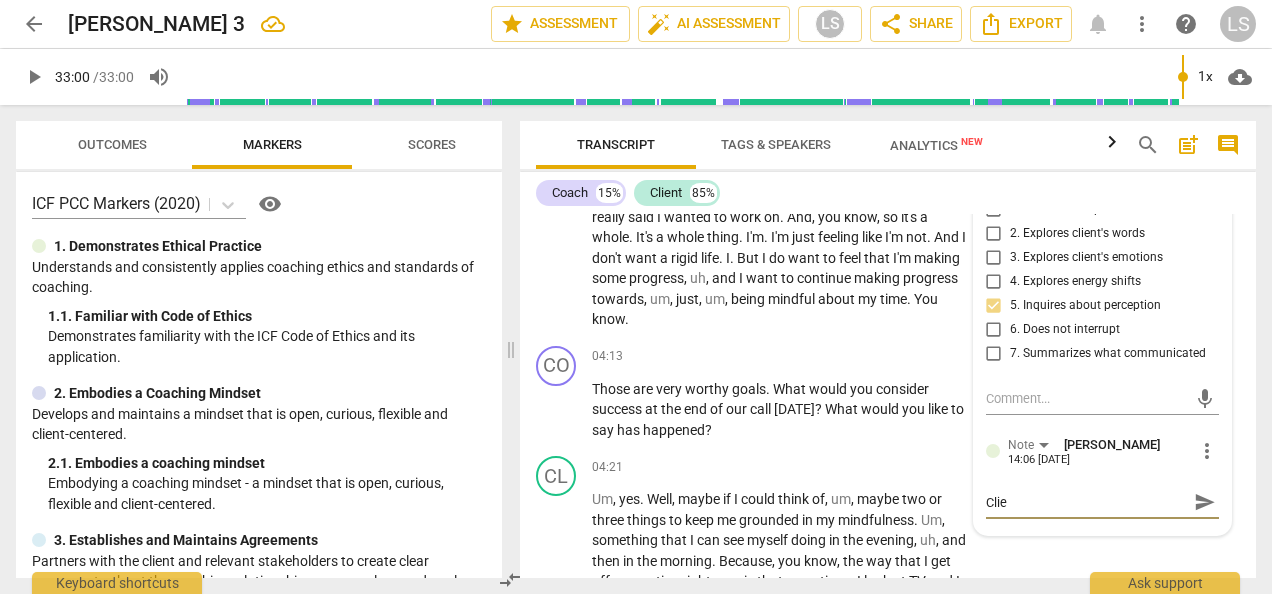 type on "Clien" 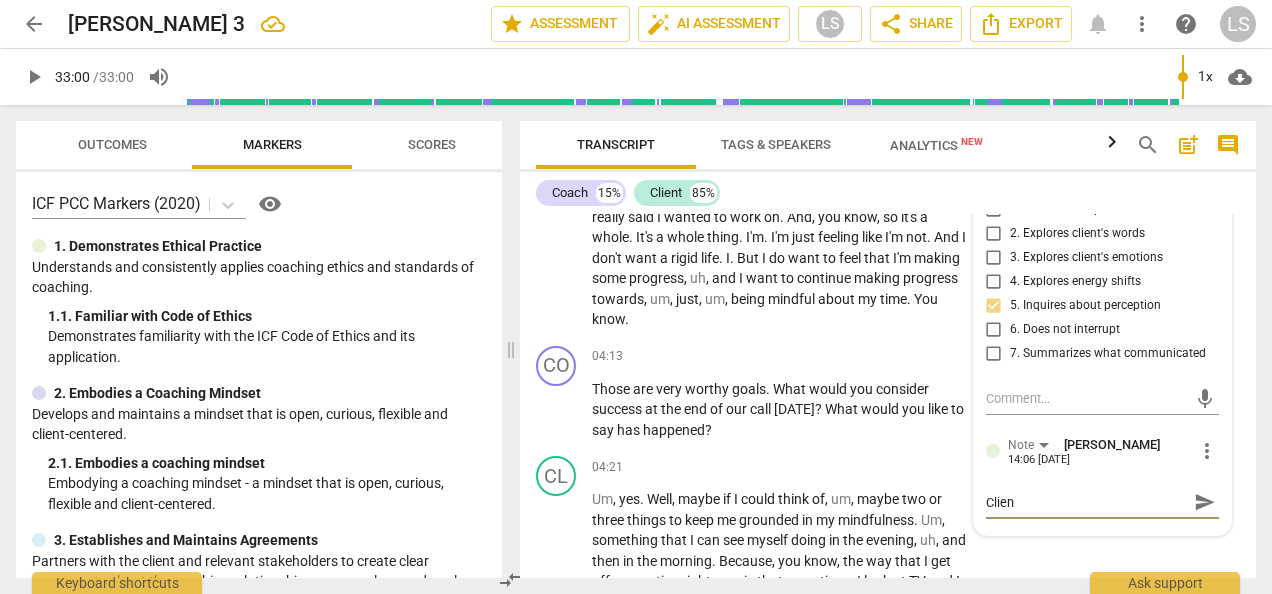 type on "Client" 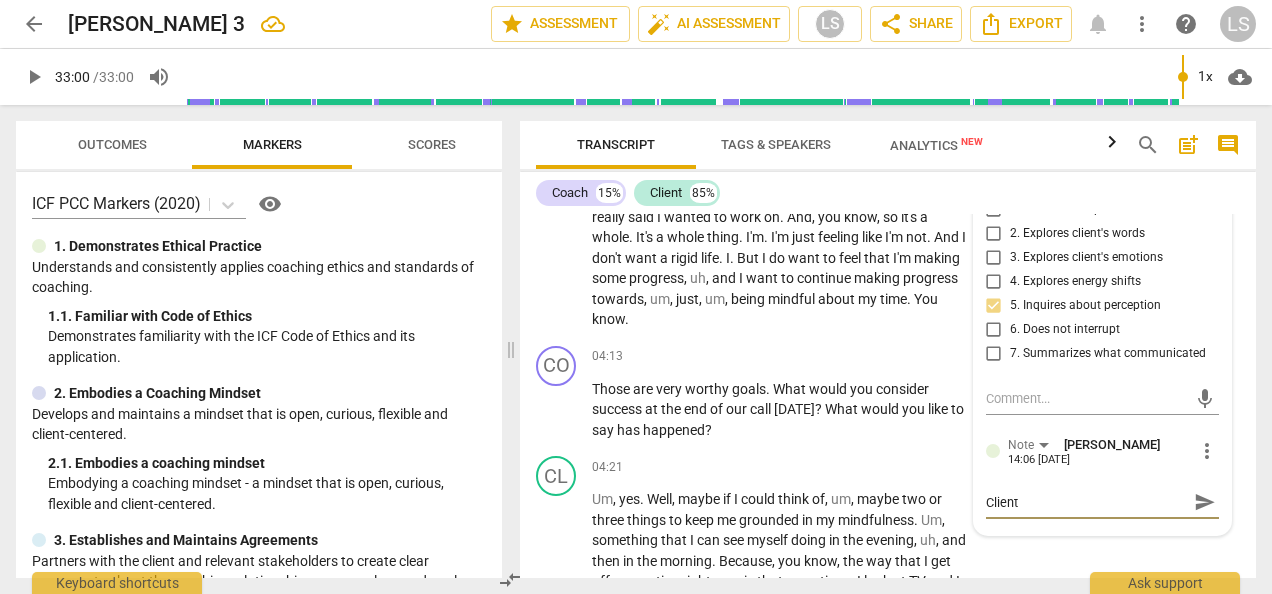 type on "Client" 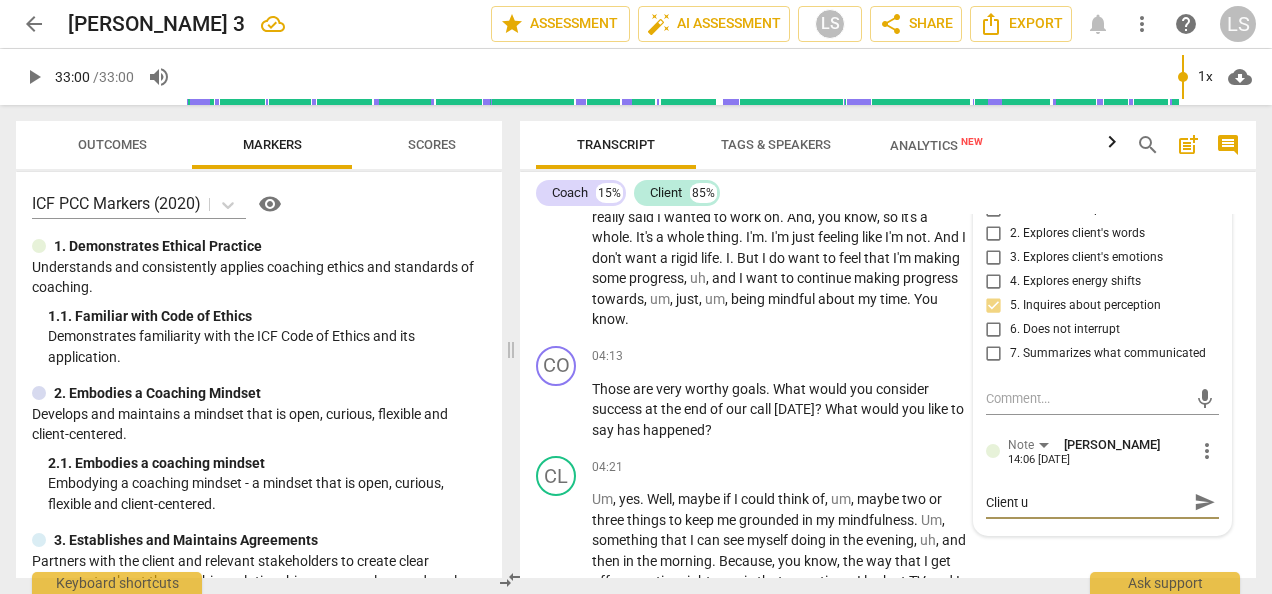 type on "Client us" 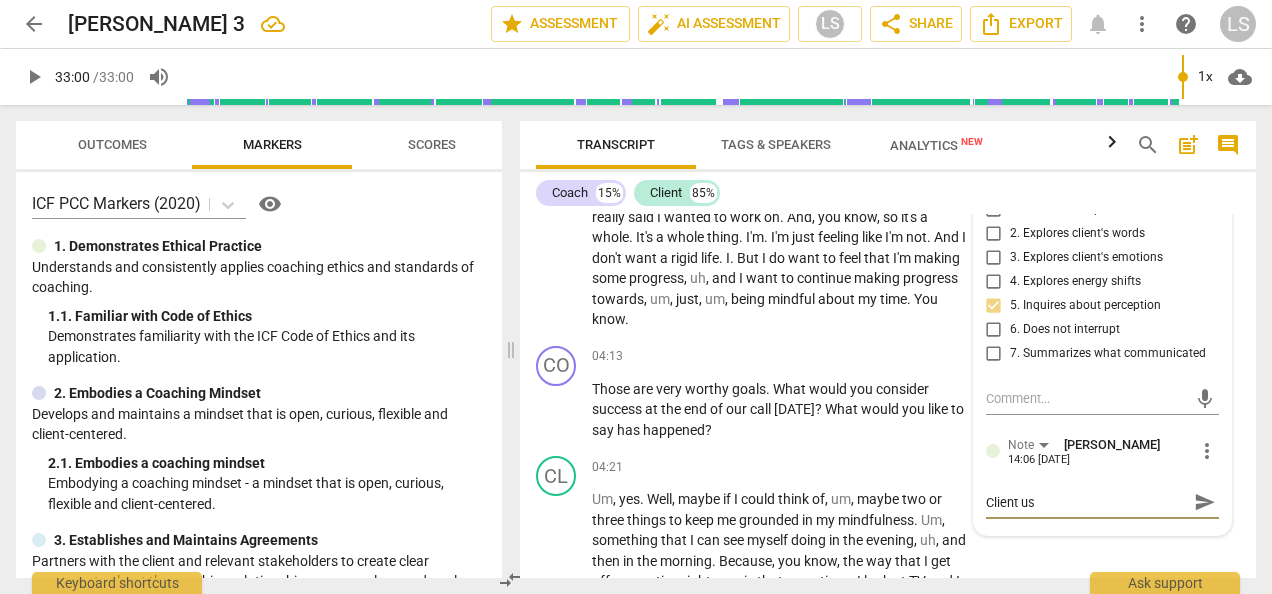 type on "Client use" 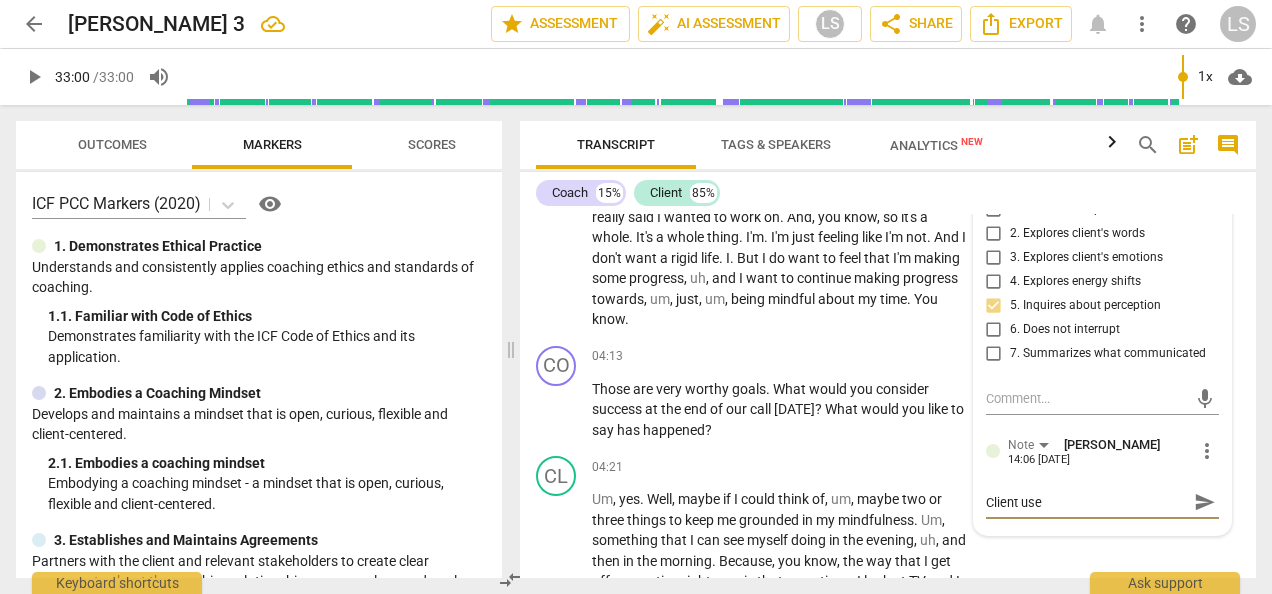 type on "Client uses" 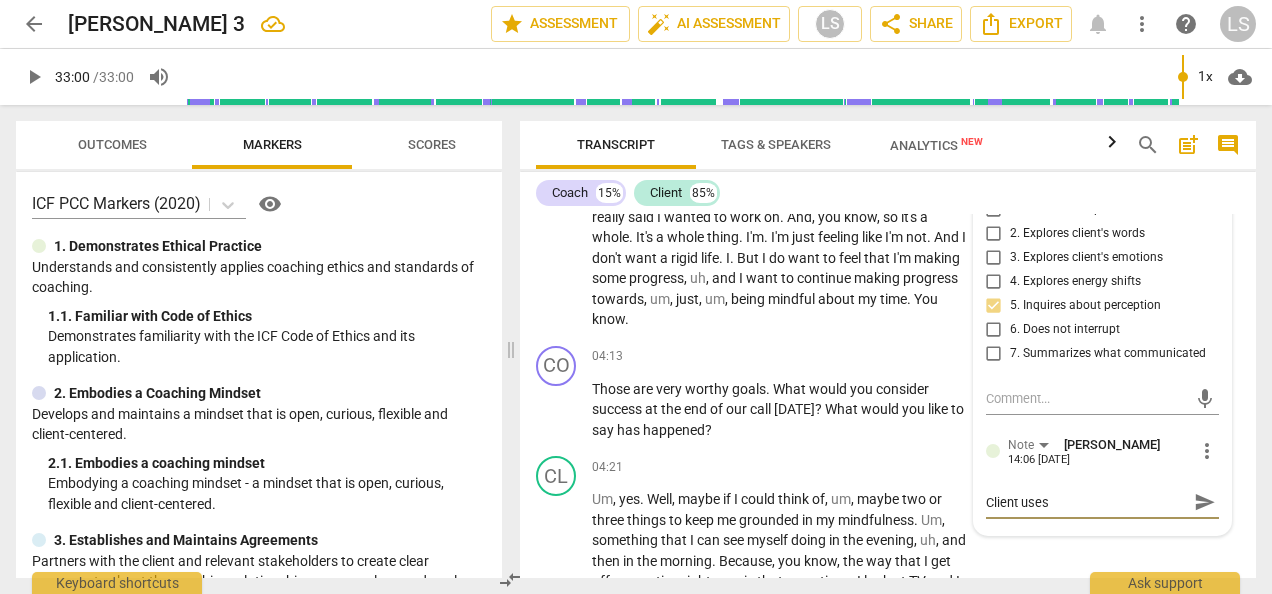 type on "Client uses" 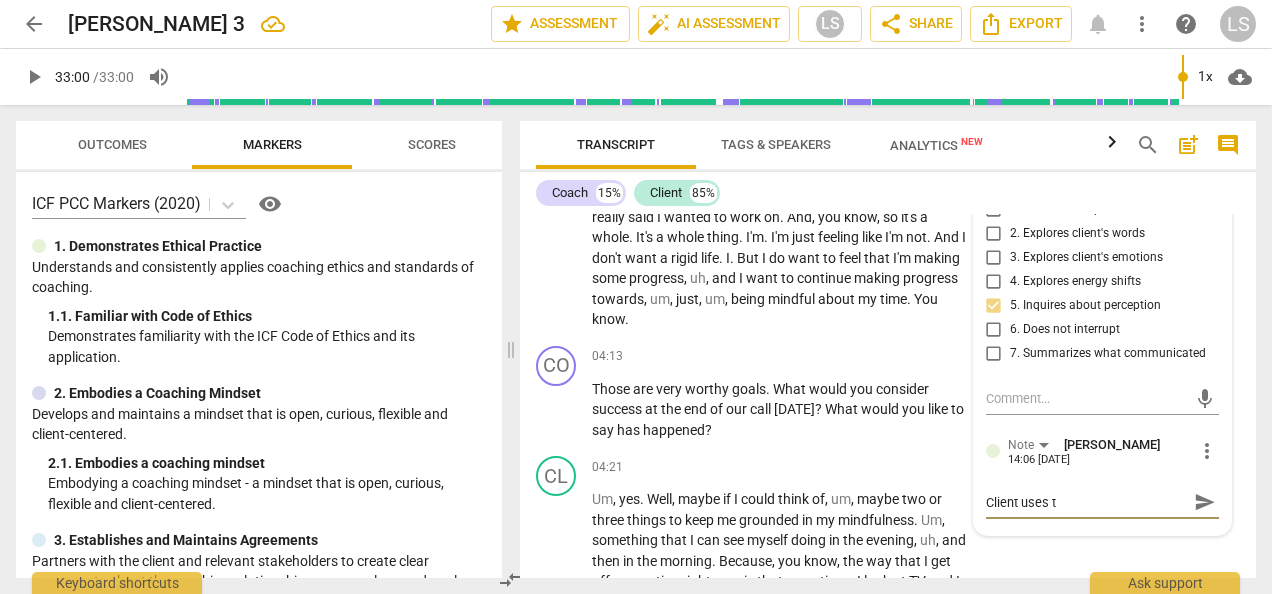 type on "Client uses th" 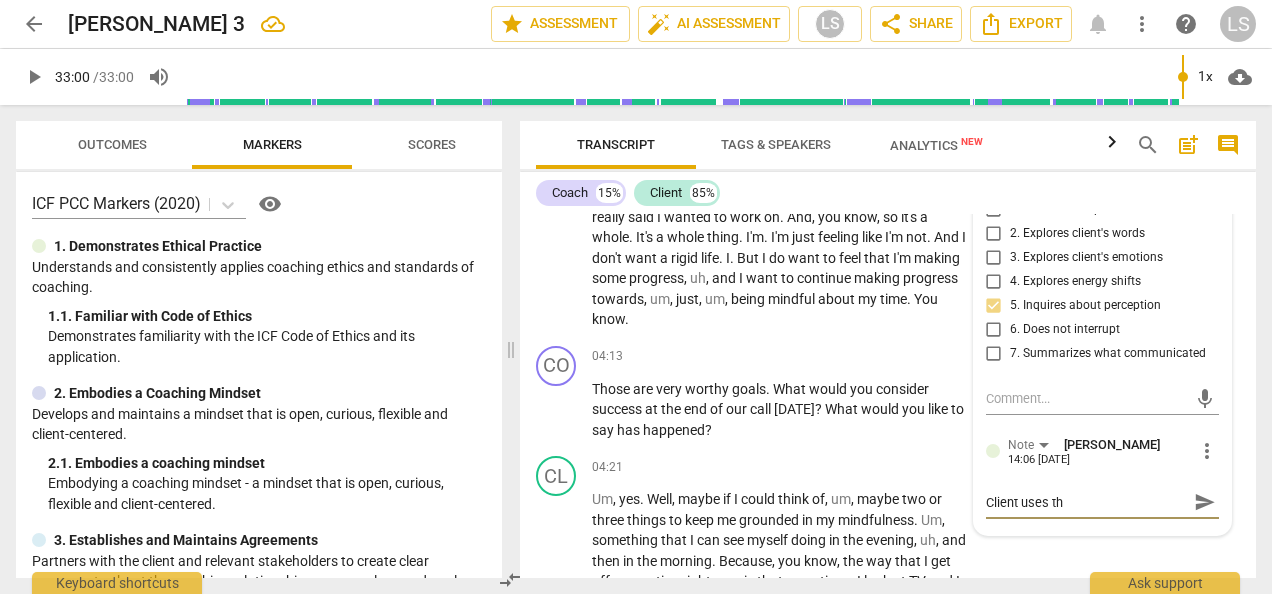 type on "Client uses the" 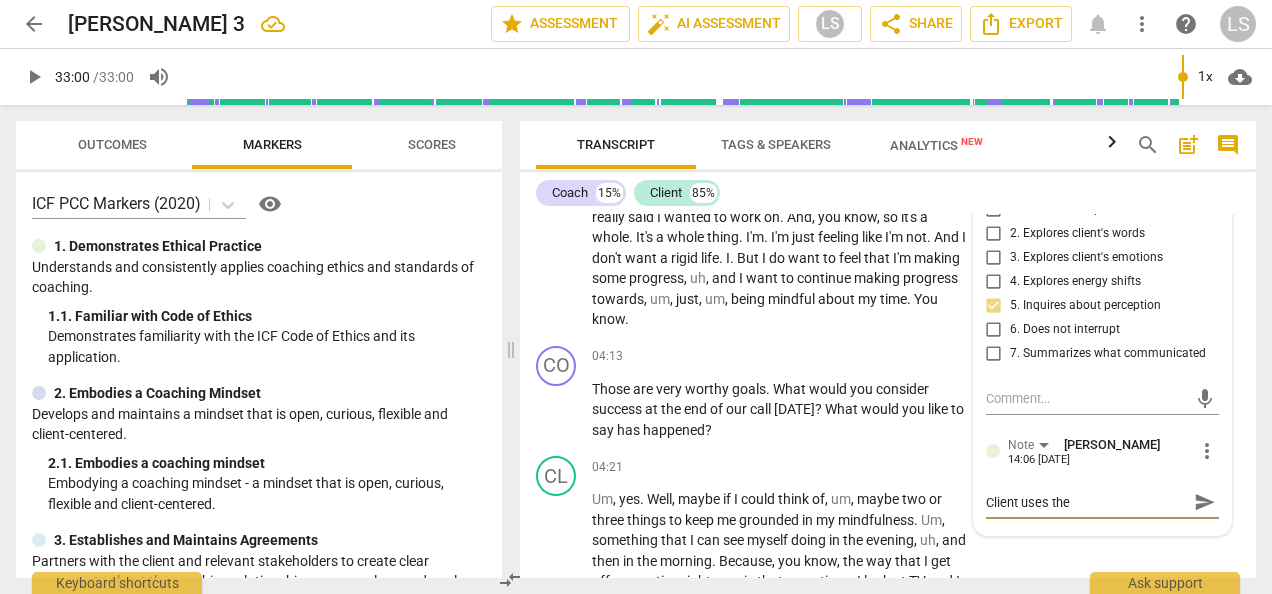 type on "Client uses the" 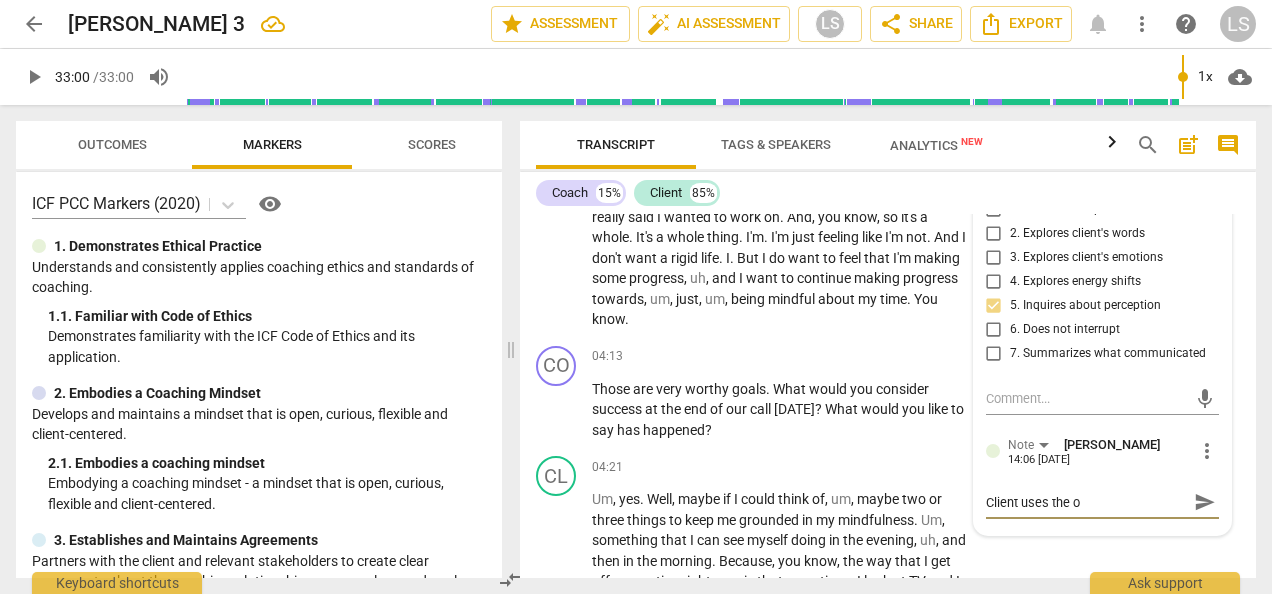 type on "Client uses the ow" 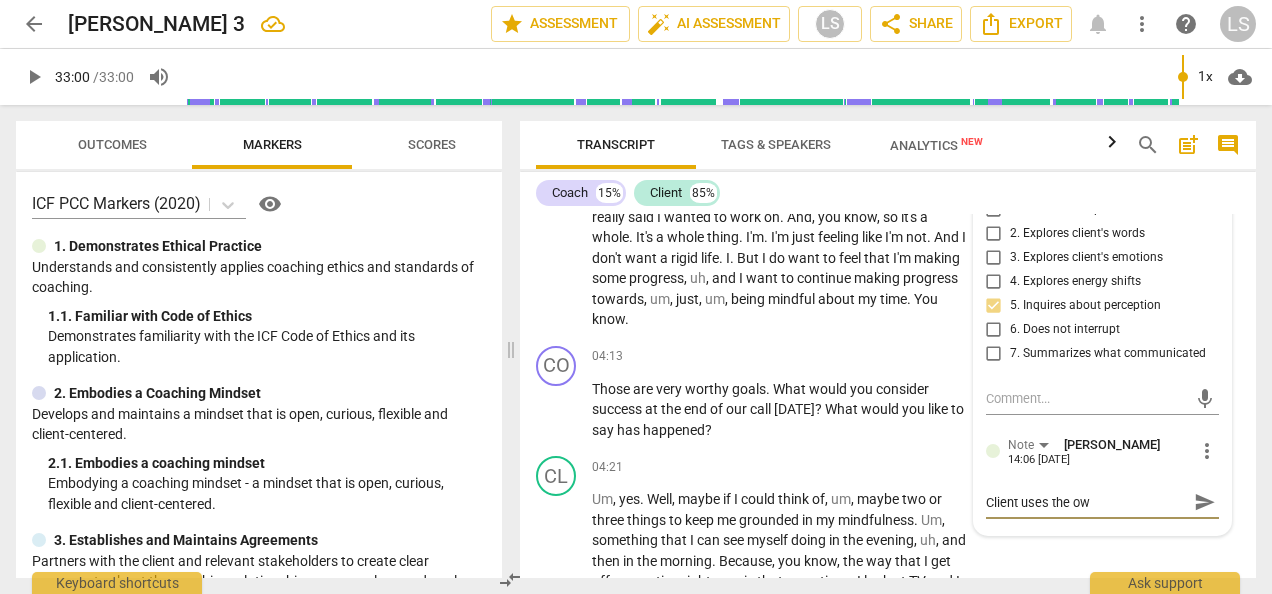 type on "Client uses the owr" 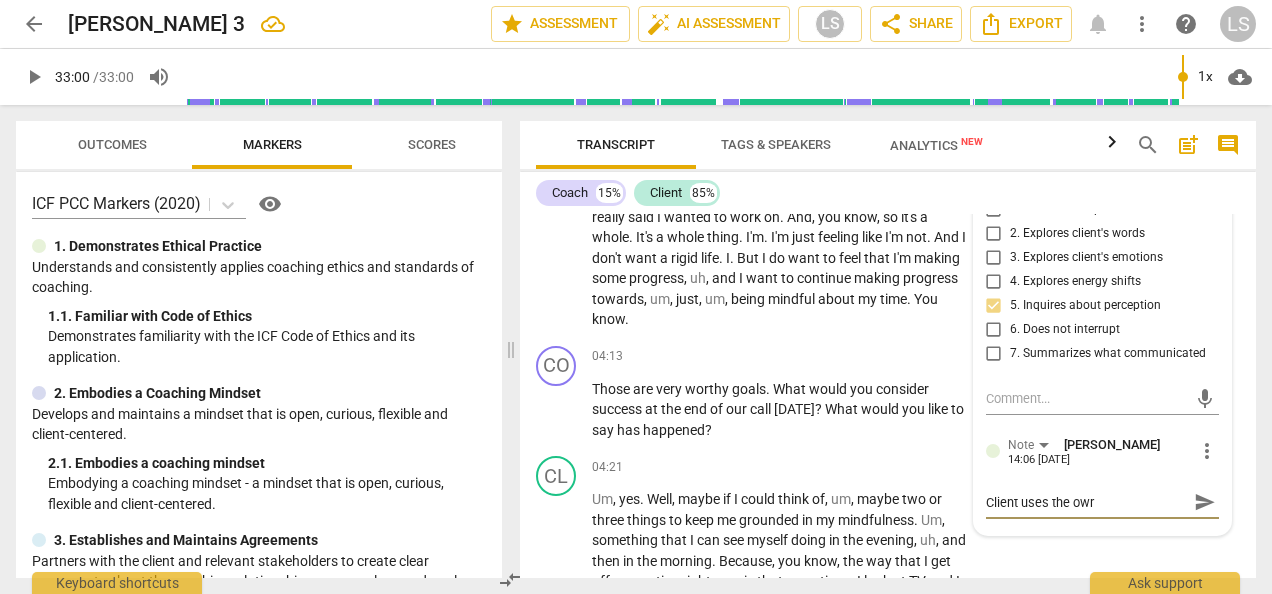 type on "Client uses the owrd" 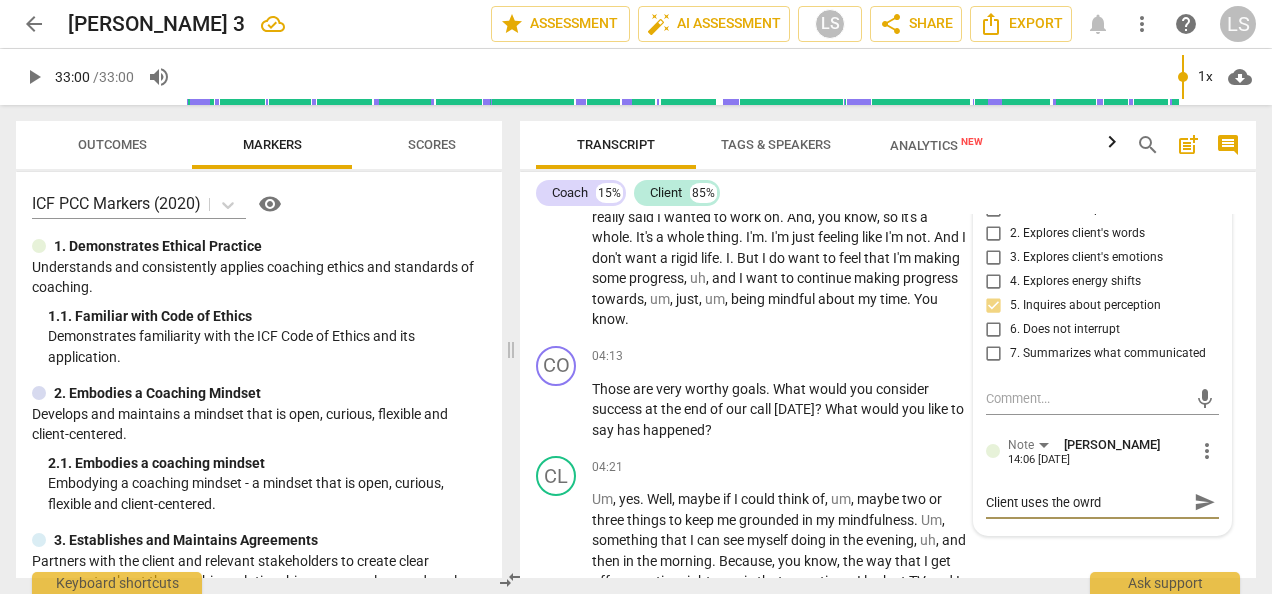 type on "Client uses the owrd" 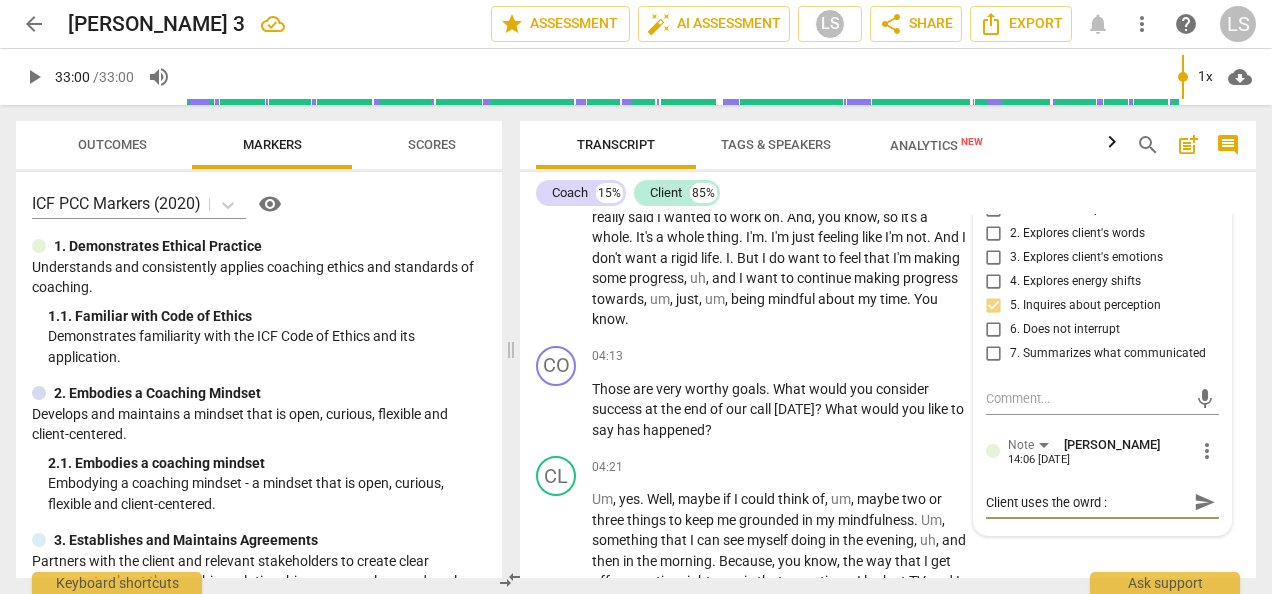 type on "Client uses the owrd :i" 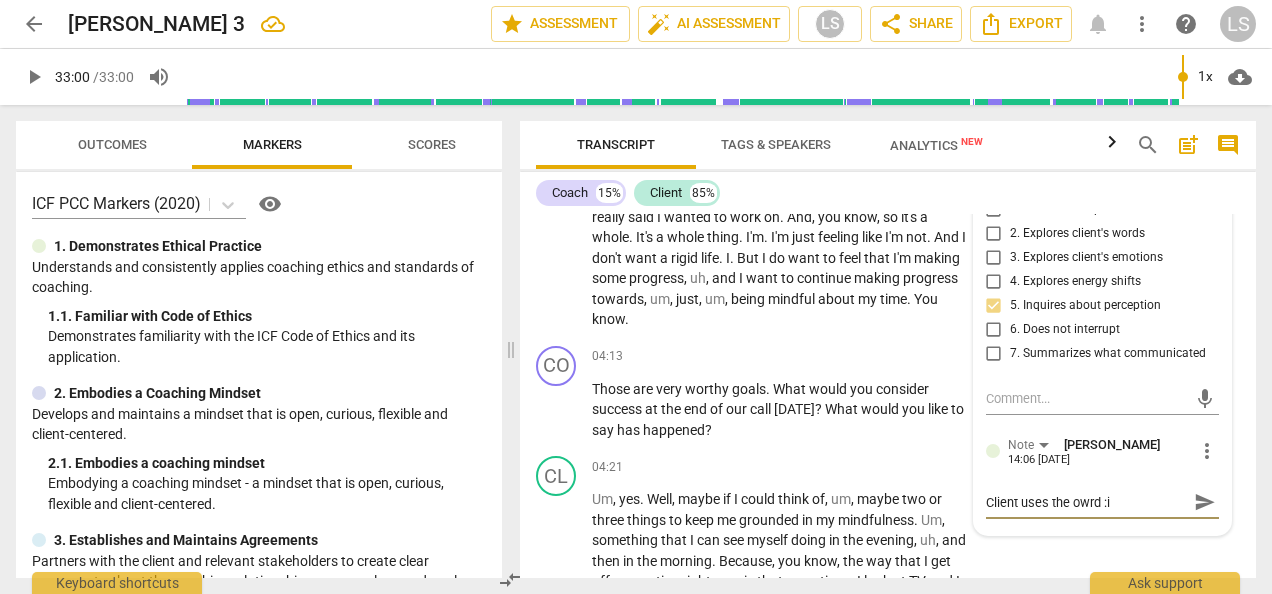 type on "Client uses the owrd :in" 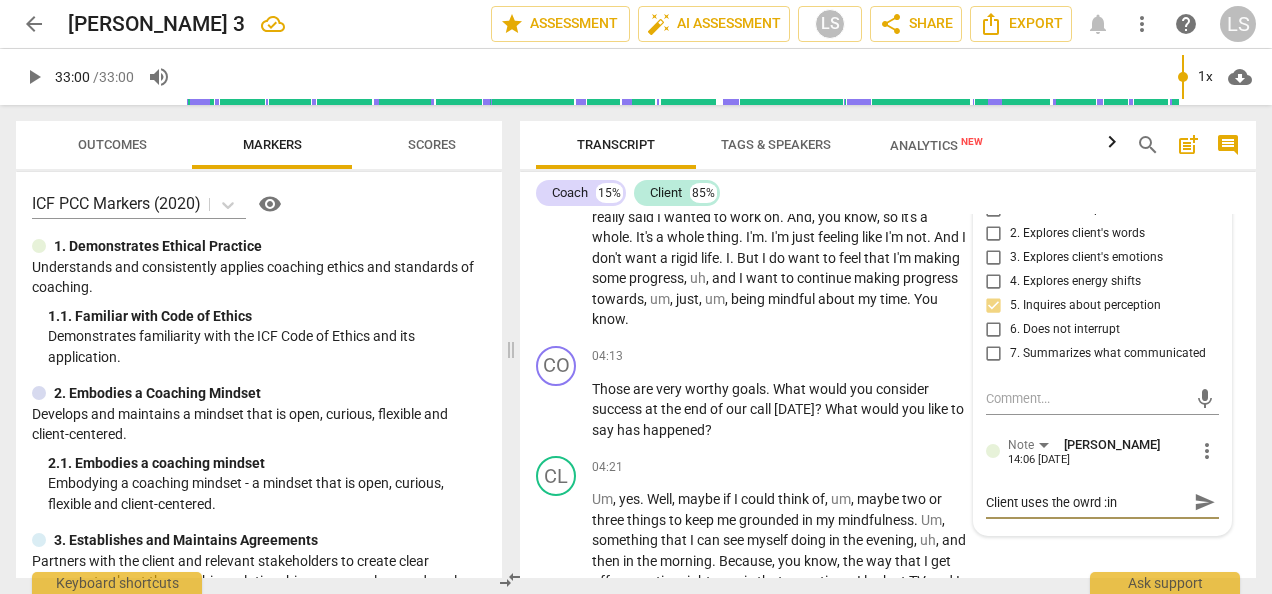 type on "Client uses the owrd :ind" 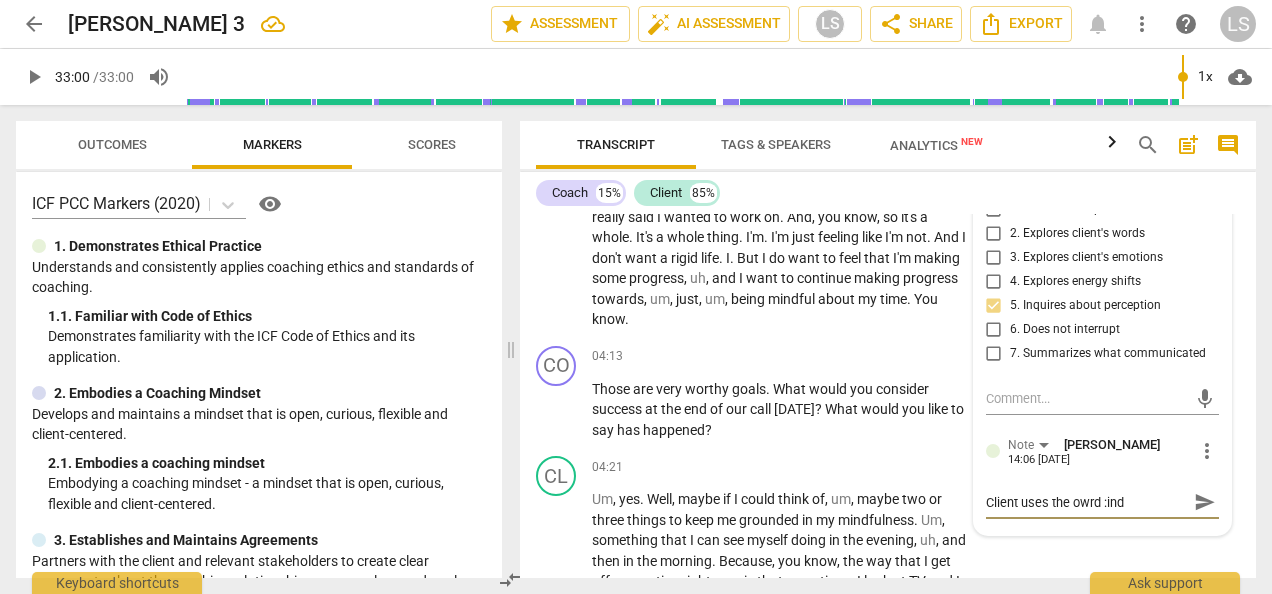 type on "Client uses the owrd :indf" 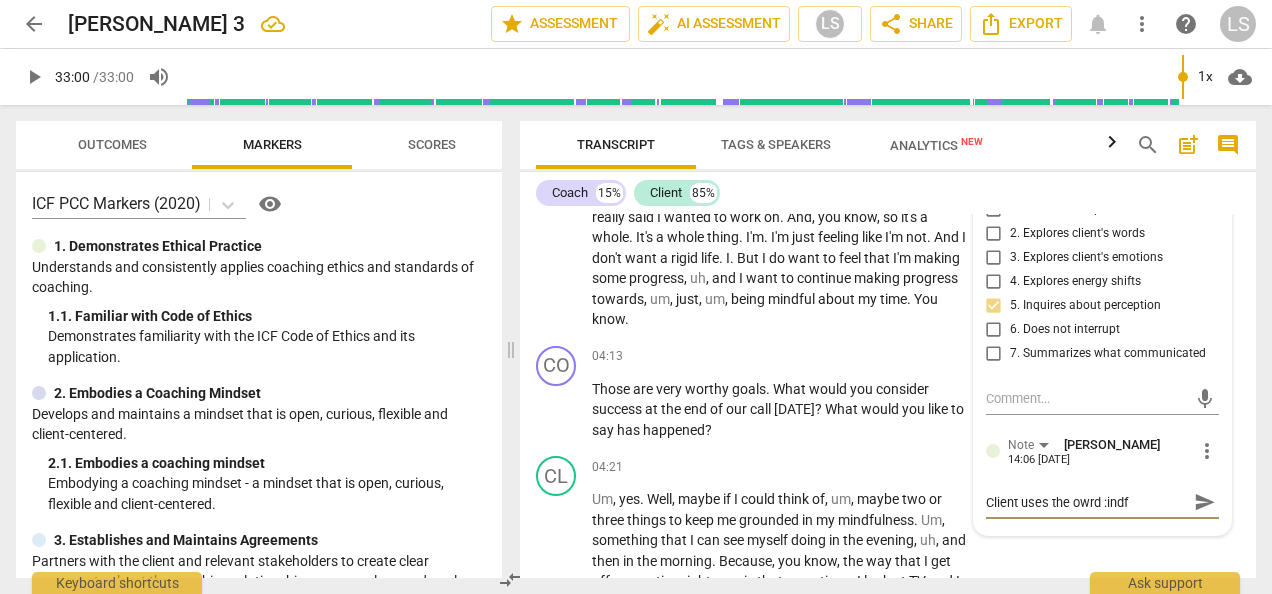 type on "Client uses the owrd :indfu" 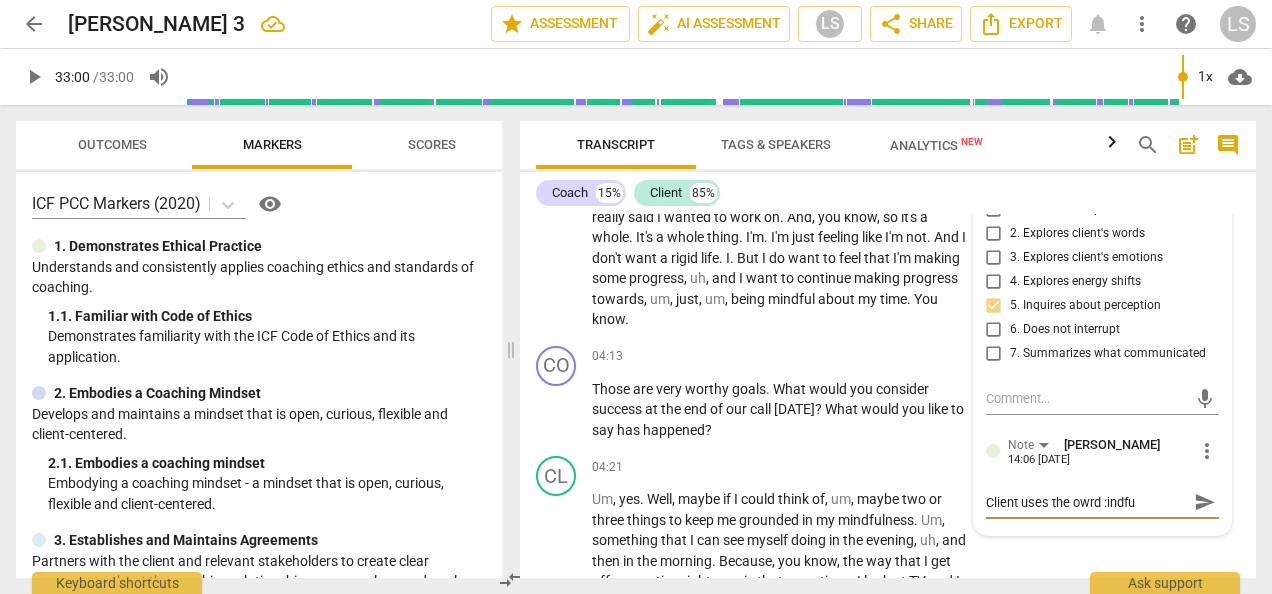 type on "Client uses the owrd :indful" 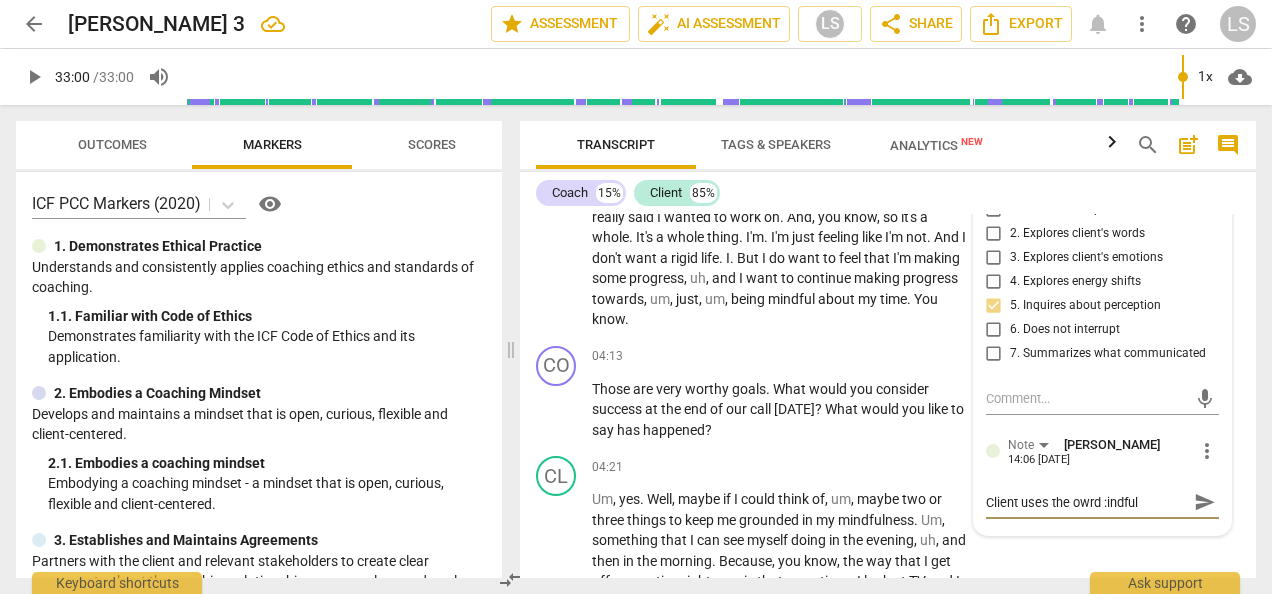 type on "Client uses the owrd :indfuln" 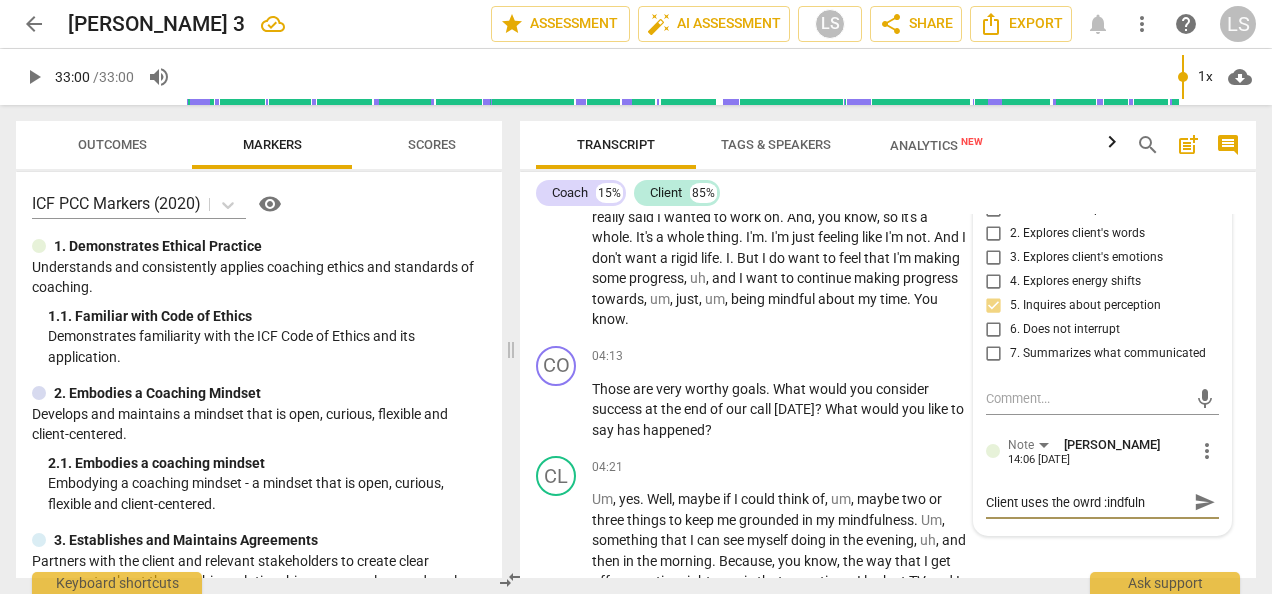 type on "Client uses the owrd :indfulne" 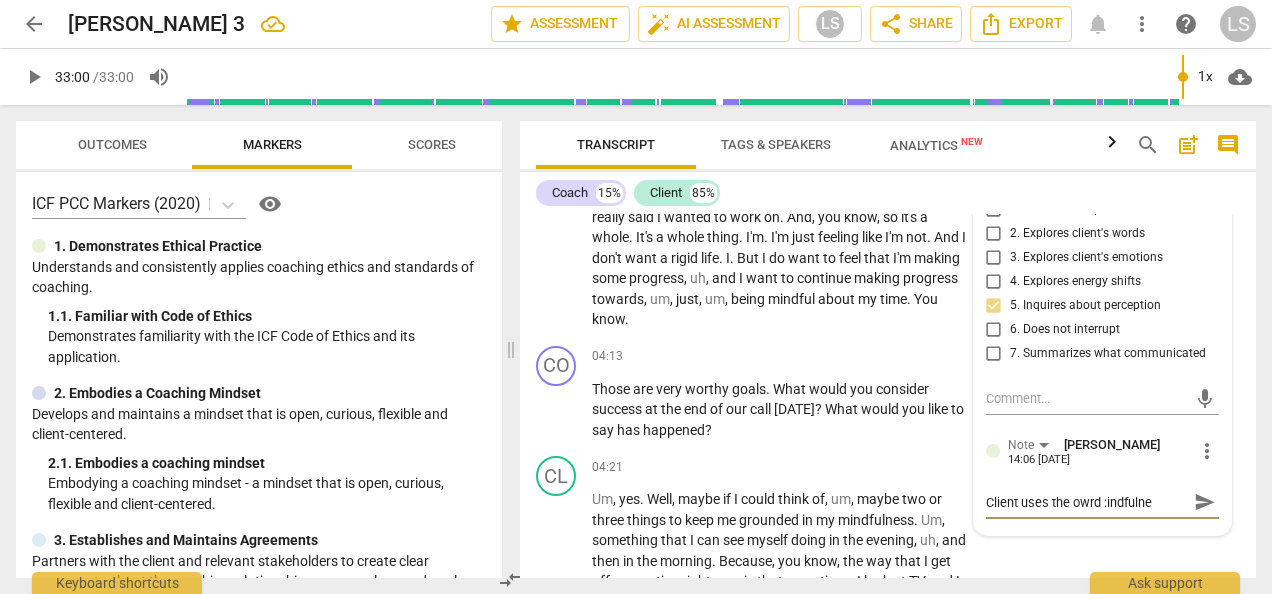 type on "Client uses the owrd :indfuln" 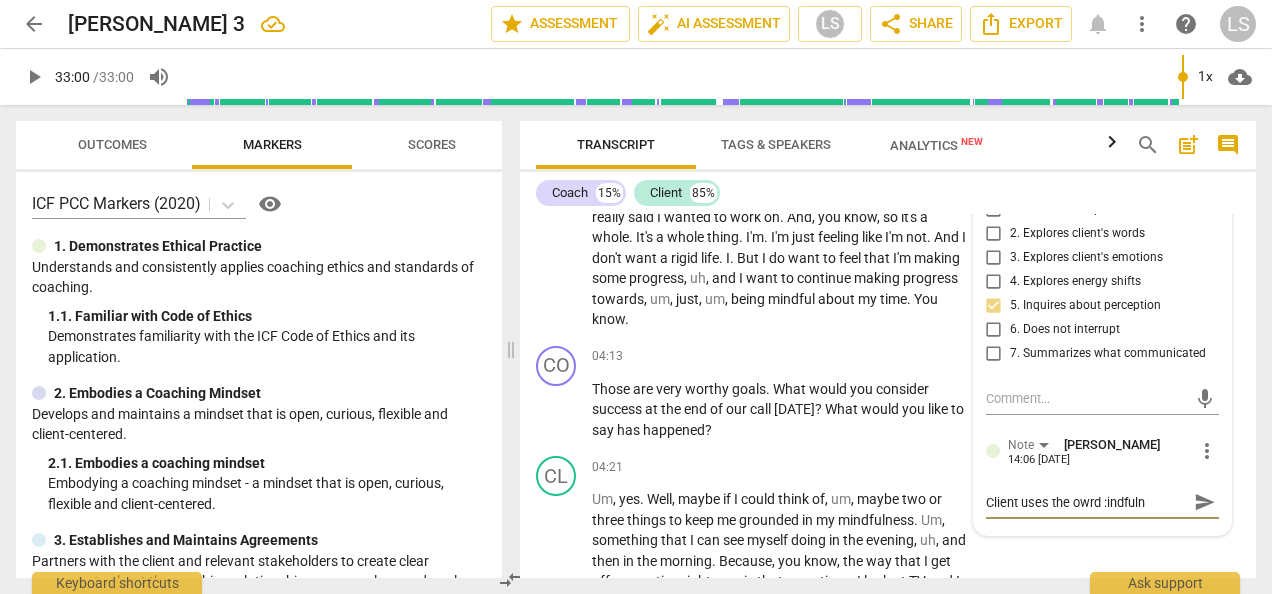 type on "Client uses the owrd :indful" 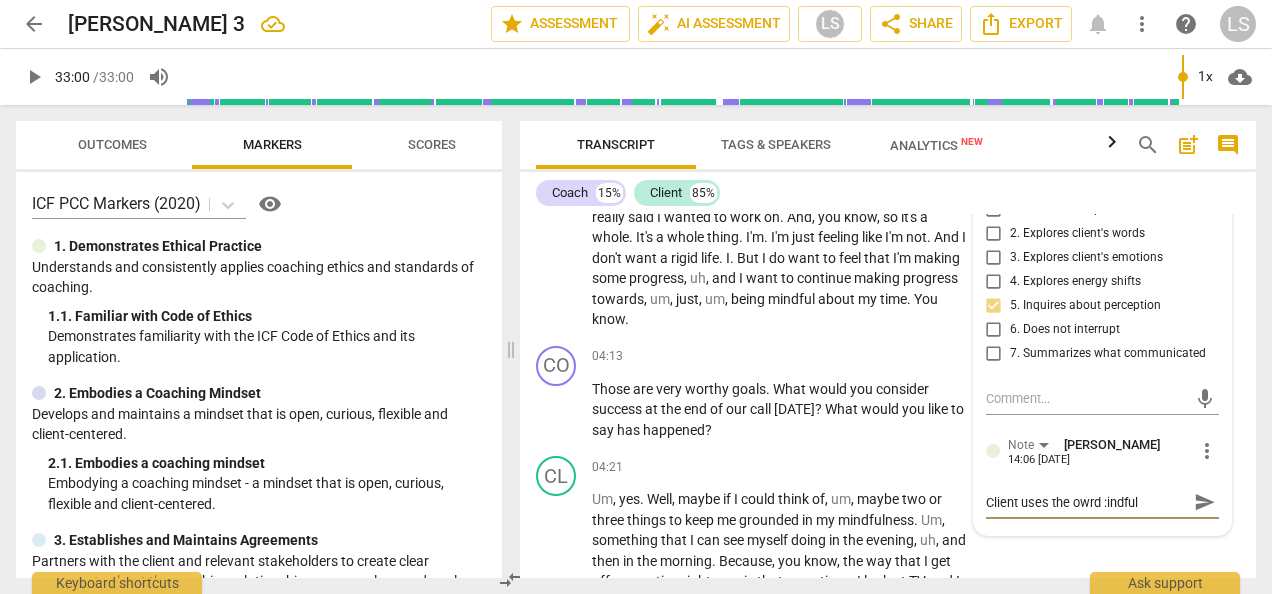 type on "Client uses the owrd :indfu" 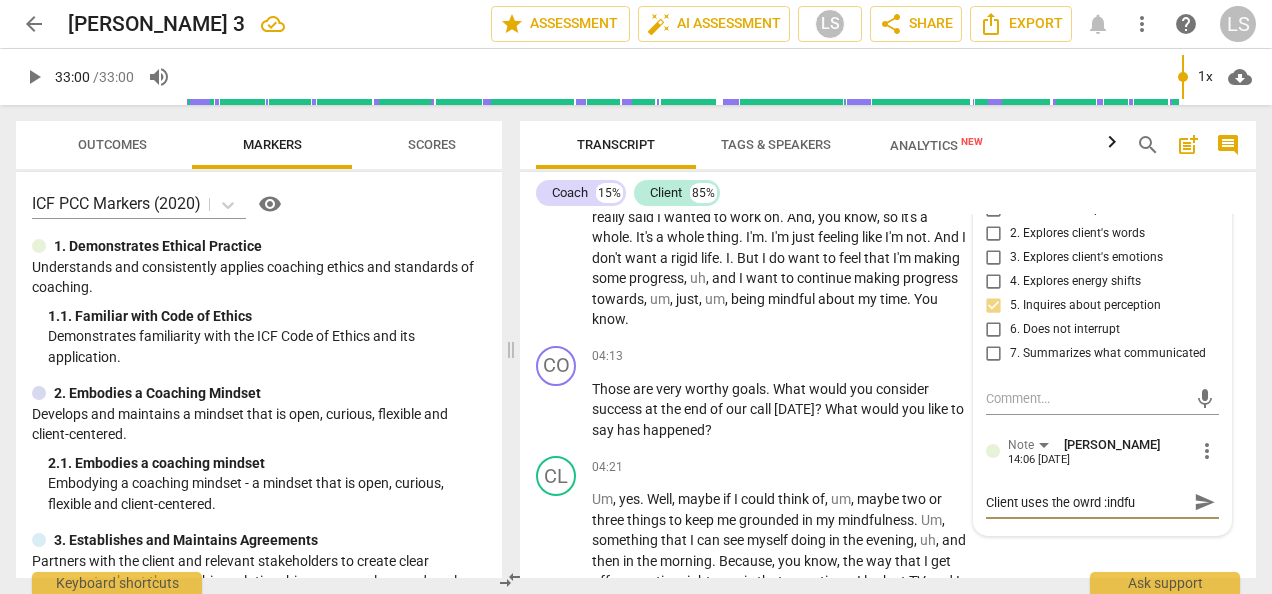 type on "Client uses the owrd :indf" 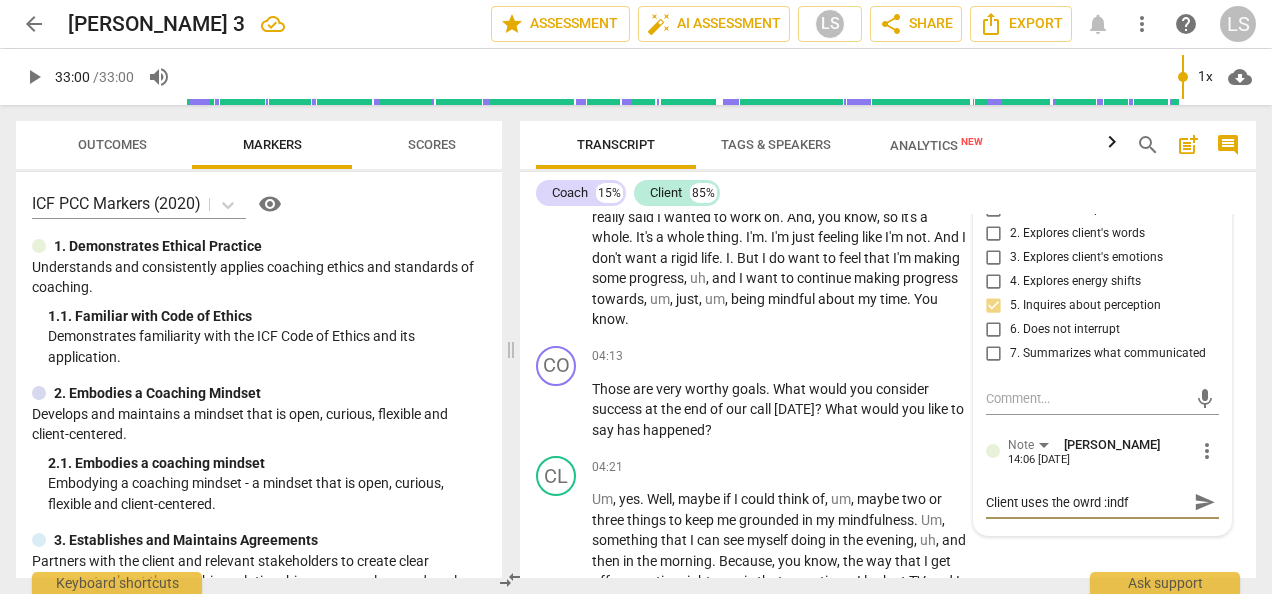 type on "Client uses the owrd :ind" 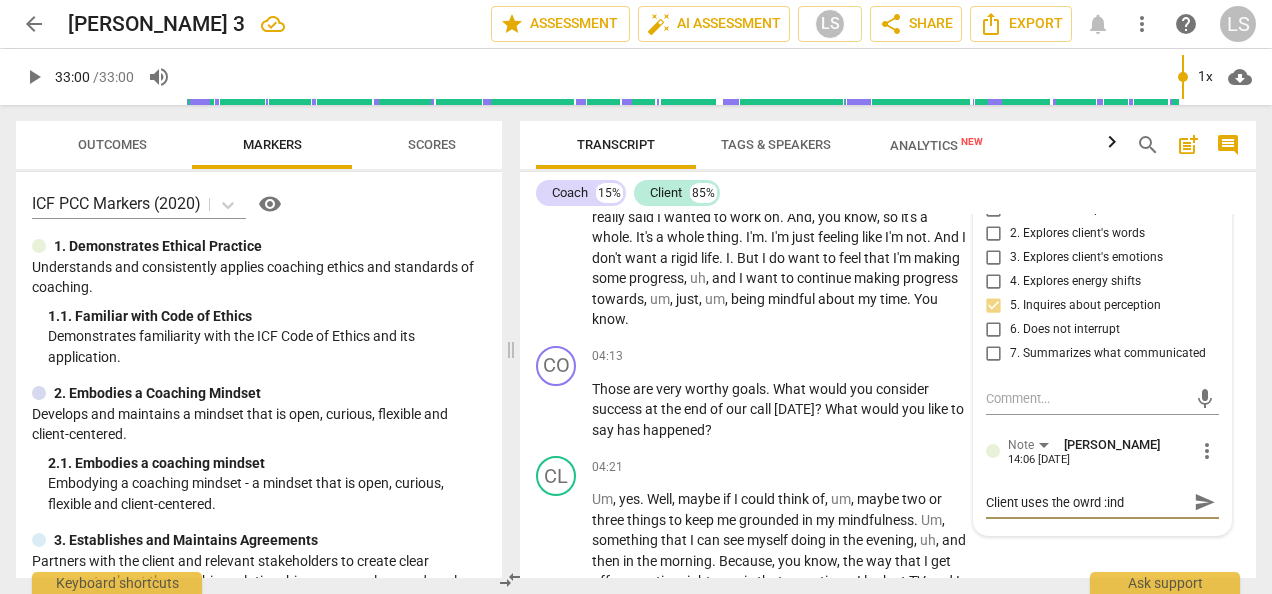type on "Client uses the owrd :in" 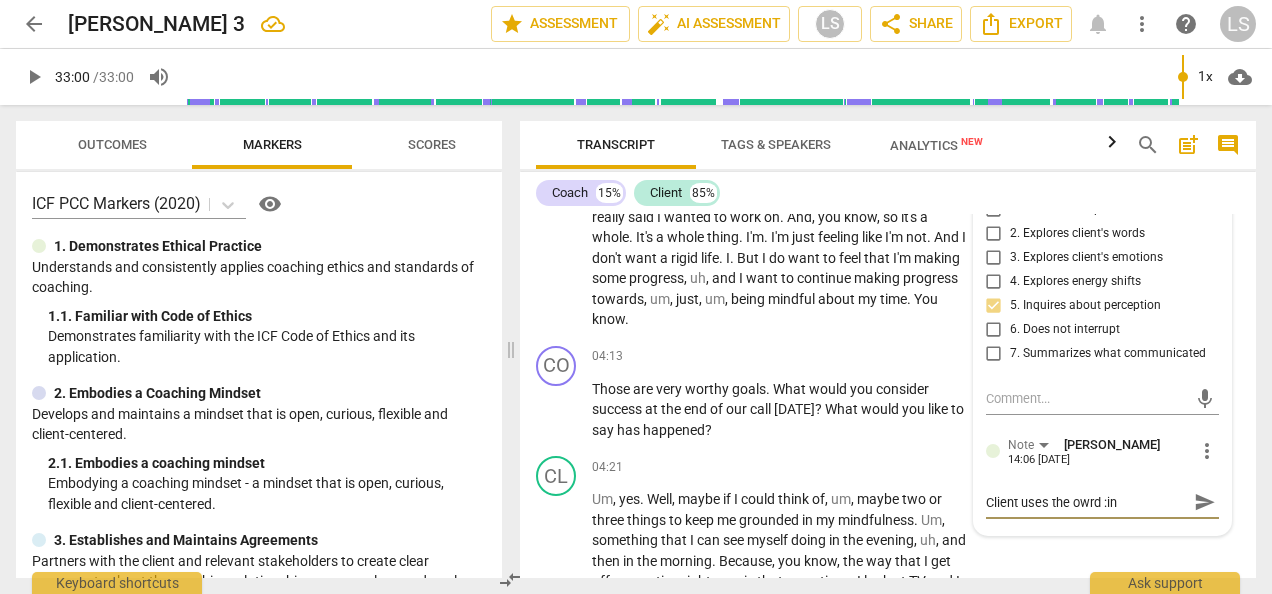 type on "Client uses the owrd :i" 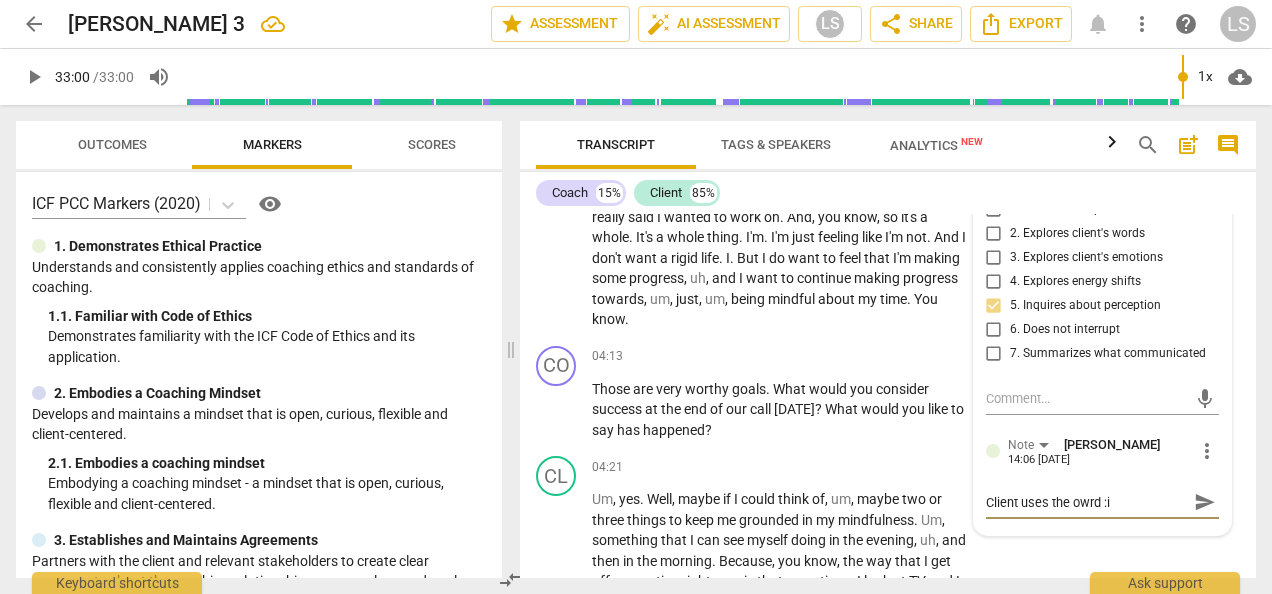 type on "Client uses the owrd :" 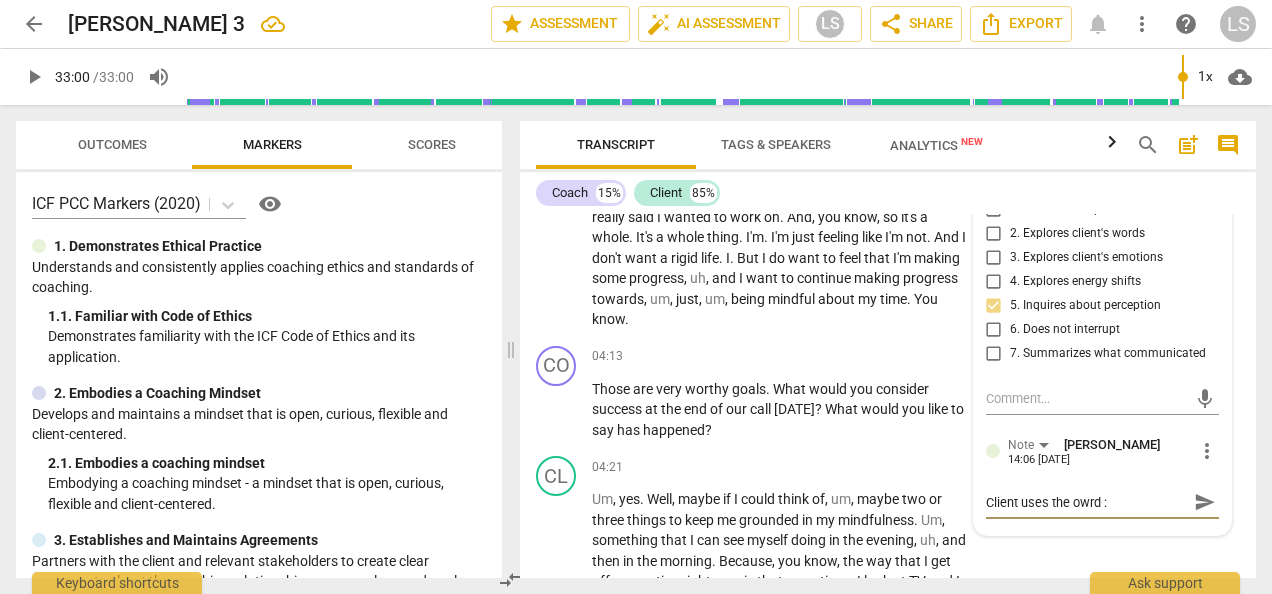 type on "Client uses the owrd" 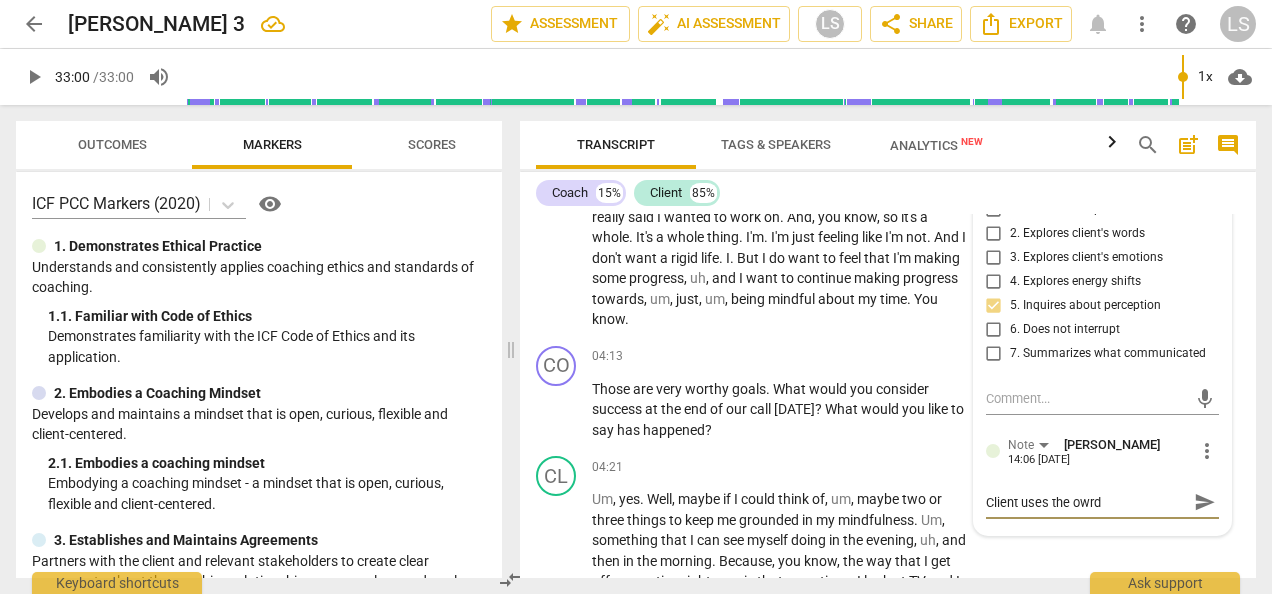 type on "Client uses the owrd" 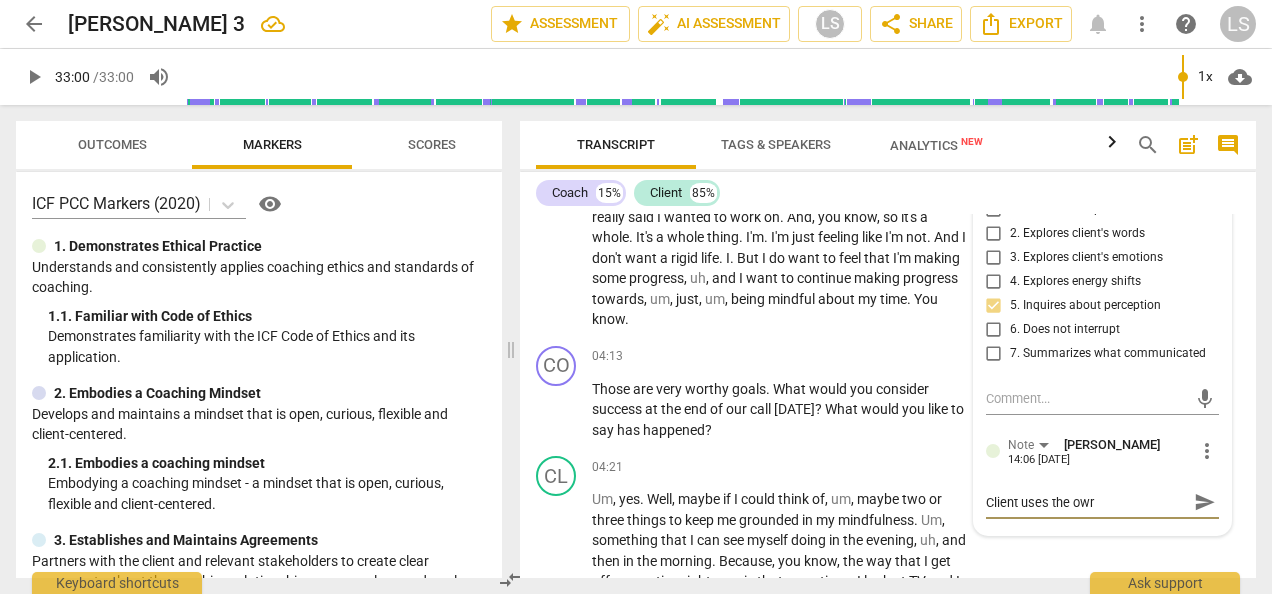 type on "Client uses the ow" 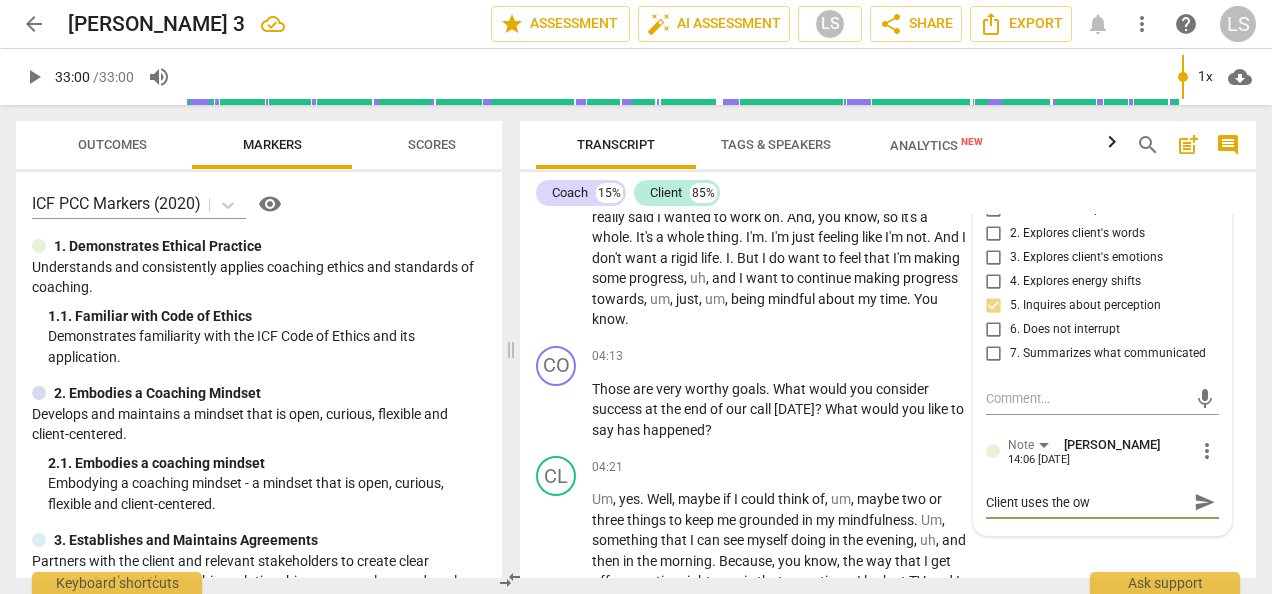type on "Client uses the o" 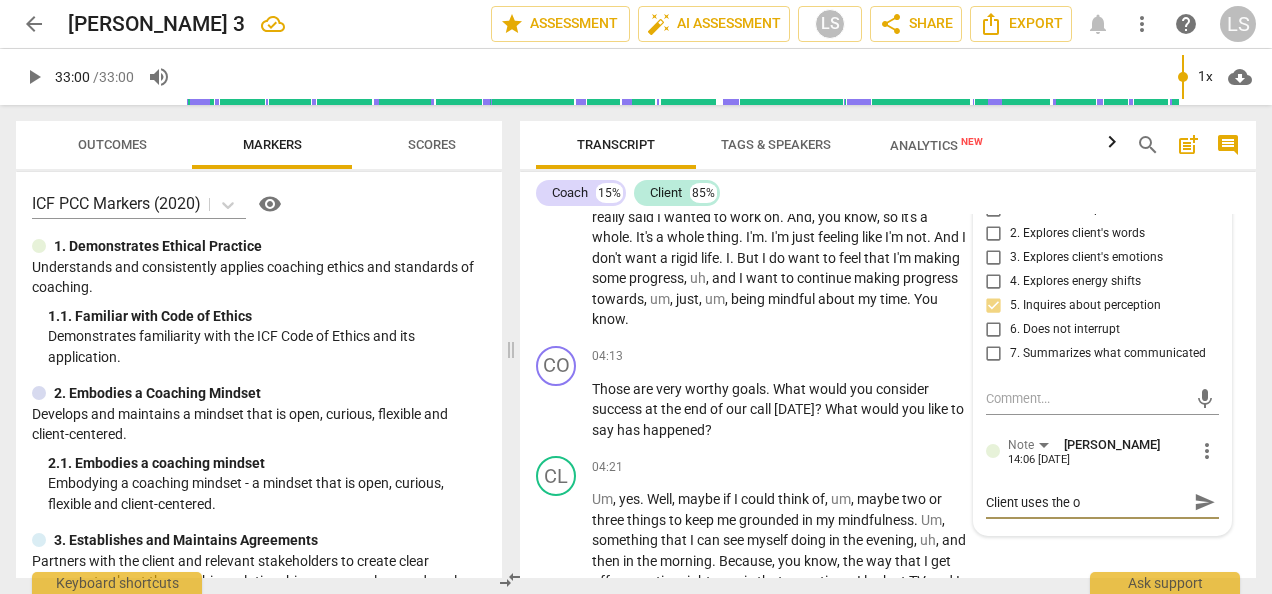 type on "Client uses the" 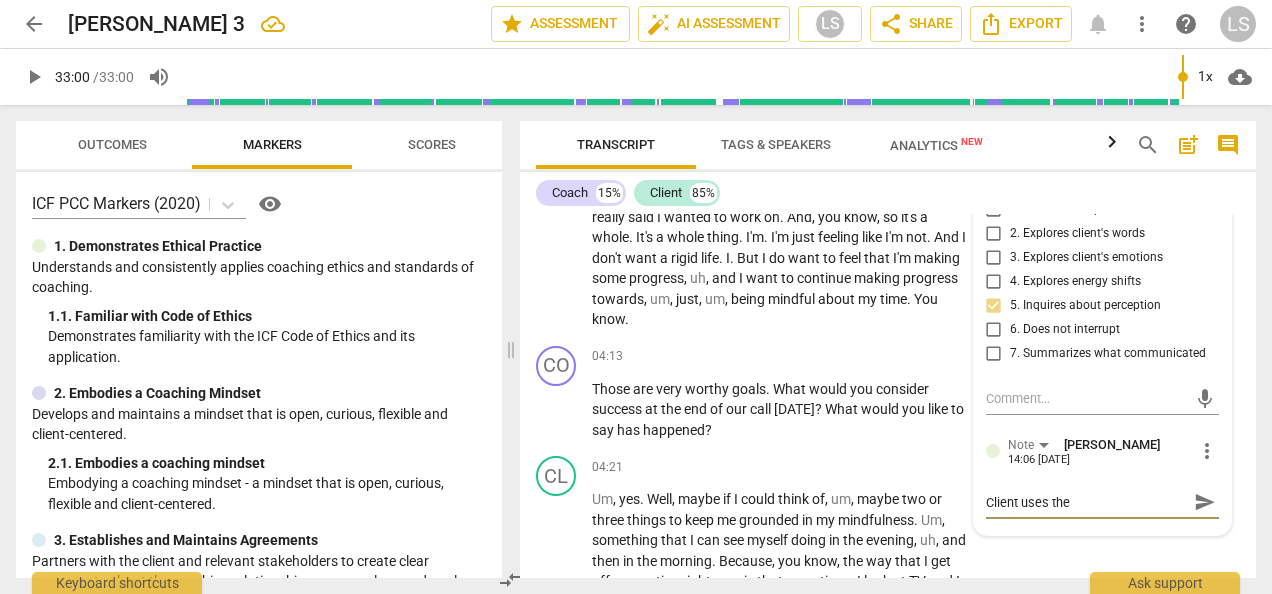 type on "Client uses the w" 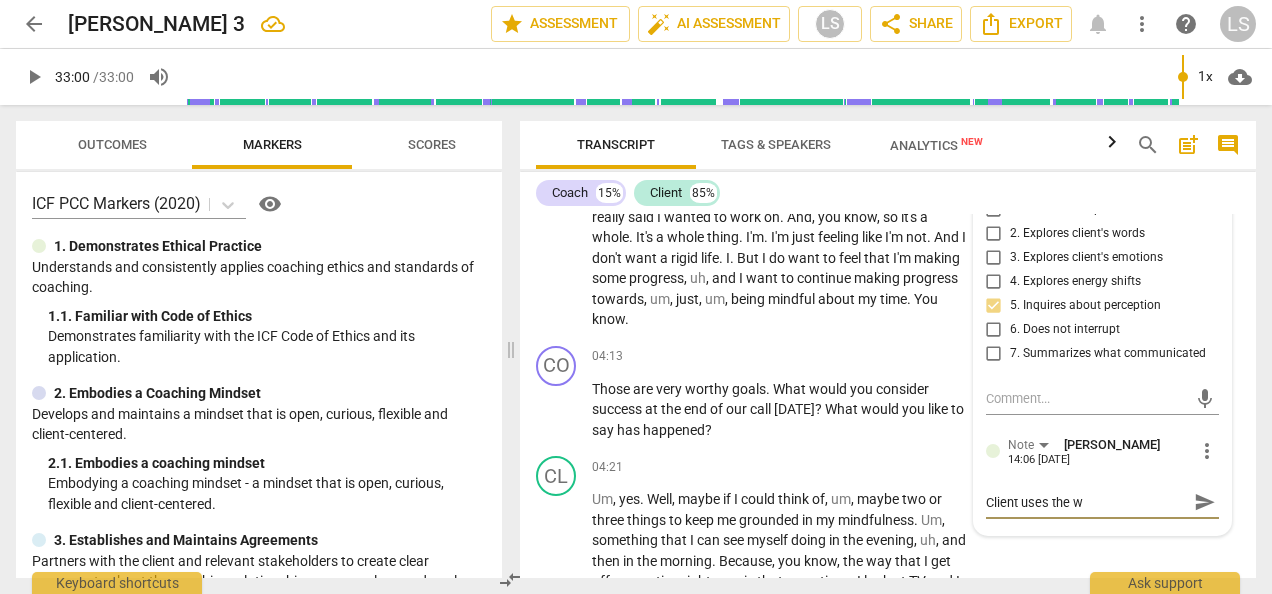 type on "Client uses the wo" 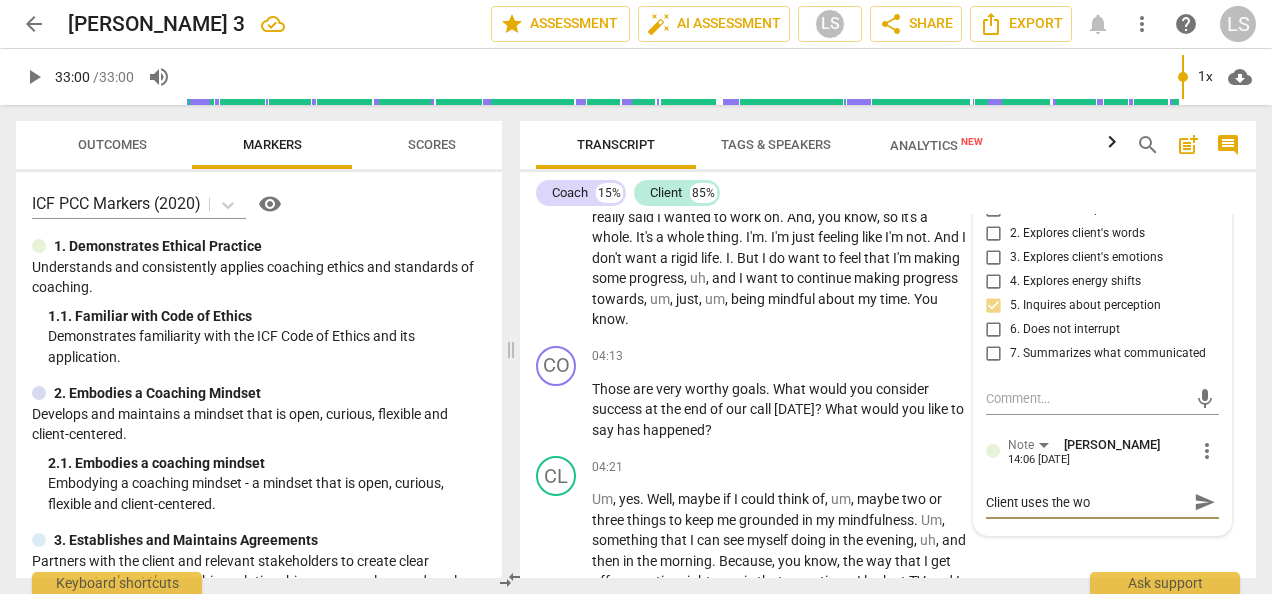 type on "Client uses the wor" 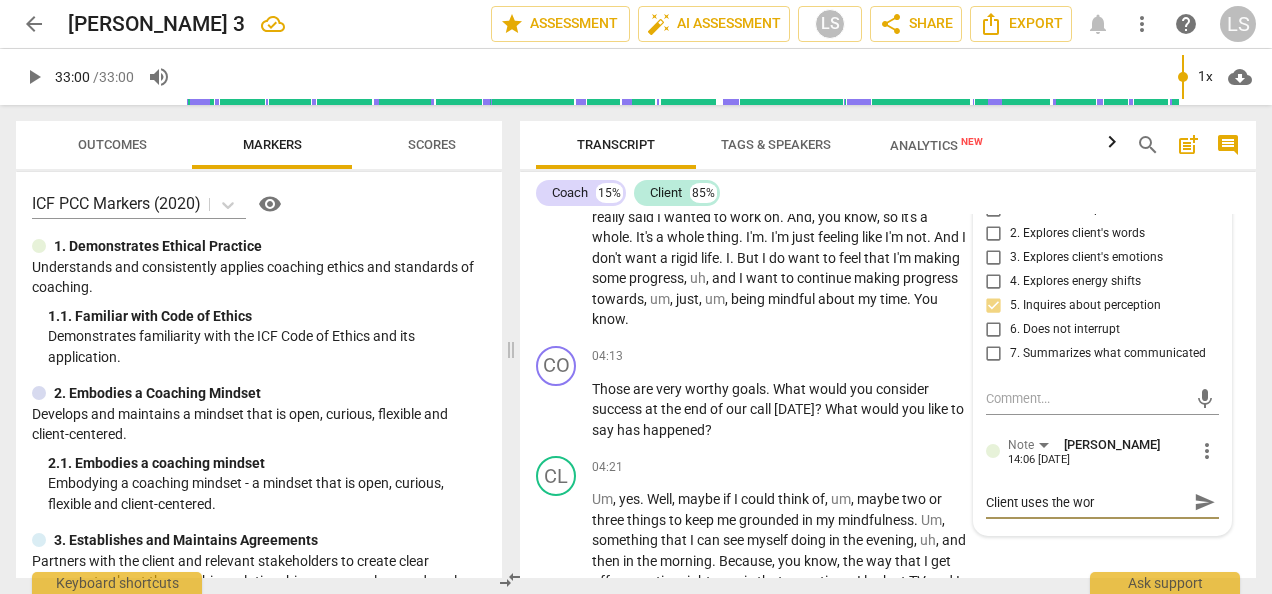 type on "Client uses the word" 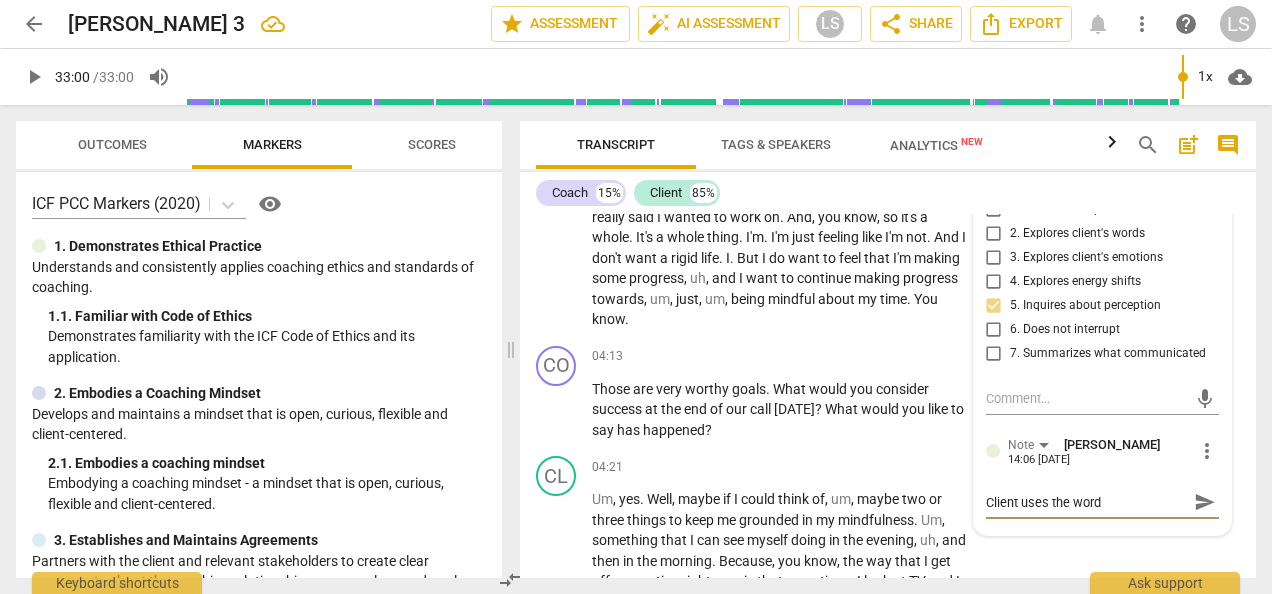 type on "Client uses the word" 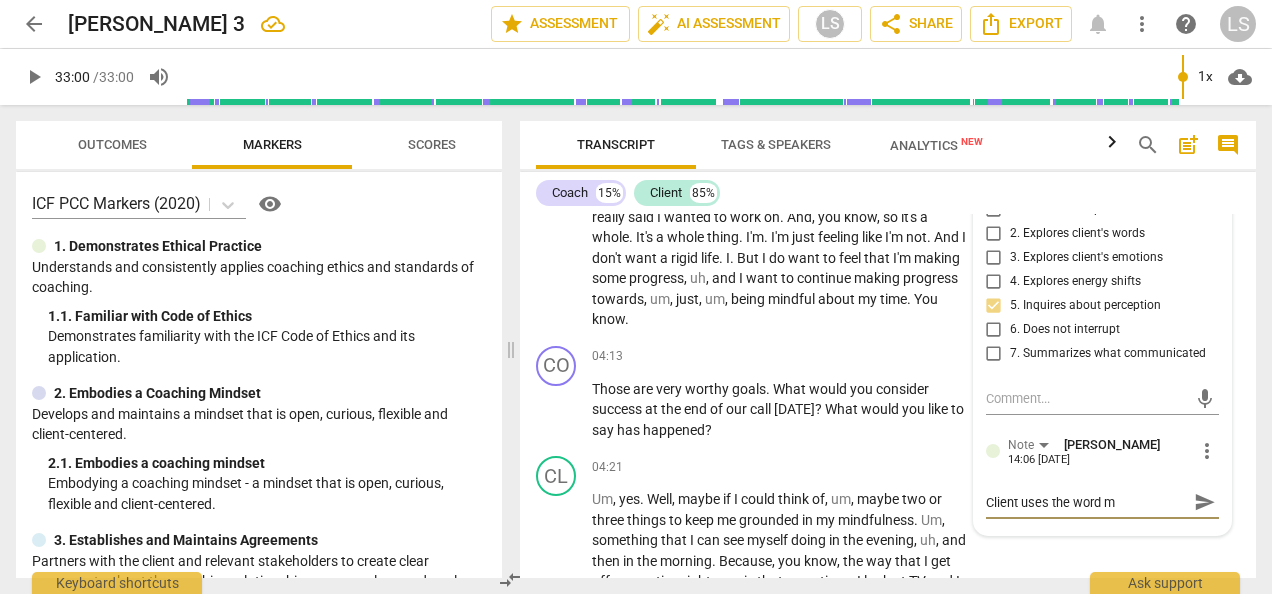 type on "Client uses the word mi" 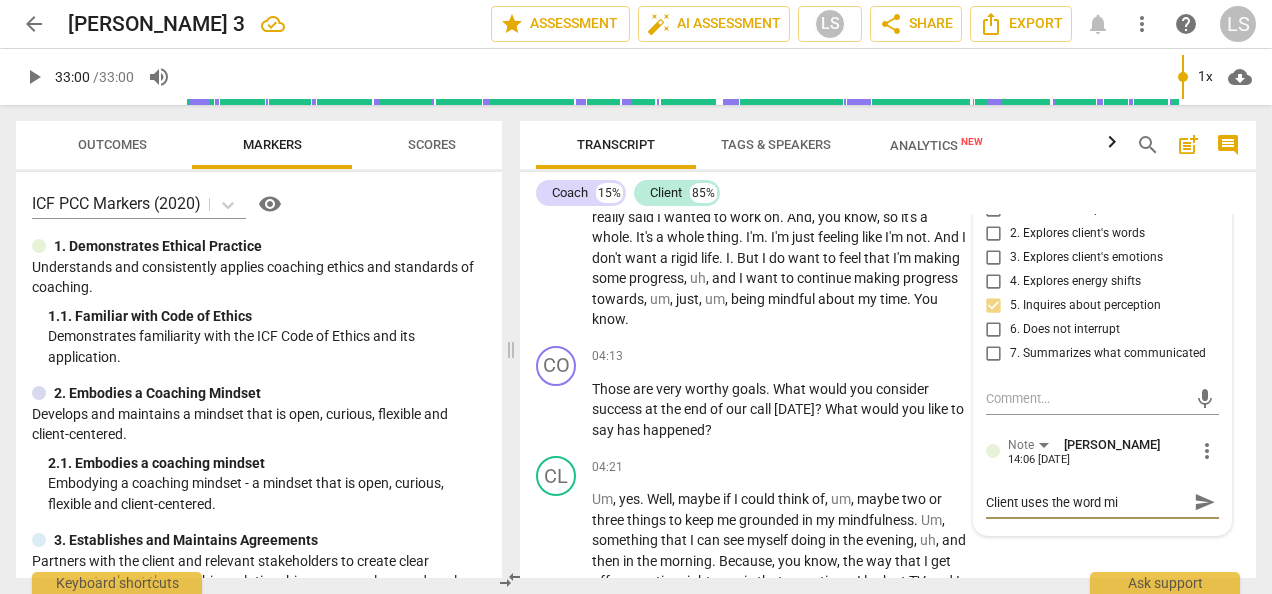 type on "Client uses the word min" 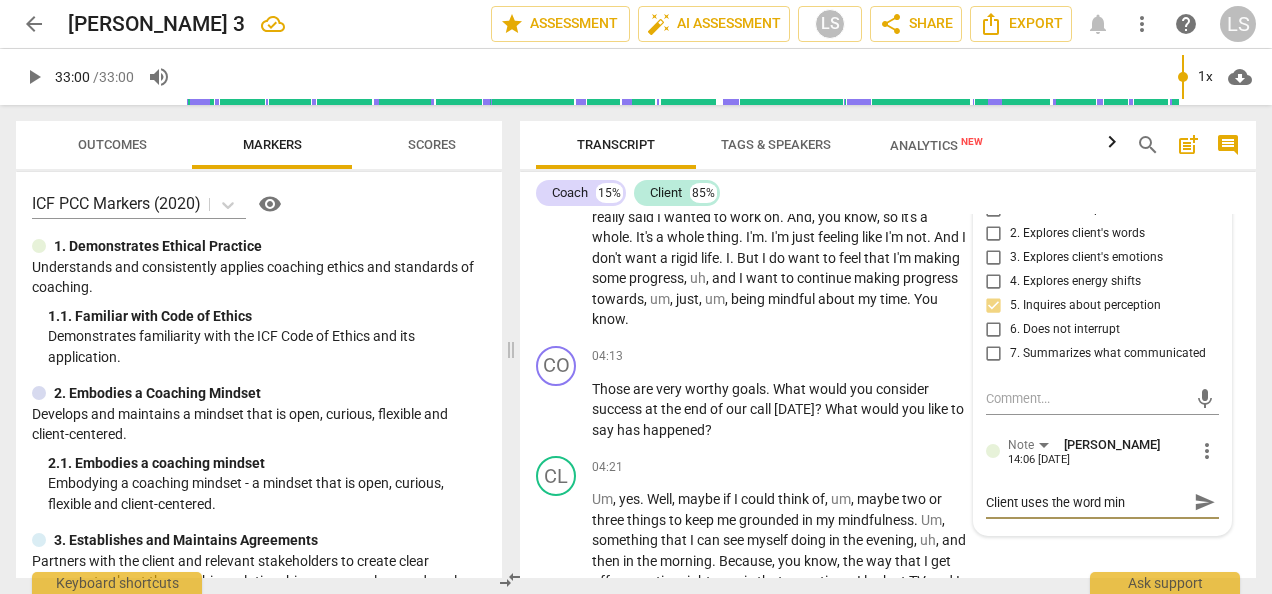 type on "Client uses the word mind" 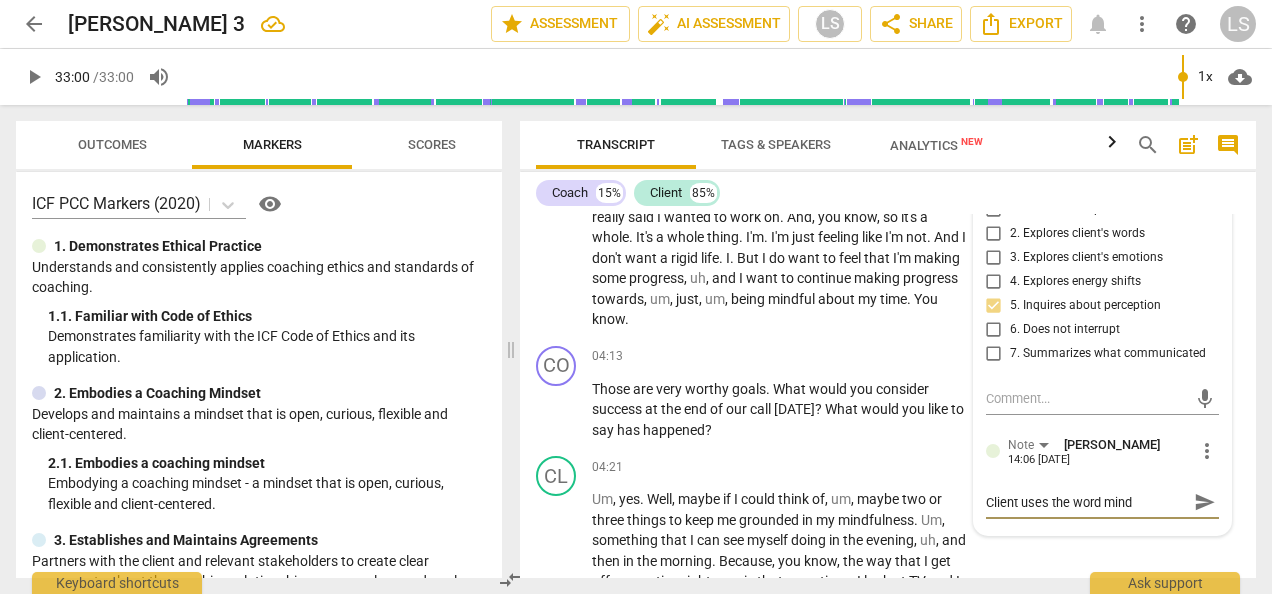 type on "Client uses the word mindf" 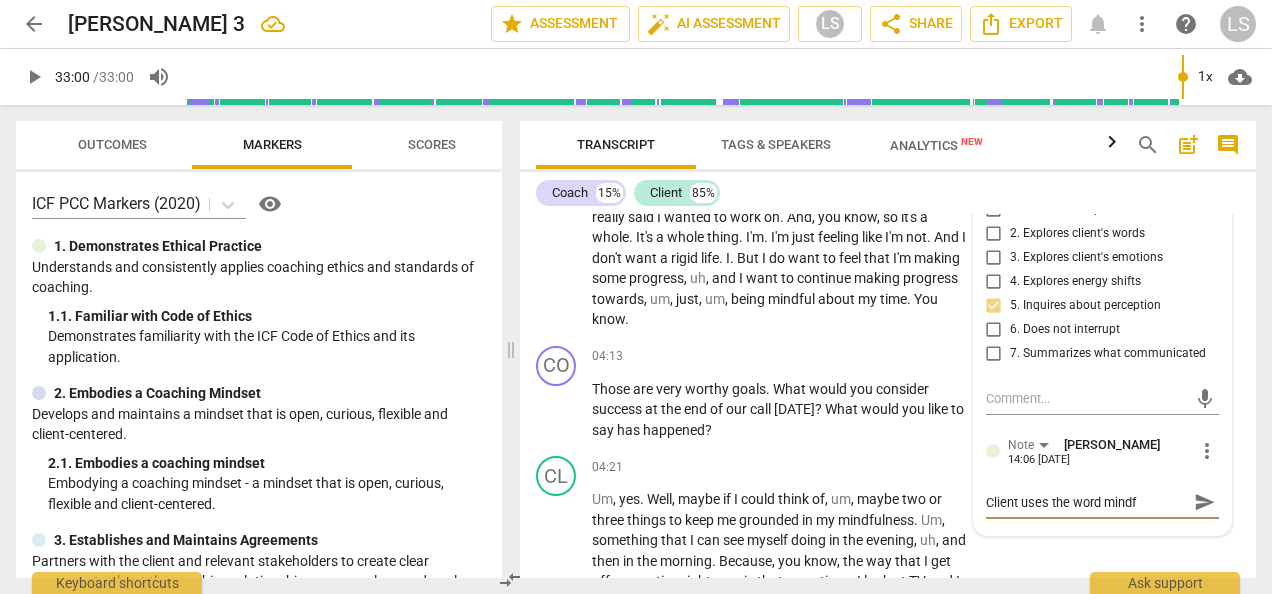 type on "Client uses the word mindfu" 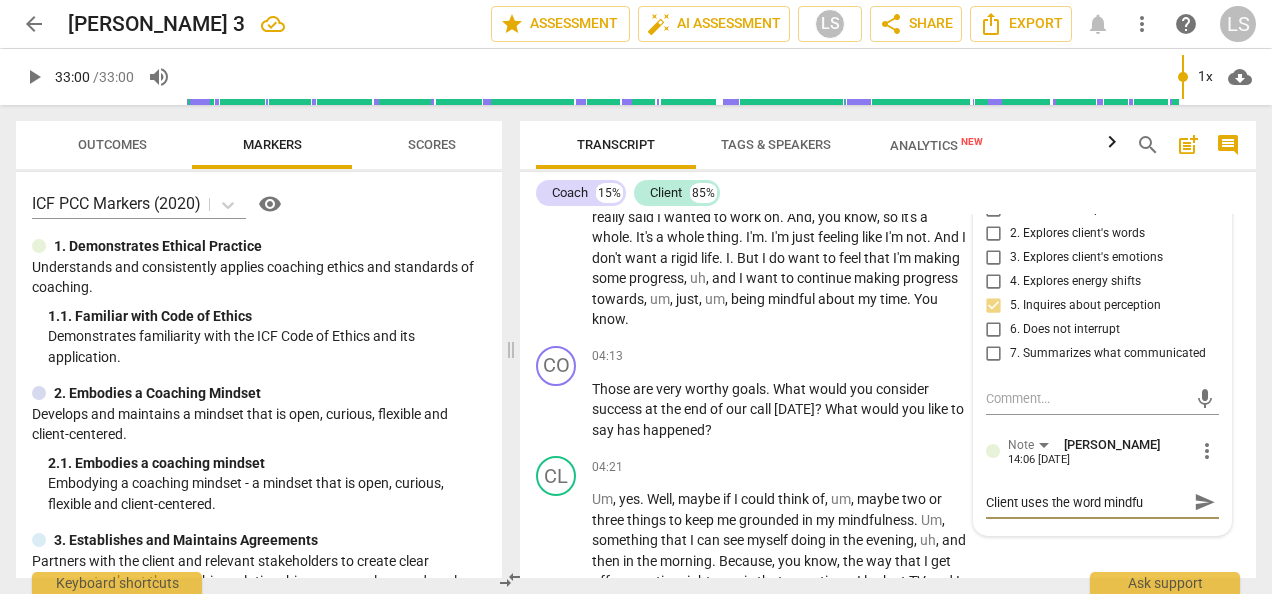 type on "Client uses the word mindful" 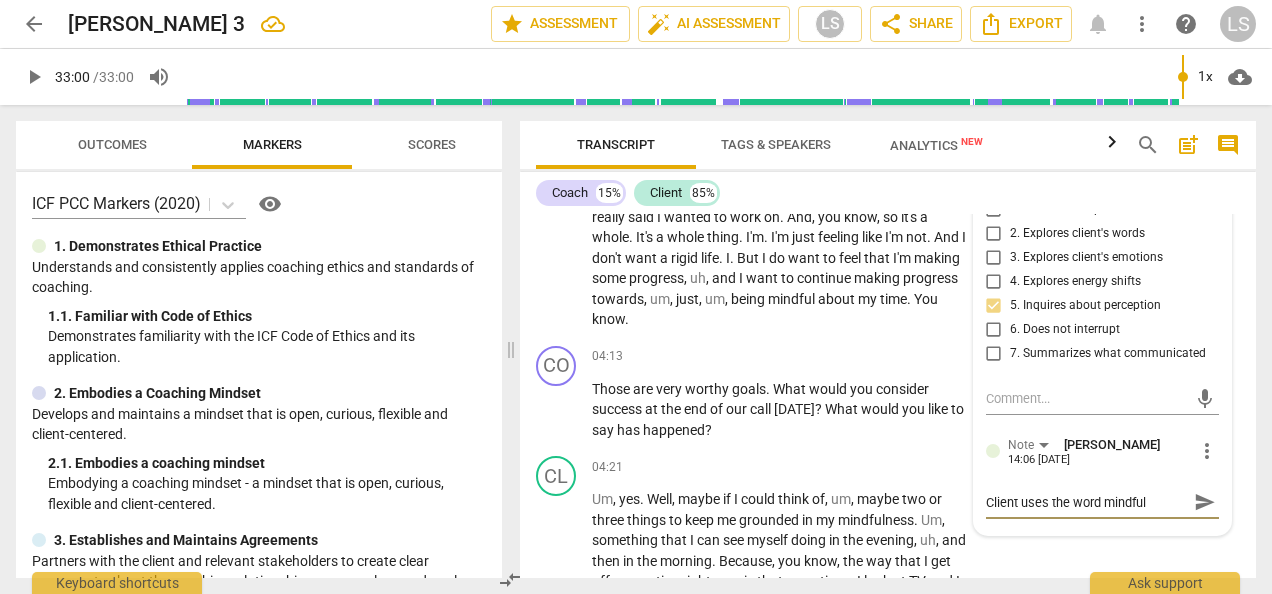 type on "Client uses the word mindfuln" 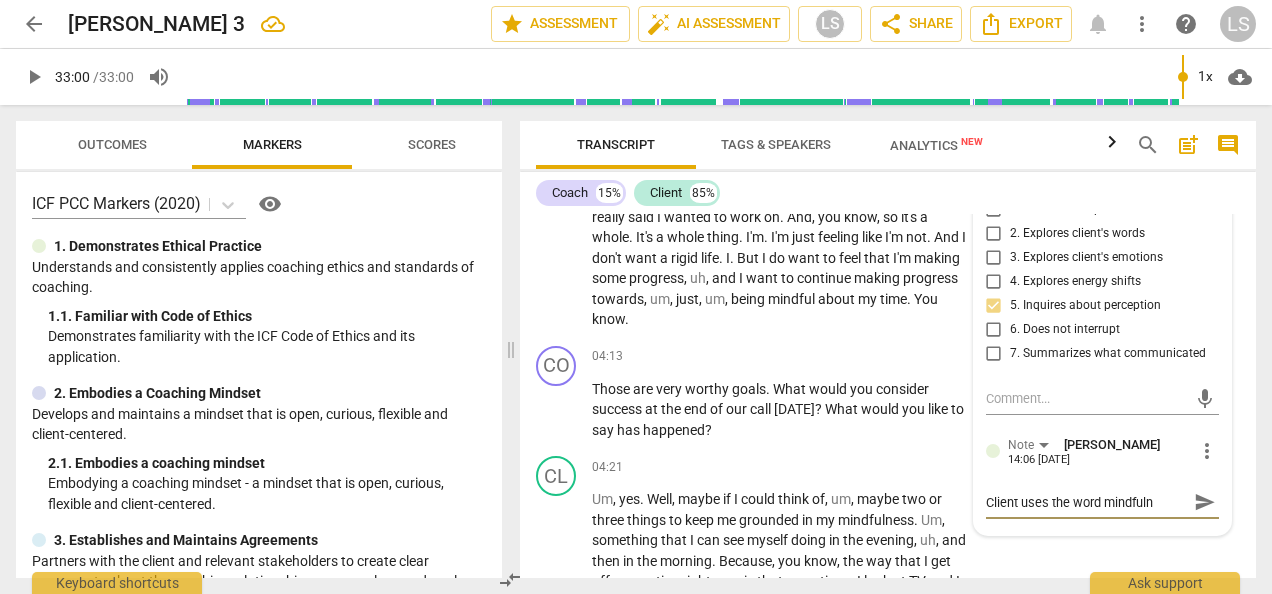 type on "Client uses the word mindfulne" 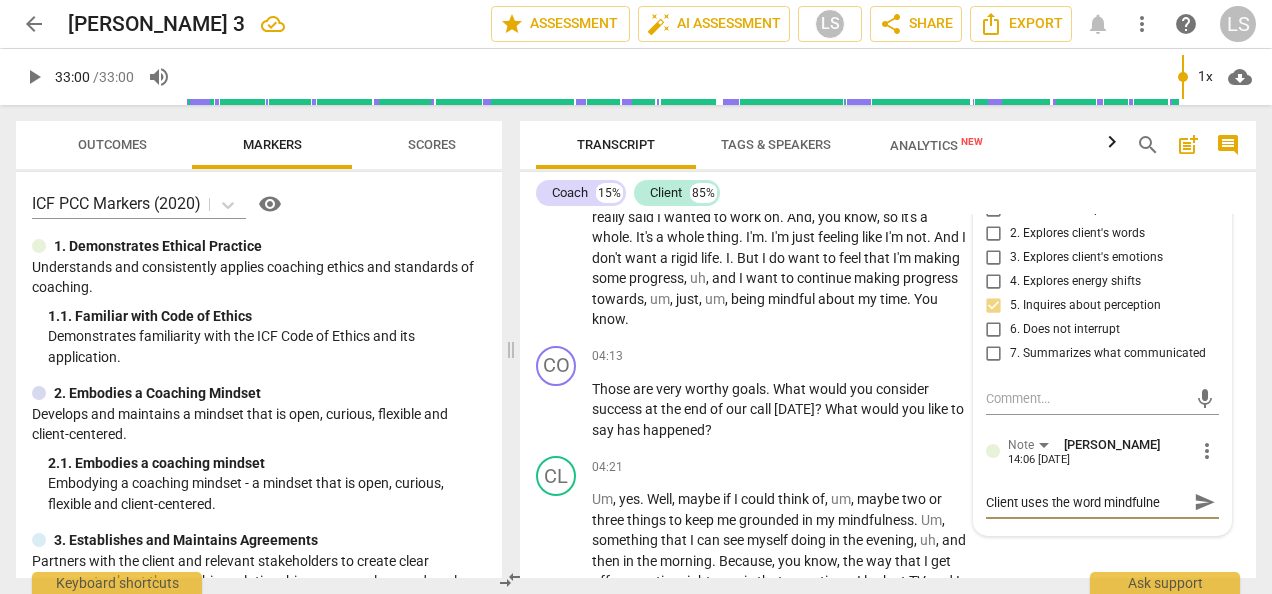 type on "Client uses the word mindfulnes" 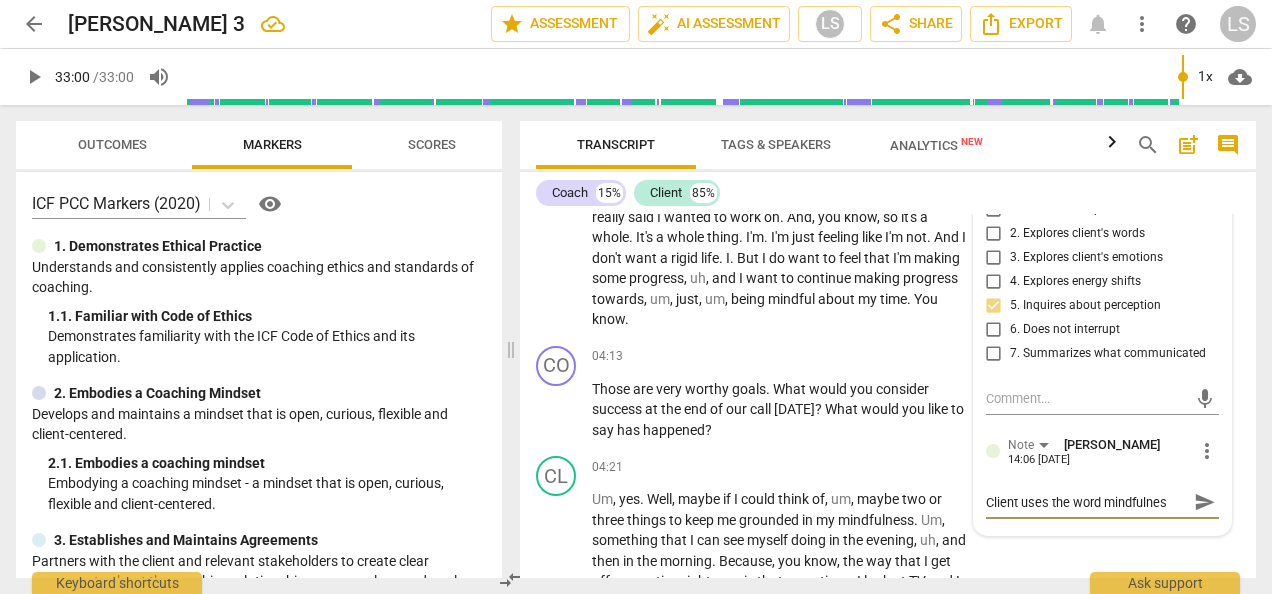 type on "Client uses the word mindfulness" 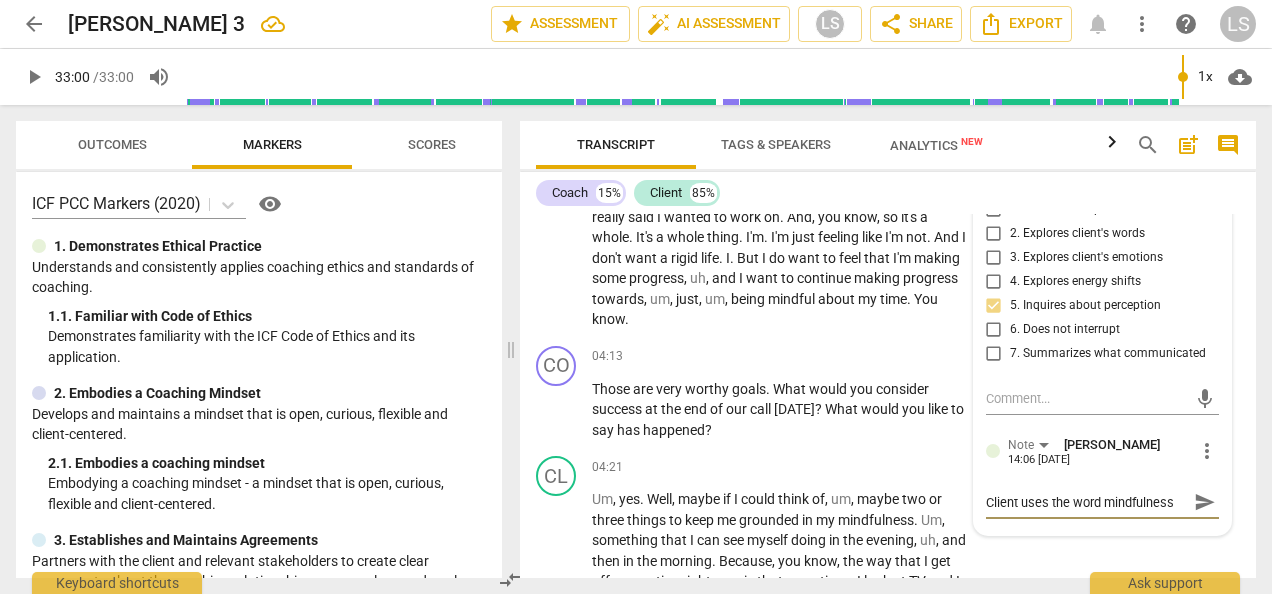 type on "Client uses the word mindfulness" 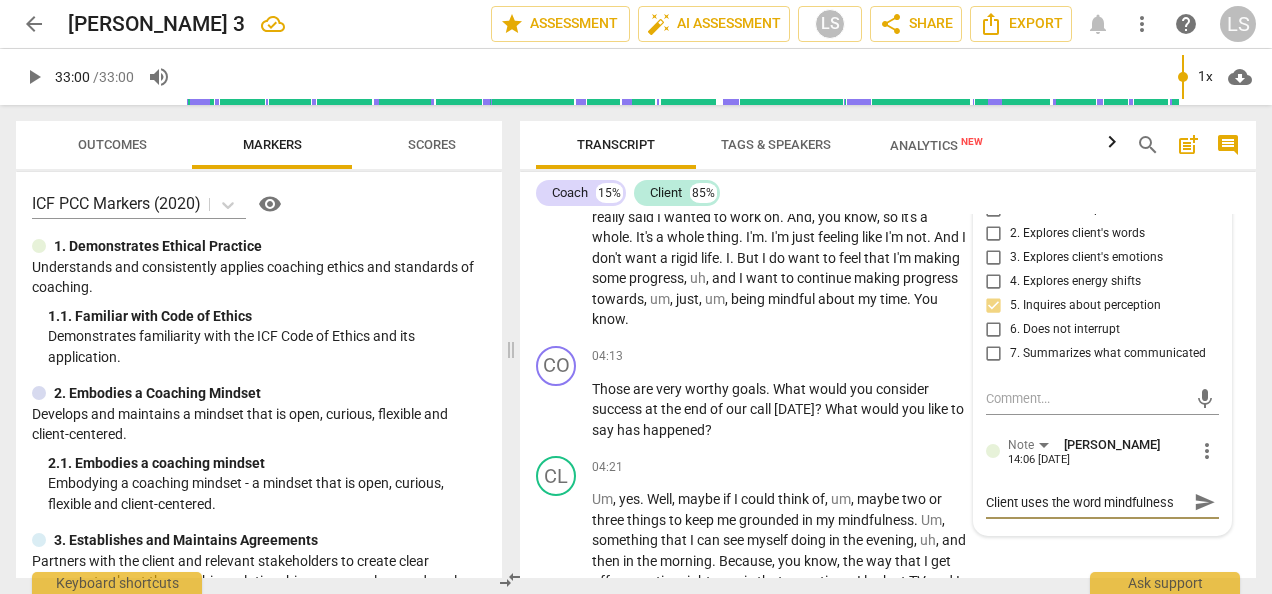 type on "Client uses the word mindfulness" 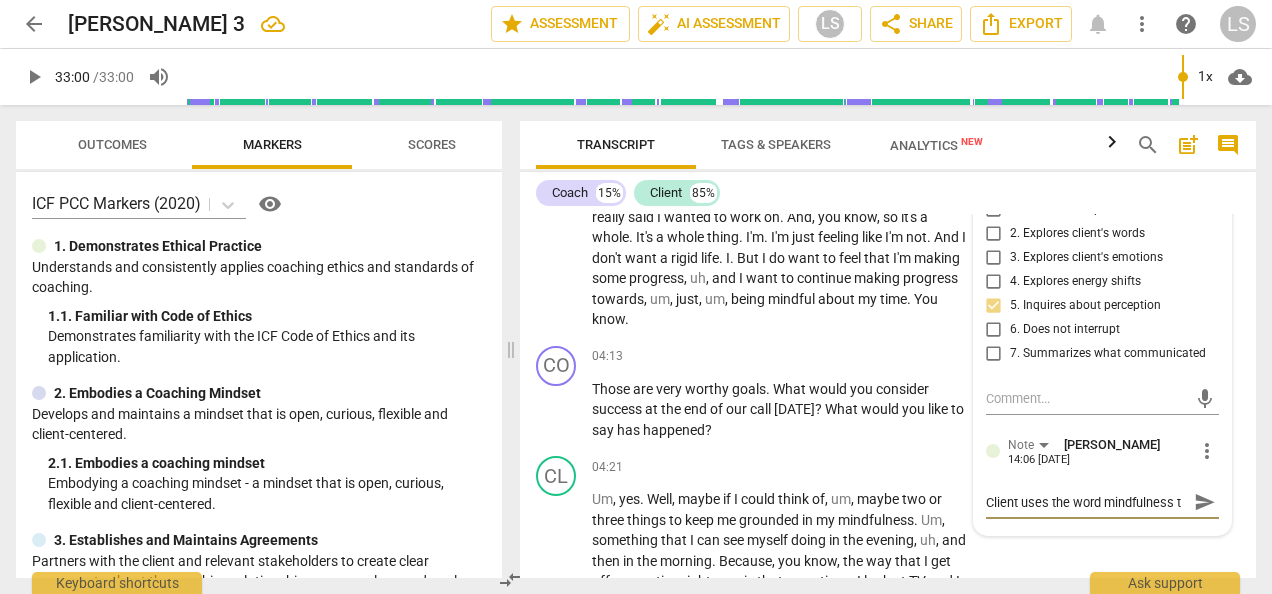 type on "Client uses the word mindfulness th" 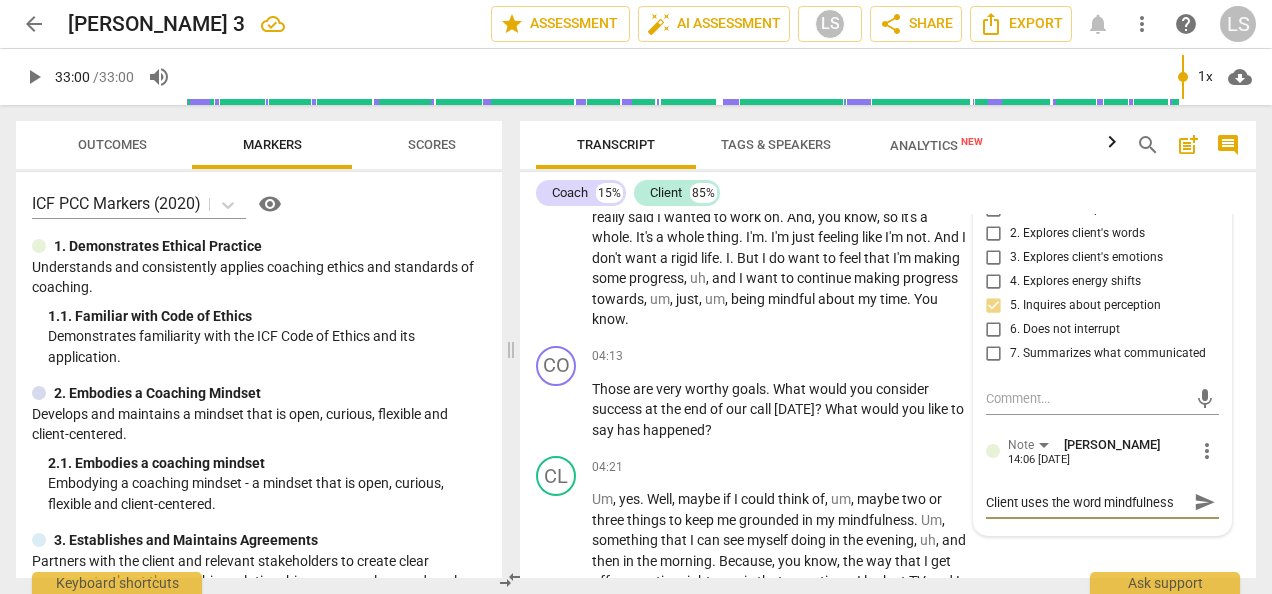 scroll, scrollTop: 16, scrollLeft: 0, axis: vertical 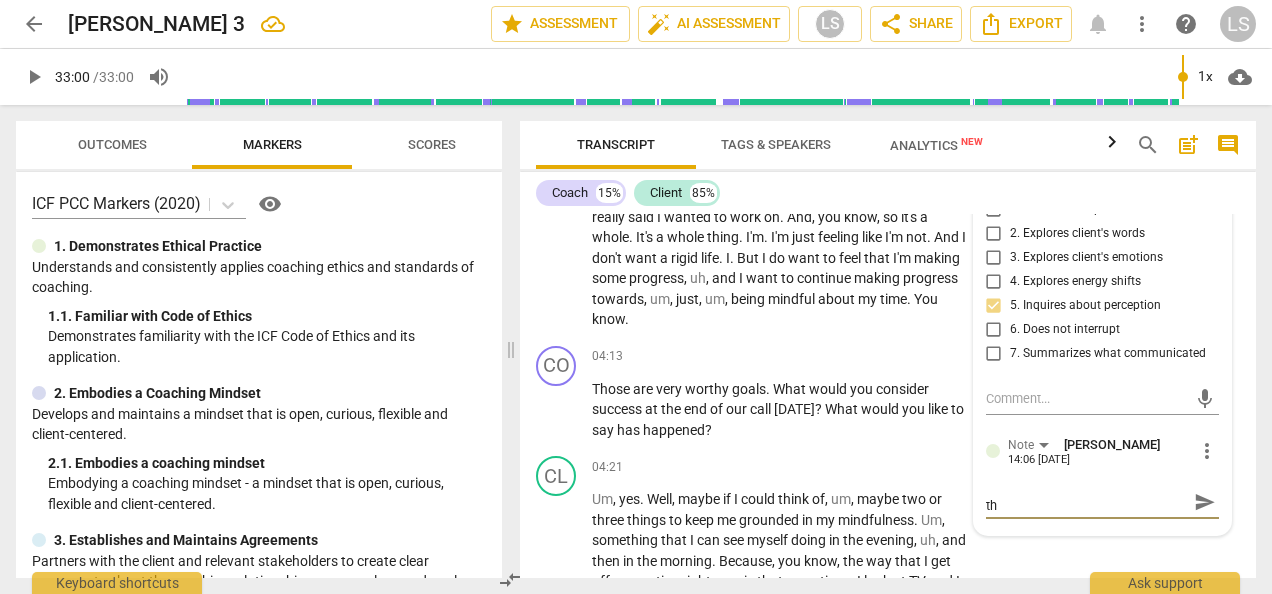 type on "Client uses the word mindfulness thr" 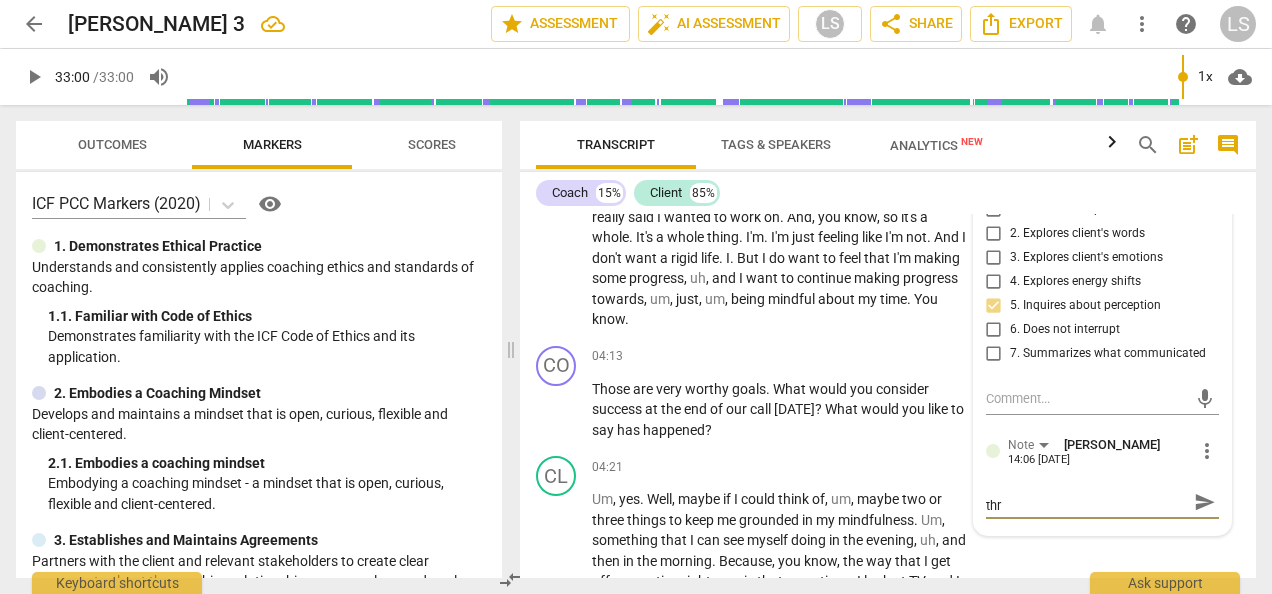type on "Client uses the word mindfulness thre" 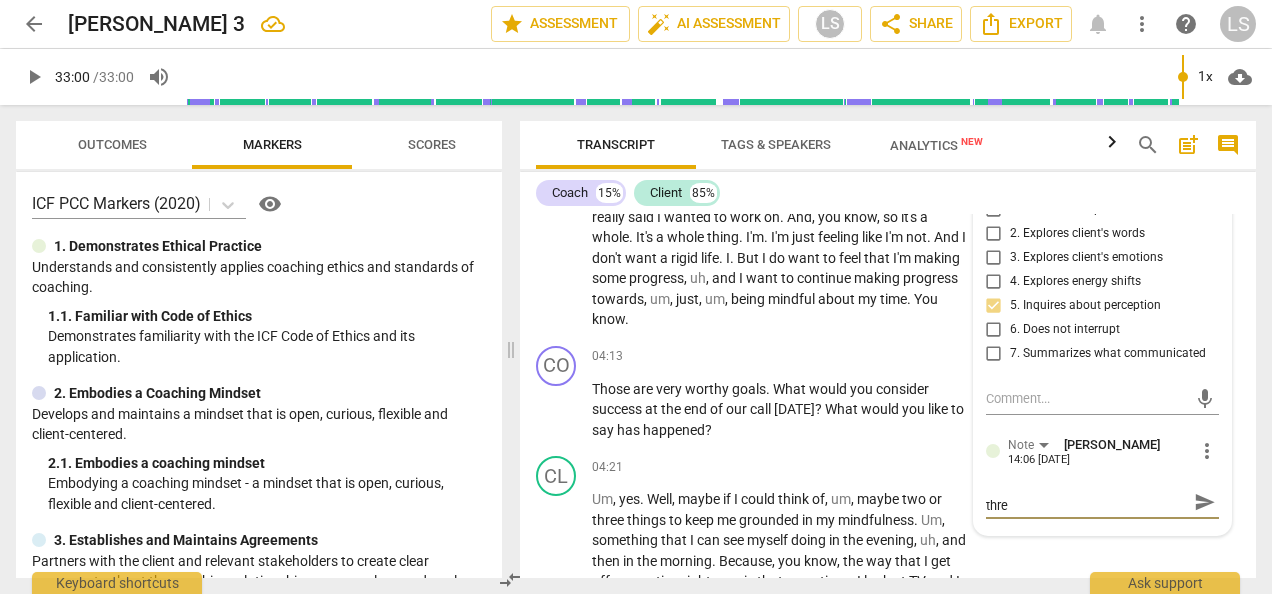 type on "Client uses the word mindfulness three" 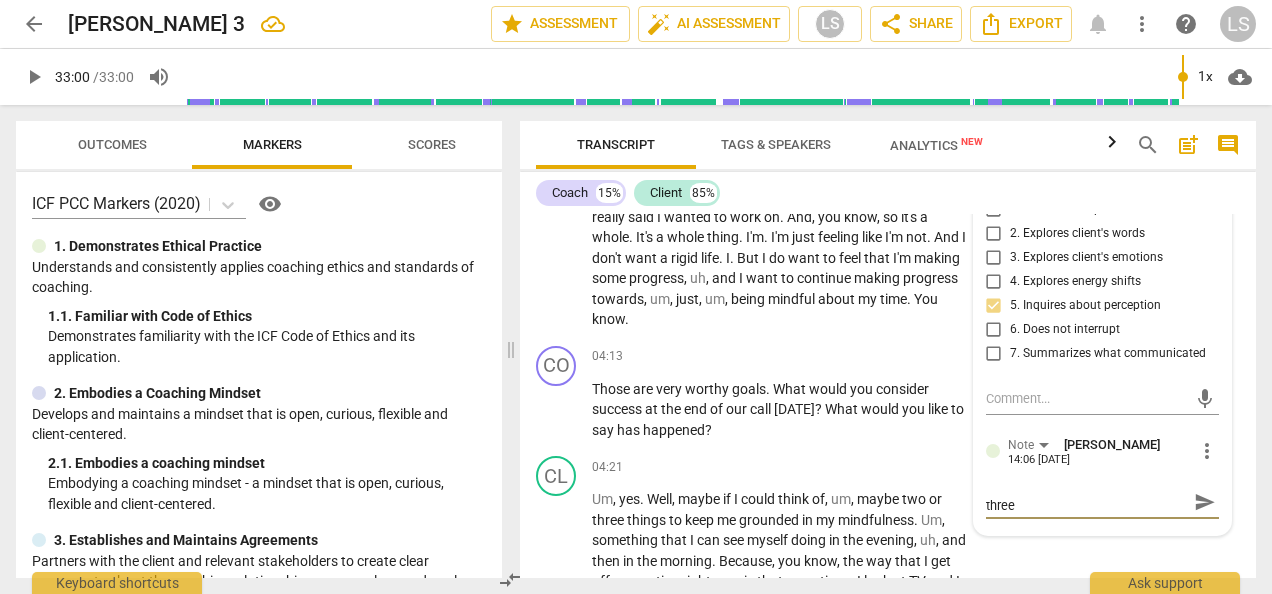 type on "Client uses the word mindfulness three" 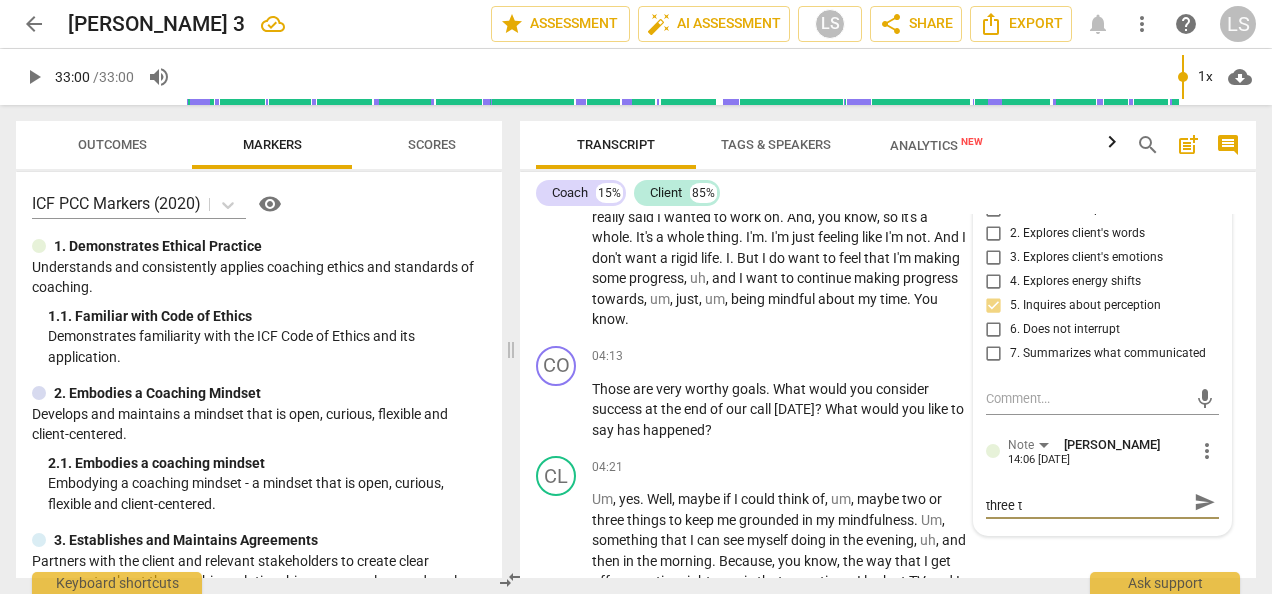 type on "Client uses the word mindfulness three ti" 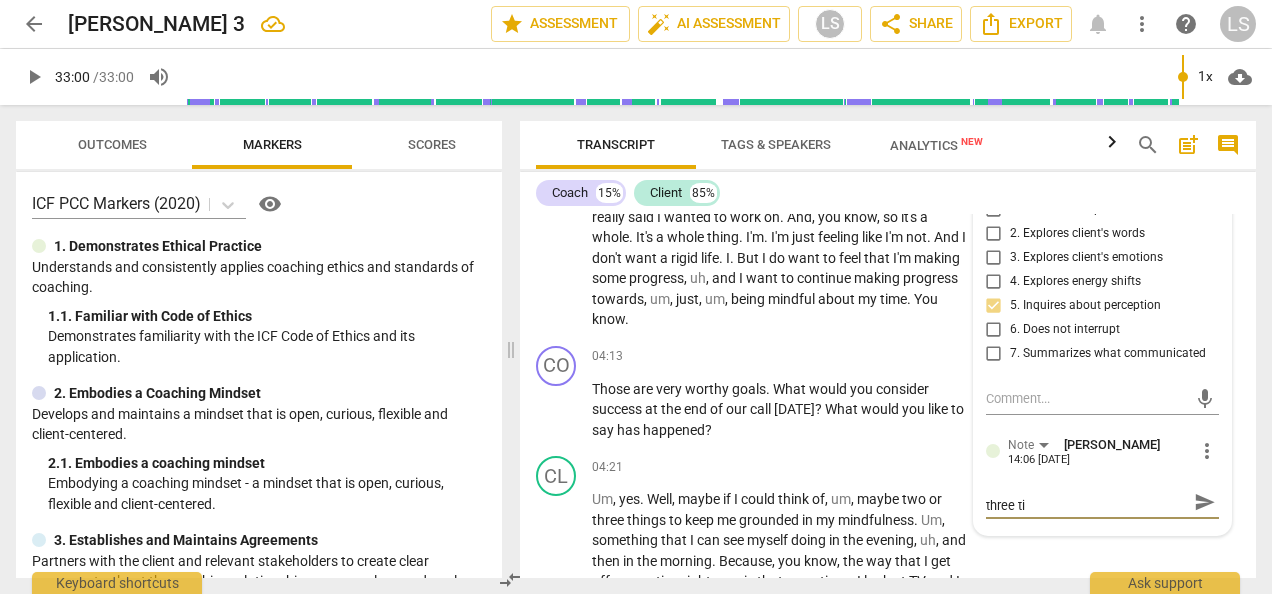 scroll, scrollTop: 0, scrollLeft: 0, axis: both 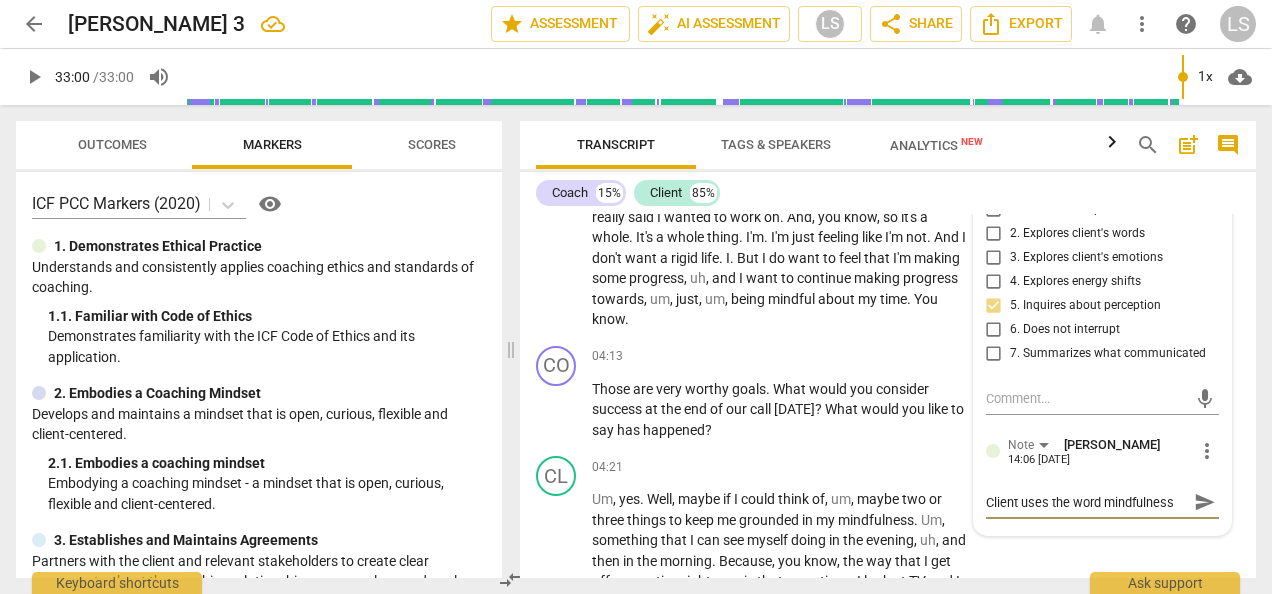 type on "Client uses the word mindfulness three [PERSON_NAME]" 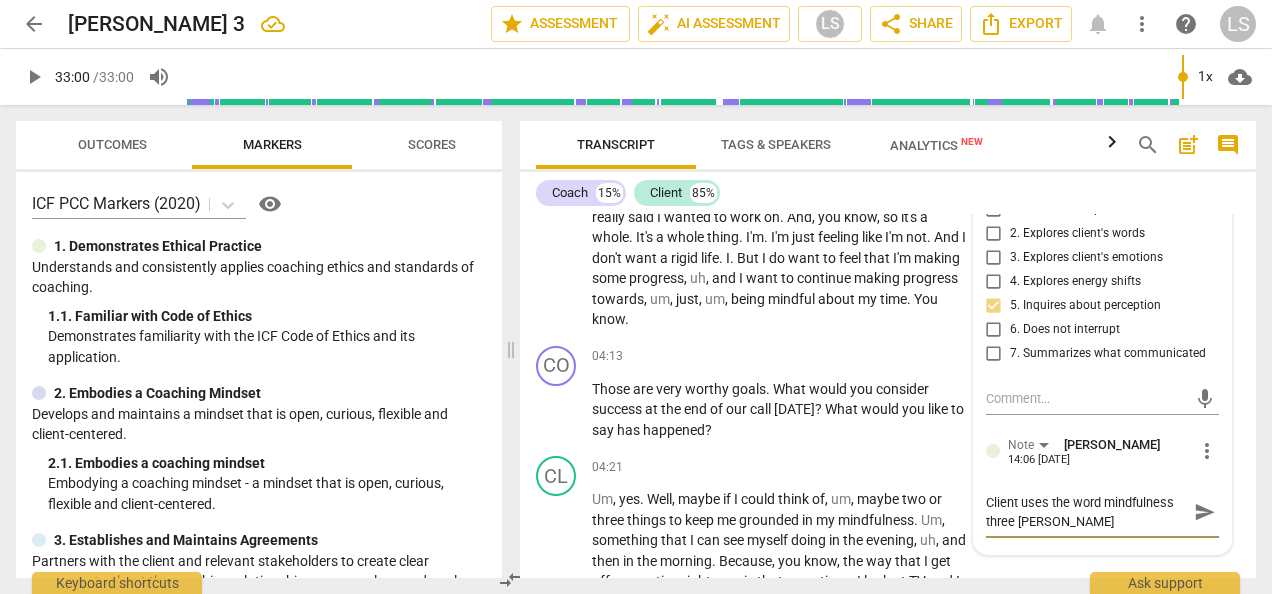type on "Client uses the word mindfulness three time" 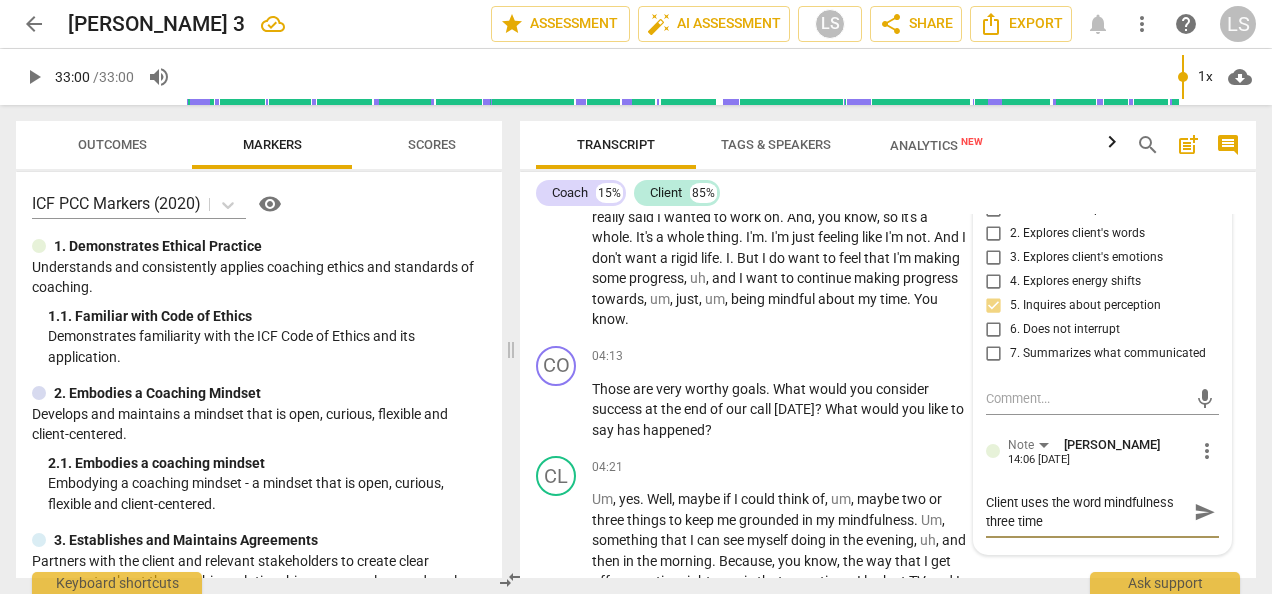 type on "Client uses the word mindfulness three times" 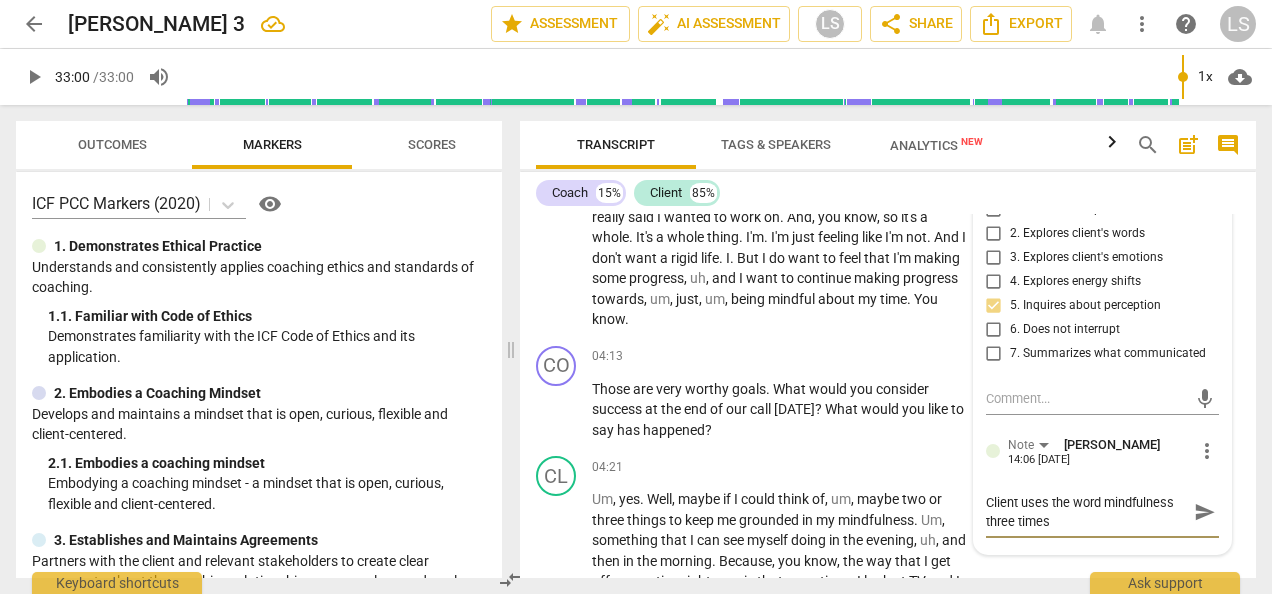 type on "Client uses the word mindfulness three times" 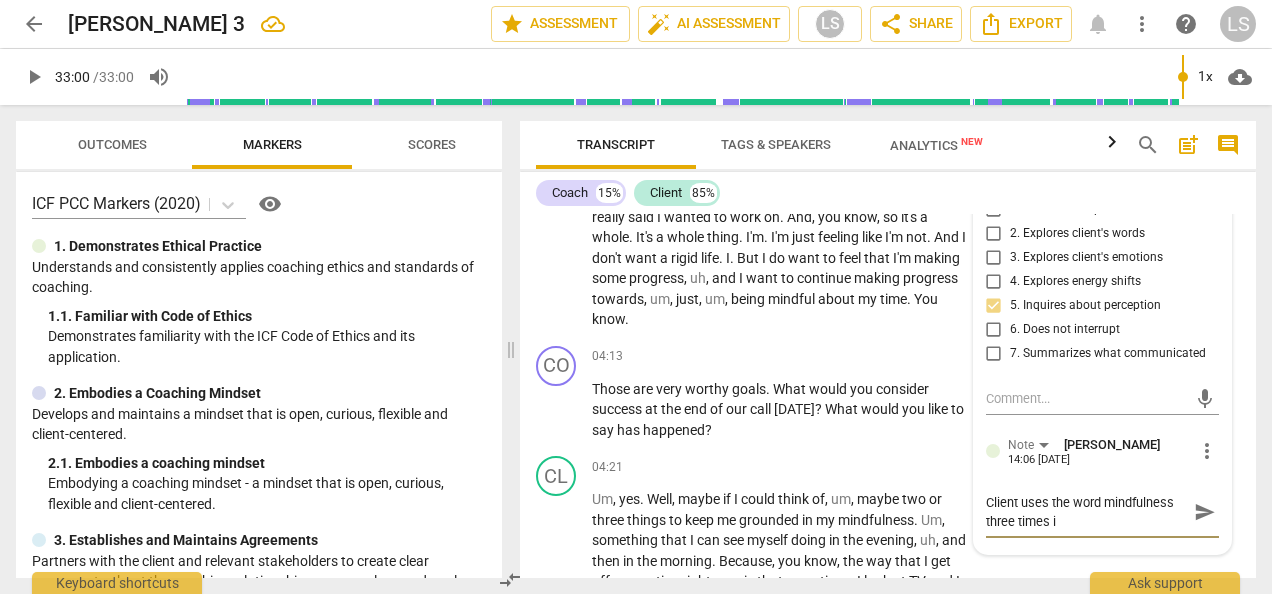 type on "Client uses the word mindfulness three times in" 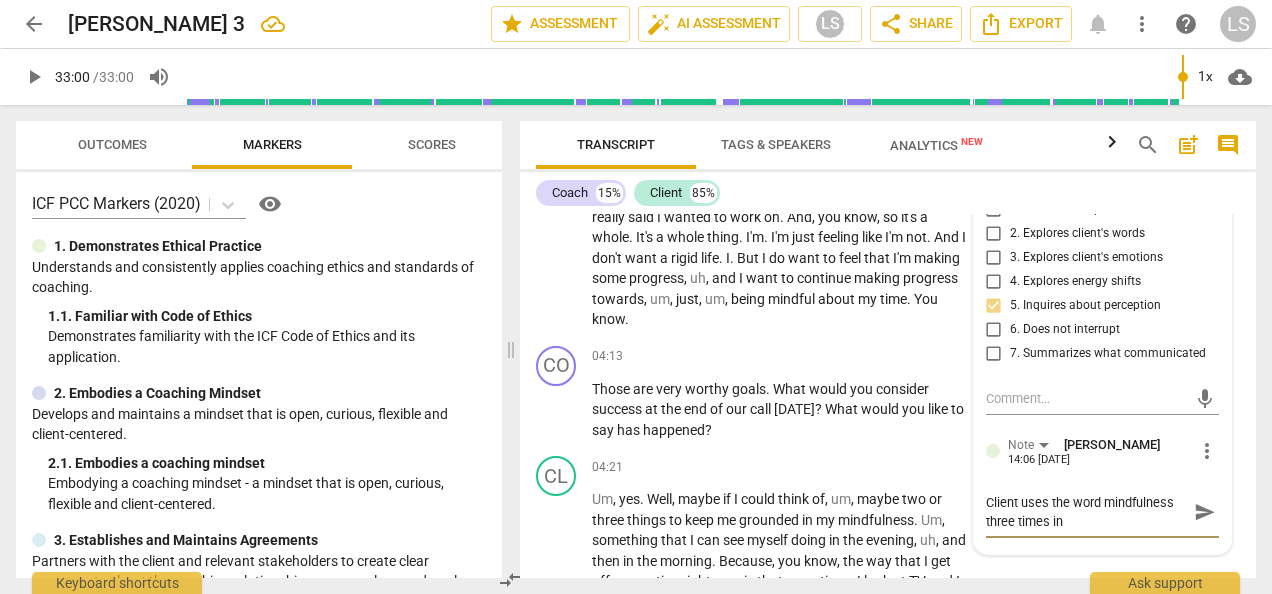type on "Client uses the word mindfulness three times in" 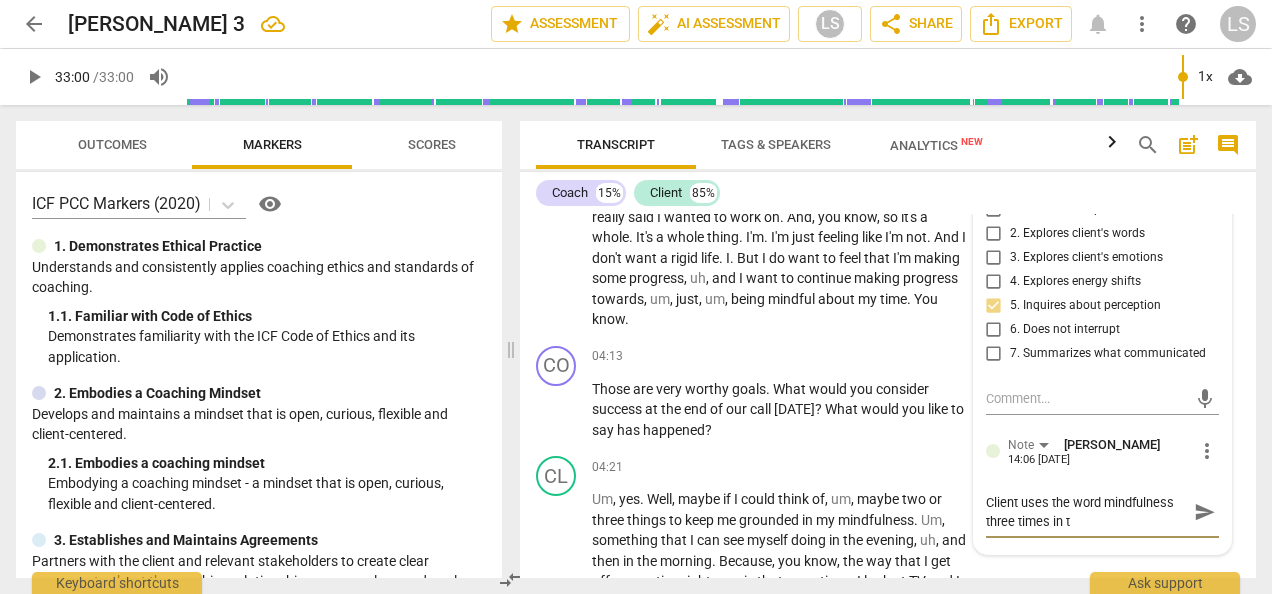 type on "Client uses the word mindfulness three times in th" 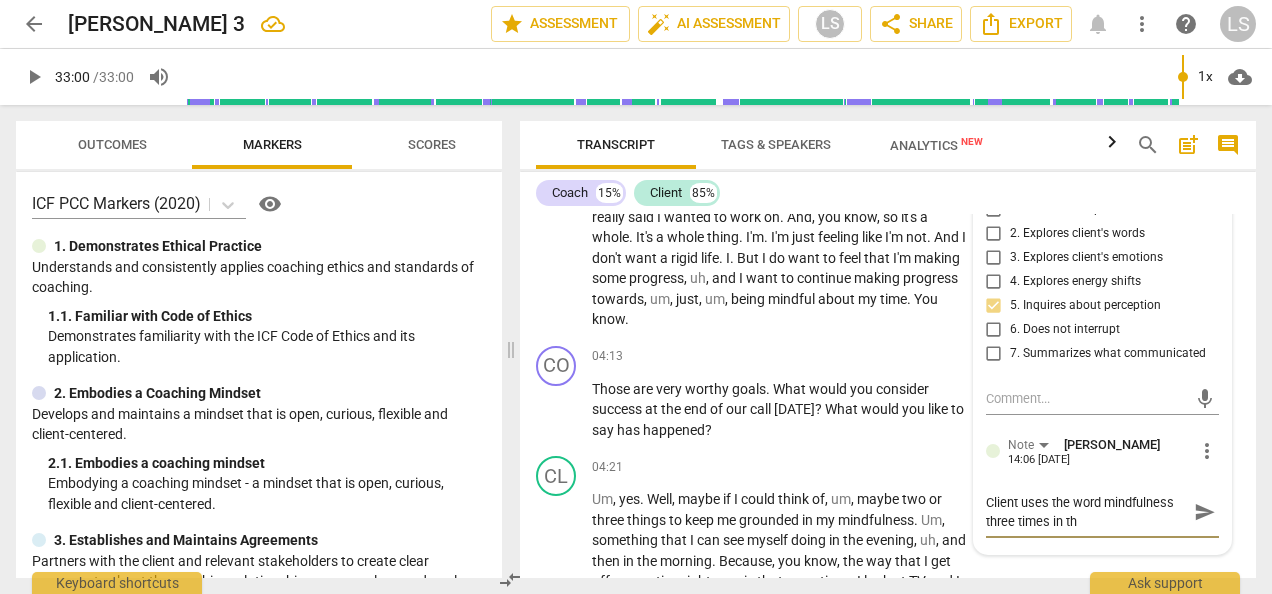 type on "Client uses the word mindfulness three times in the" 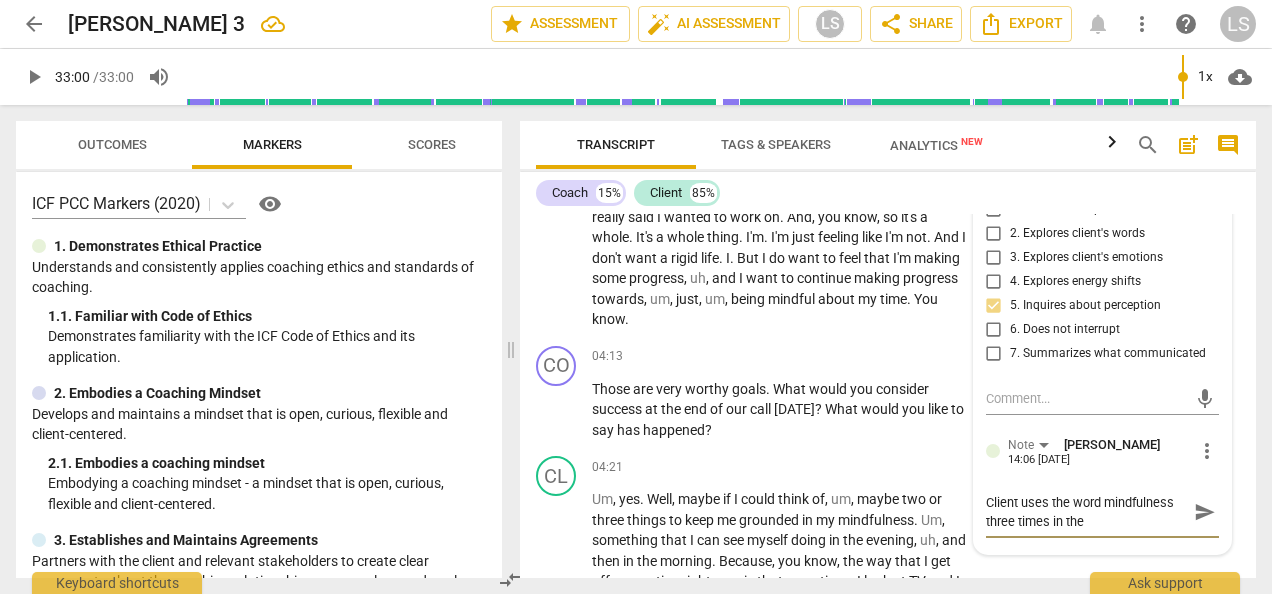 type on "Client uses the word mindfulness three times in the" 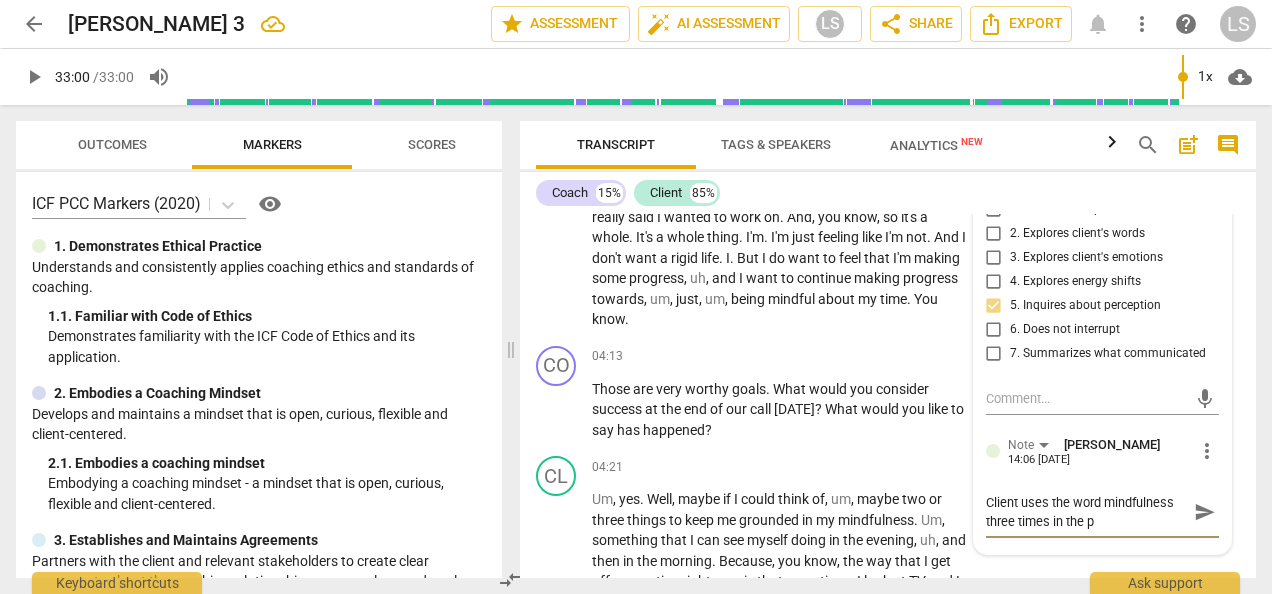 type on "Client uses the word mindfulness three times in the pr" 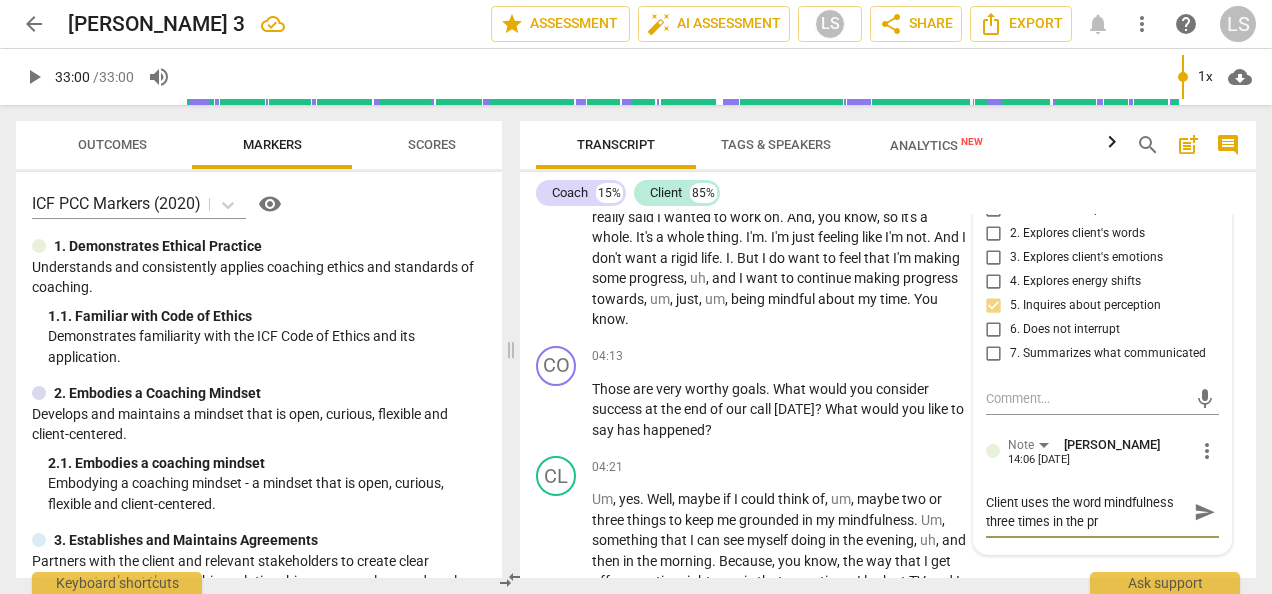 type on "Client uses the word mindfulness three times in the pre" 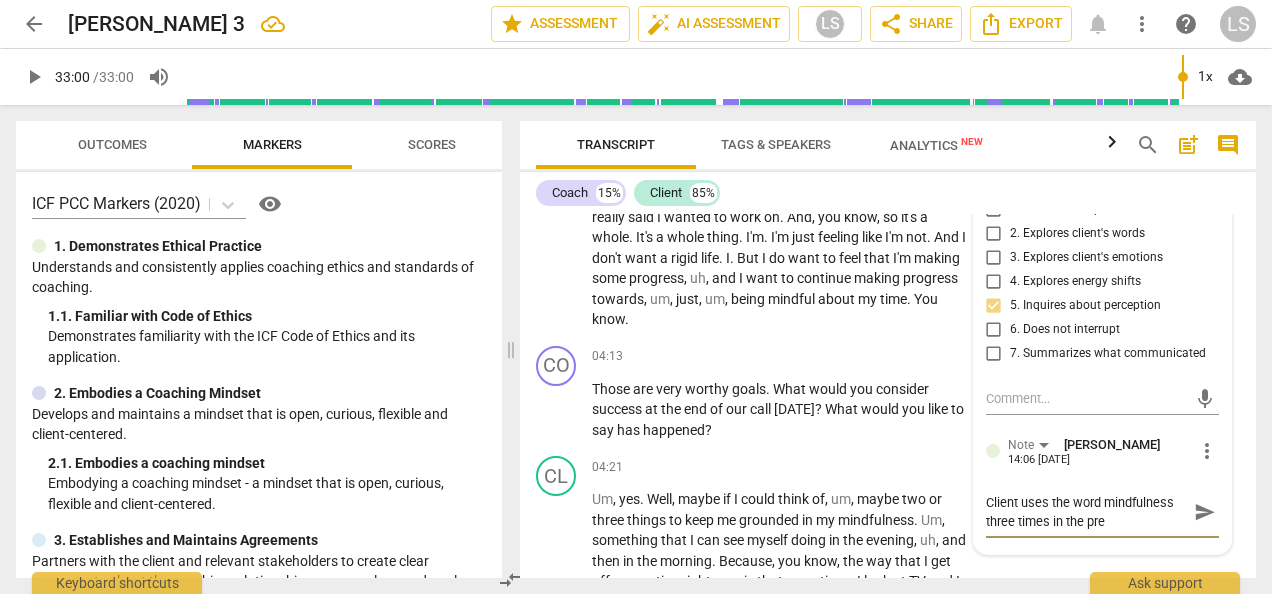 type on "Client uses the word mindfulness three times in the prev" 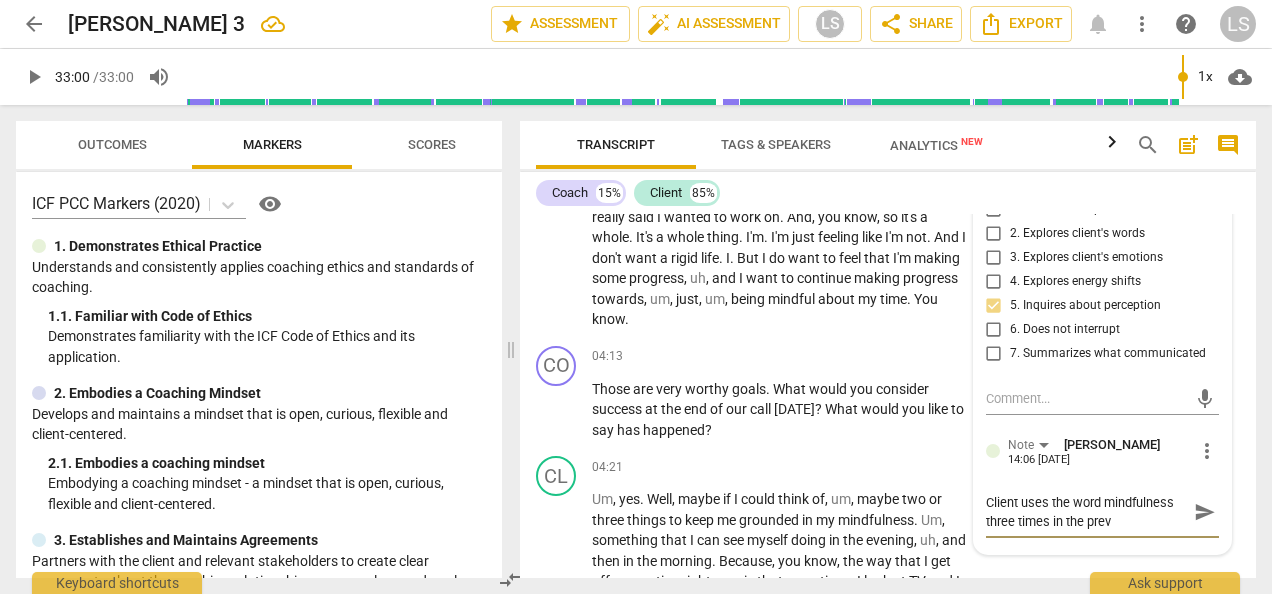 type on "Client uses the word mindfulness three times in the previ" 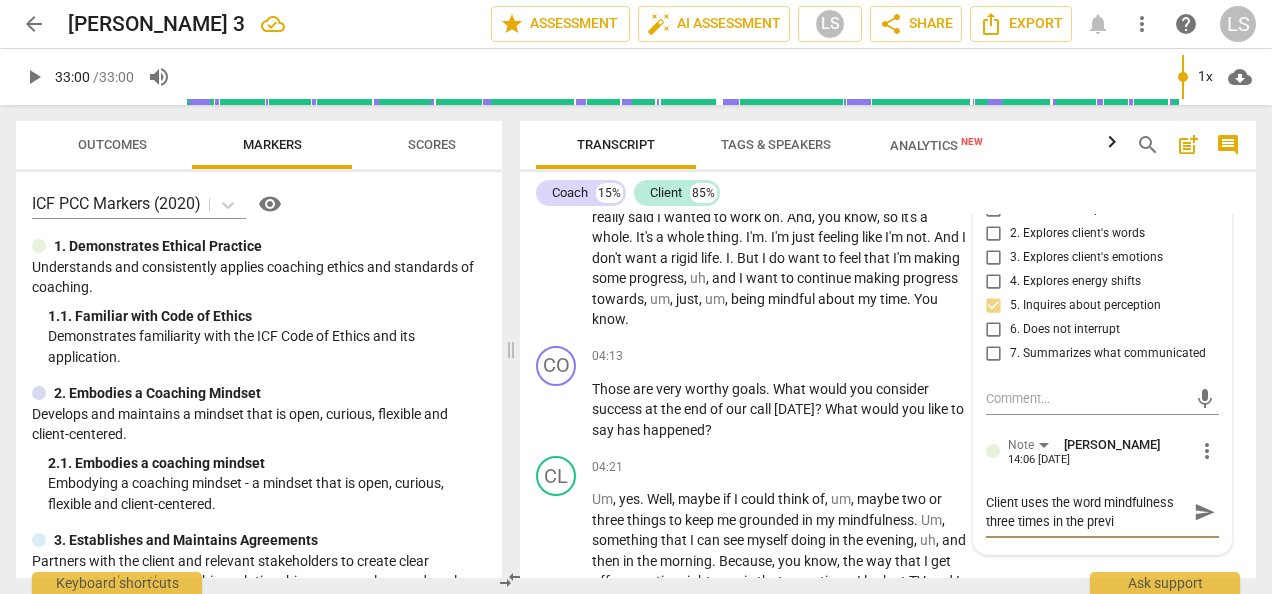 type on "Client uses the word mindfulness three times in the previo" 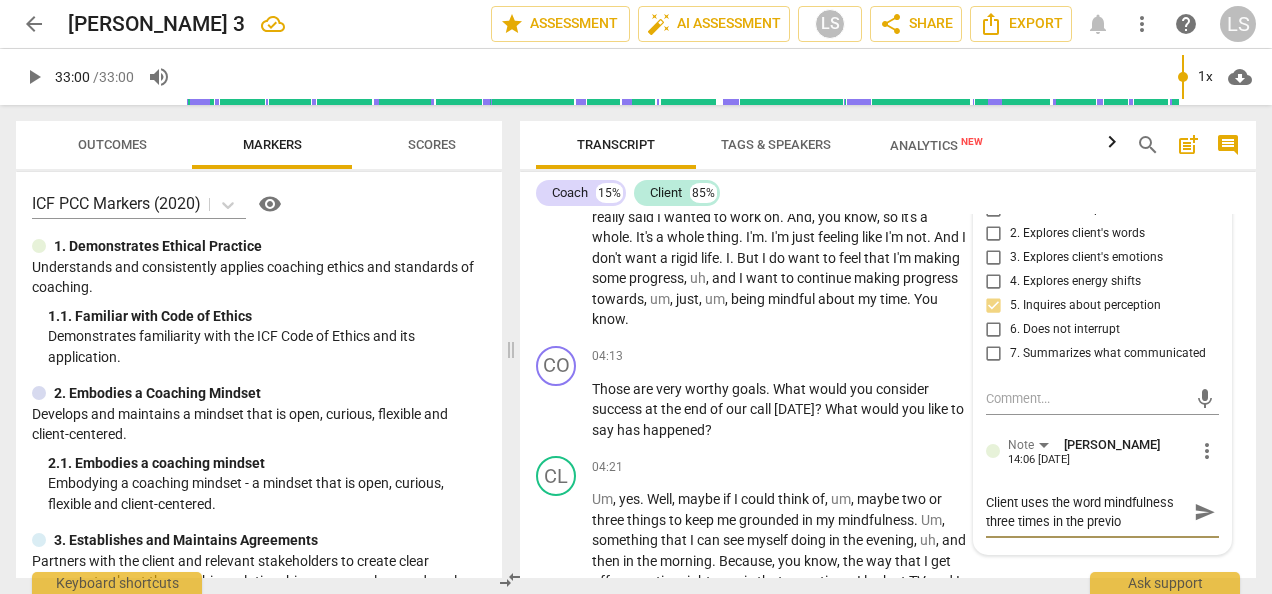 type on "Client uses the word mindfulness three times in the previou" 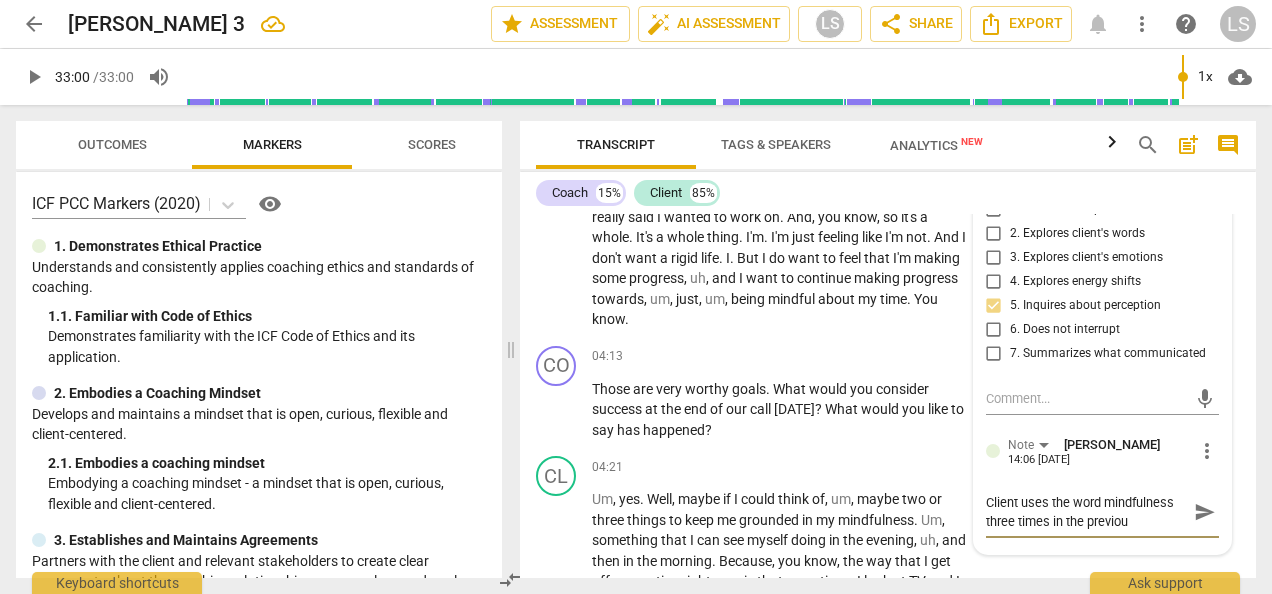 type on "Client uses the word mindfulness three times in the previous" 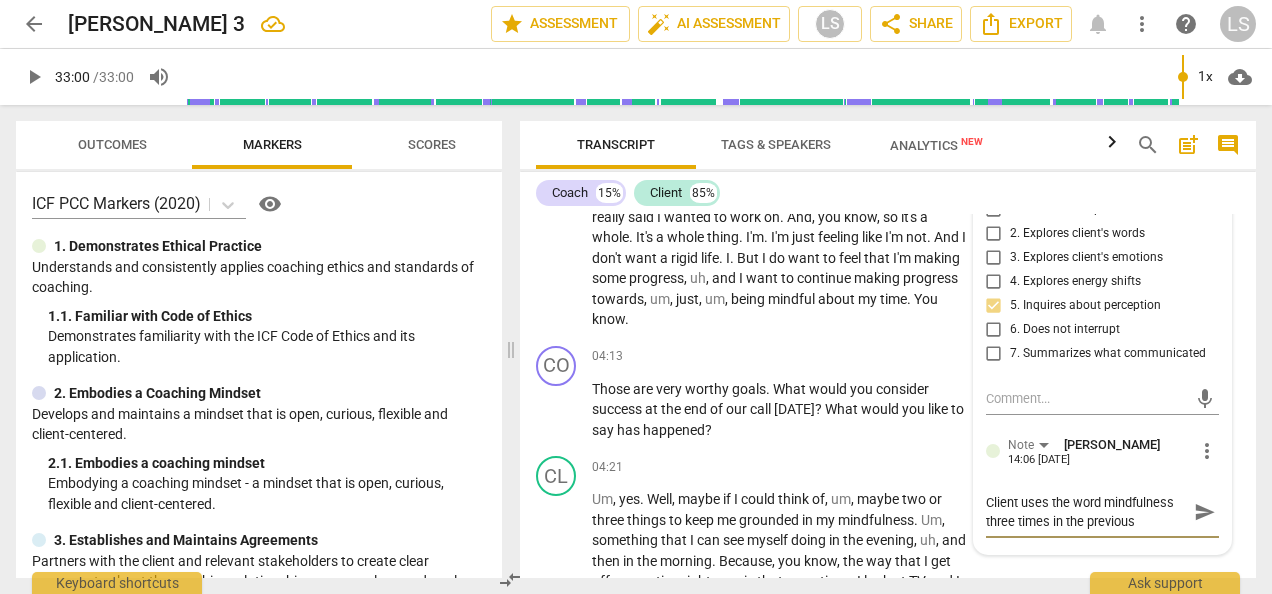 type on "Client uses the word mindfulness three times in the previous" 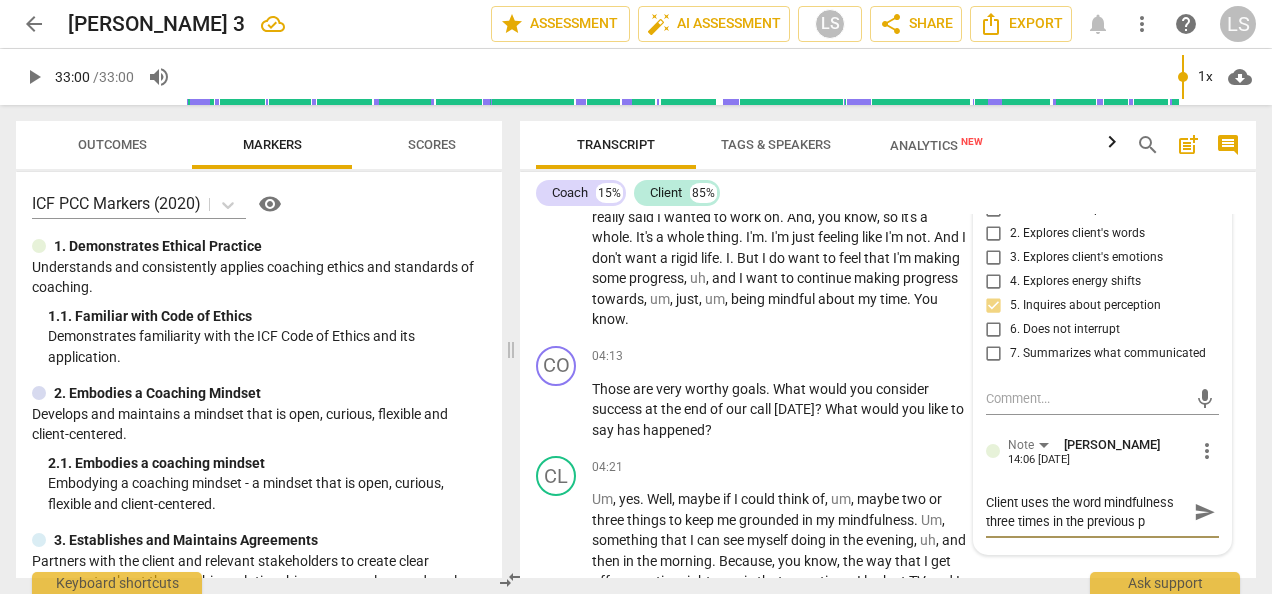 type on "Client uses the word mindfulness three times in the previous pa" 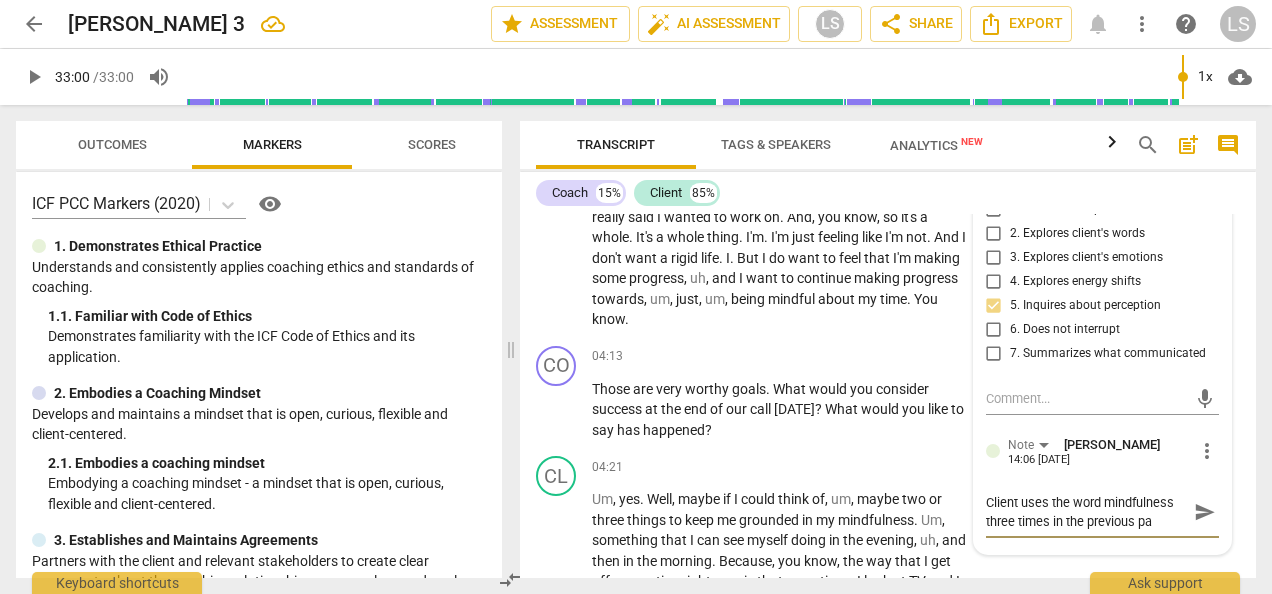 type on "Client uses the word mindfulness three times in the previous par" 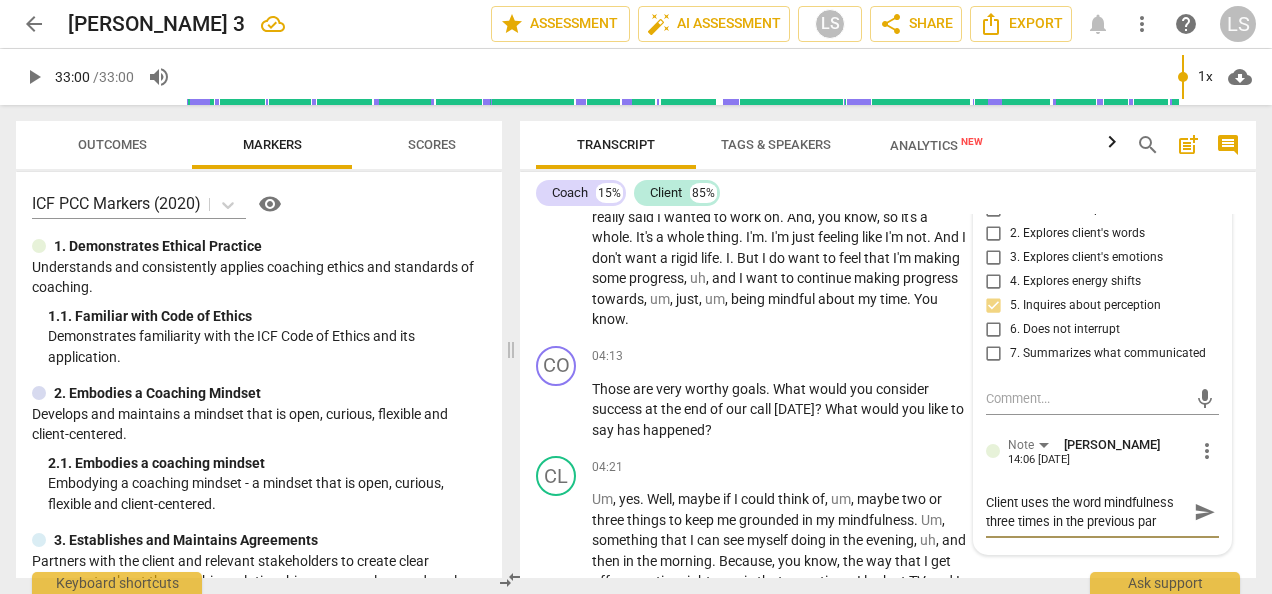 type on "Client uses the word mindfulness three times in the previous para" 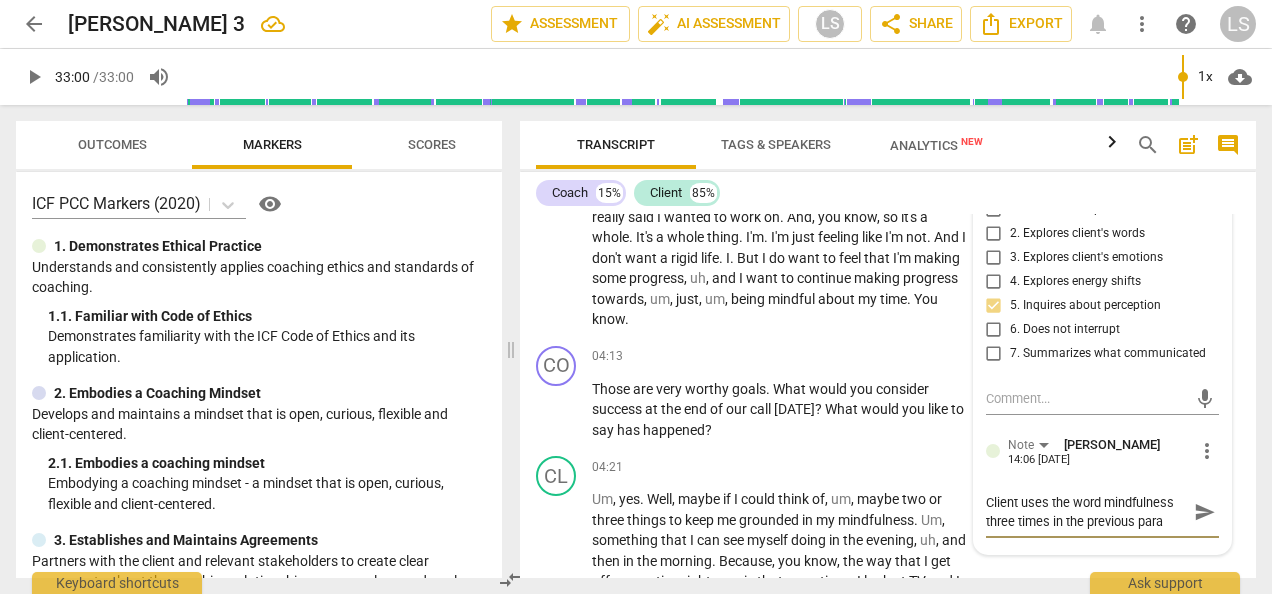 type on "Client uses the word mindfulness three times in the previous [PERSON_NAME]" 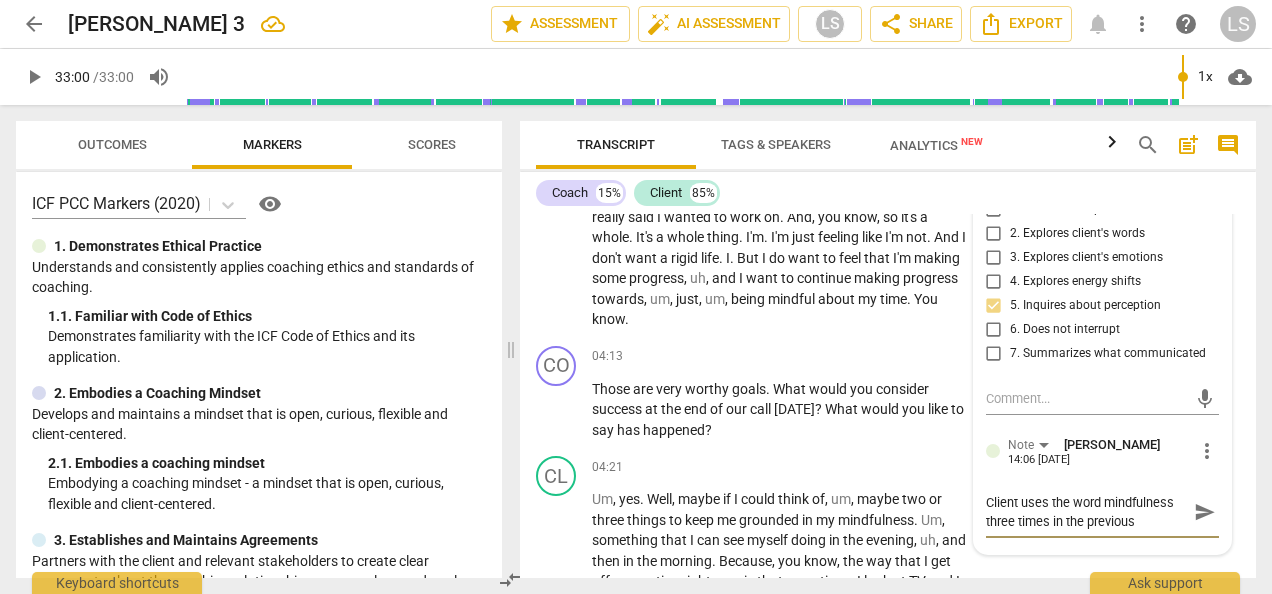 type on "Client uses the word mindfulness three times in the previous paragr" 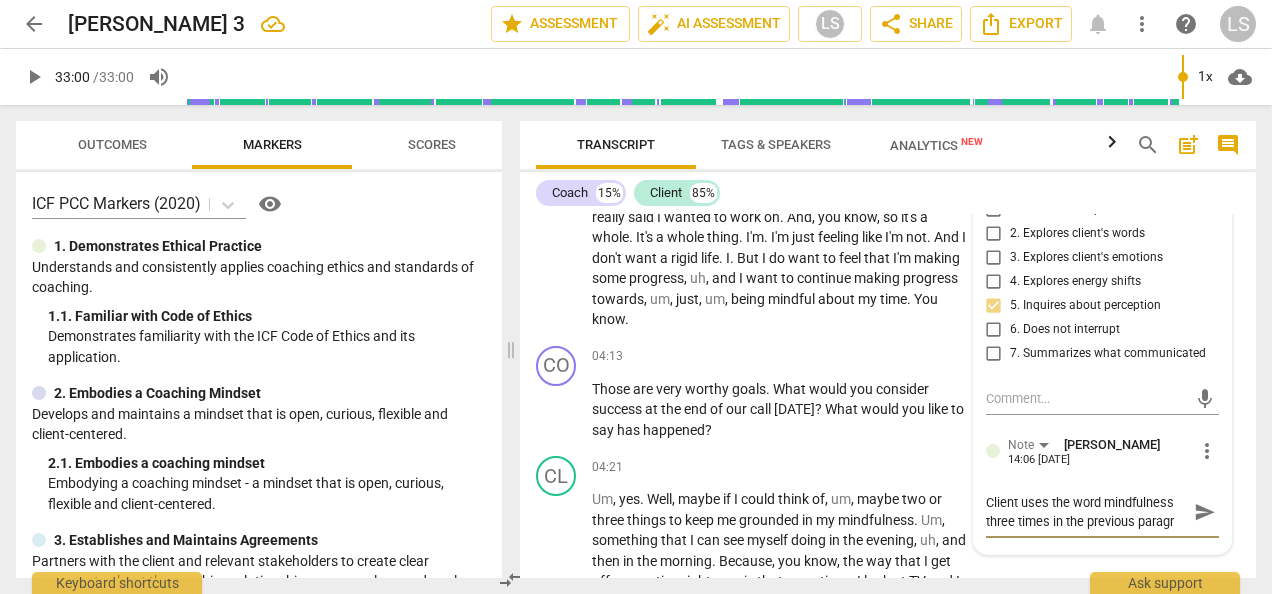 type on "Client uses the word mindfulness three times in the previous paragra" 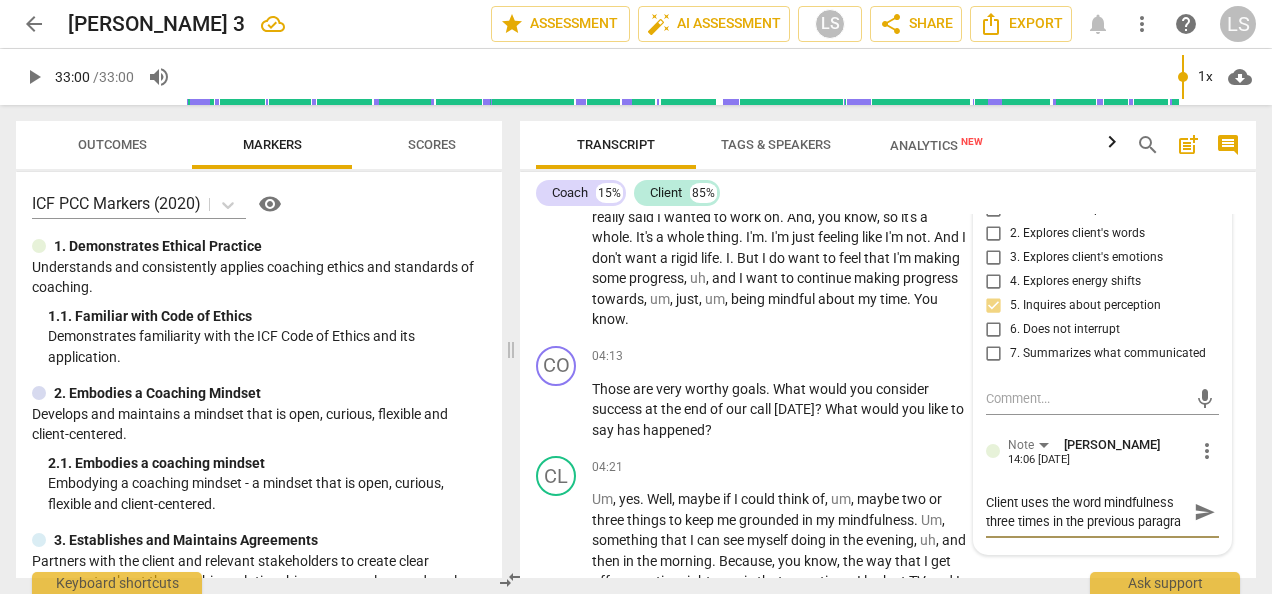 type on "Client uses the word mindfulness three times in the previous paragrap" 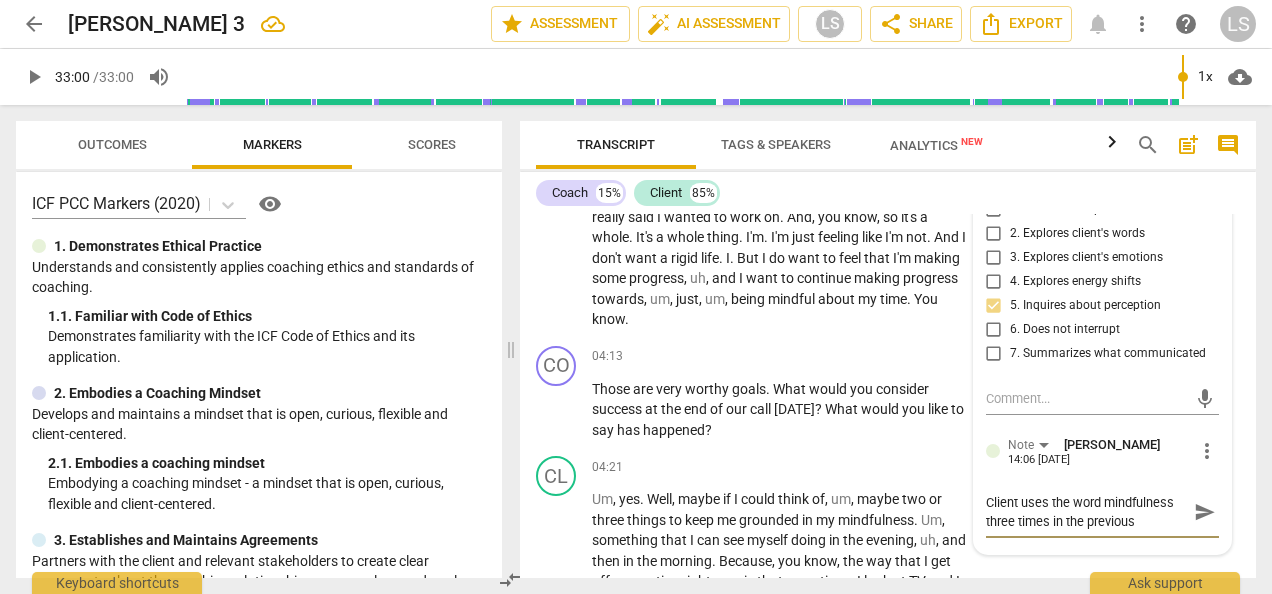 scroll, scrollTop: 17, scrollLeft: 0, axis: vertical 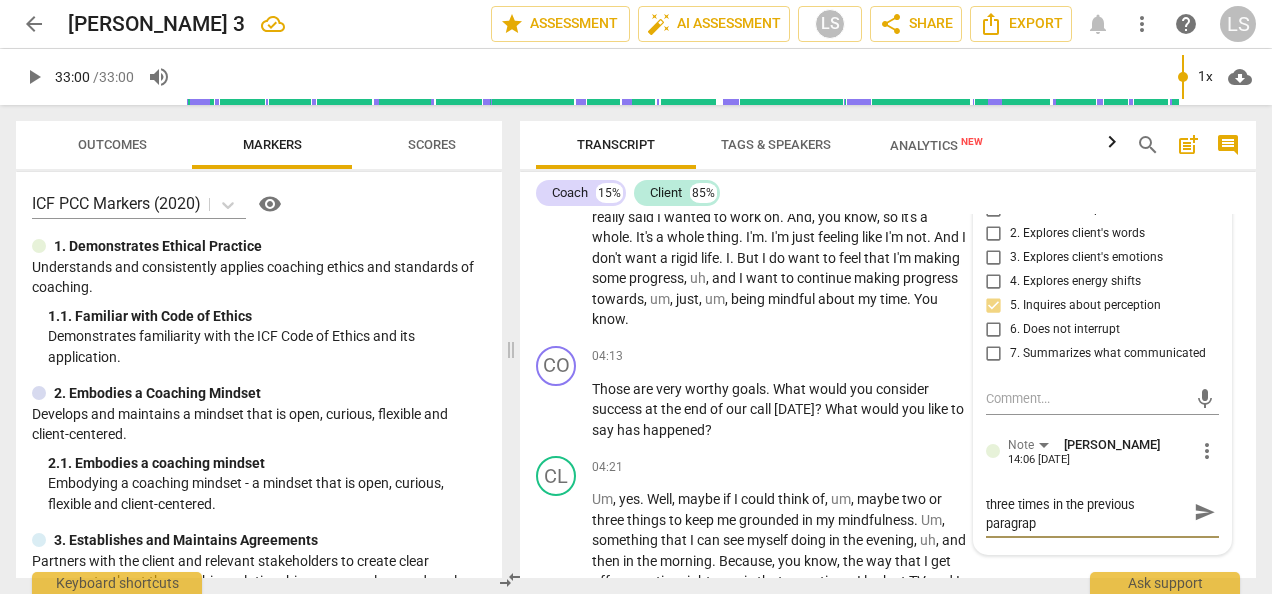 type on "Client uses the word mindfulness three times in the previous paragraph" 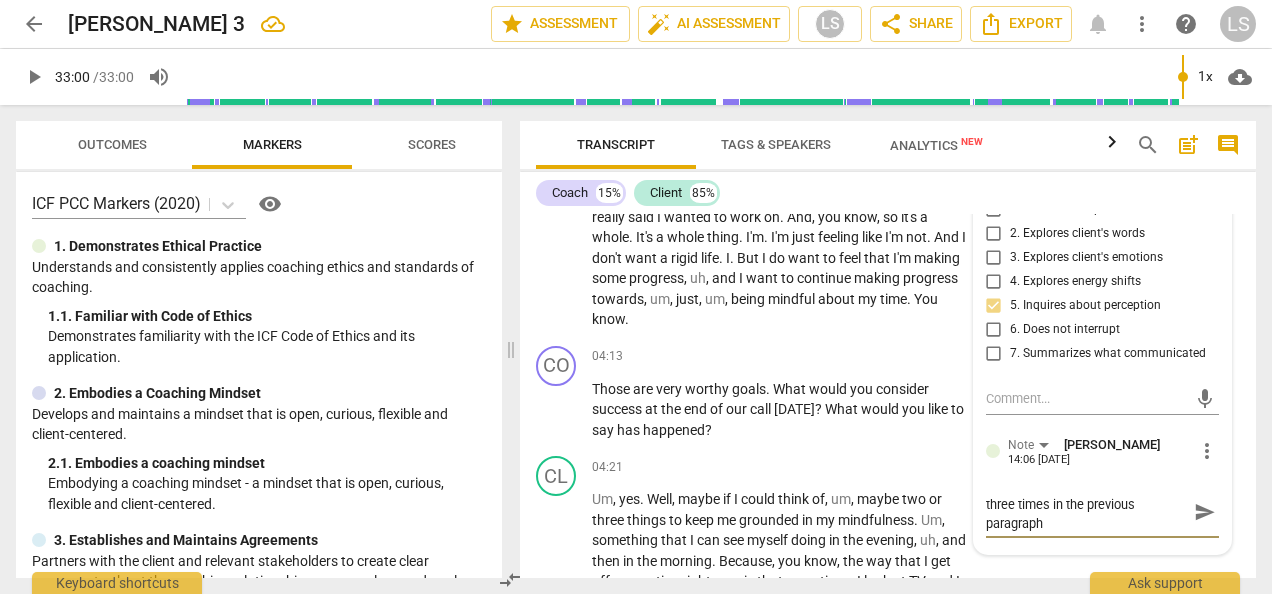 type 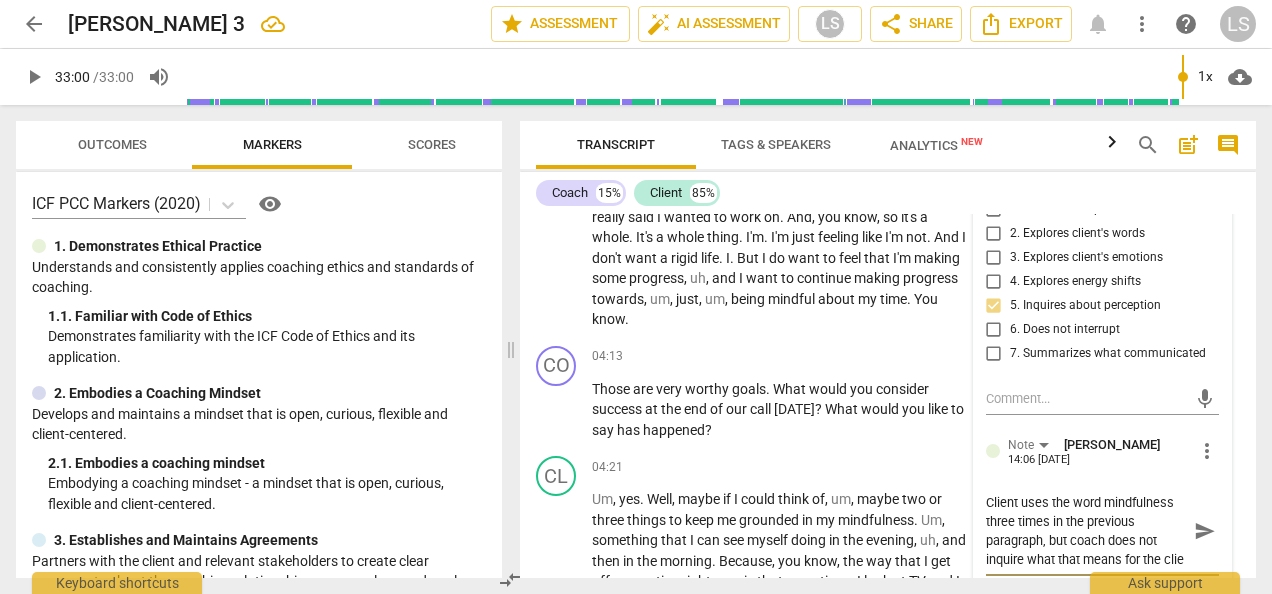 scroll, scrollTop: 17, scrollLeft: 0, axis: vertical 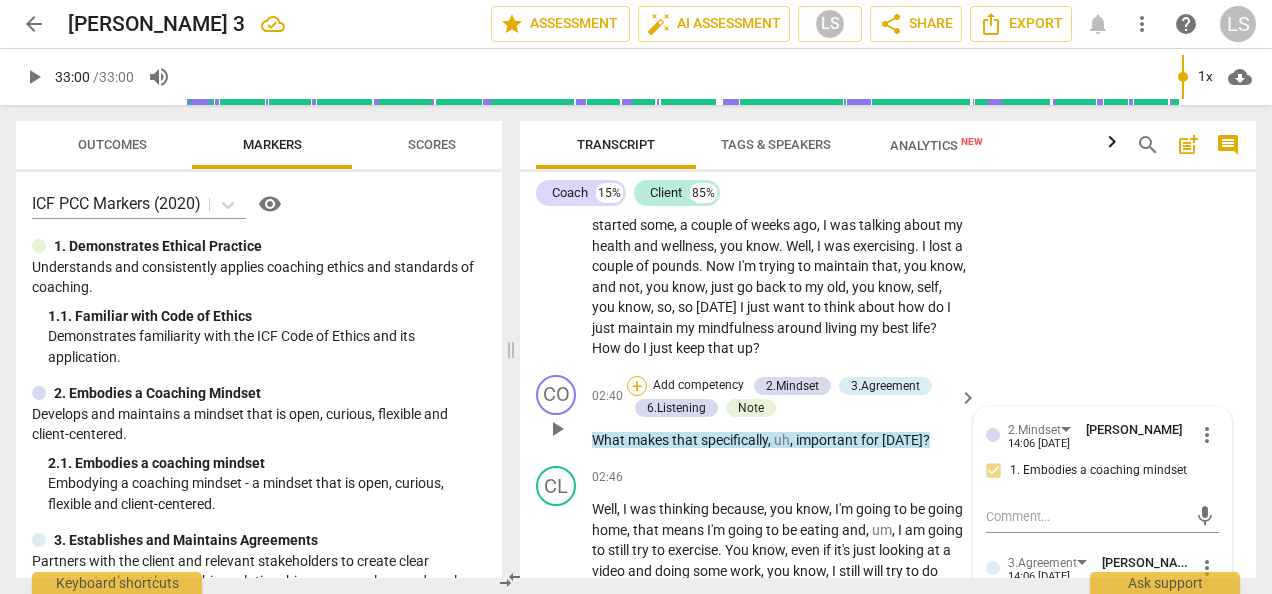 click on "+" at bounding box center (637, 386) 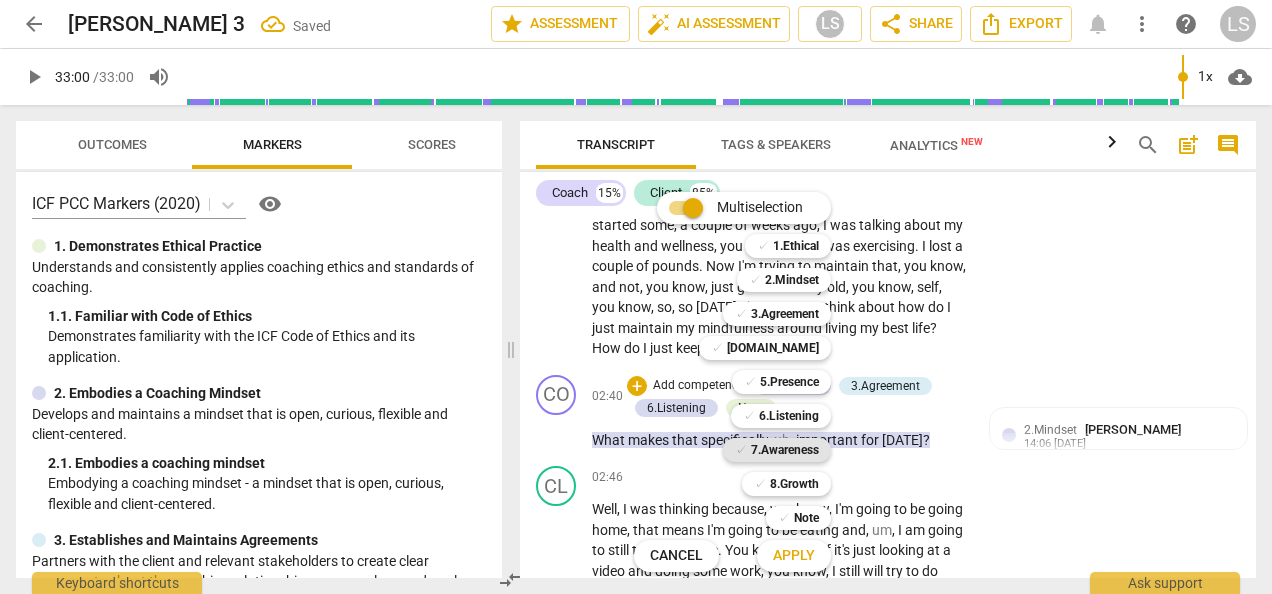 click on "7.Awareness" at bounding box center [785, 450] 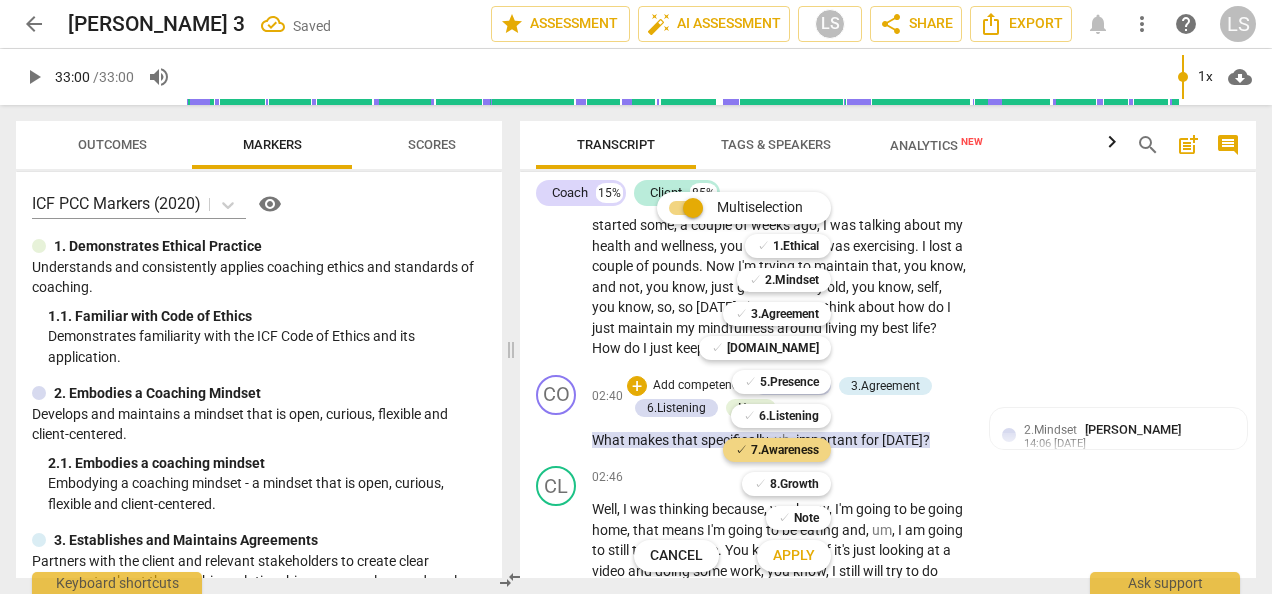 click on "Apply" at bounding box center (794, 556) 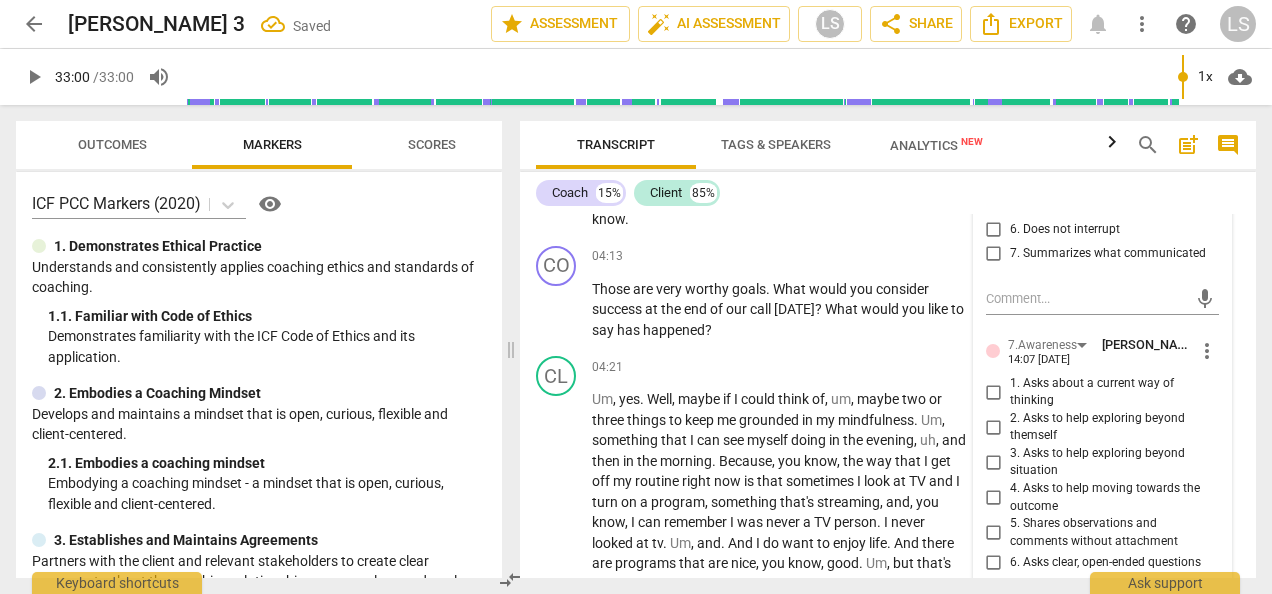 scroll, scrollTop: 1700, scrollLeft: 0, axis: vertical 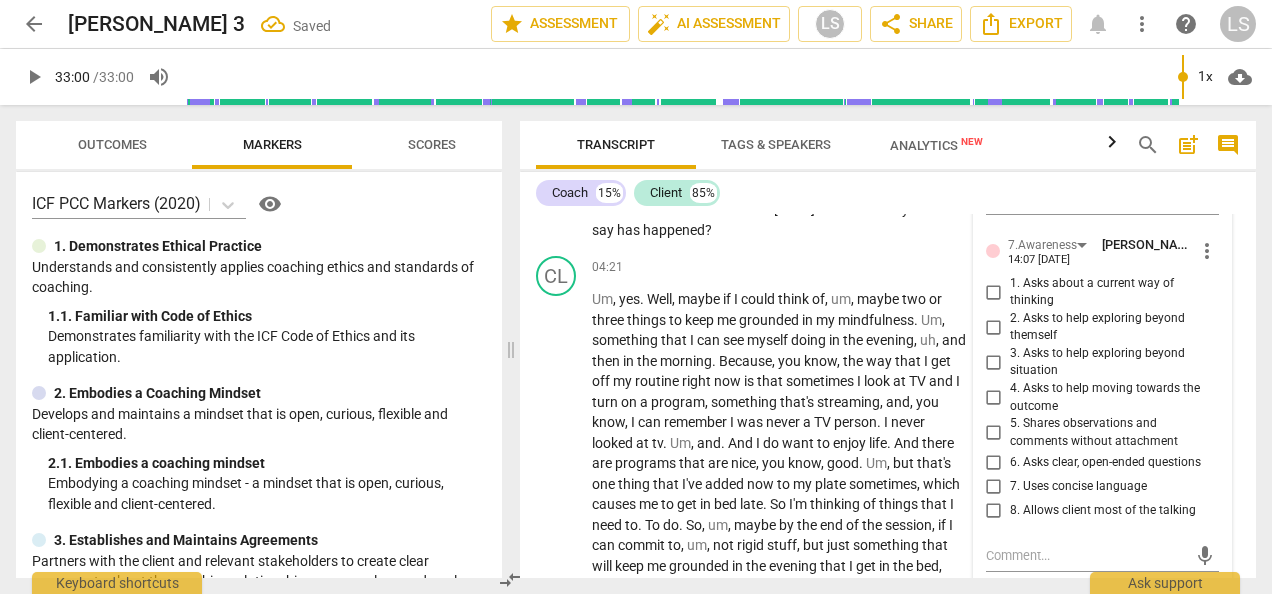 click on "6. Asks clear, open-ended questions" at bounding box center (994, 462) 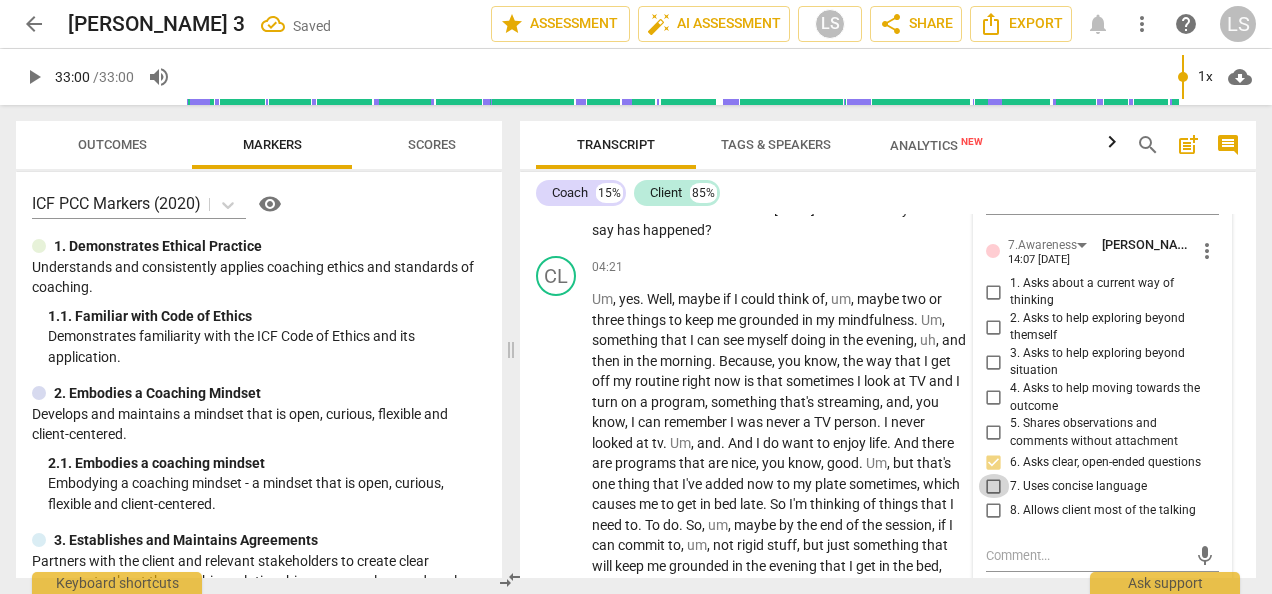 click on "7. Uses concise language" at bounding box center (994, 486) 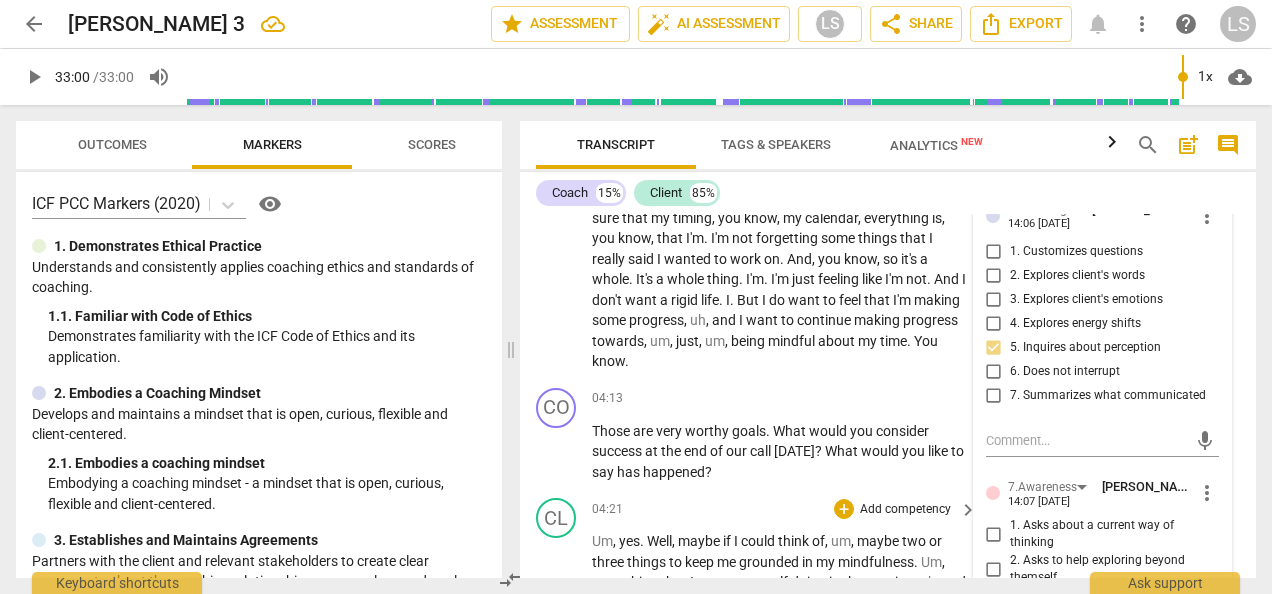 scroll, scrollTop: 1500, scrollLeft: 0, axis: vertical 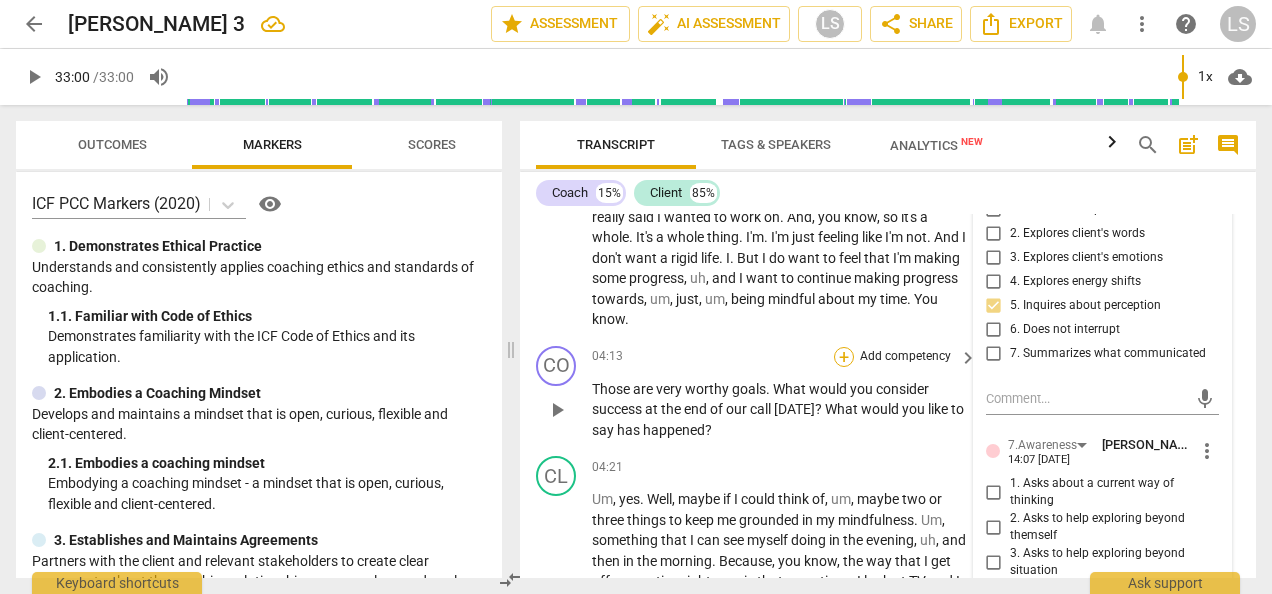 click on "+" at bounding box center (844, 357) 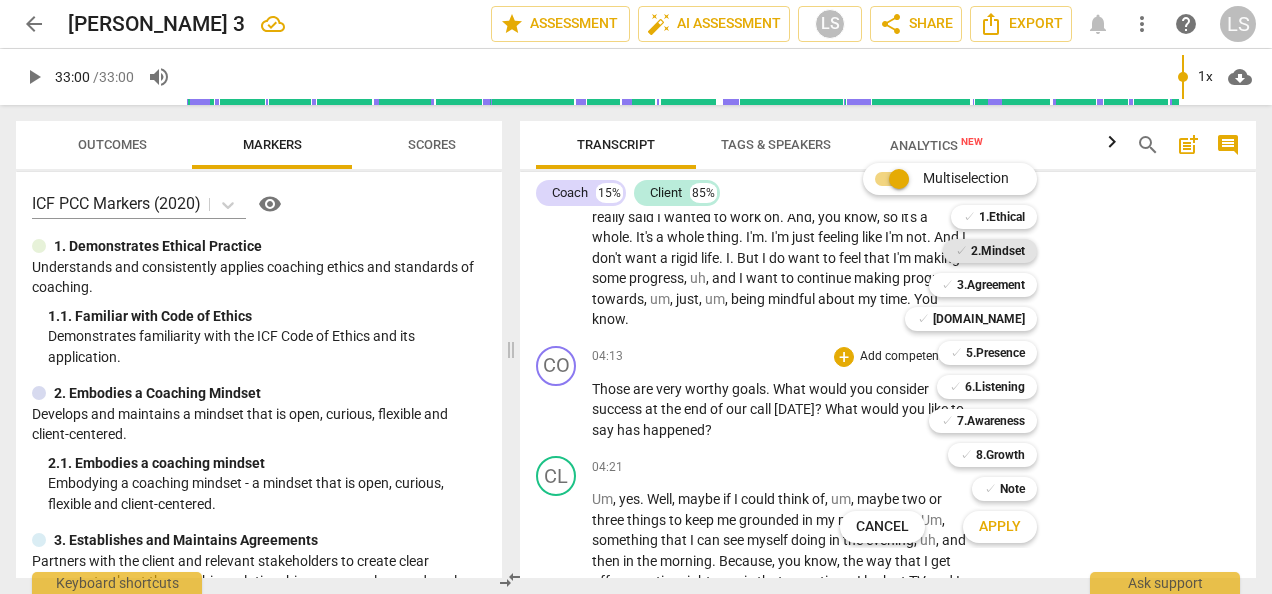 click on "2.Mindset" at bounding box center (998, 251) 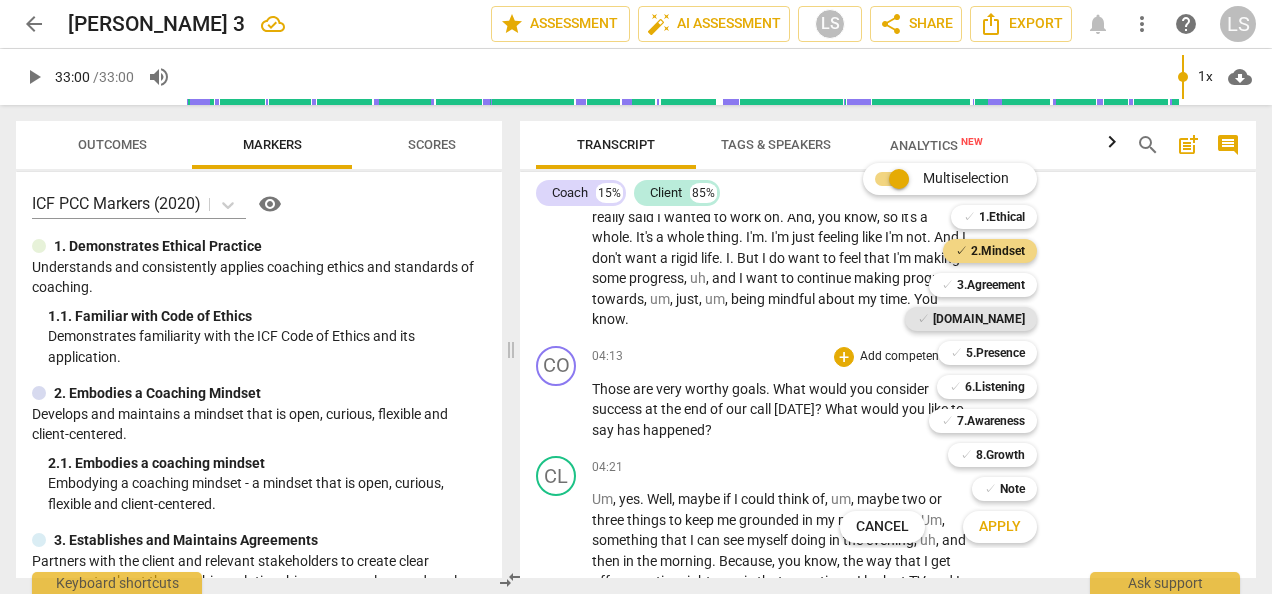 click on "[DOMAIN_NAME]" at bounding box center [979, 319] 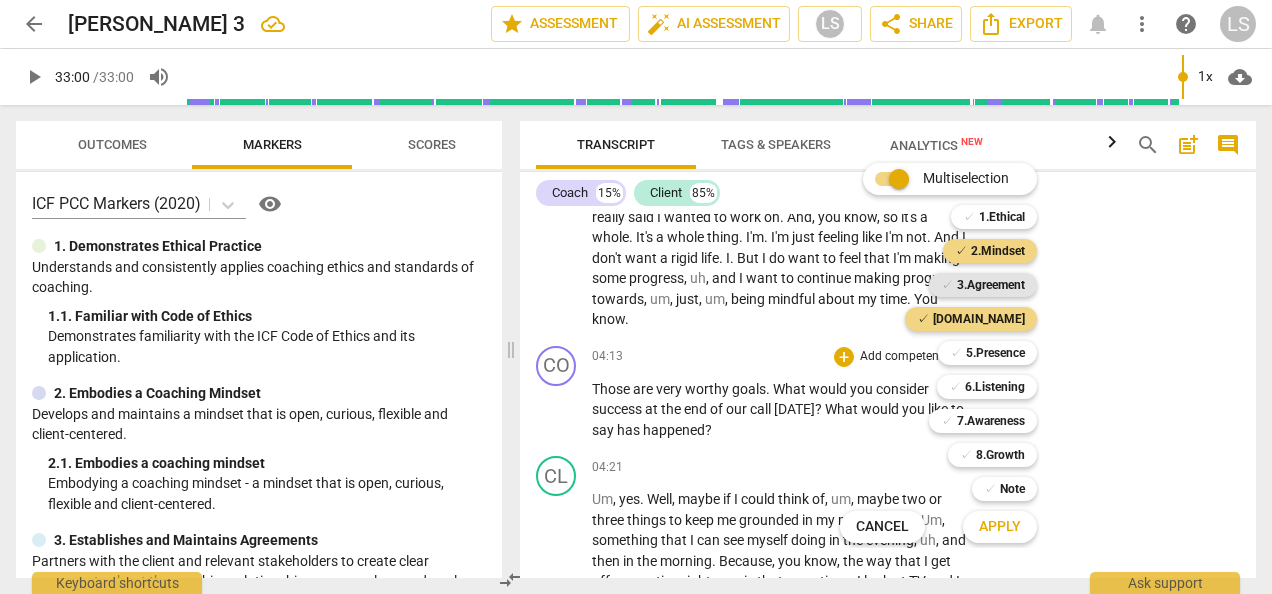 click on "3.Agreement" at bounding box center (991, 285) 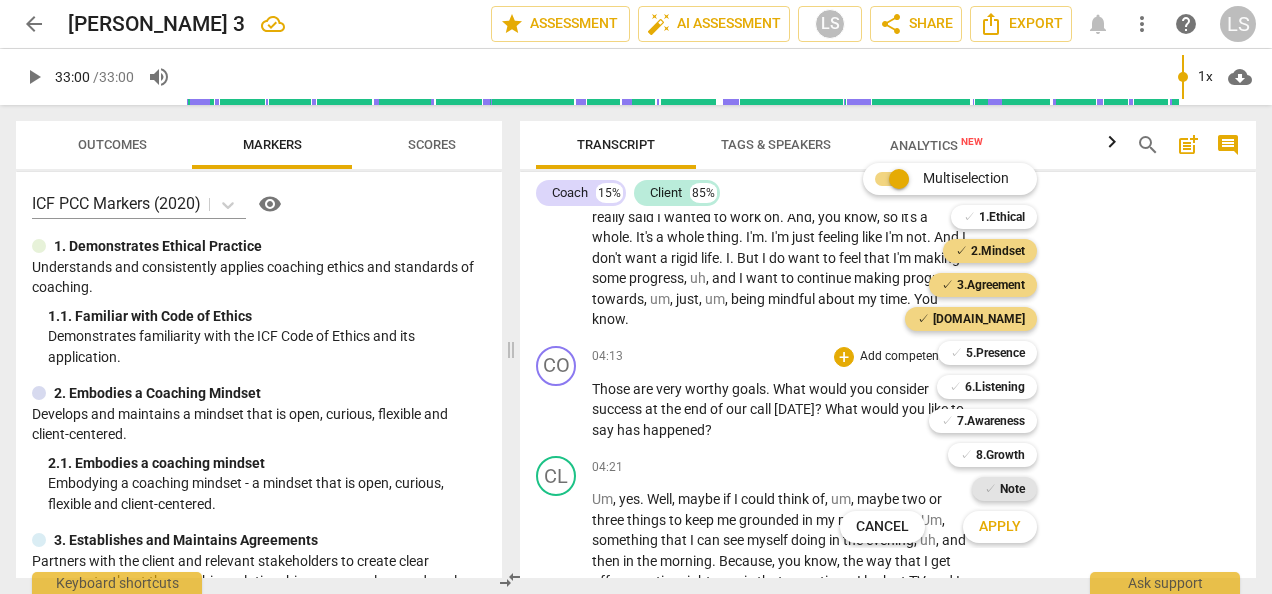 drag, startPoint x: 996, startPoint y: 424, endPoint x: 1022, endPoint y: 493, distance: 73.736015 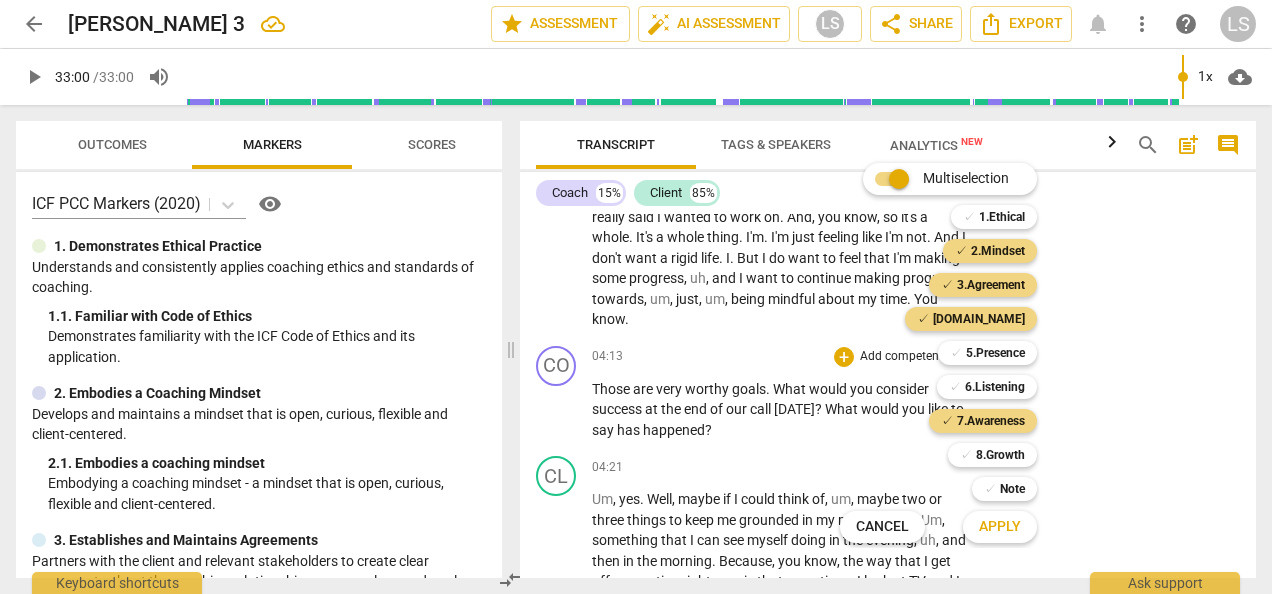 click on "Apply" at bounding box center [1000, 527] 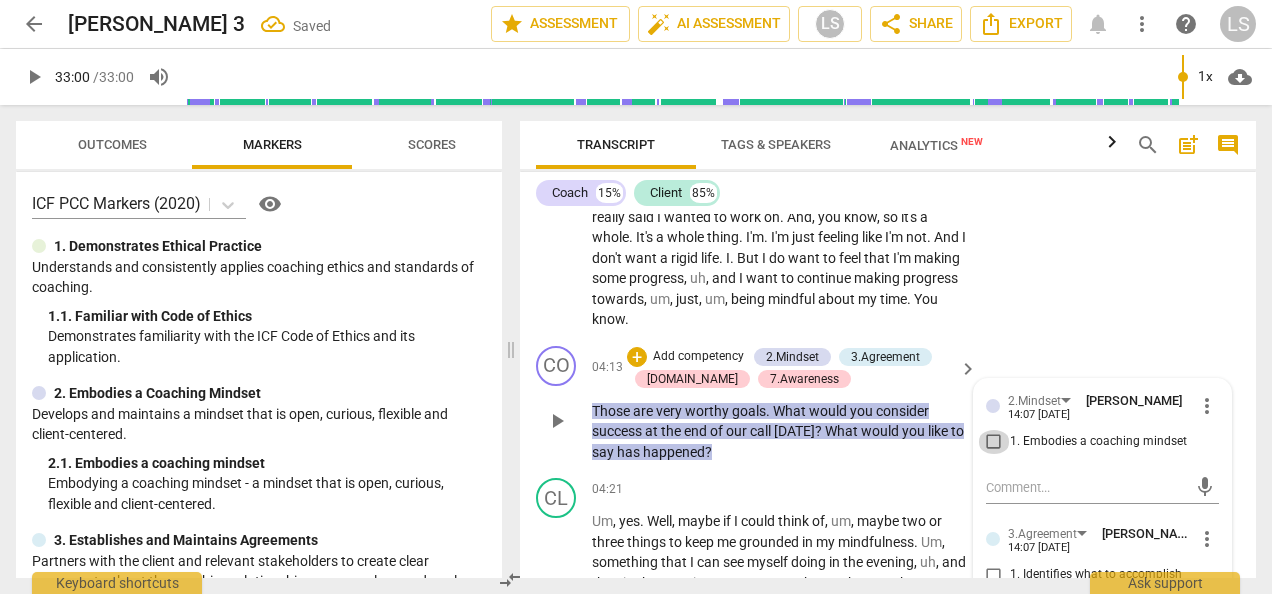 click on "1. Embodies a coaching mindset" at bounding box center (994, 442) 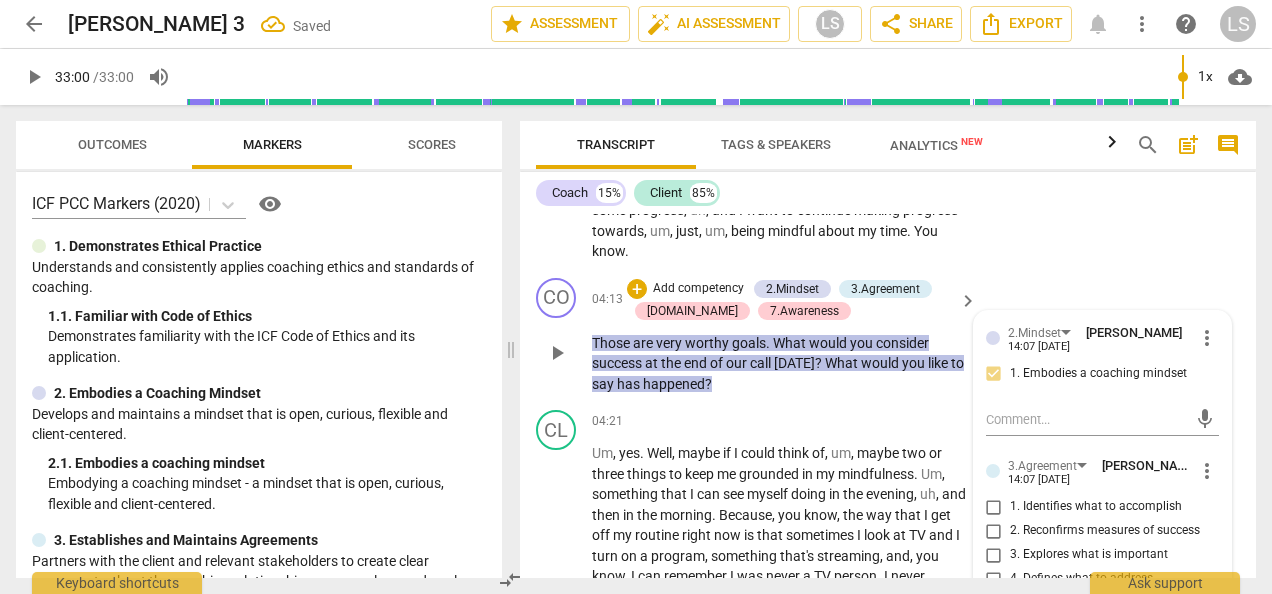 scroll, scrollTop: 1600, scrollLeft: 0, axis: vertical 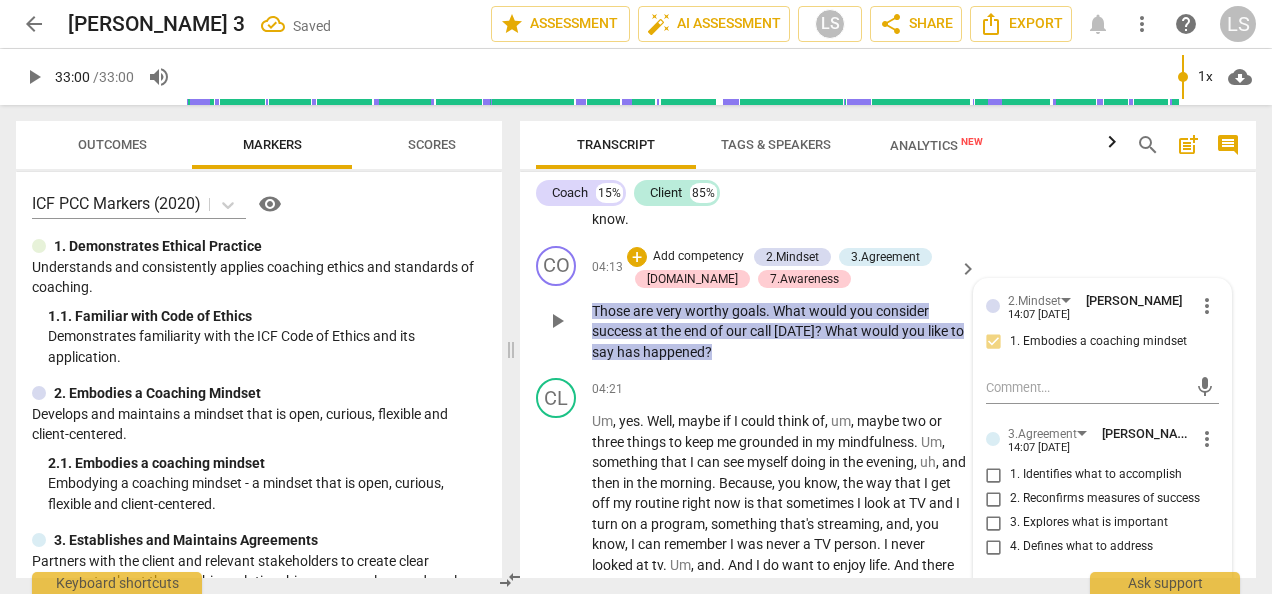 click on "2. Reconfirms measures of success" at bounding box center [994, 499] 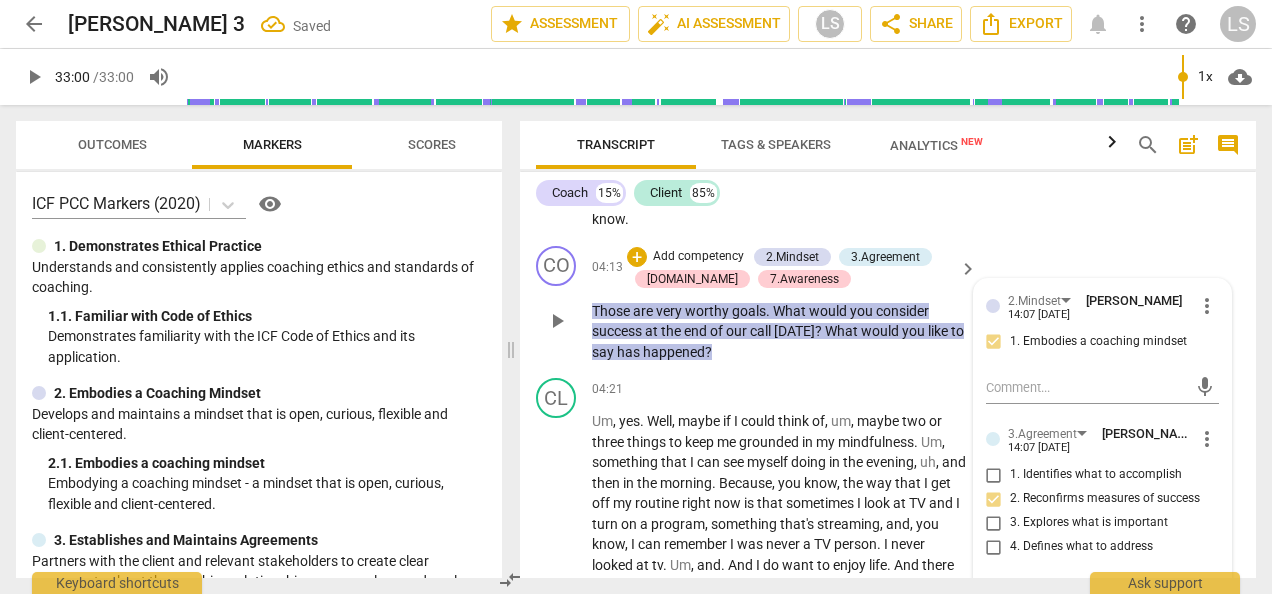 scroll, scrollTop: 1900, scrollLeft: 0, axis: vertical 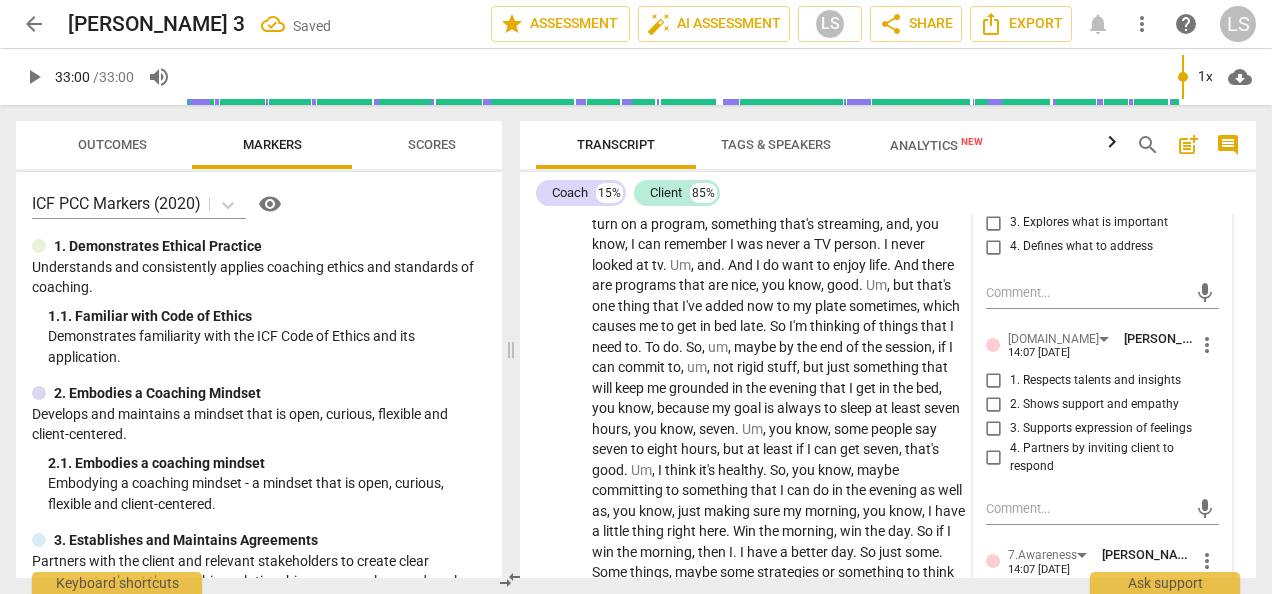 click on "3. Supports expression of feelings" at bounding box center (994, 428) 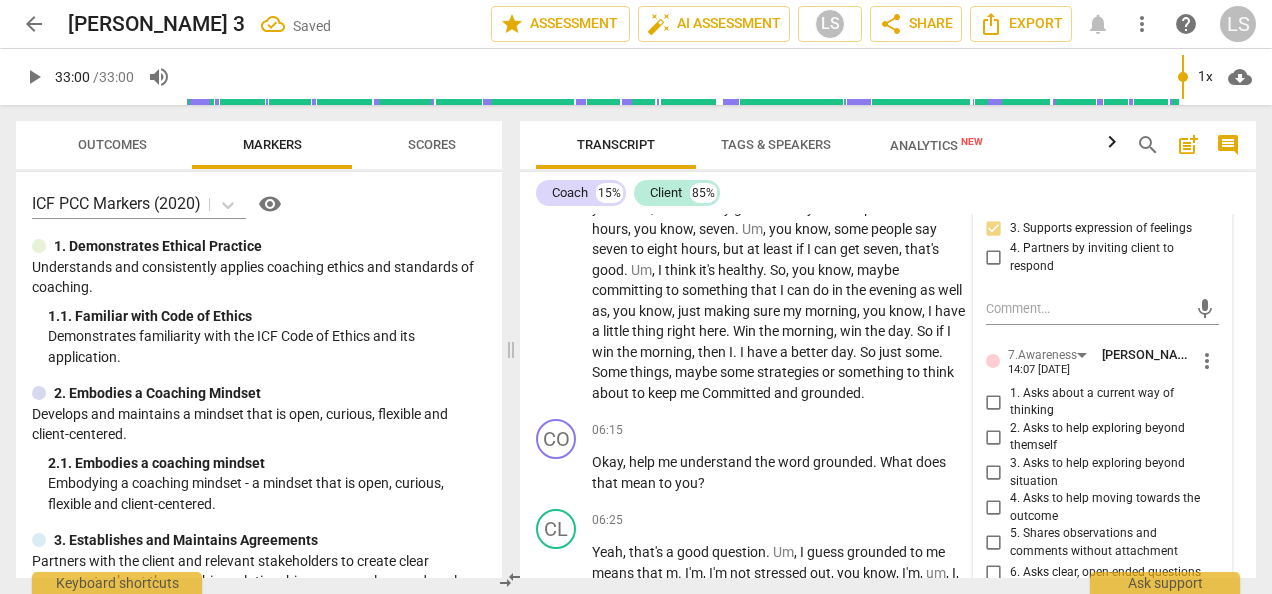 scroll, scrollTop: 2200, scrollLeft: 0, axis: vertical 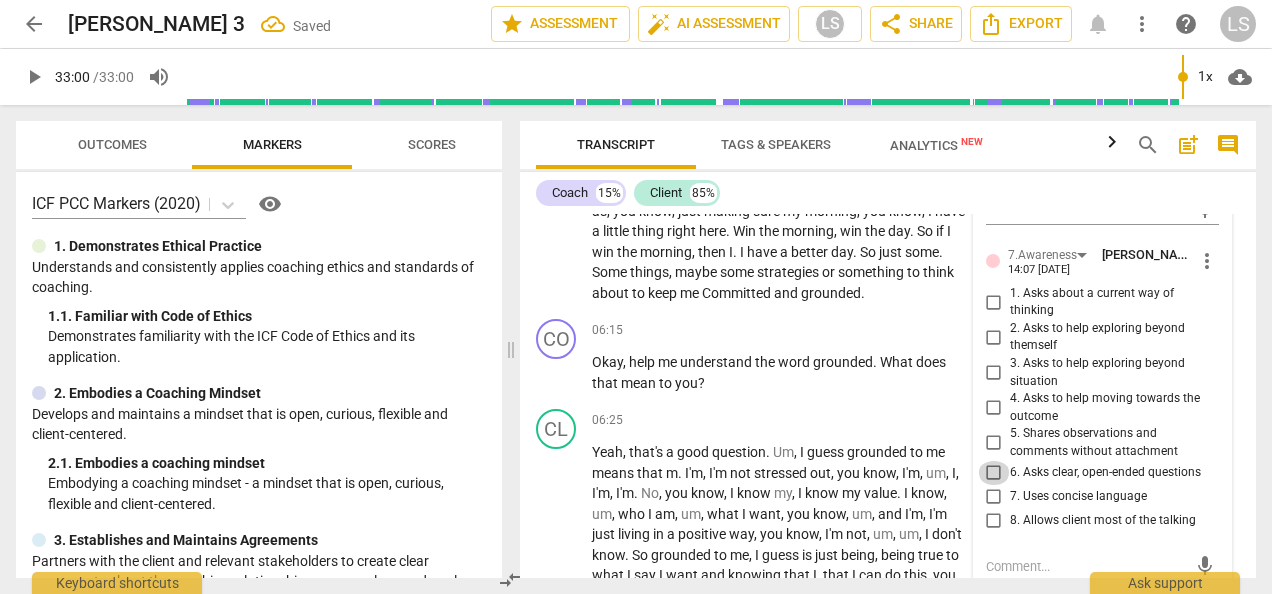 click on "6. Asks clear, open-ended questions" at bounding box center (994, 473) 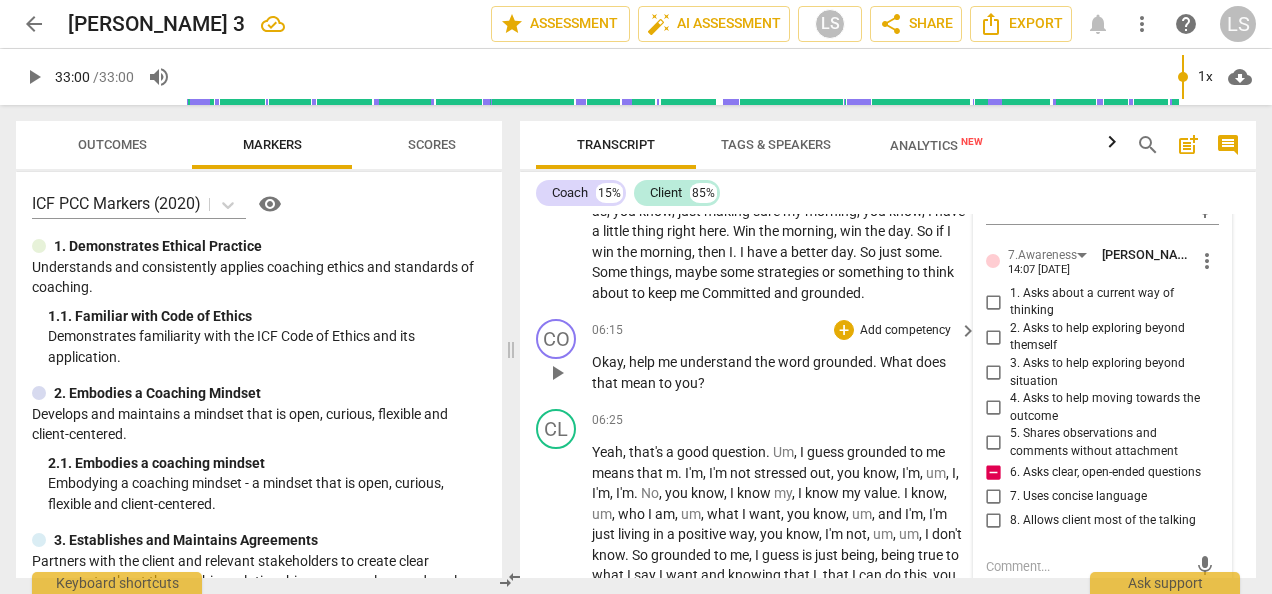 click on "+ Add competency" at bounding box center [893, 330] 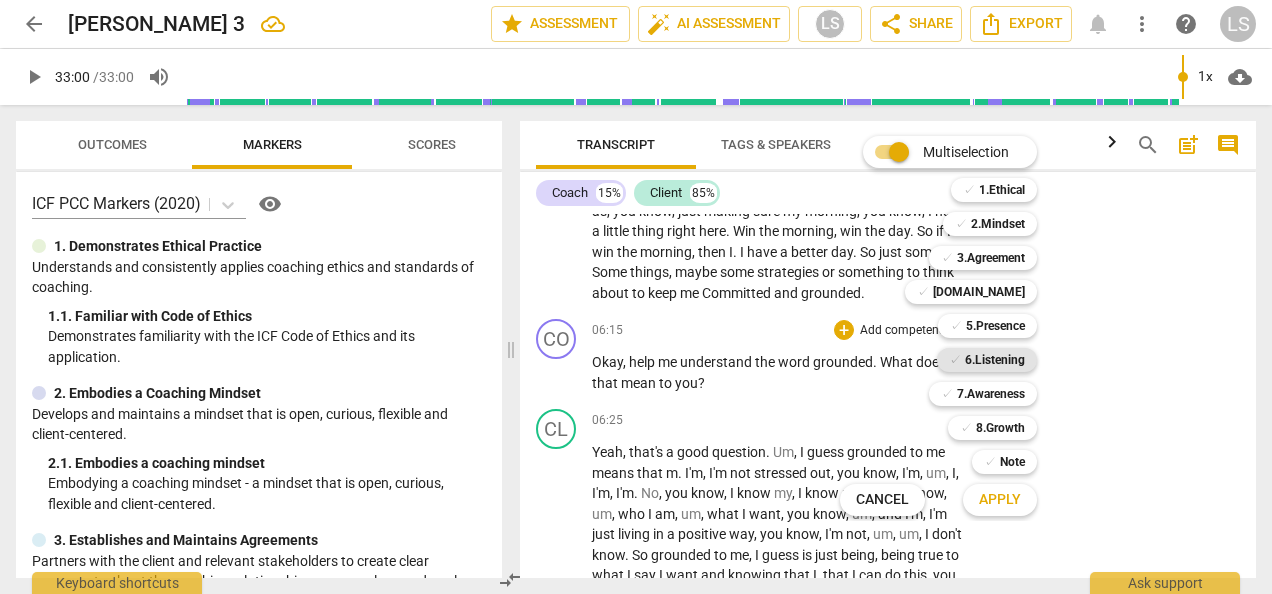click on "6.Listening" at bounding box center (995, 360) 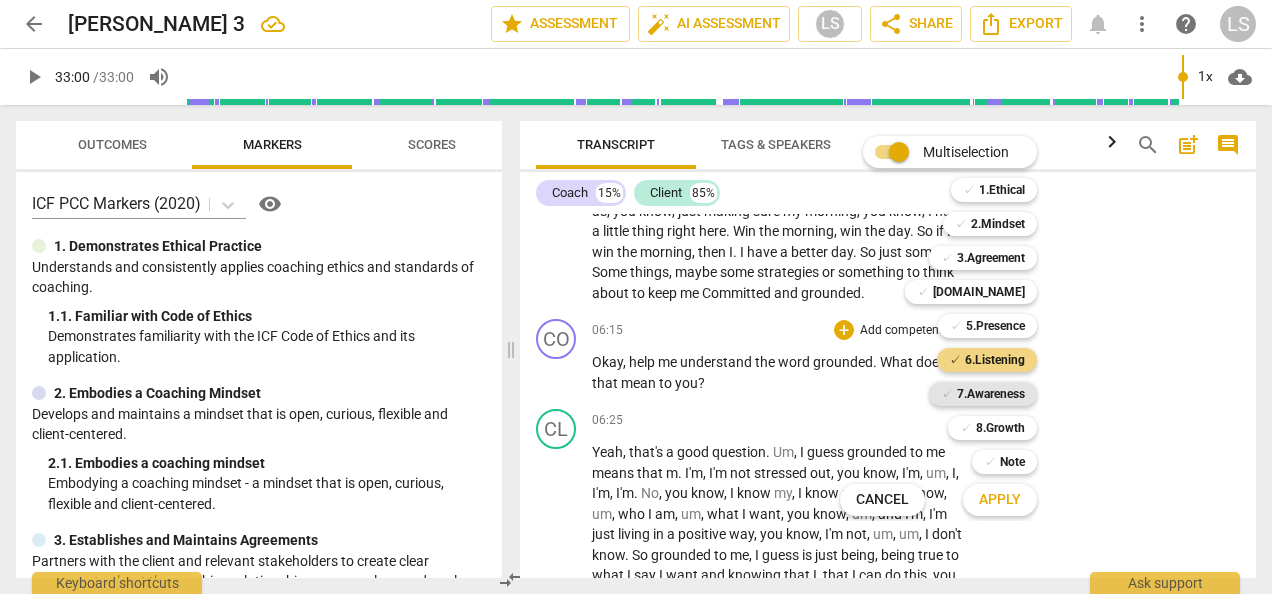click on "7.Awareness" at bounding box center (991, 394) 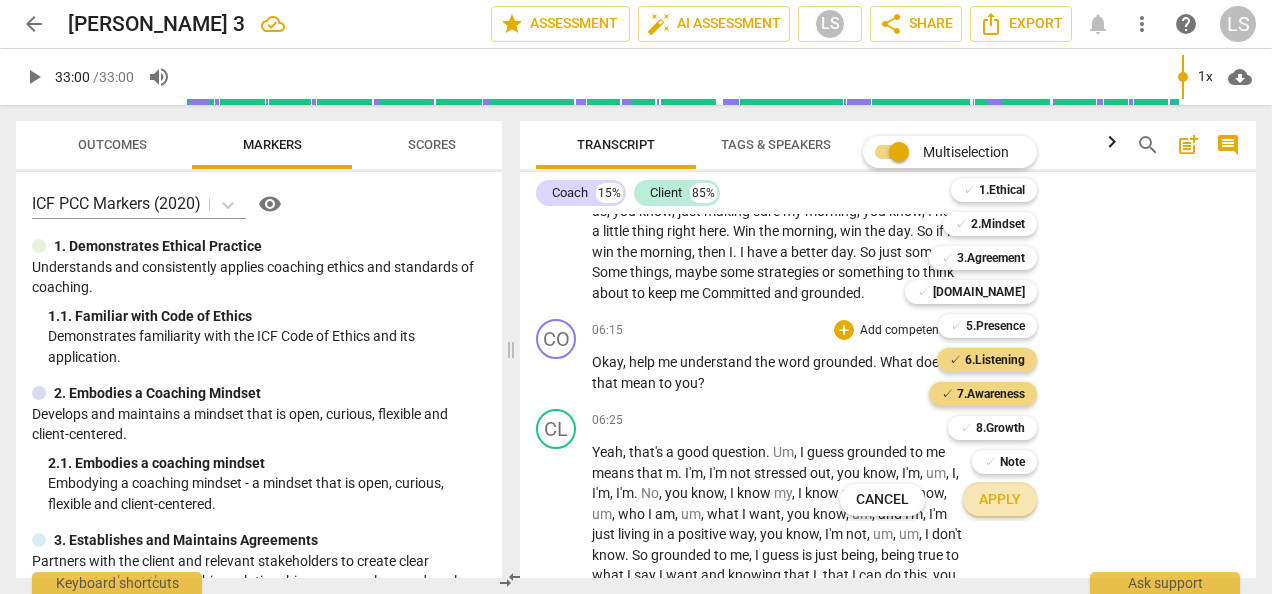 click on "Apply" at bounding box center (1000, 500) 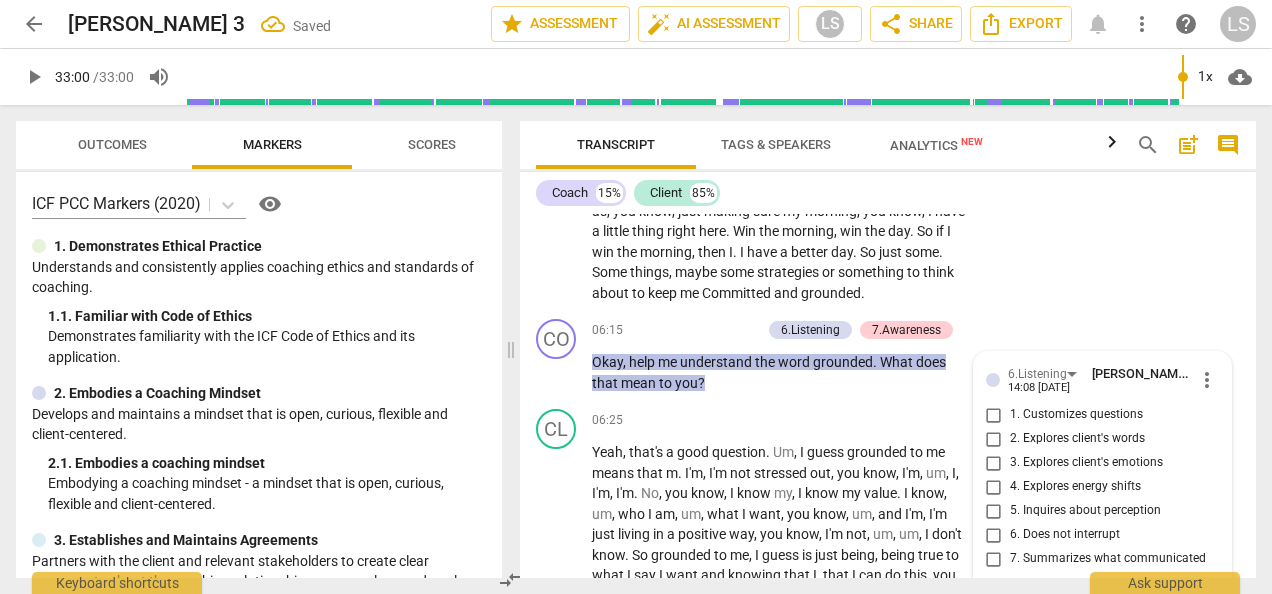 scroll, scrollTop: 2404, scrollLeft: 0, axis: vertical 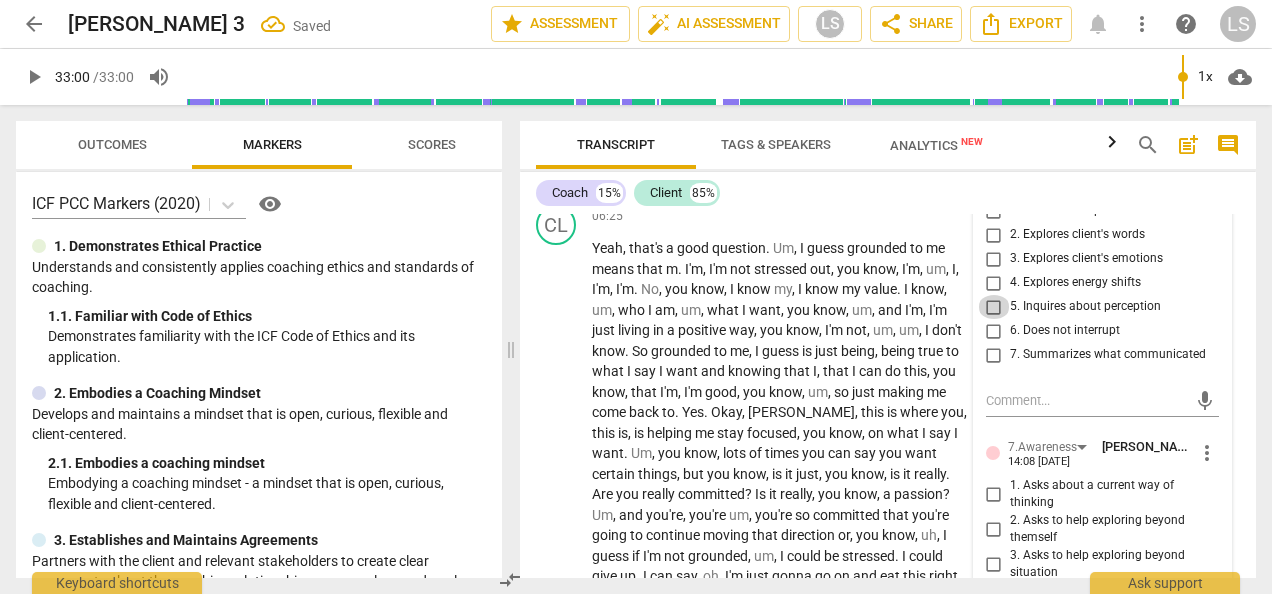 click on "5. Inquires about perception" at bounding box center [994, 307] 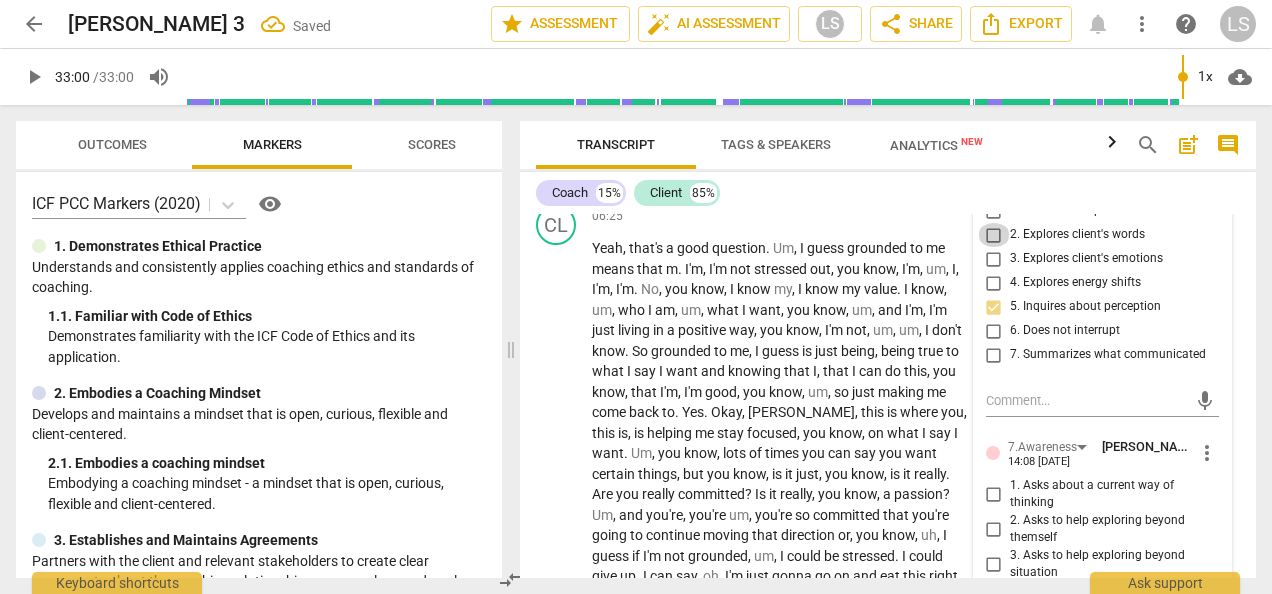 click on "2. Explores client's words" at bounding box center (994, 235) 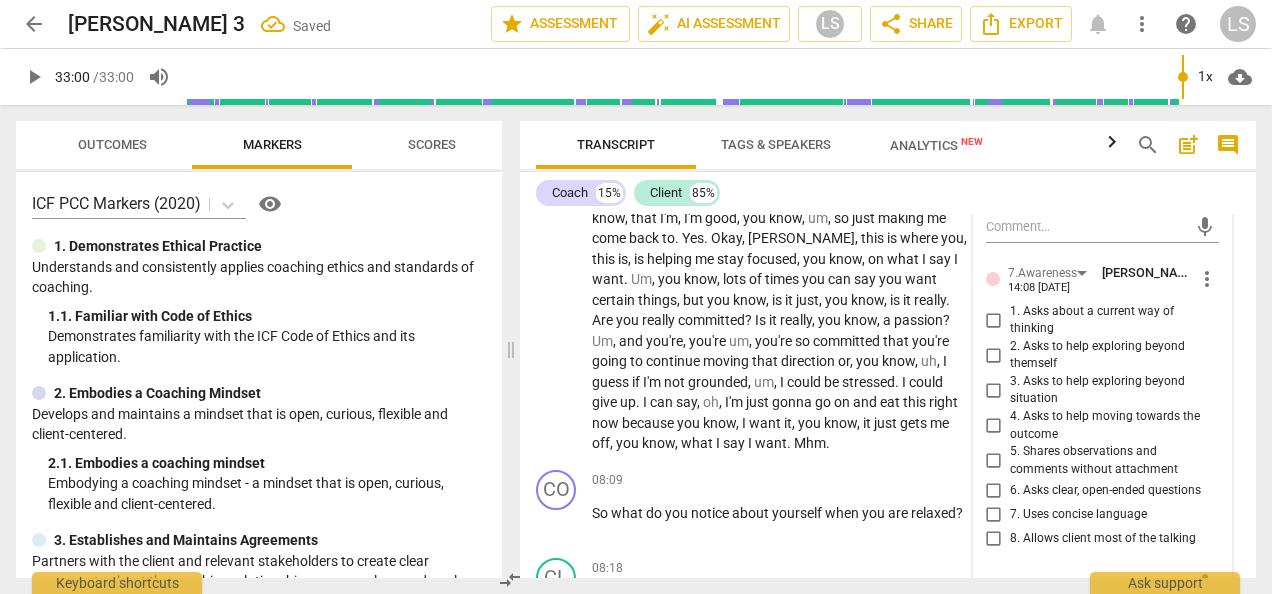 scroll, scrollTop: 2604, scrollLeft: 0, axis: vertical 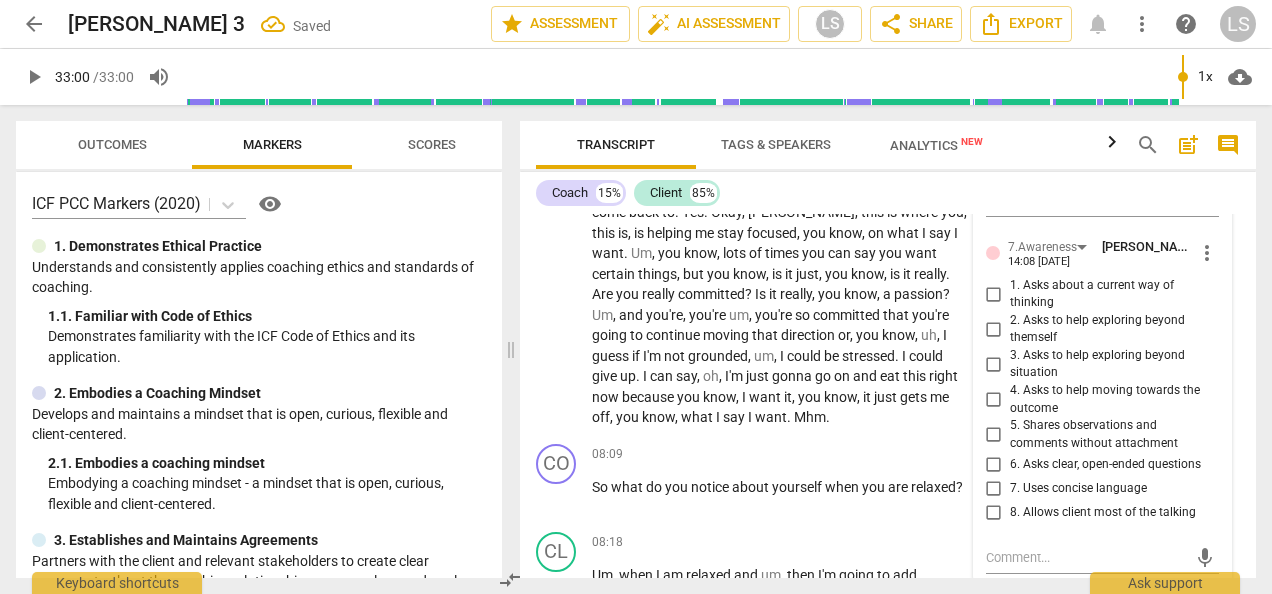 click on "6. Asks clear, open-ended questions" at bounding box center (994, 464) 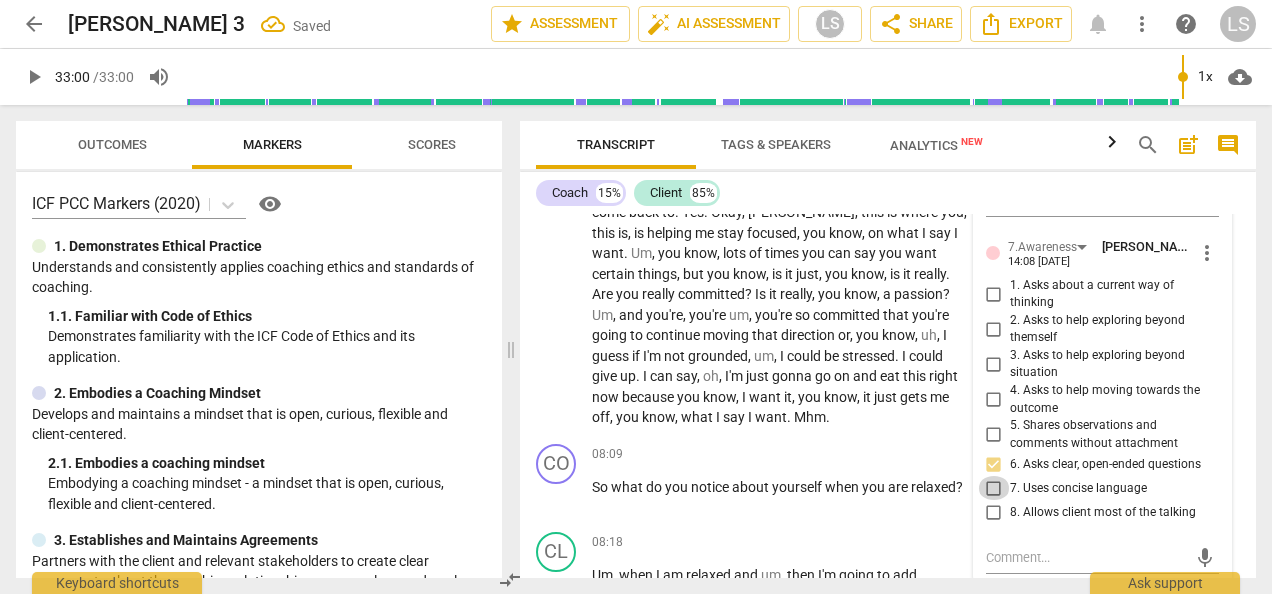 click on "7. Uses concise language" at bounding box center [994, 488] 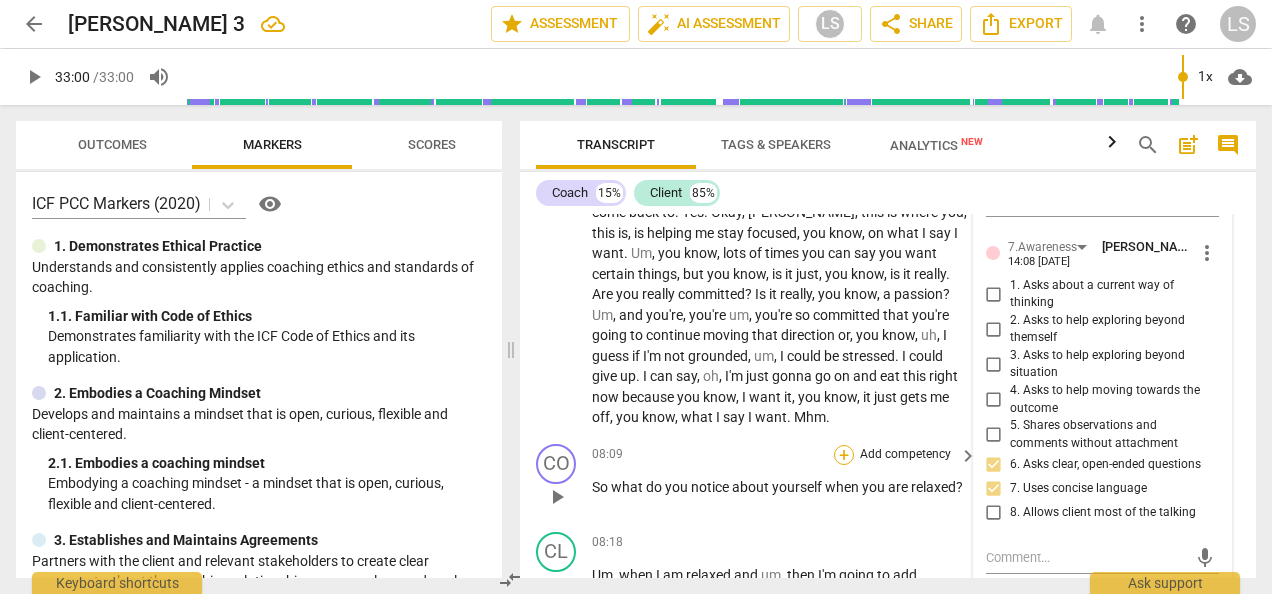 click on "+" at bounding box center [844, 455] 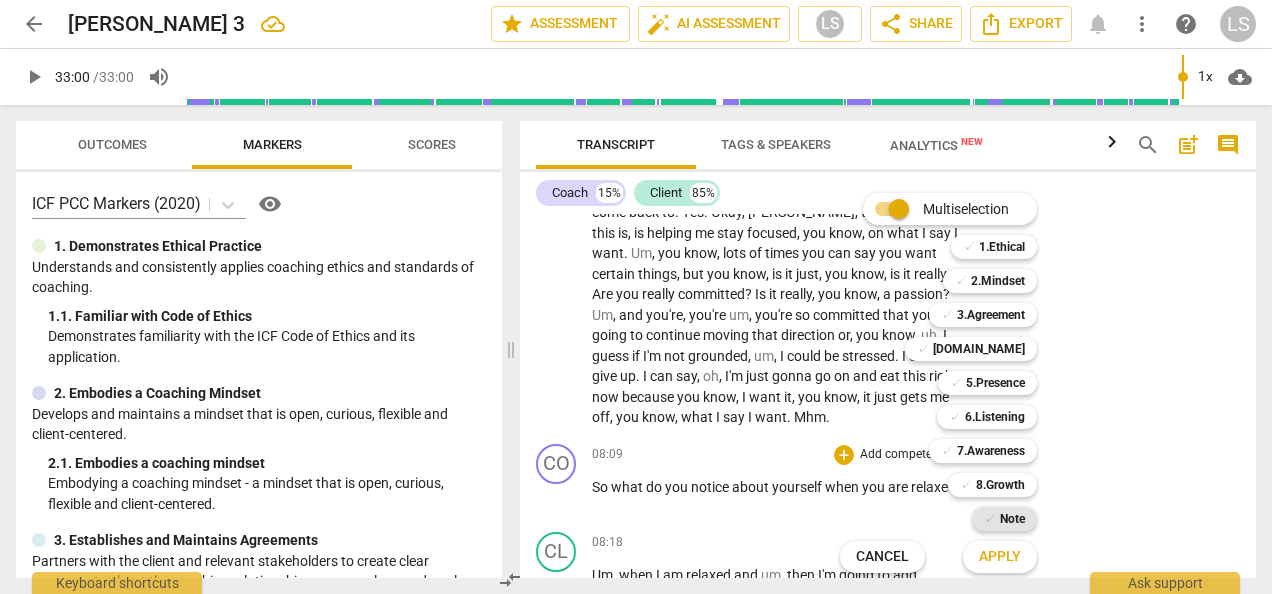 click on "✓" at bounding box center [990, 519] 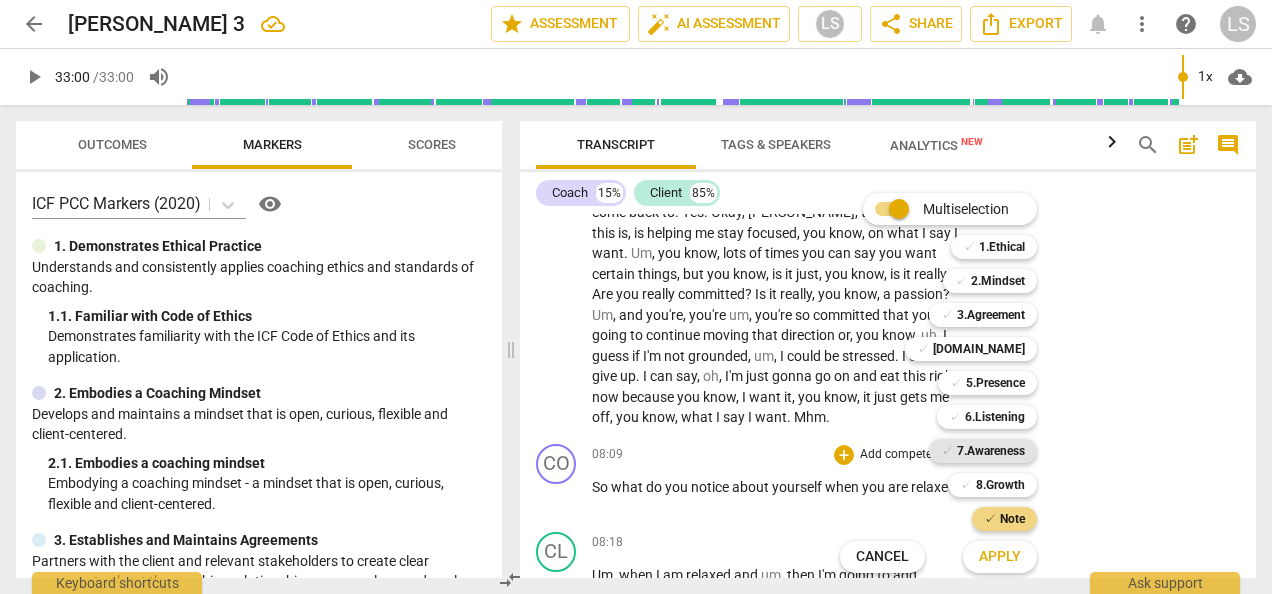 click on "7.Awareness" at bounding box center [991, 451] 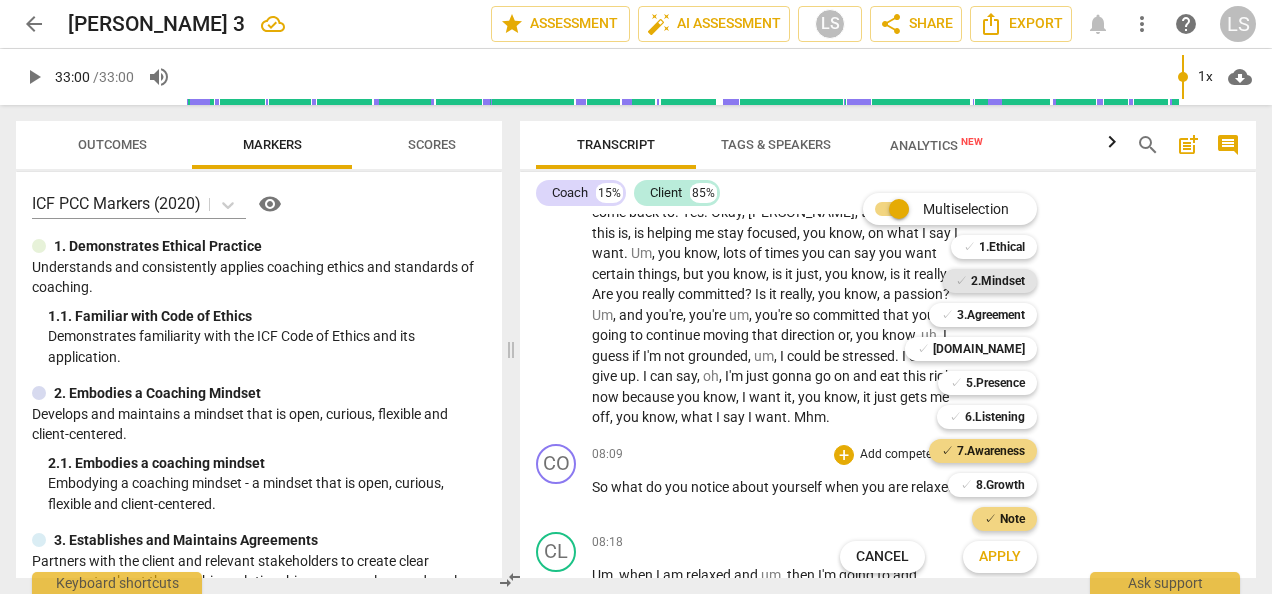 click on "2.Mindset" at bounding box center (998, 281) 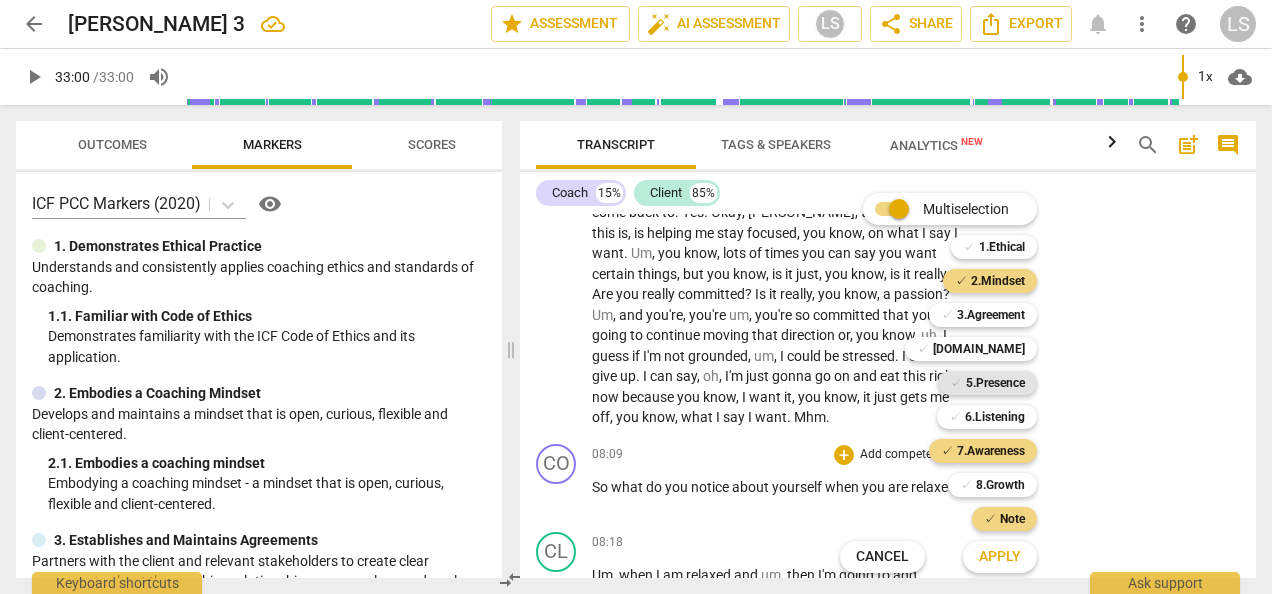 click on "5.Presence" at bounding box center [995, 383] 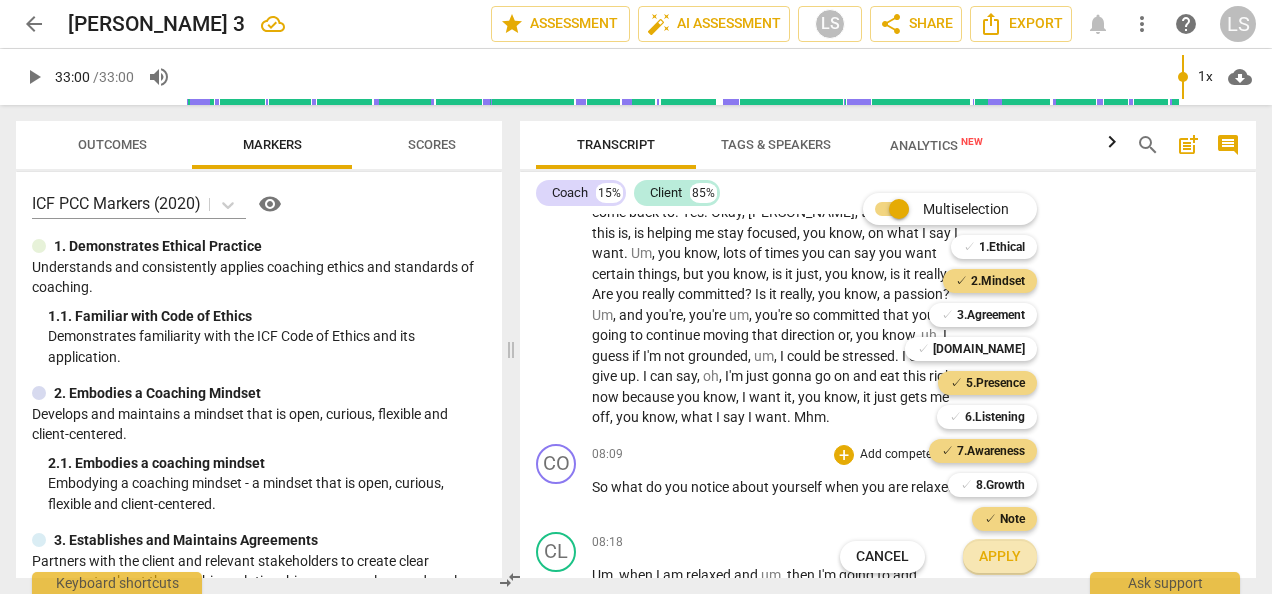 click on "Apply" at bounding box center [1000, 557] 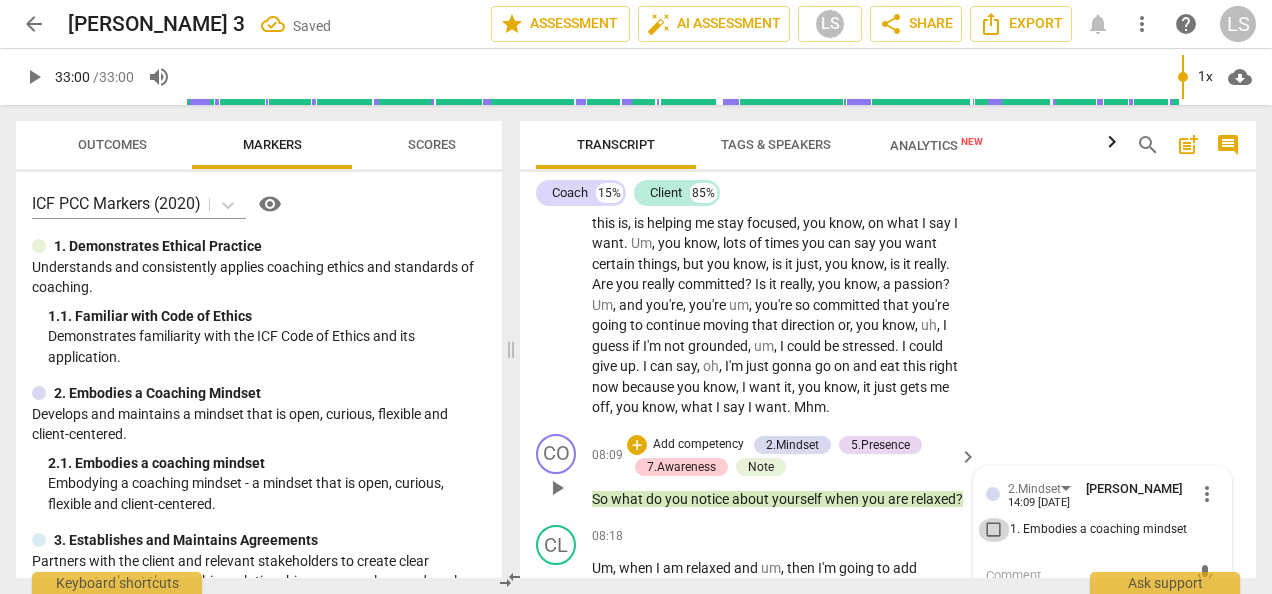 click on "1. Embodies a coaching mindset" at bounding box center [994, 530] 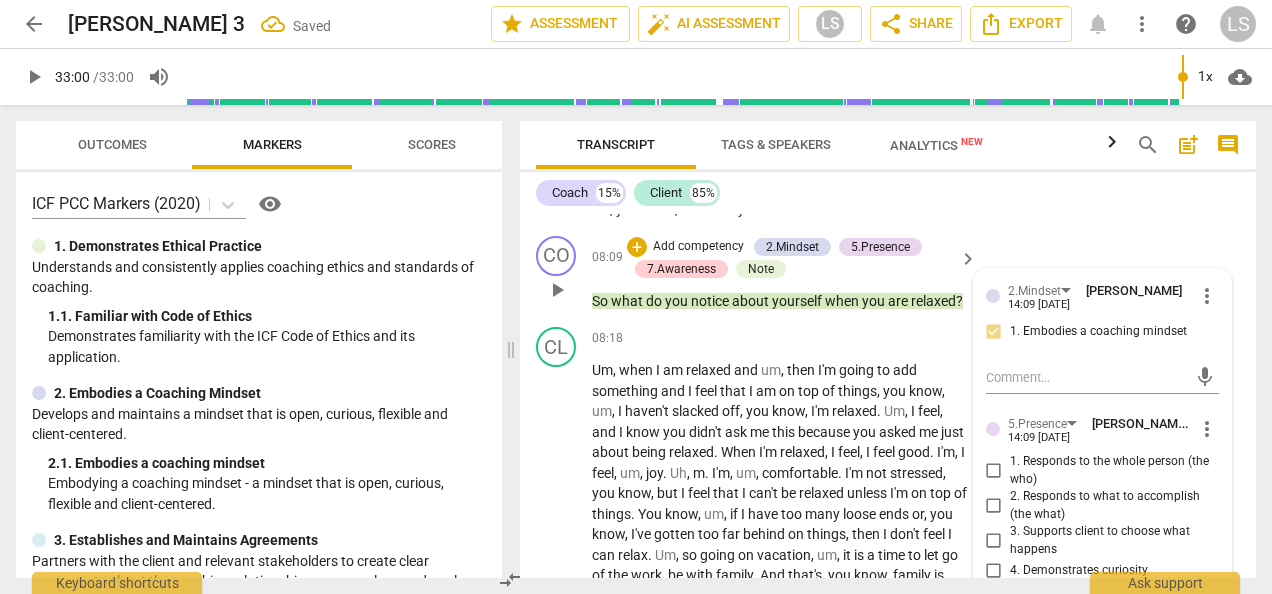 scroll, scrollTop: 2814, scrollLeft: 0, axis: vertical 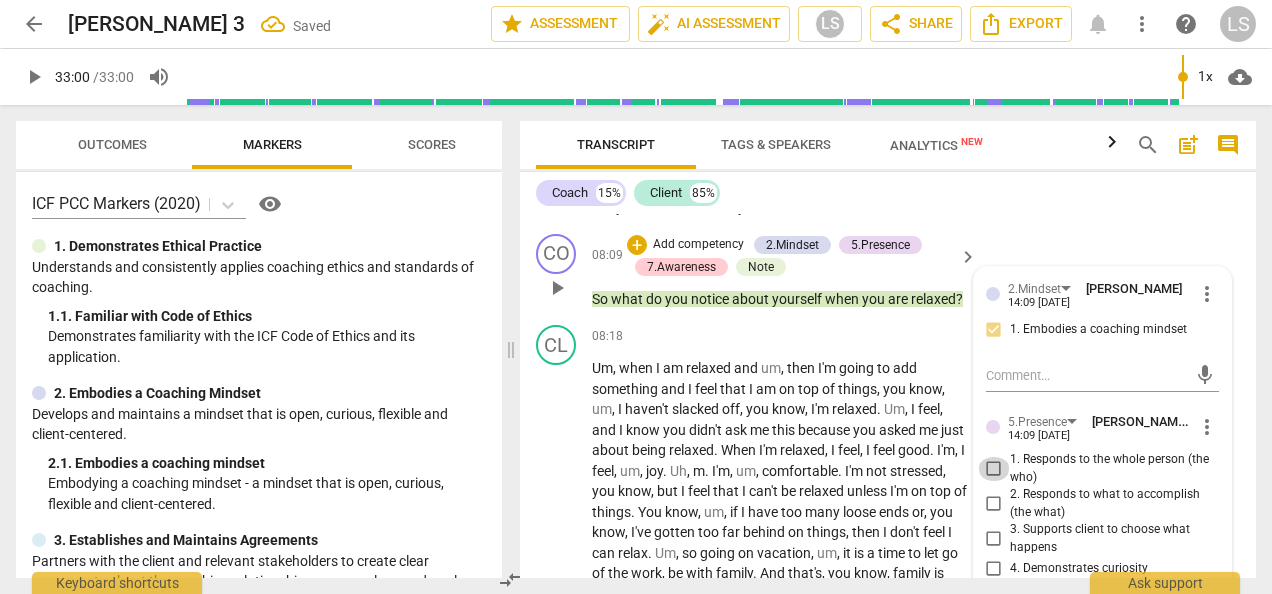 click on "1. Responds to the whole person (the who)" at bounding box center (994, 469) 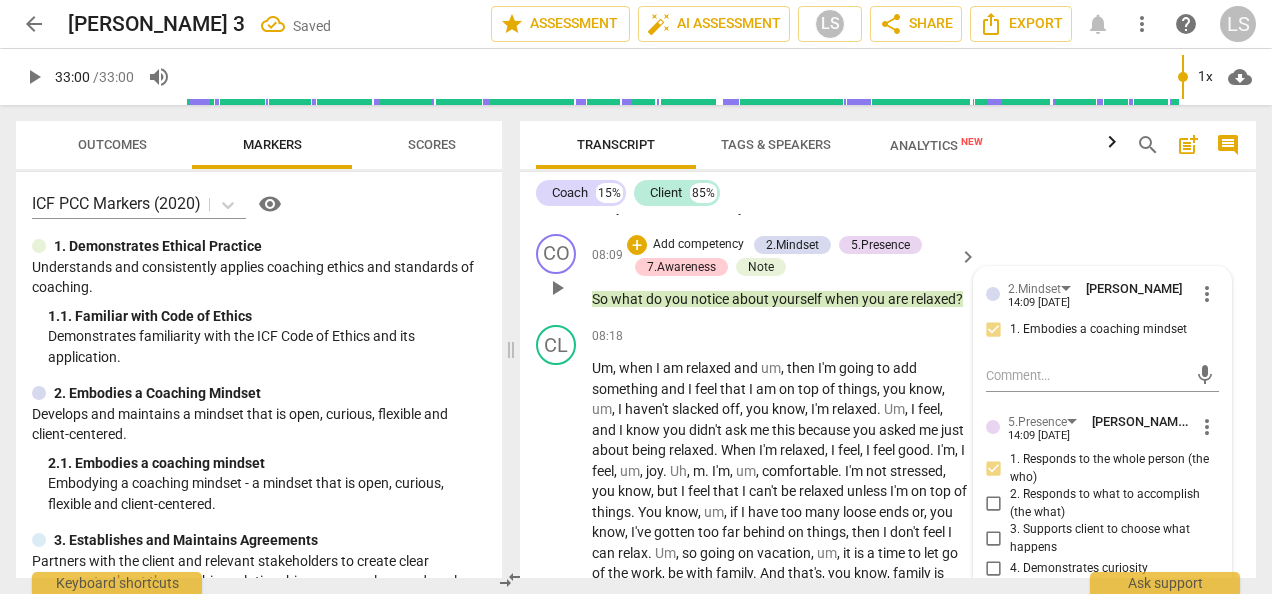 click on "4. Demonstrates curiosity" at bounding box center (994, 569) 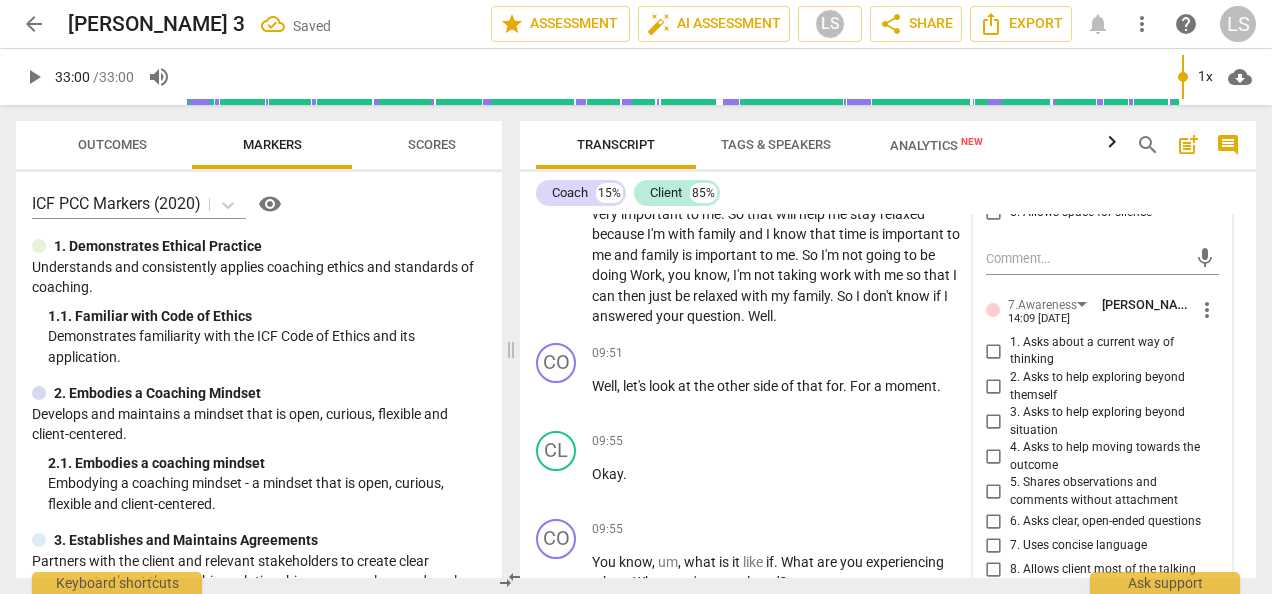 scroll, scrollTop: 3214, scrollLeft: 0, axis: vertical 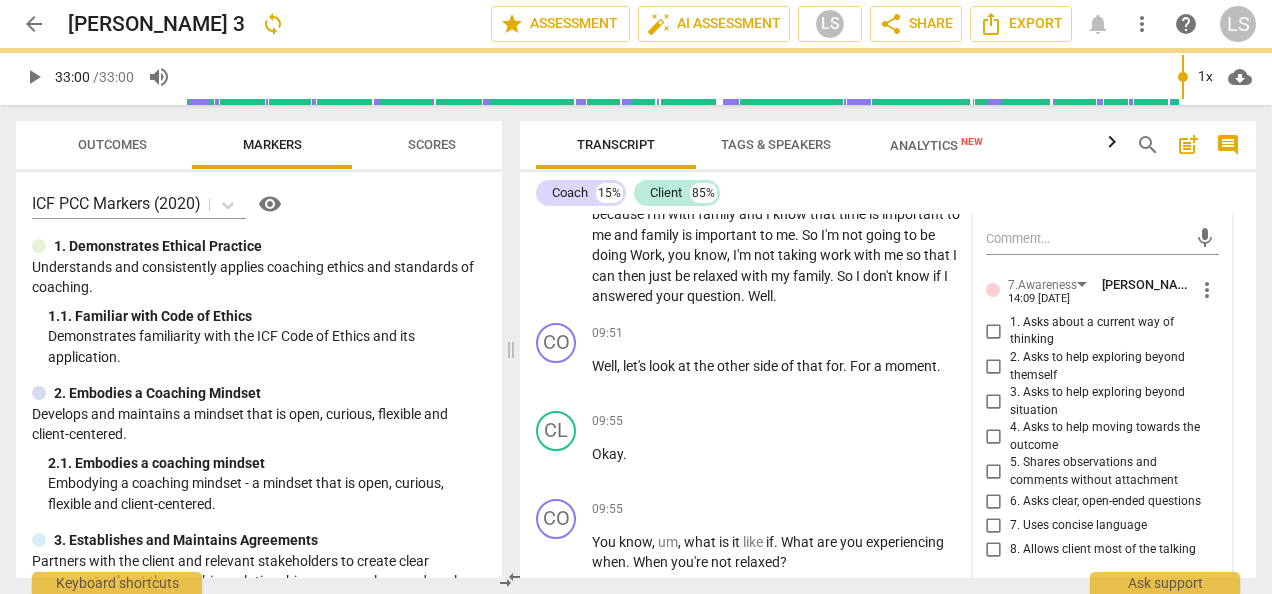 click on "1. Asks about a current way of thinking" at bounding box center (994, 331) 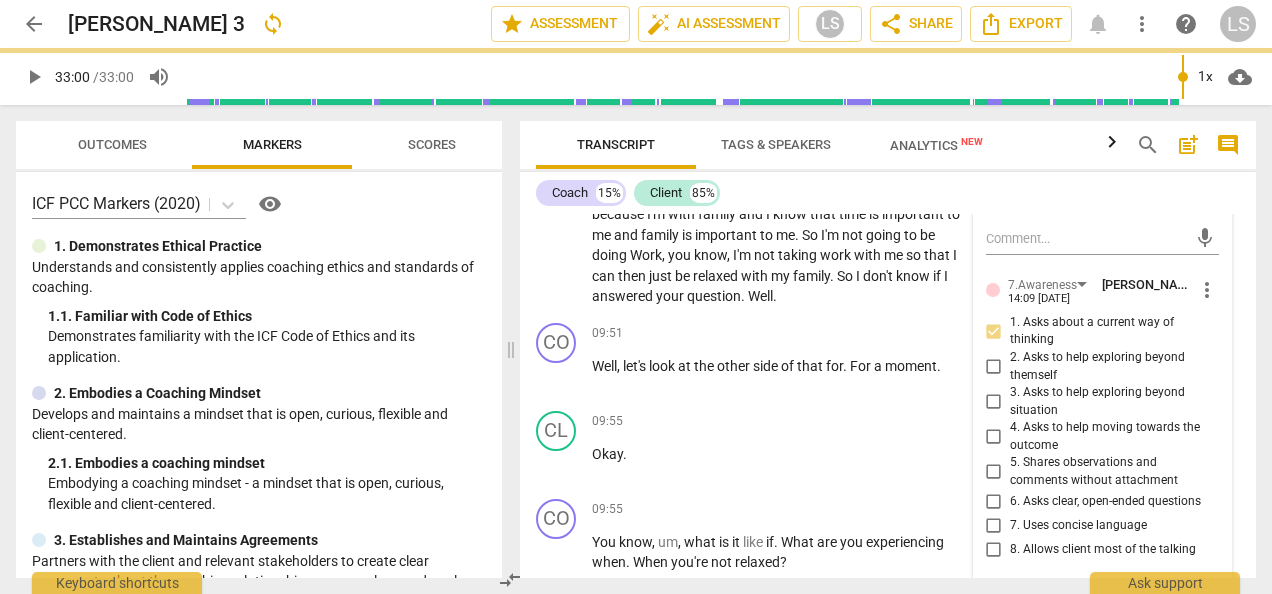 click on "6. Asks clear, open-ended questions" at bounding box center [994, 502] 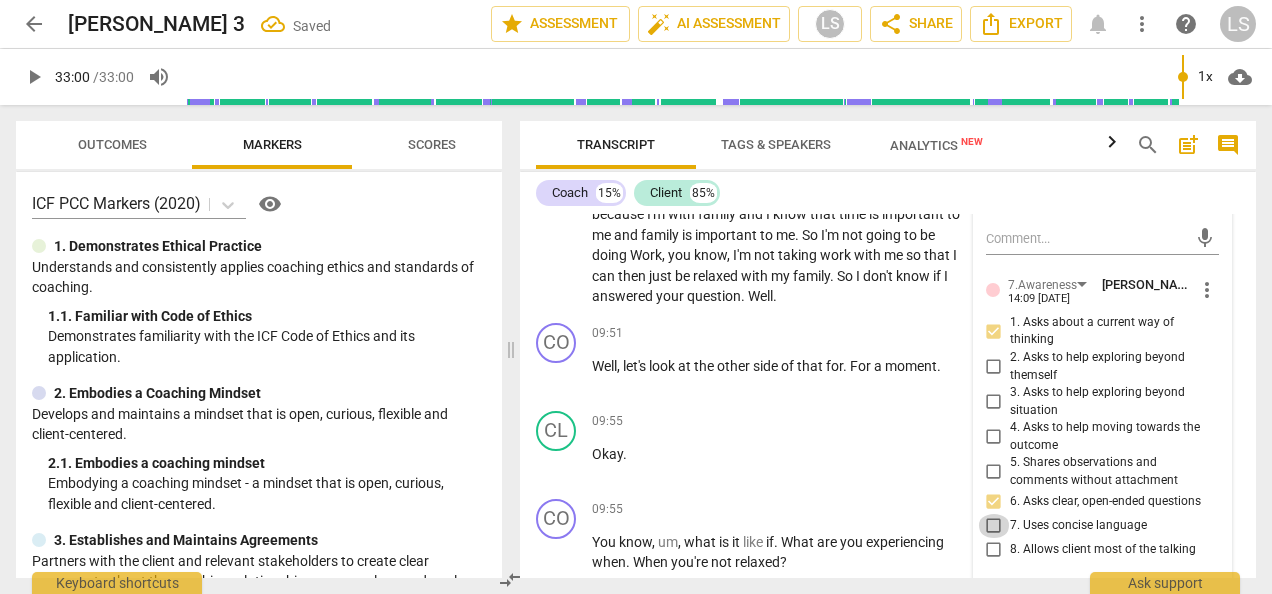 click on "7. Uses concise language" at bounding box center [994, 526] 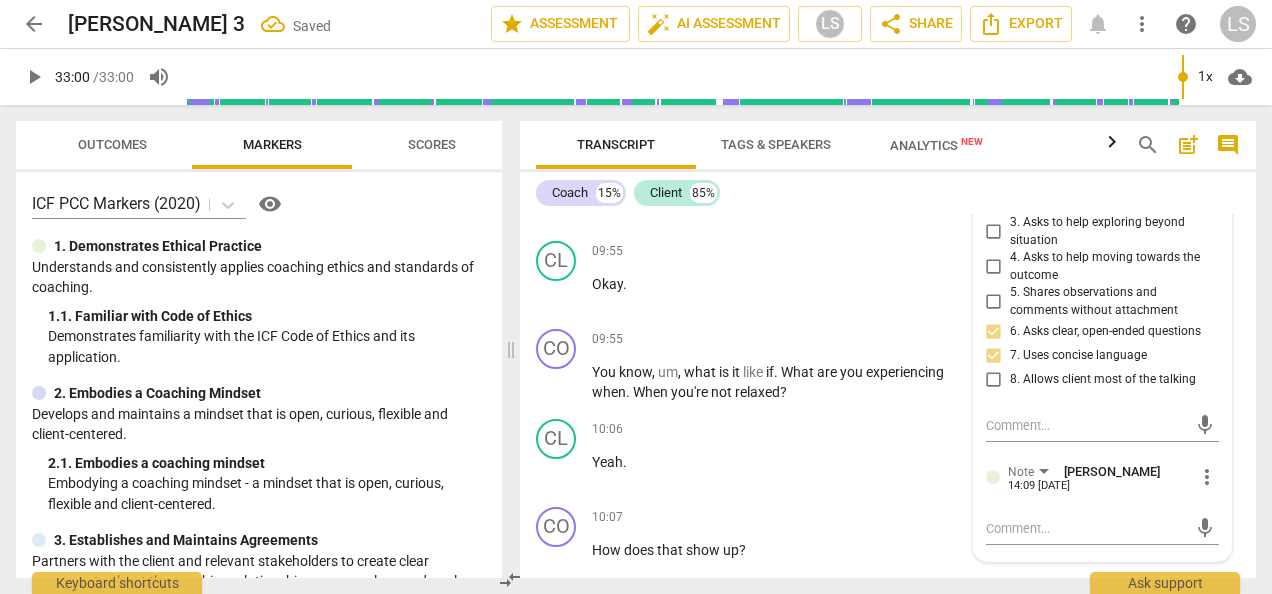 scroll, scrollTop: 3514, scrollLeft: 0, axis: vertical 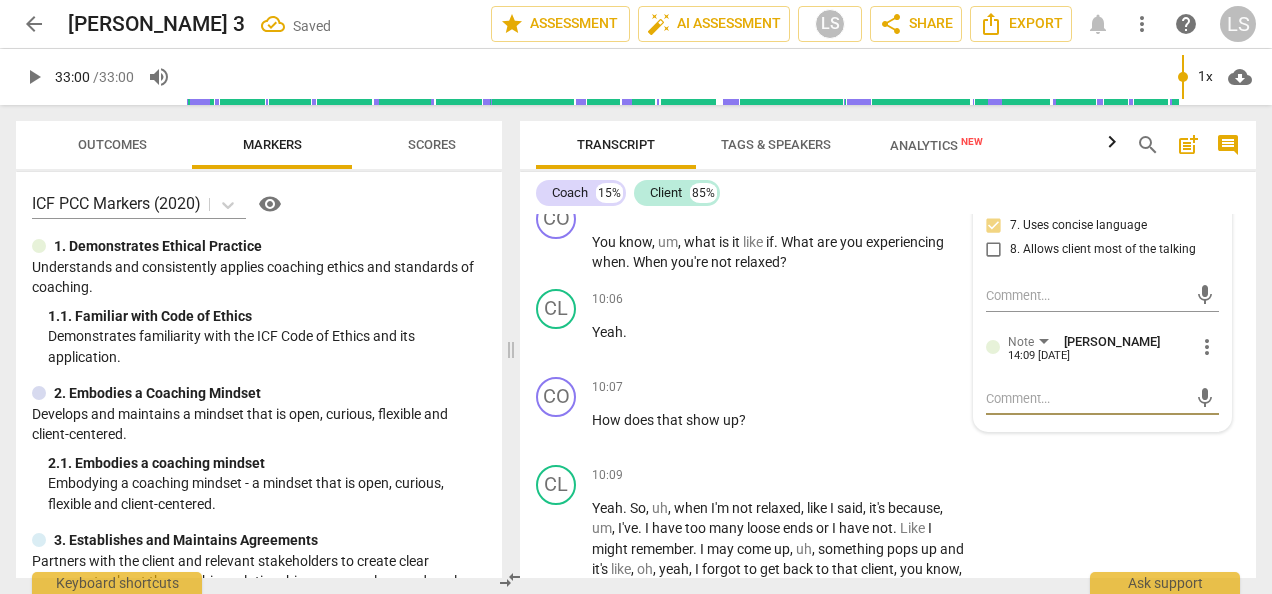 click at bounding box center (1086, 398) 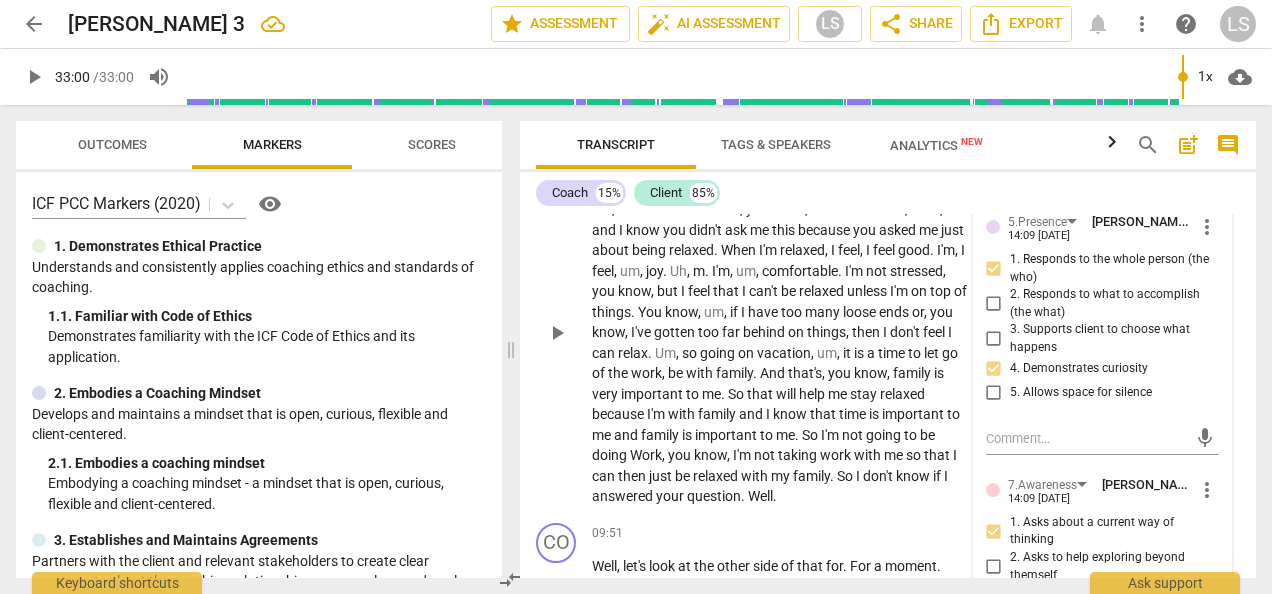 scroll, scrollTop: 3114, scrollLeft: 0, axis: vertical 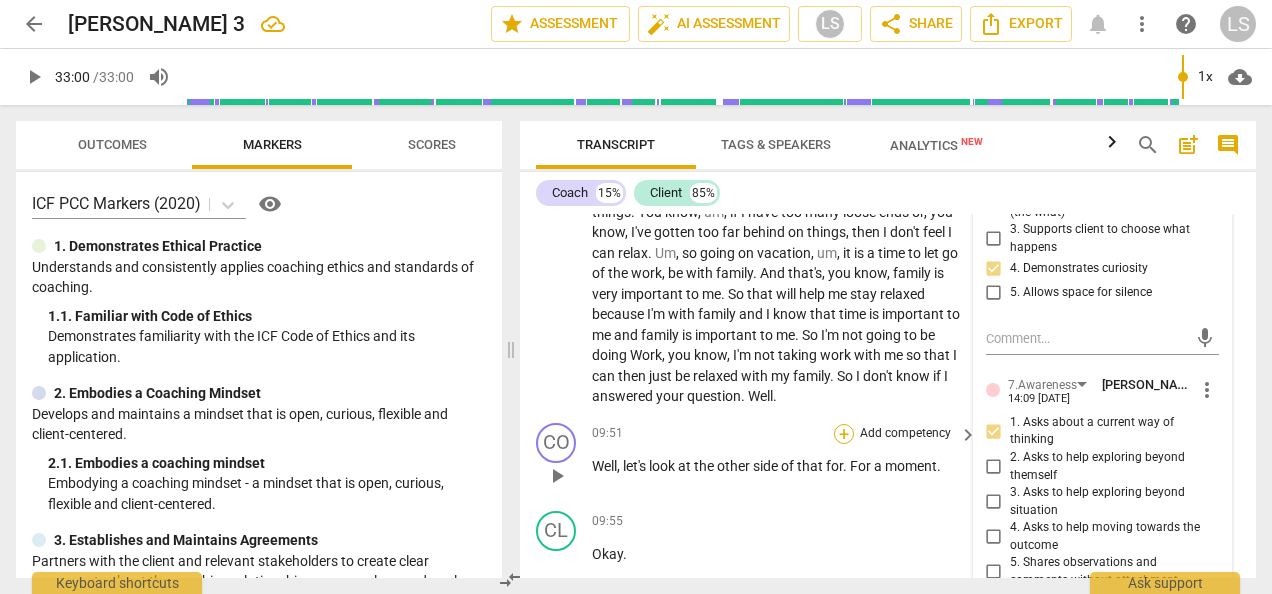 click on "+" at bounding box center (844, 434) 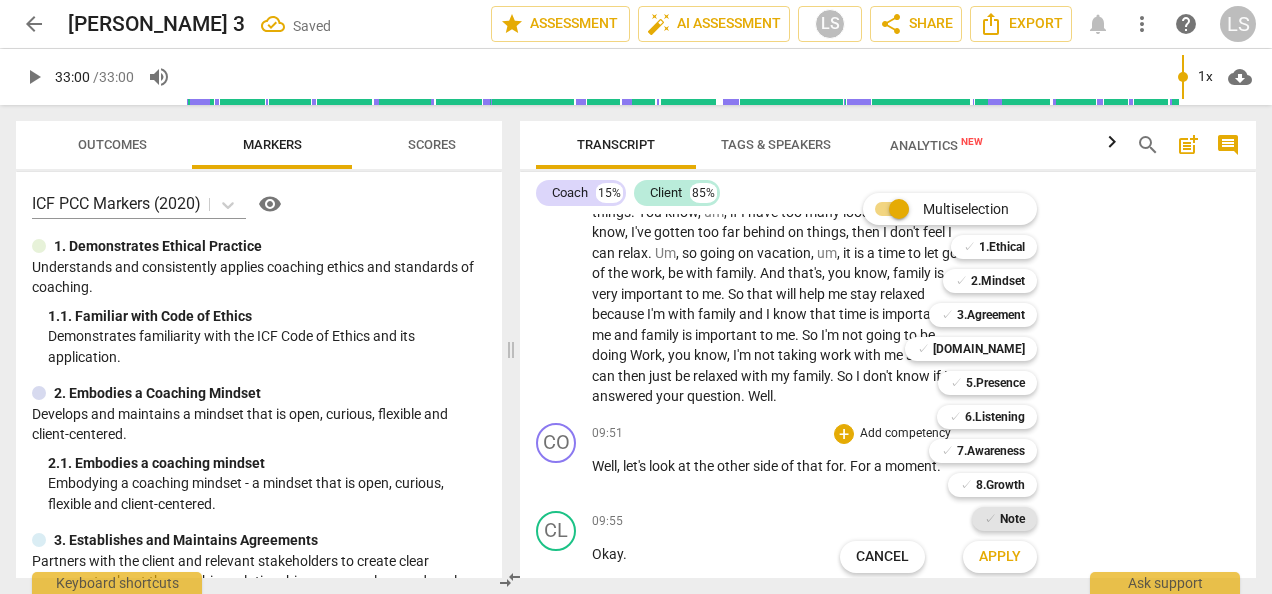 click on "Note" at bounding box center (1012, 519) 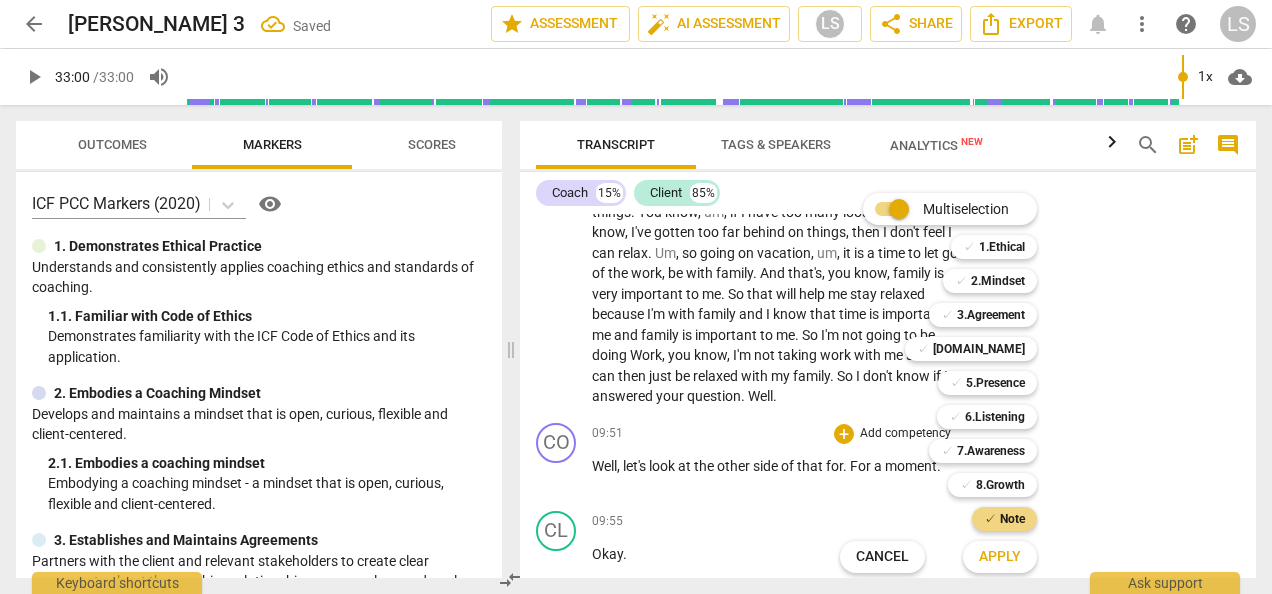click on "Apply" at bounding box center [1000, 557] 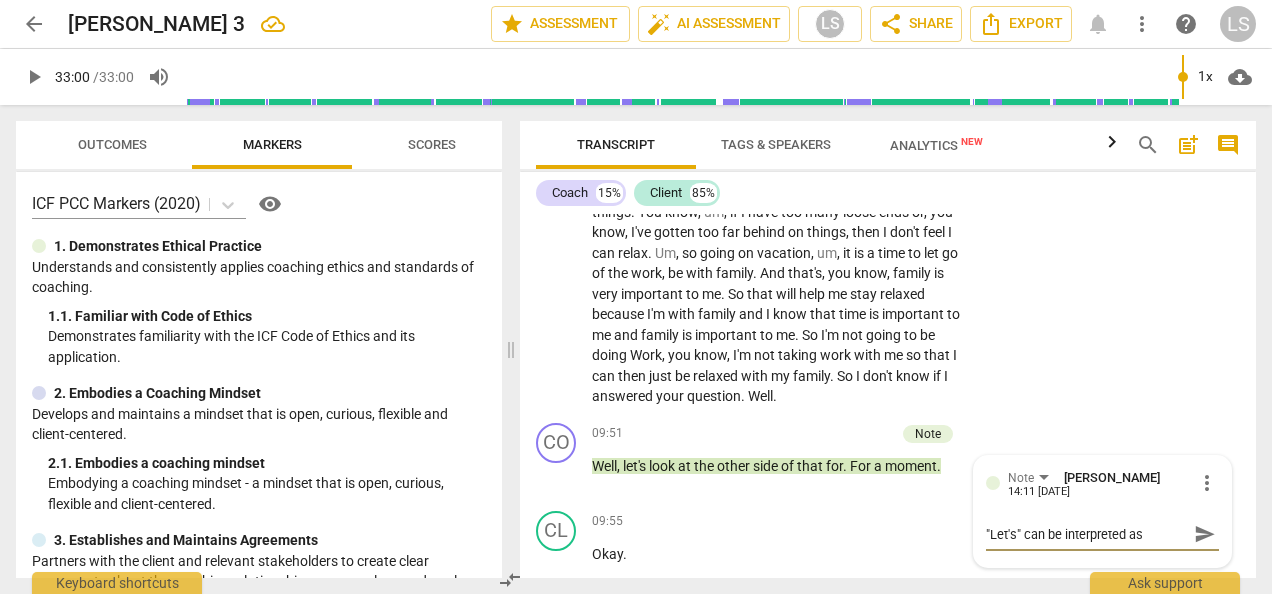 scroll, scrollTop: 17, scrollLeft: 0, axis: vertical 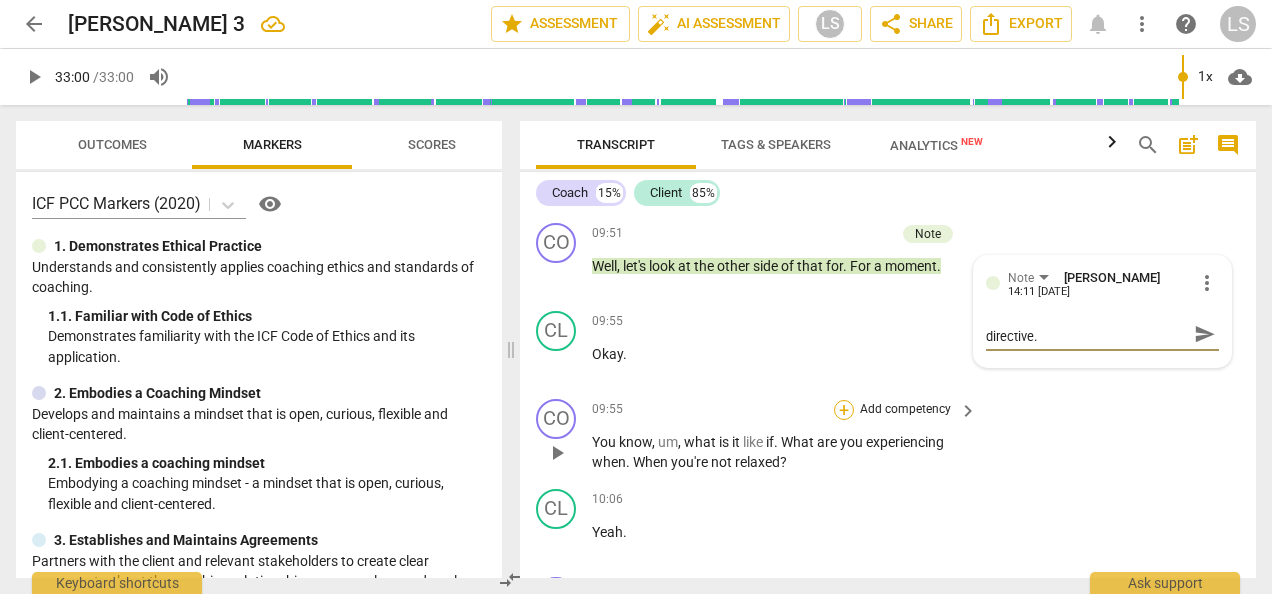 click on "+" at bounding box center [844, 410] 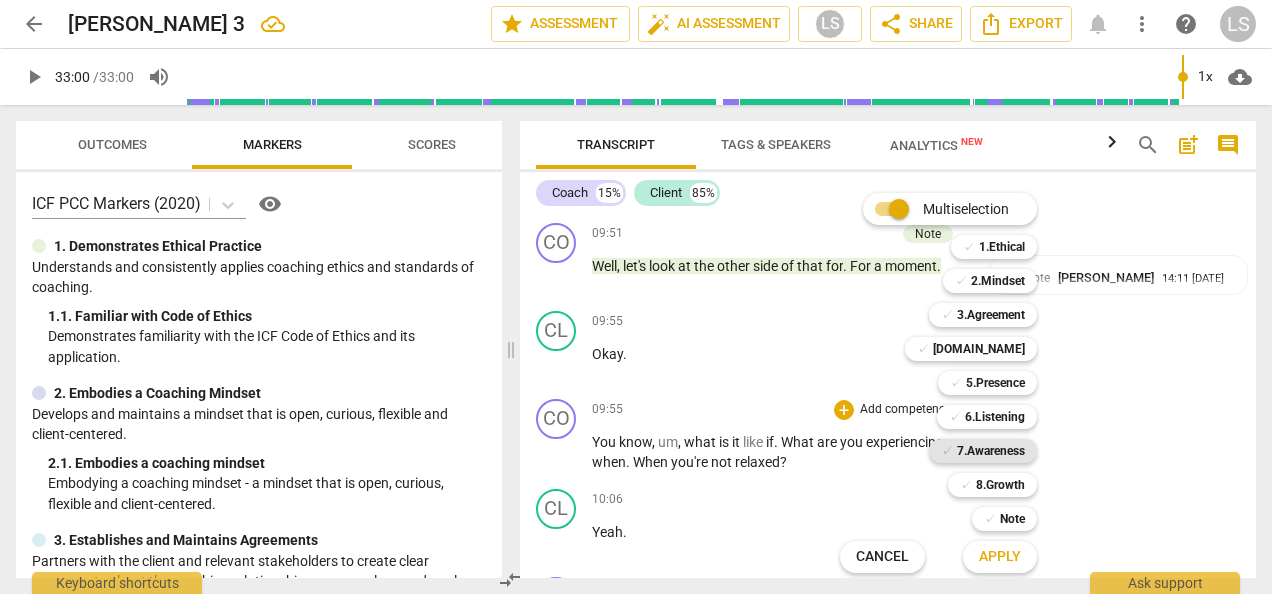click on "7.Awareness" at bounding box center [991, 451] 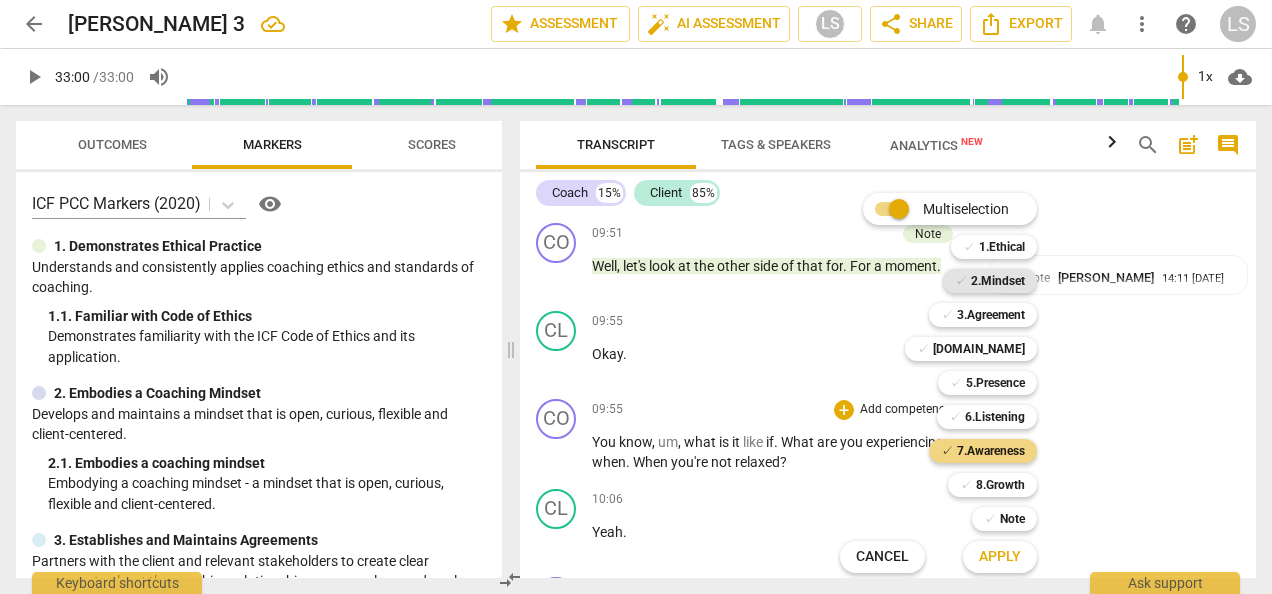 click on "2.Mindset" at bounding box center [998, 281] 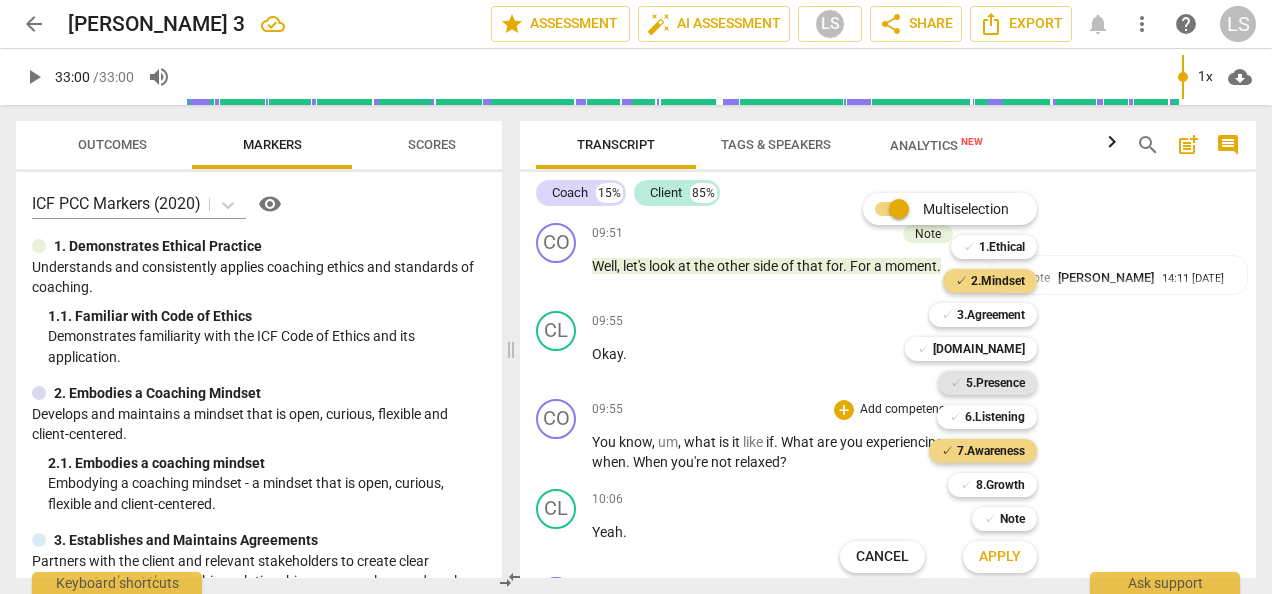 click on "5.Presence" at bounding box center [995, 383] 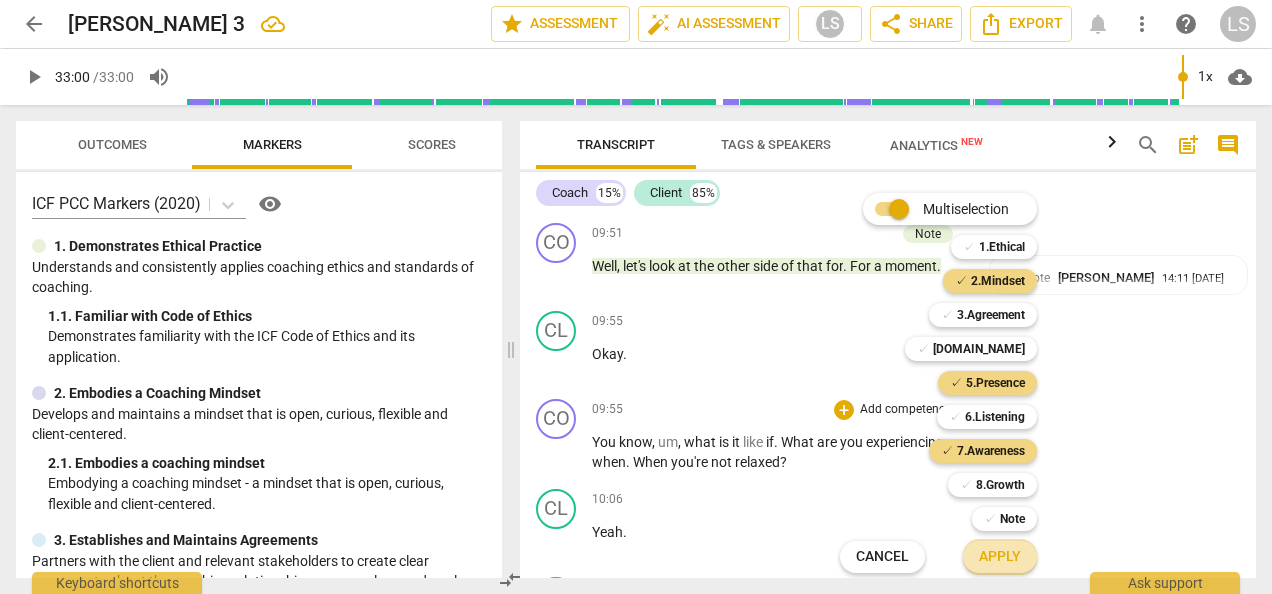 click on "Apply" at bounding box center [1000, 557] 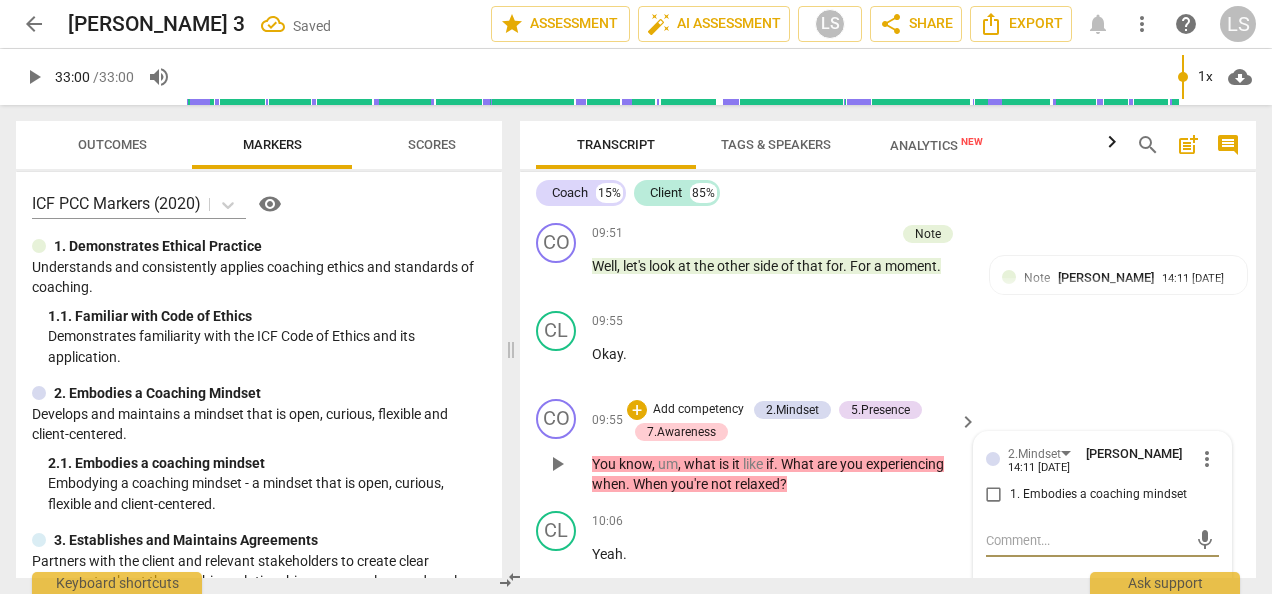 click on "1. Embodies a coaching mindset" at bounding box center (994, 495) 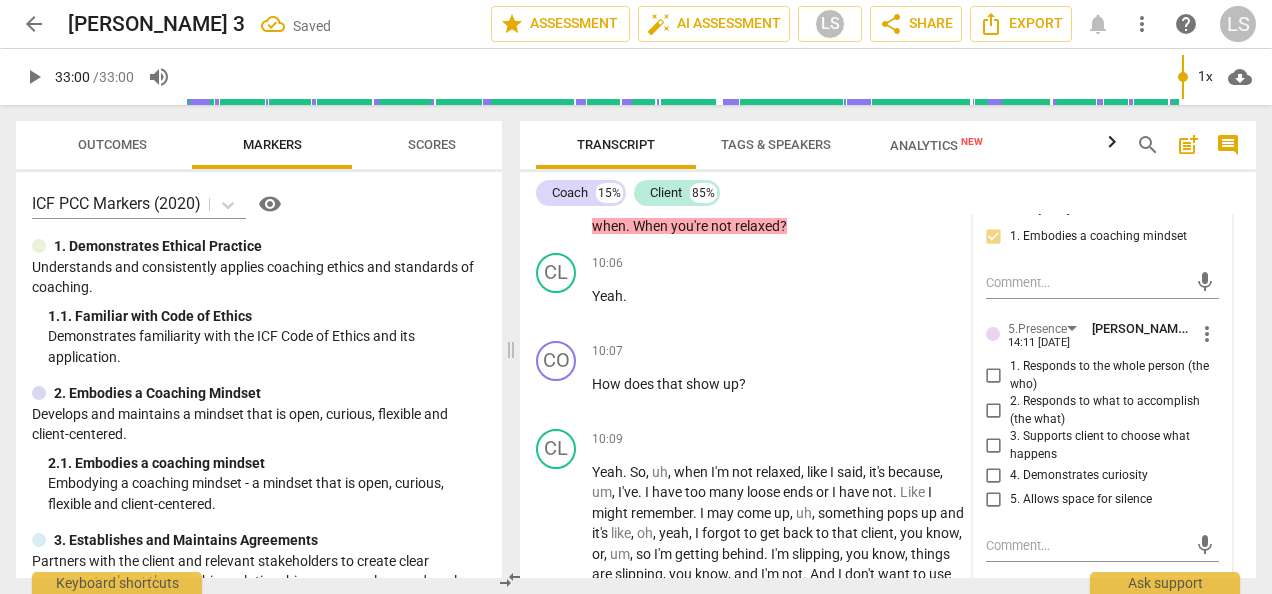 scroll, scrollTop: 3614, scrollLeft: 0, axis: vertical 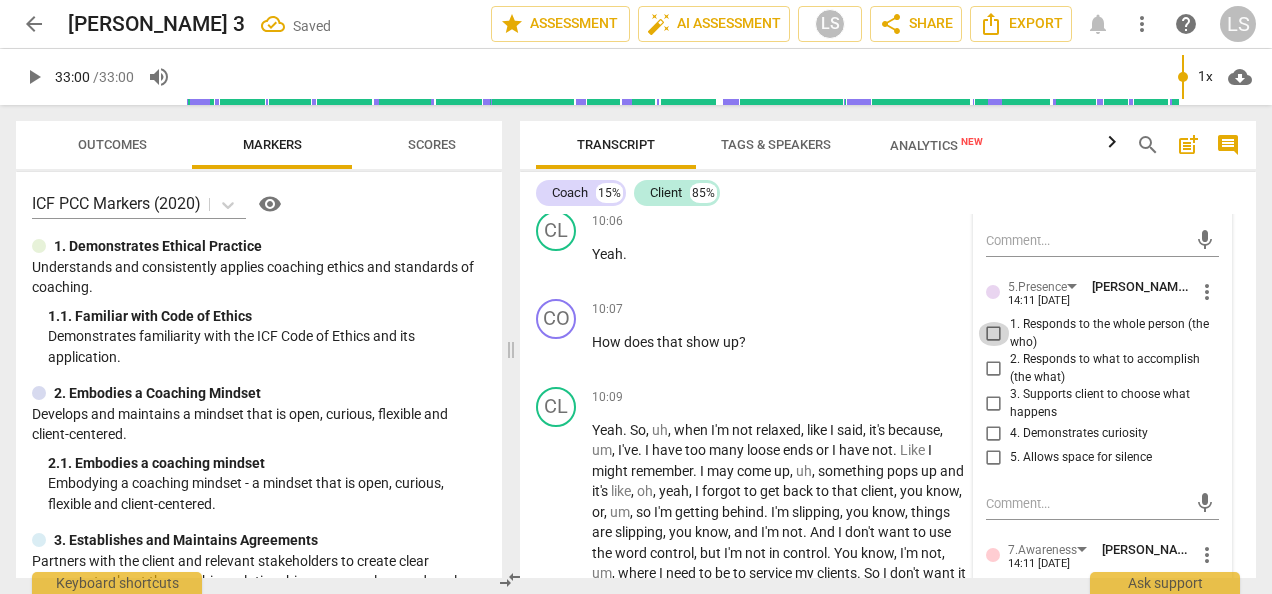 click on "1. Responds to the whole person (the who)" at bounding box center (994, 334) 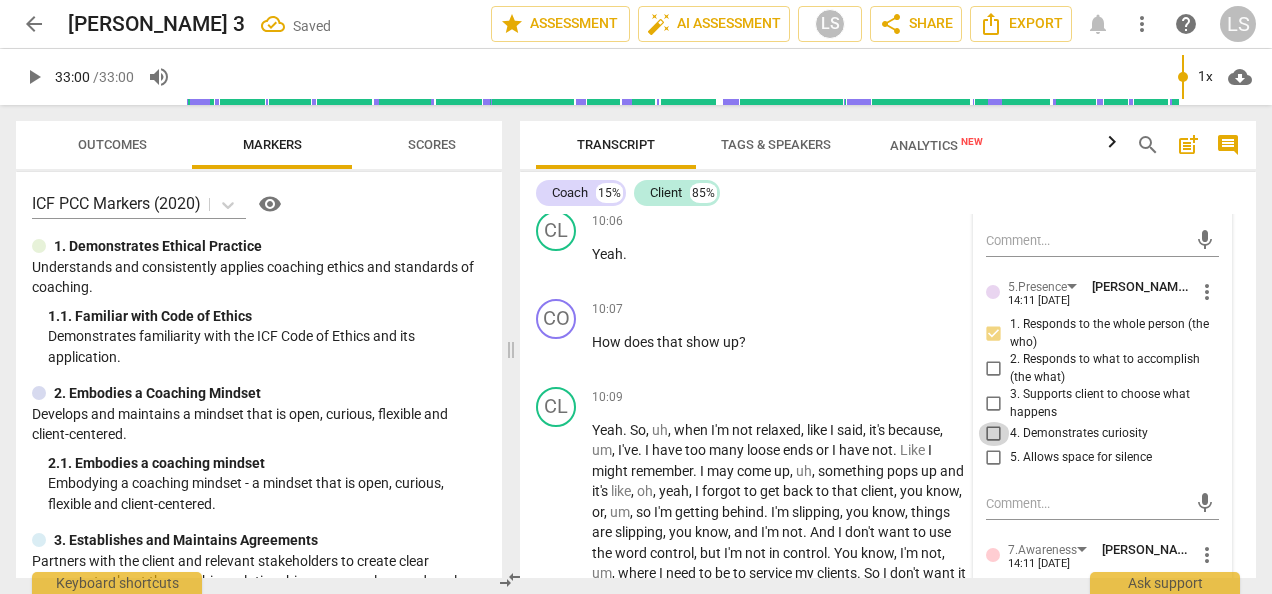 click on "4. Demonstrates curiosity" at bounding box center [994, 434] 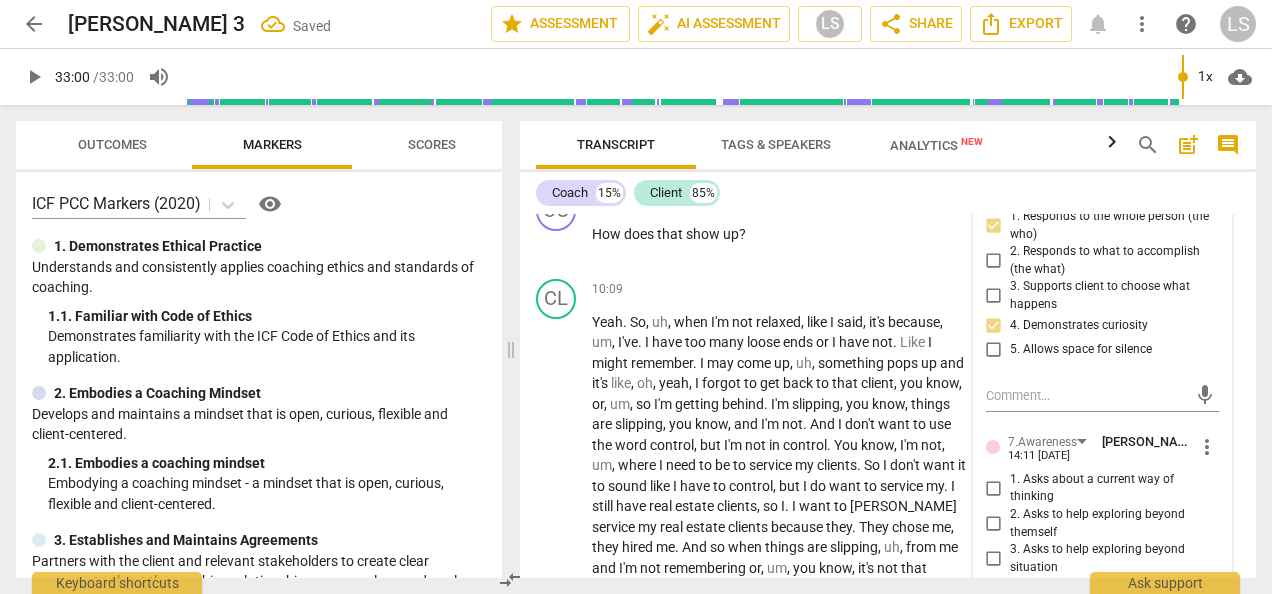 scroll, scrollTop: 3814, scrollLeft: 0, axis: vertical 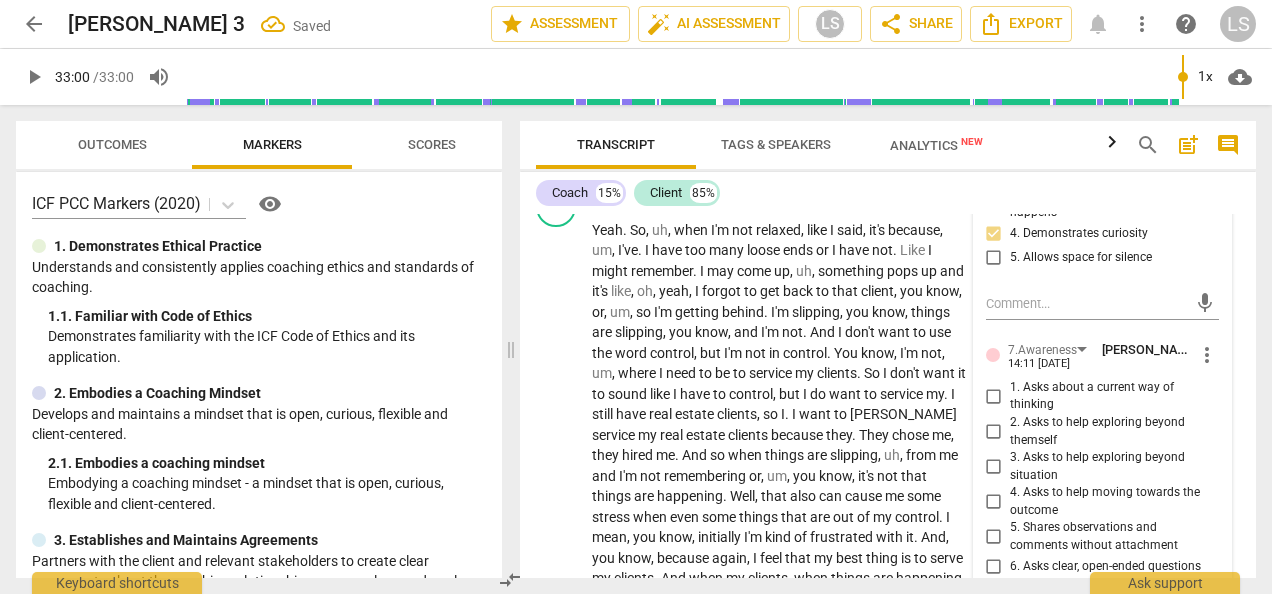 click on "1. Asks about a current way of thinking" at bounding box center (994, 396) 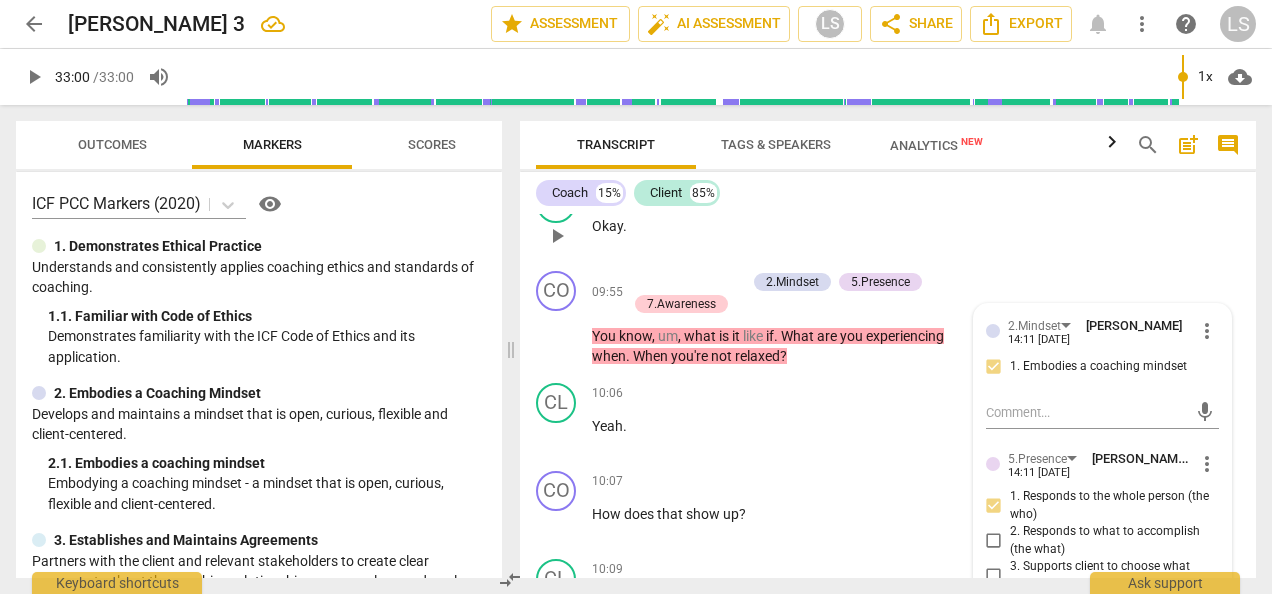 scroll, scrollTop: 3414, scrollLeft: 0, axis: vertical 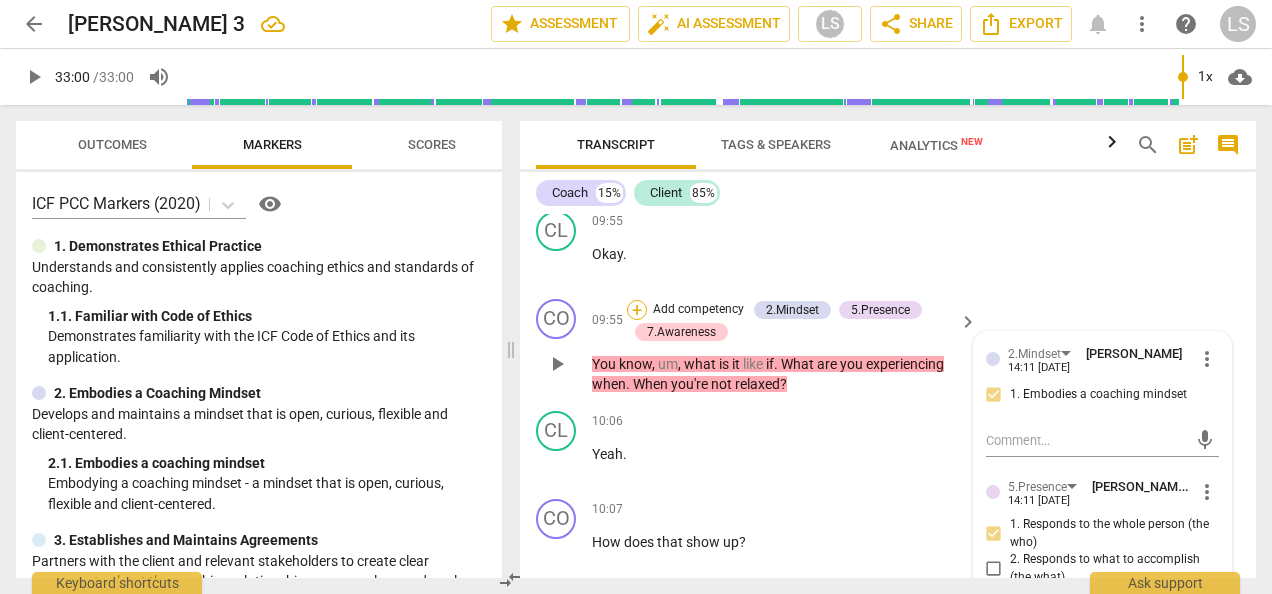 click on "+" at bounding box center (637, 310) 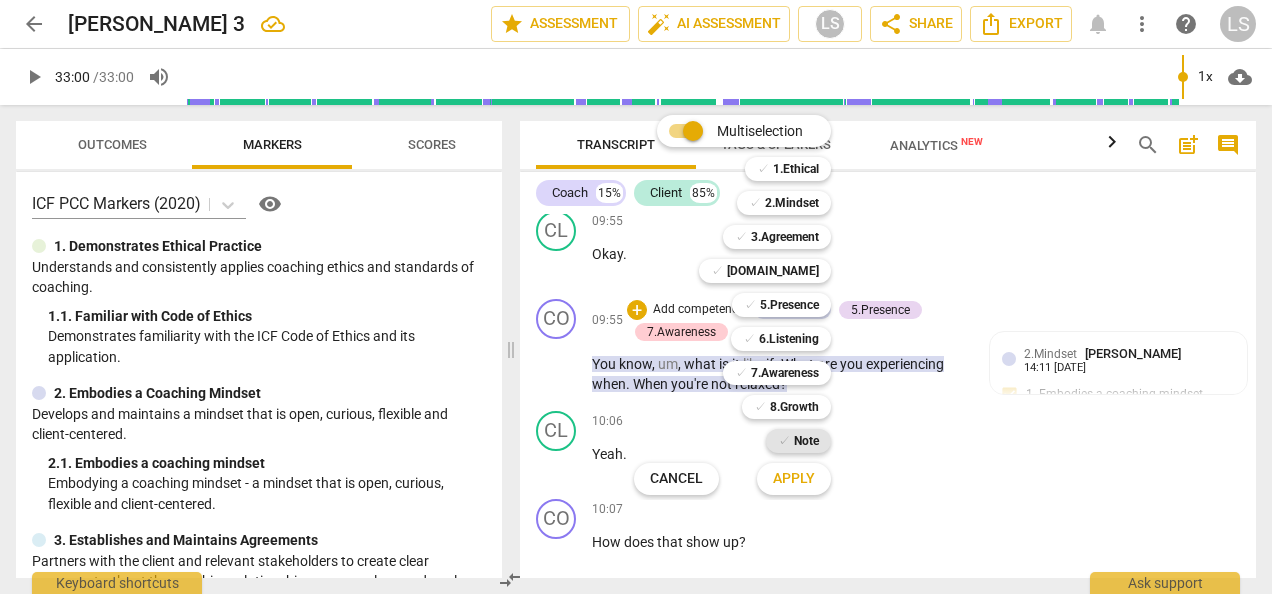 click on "Note" at bounding box center [806, 441] 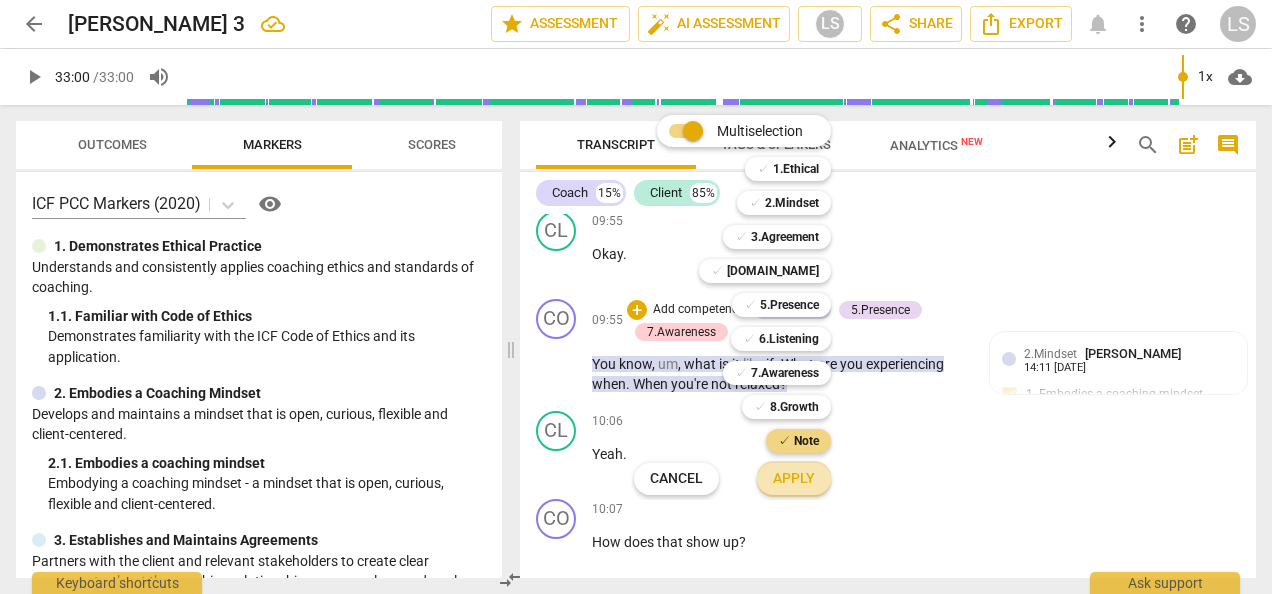 click on "Apply" at bounding box center [794, 479] 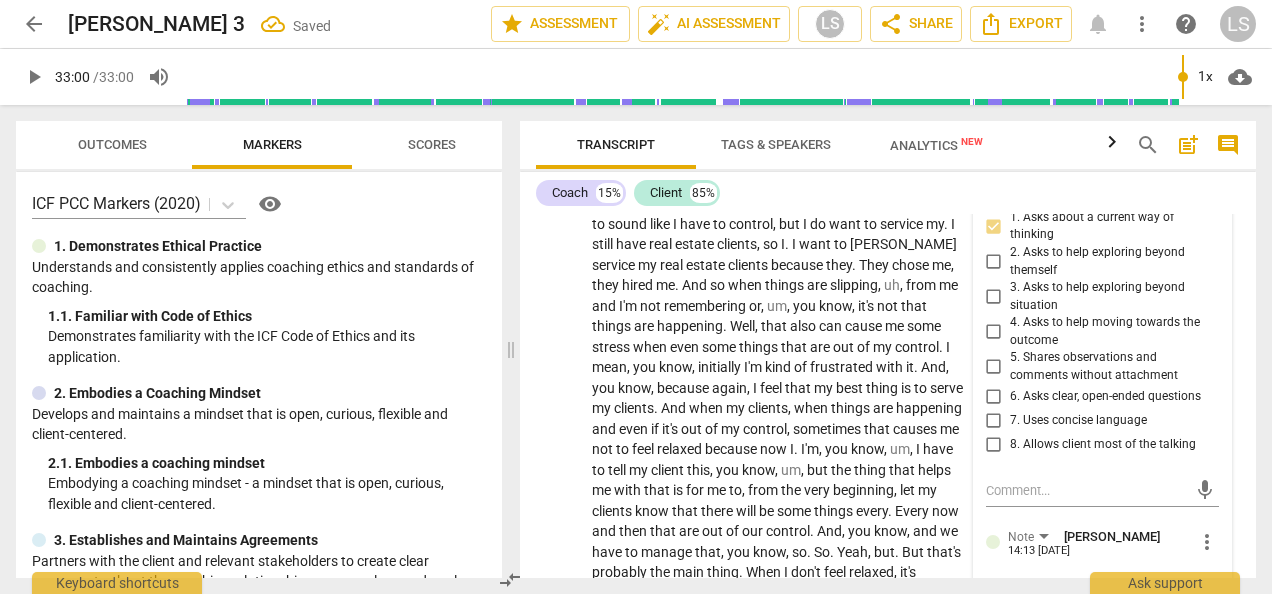 scroll, scrollTop: 4114, scrollLeft: 0, axis: vertical 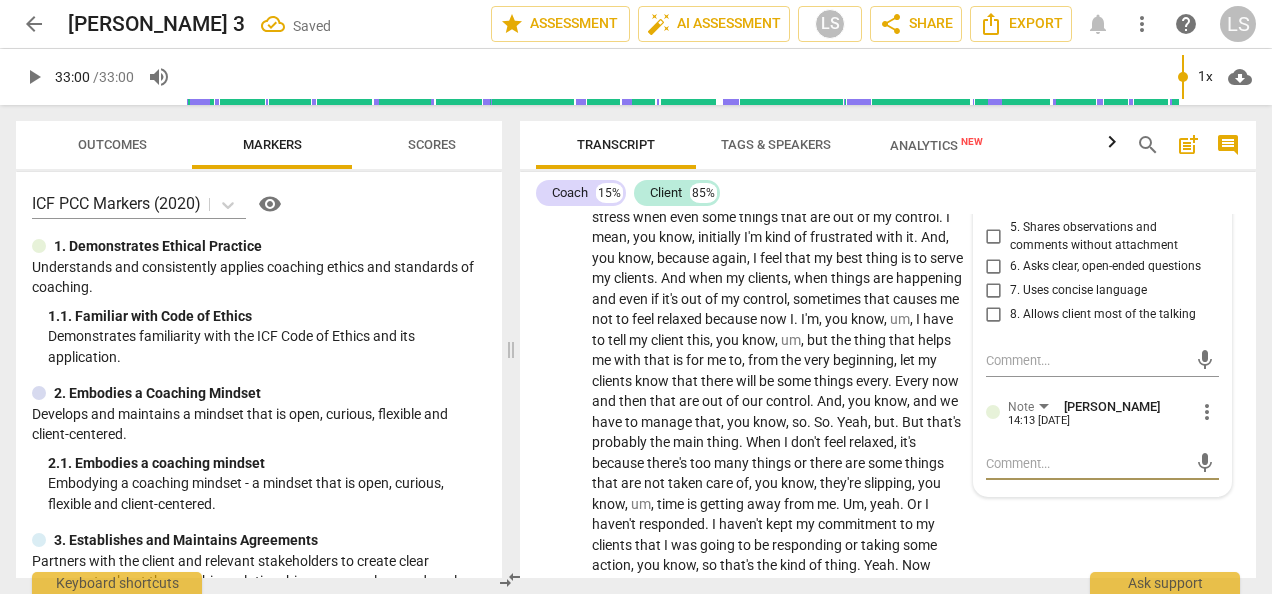 click at bounding box center [1086, 463] 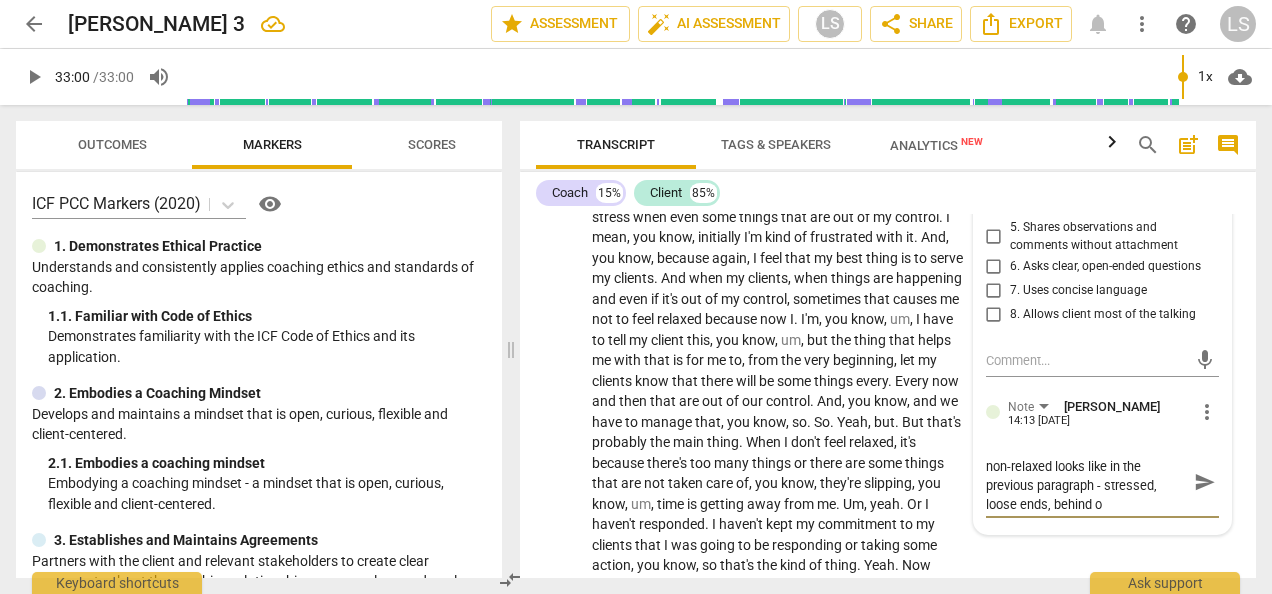 scroll, scrollTop: 0, scrollLeft: 0, axis: both 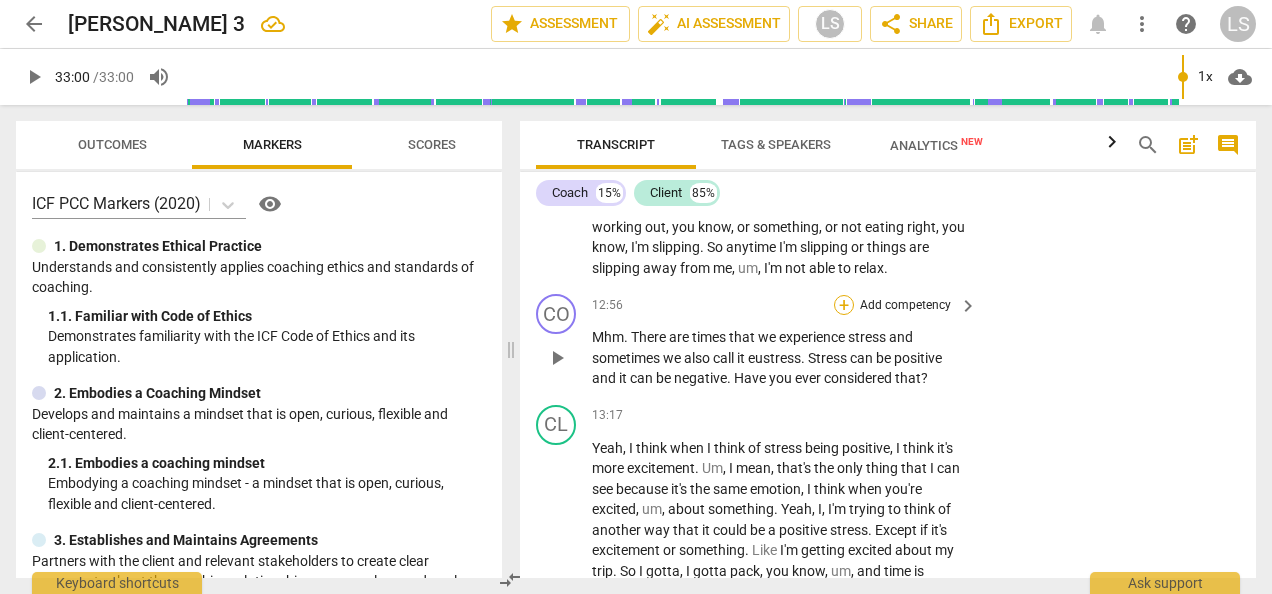 click on "+" at bounding box center [844, 305] 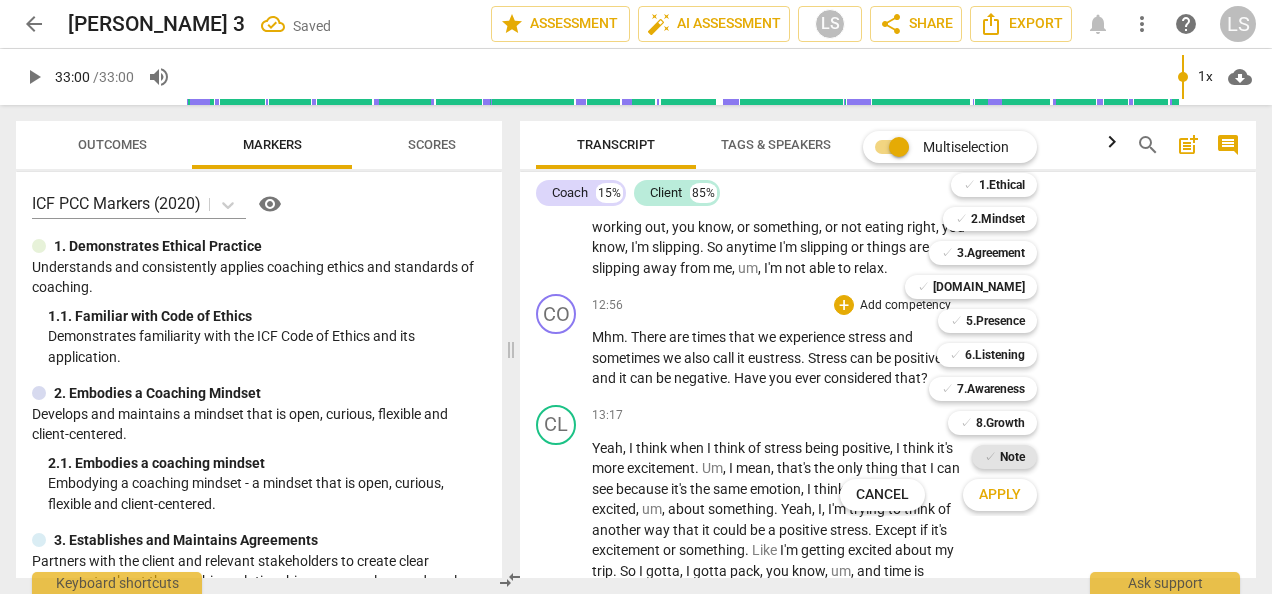 click on "Note" at bounding box center [1012, 457] 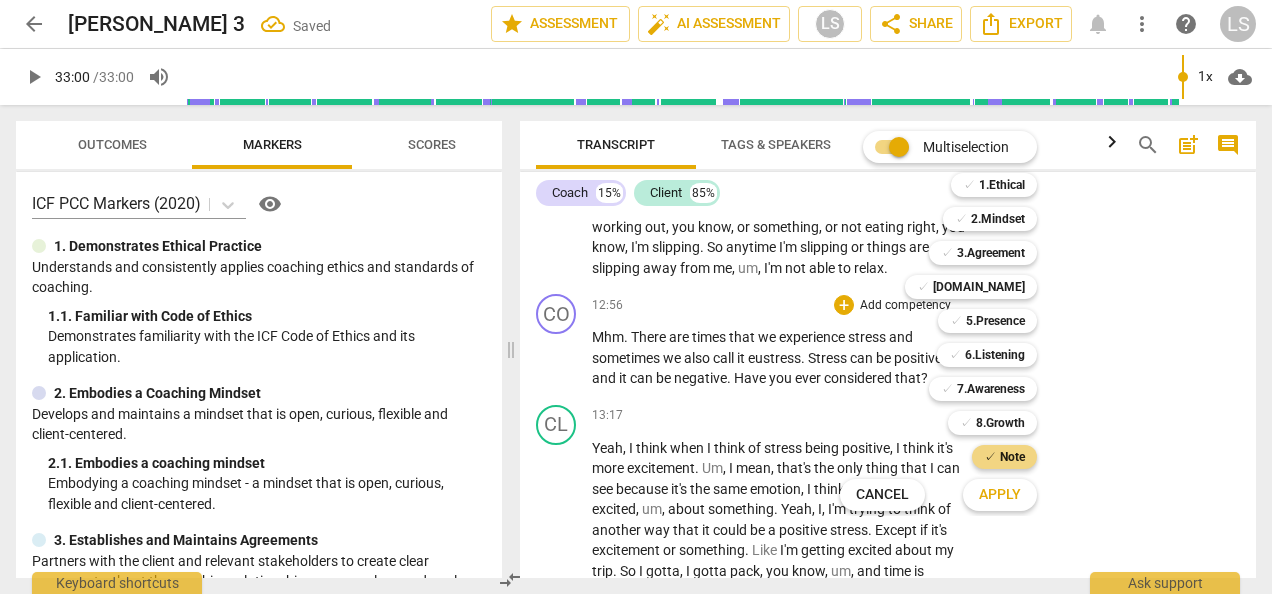 click on "Apply" at bounding box center [1000, 495] 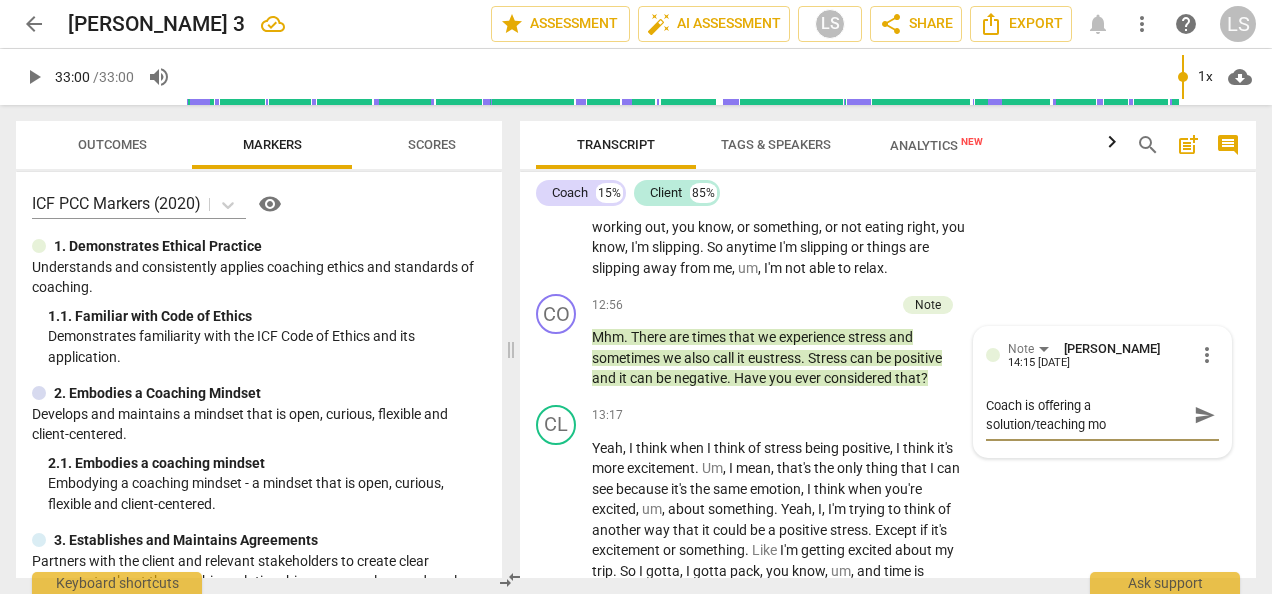scroll, scrollTop: 0, scrollLeft: 0, axis: both 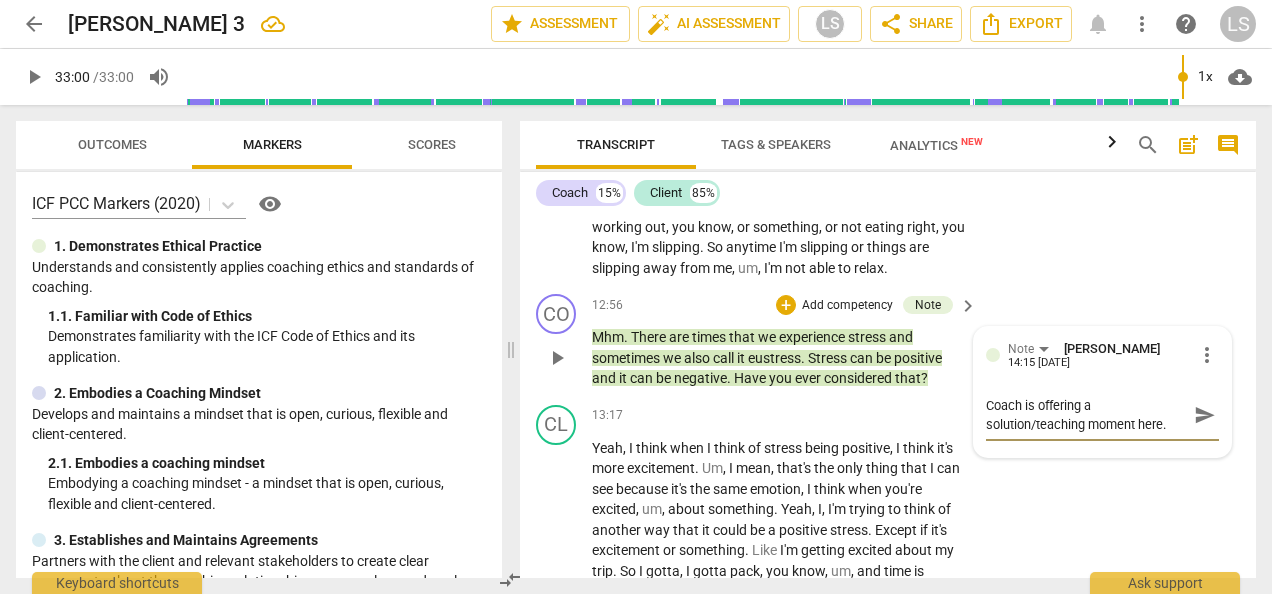 click on "Coach is offering a solution/teaching moment here." at bounding box center (1086, 415) 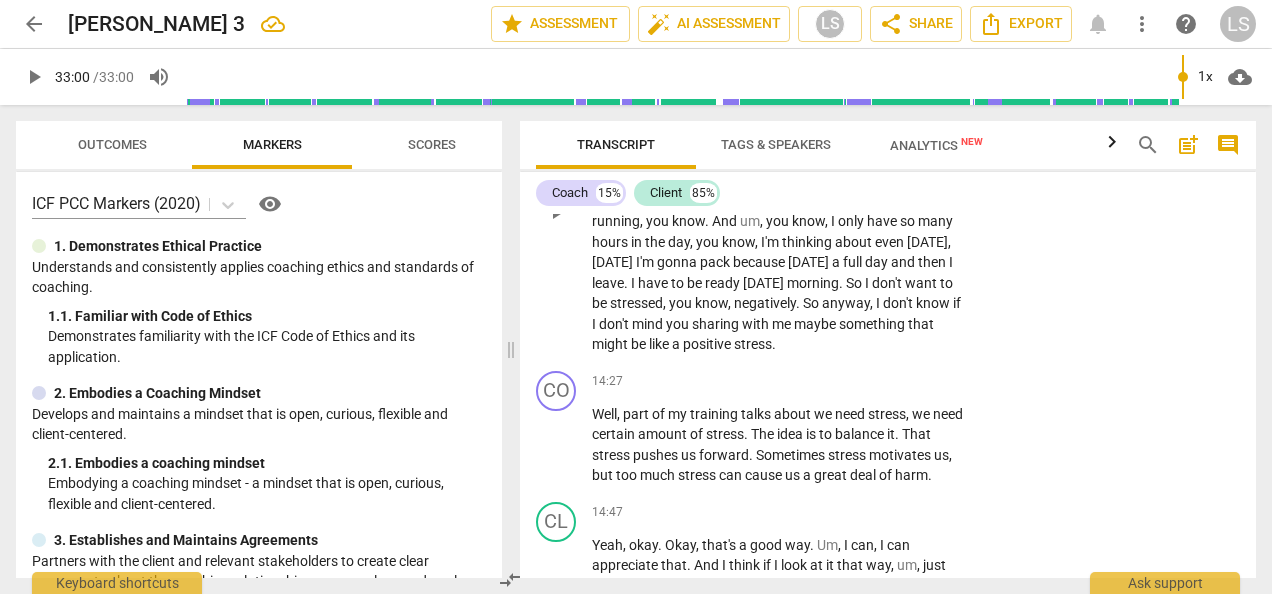 scroll, scrollTop: 4914, scrollLeft: 0, axis: vertical 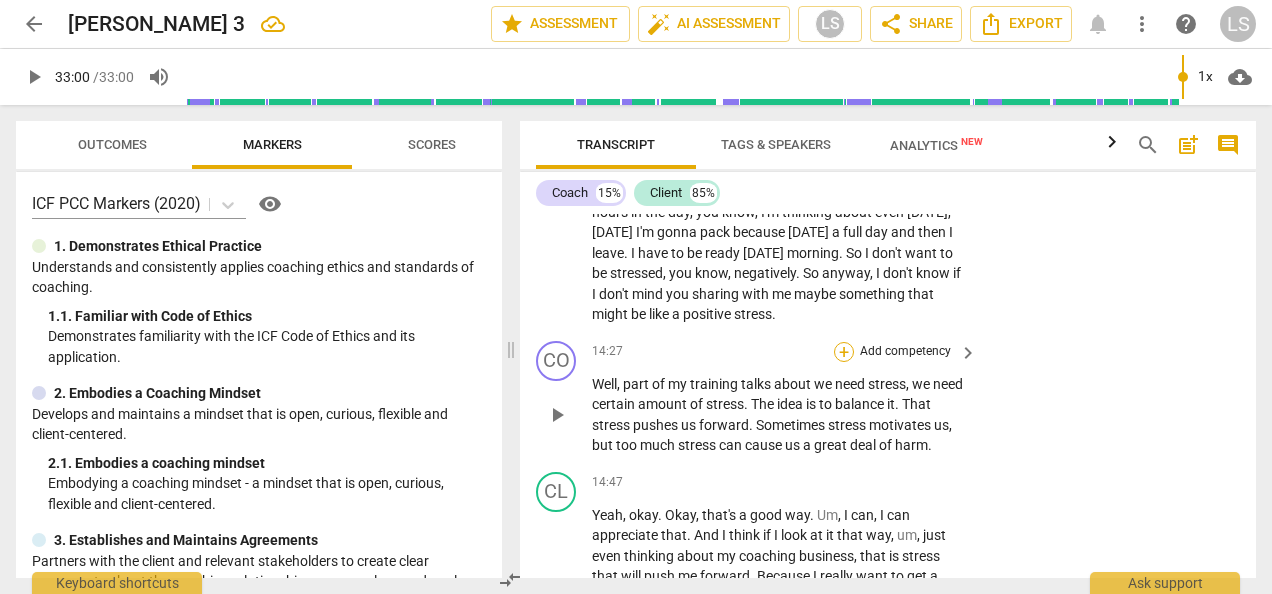 click on "+" at bounding box center (844, 352) 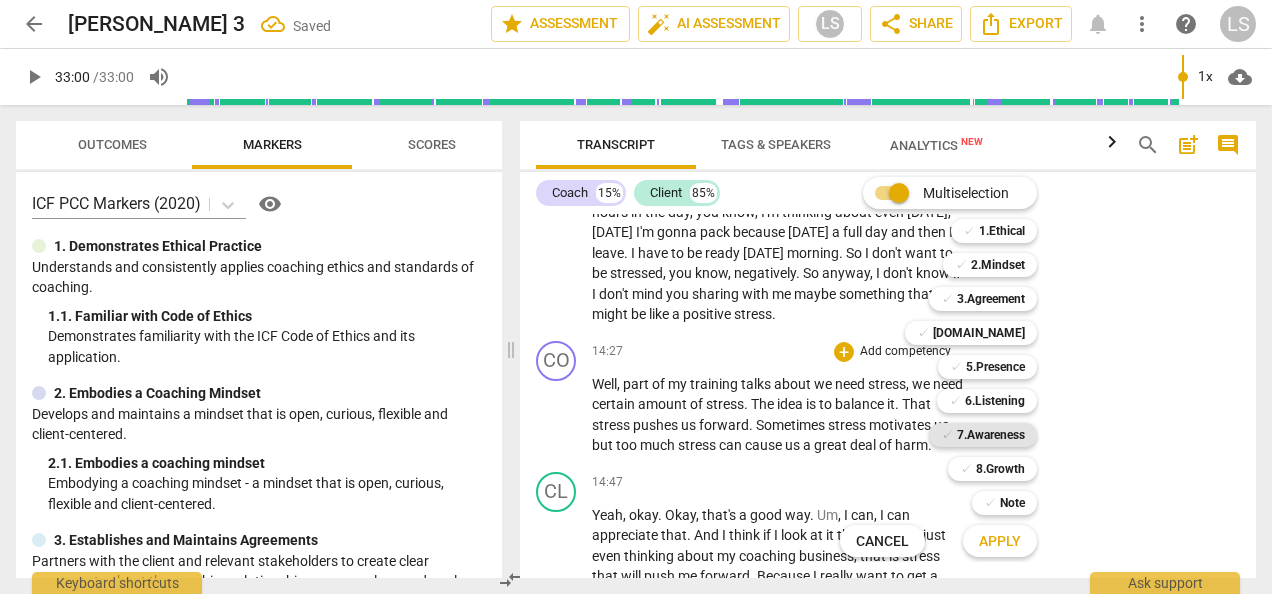click on "7.Awareness" at bounding box center [991, 435] 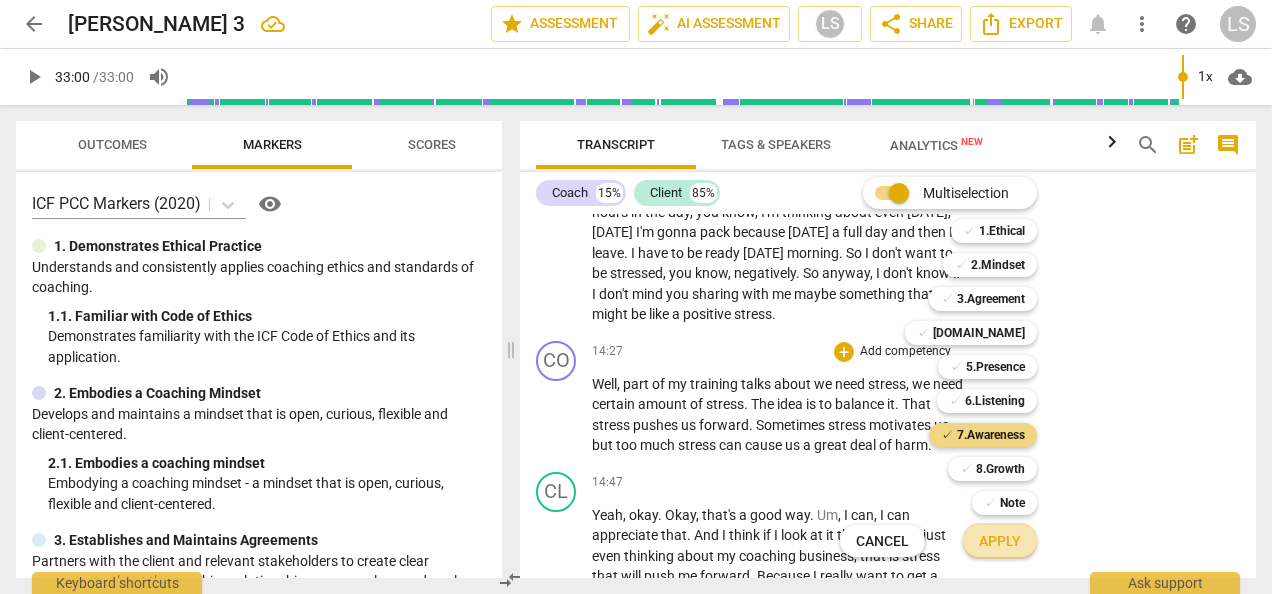 click on "Apply" at bounding box center (1000, 541) 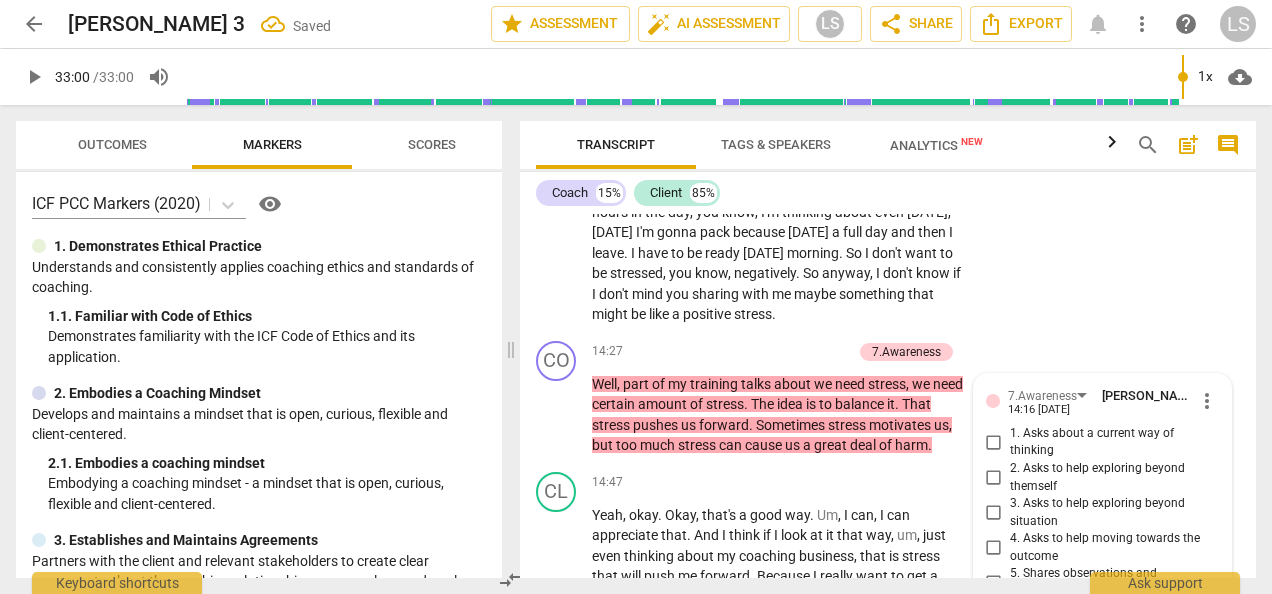 scroll, scrollTop: 5240, scrollLeft: 0, axis: vertical 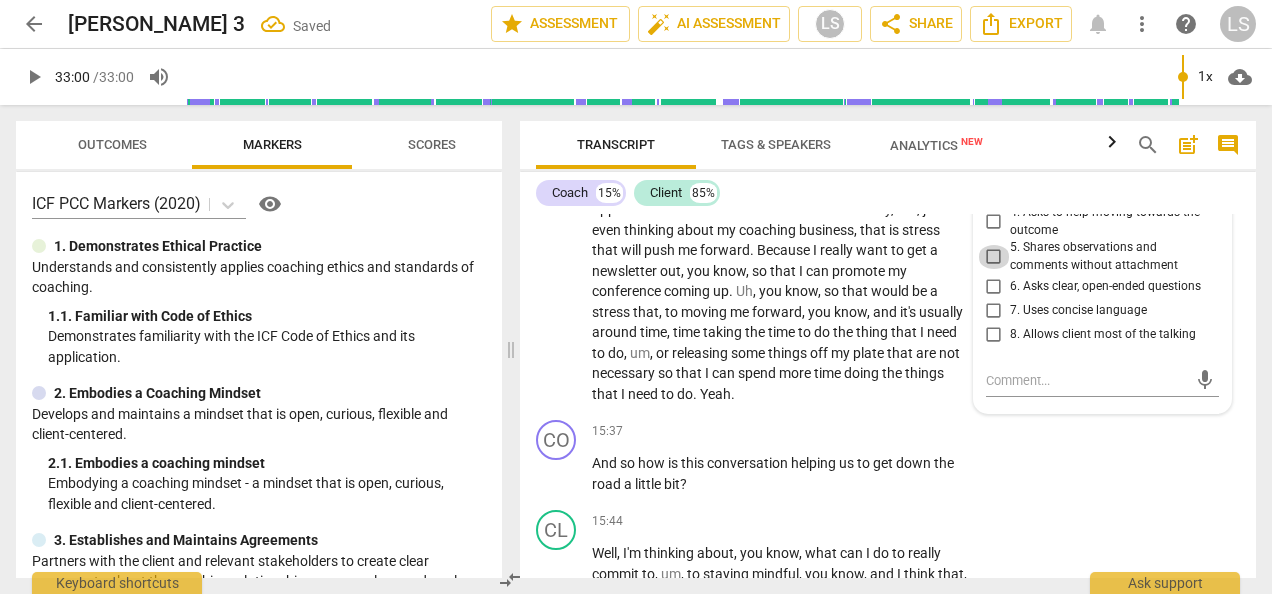 click on "5. Shares observations and comments without attachment" at bounding box center (994, 257) 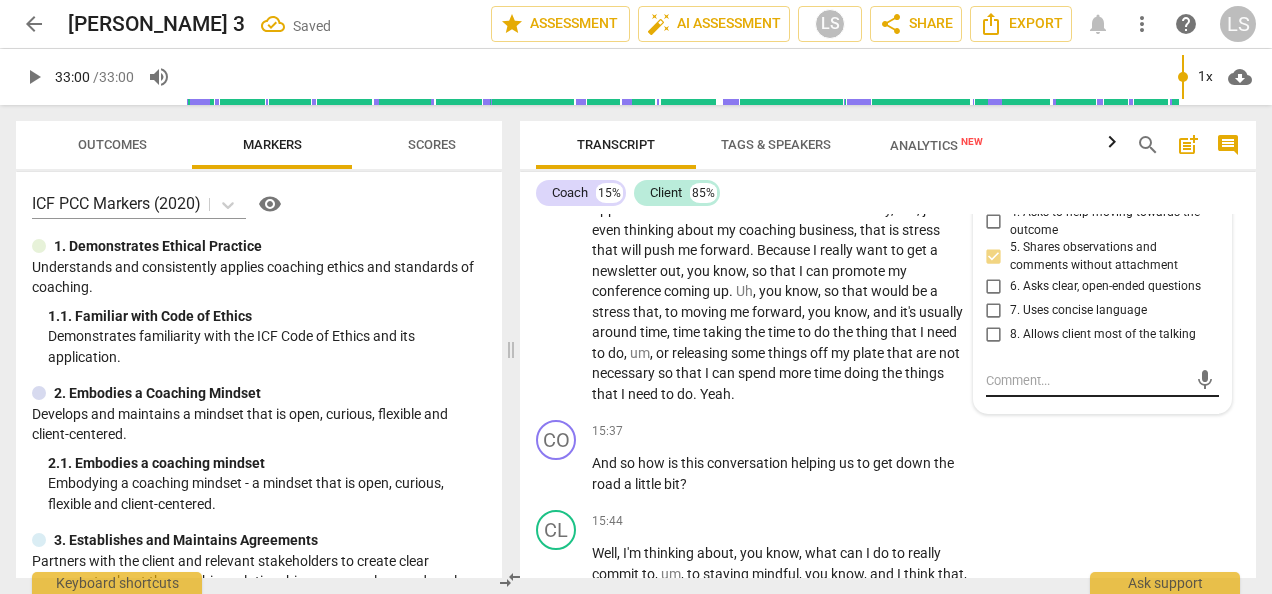 click at bounding box center [1086, 380] 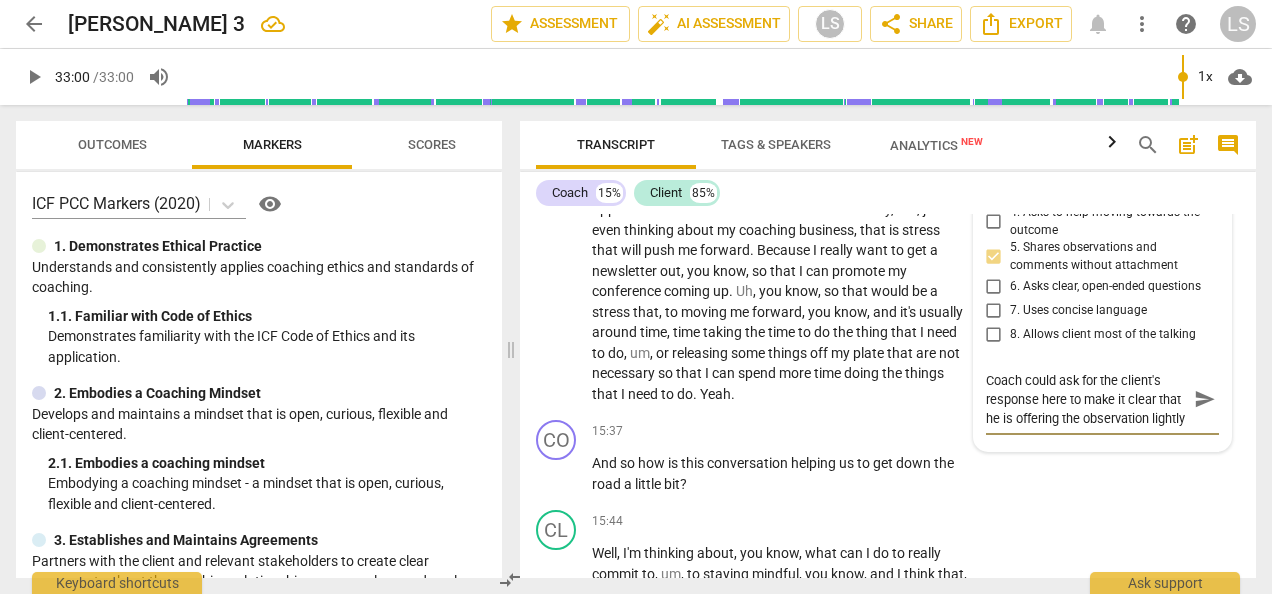 scroll, scrollTop: 17, scrollLeft: 0, axis: vertical 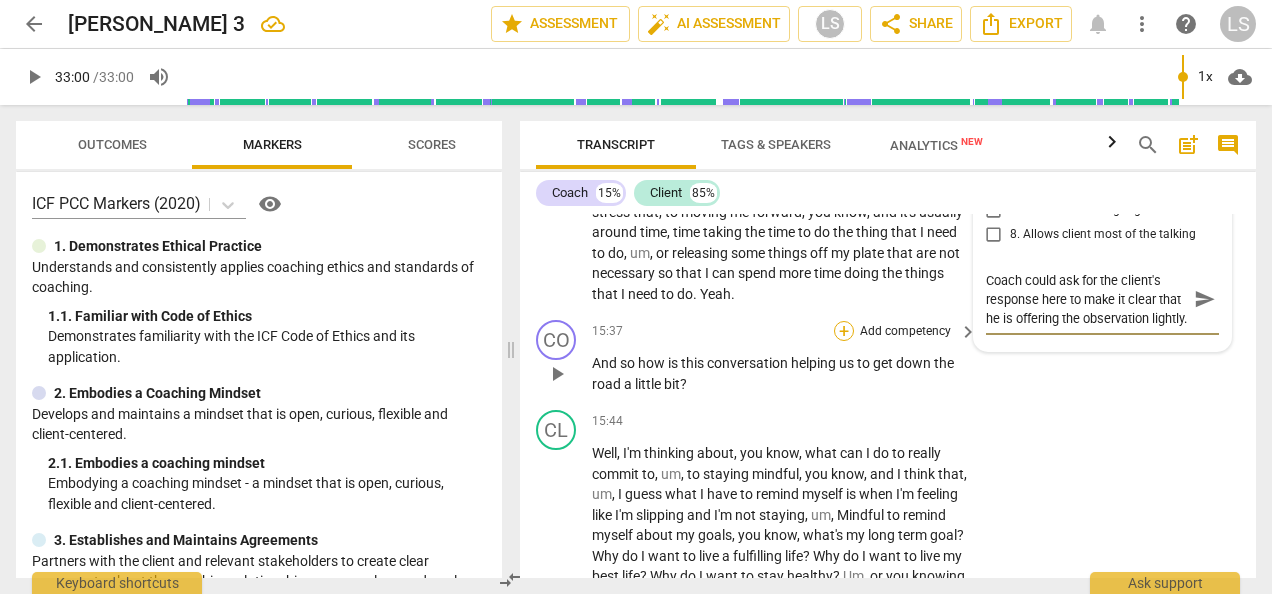 click on "+" at bounding box center (844, 331) 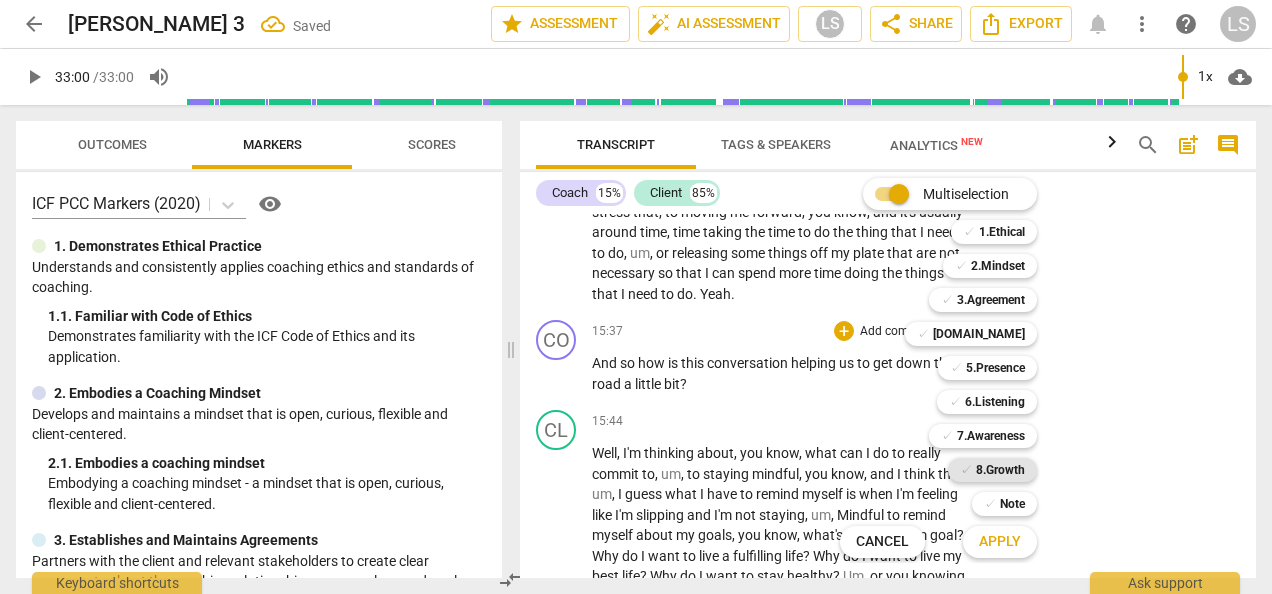 click on "8.Growth" at bounding box center [1000, 470] 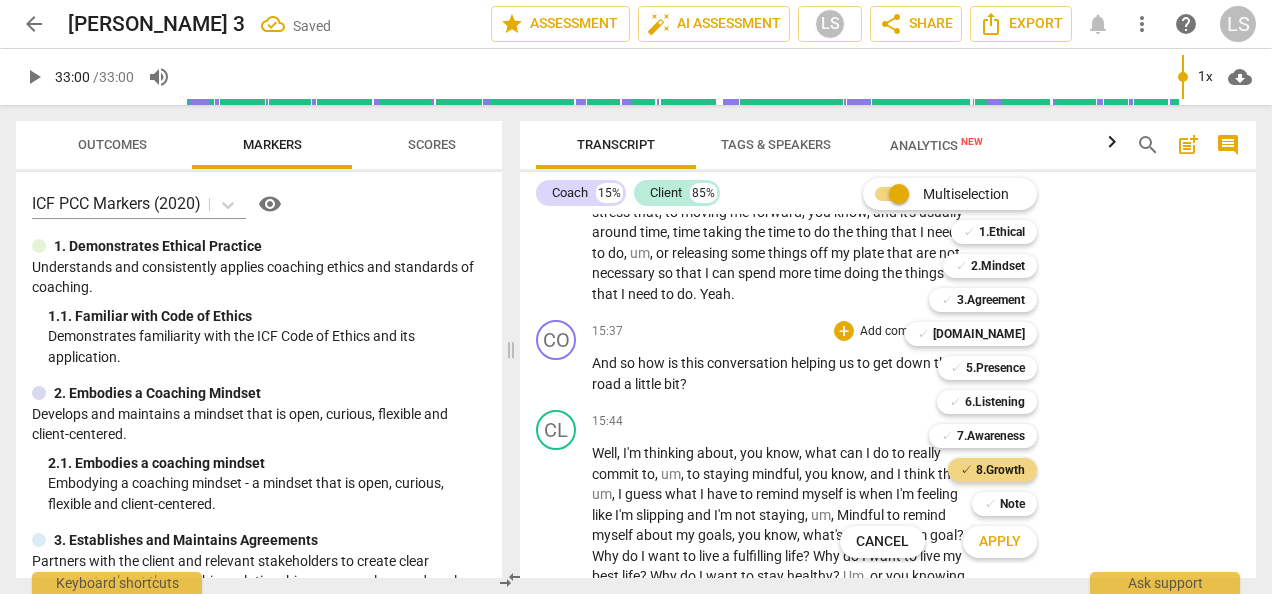 click on "Apply" at bounding box center [1000, 542] 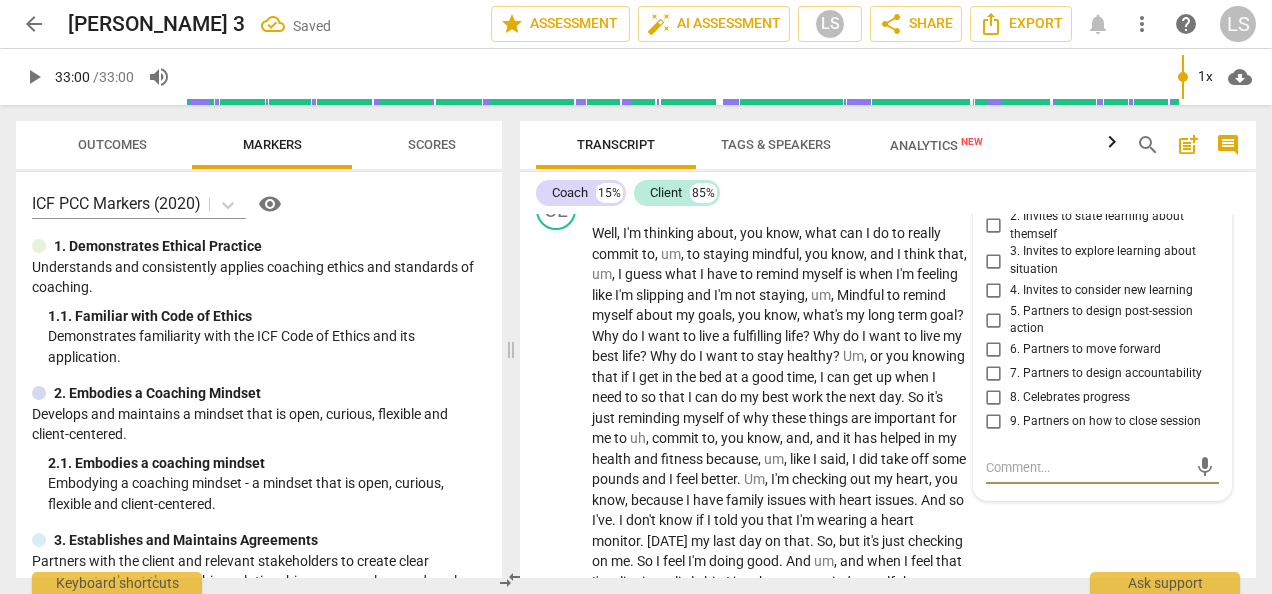 scroll, scrollTop: 5468, scrollLeft: 0, axis: vertical 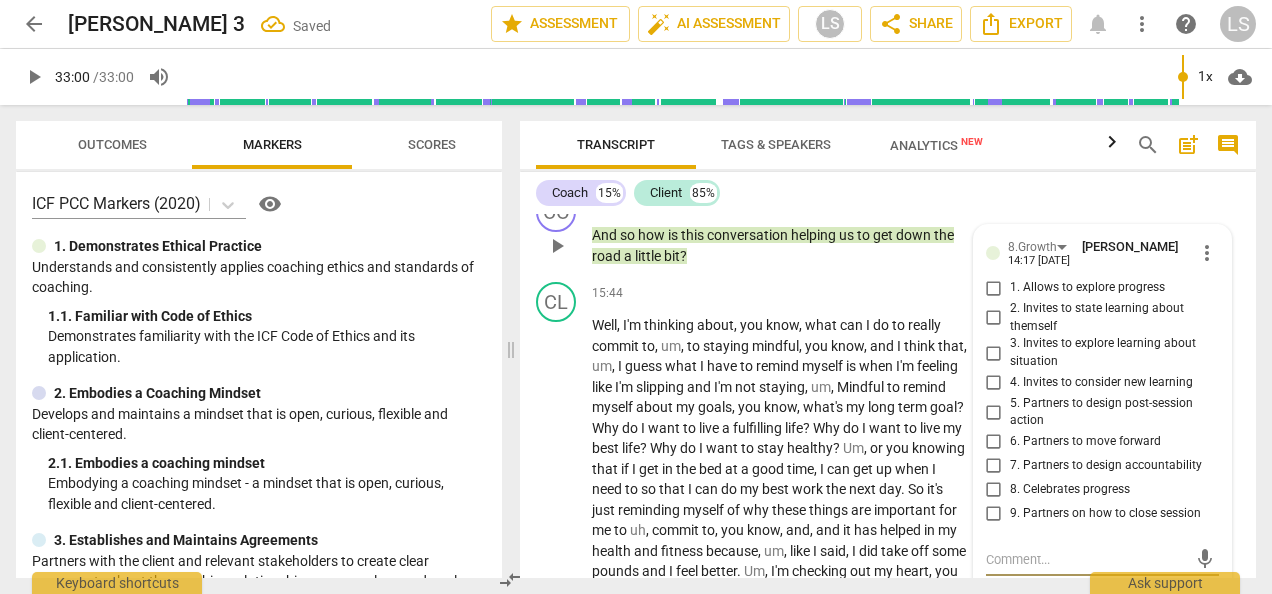 click on "1. Allows to explore progress" at bounding box center (994, 288) 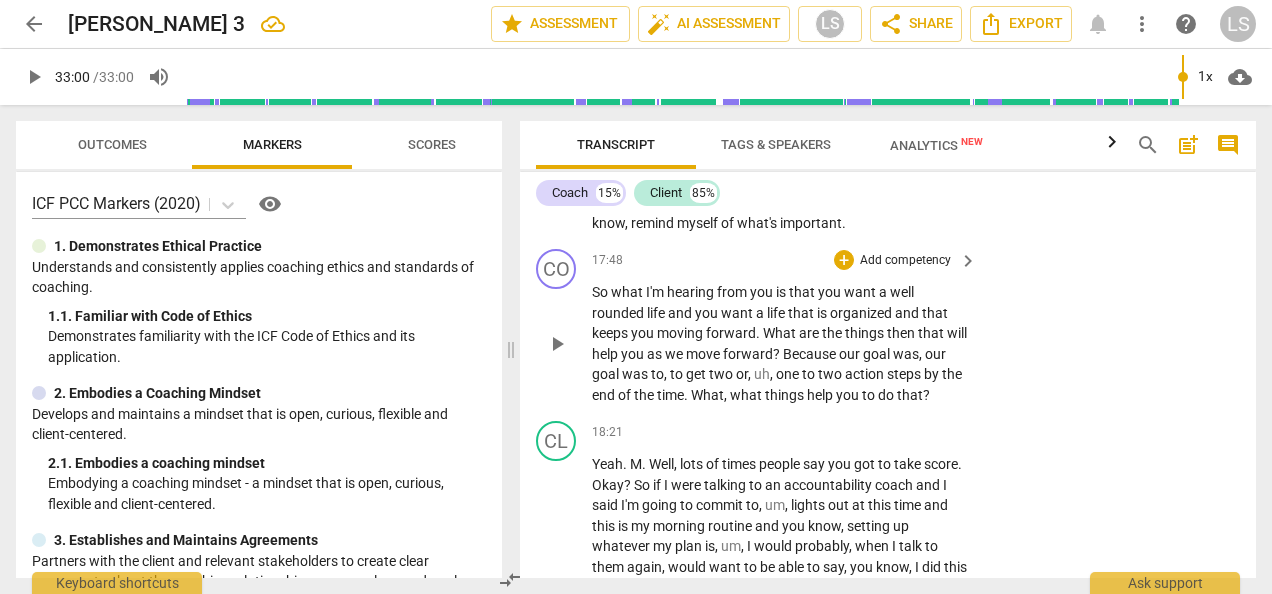 scroll, scrollTop: 5968, scrollLeft: 0, axis: vertical 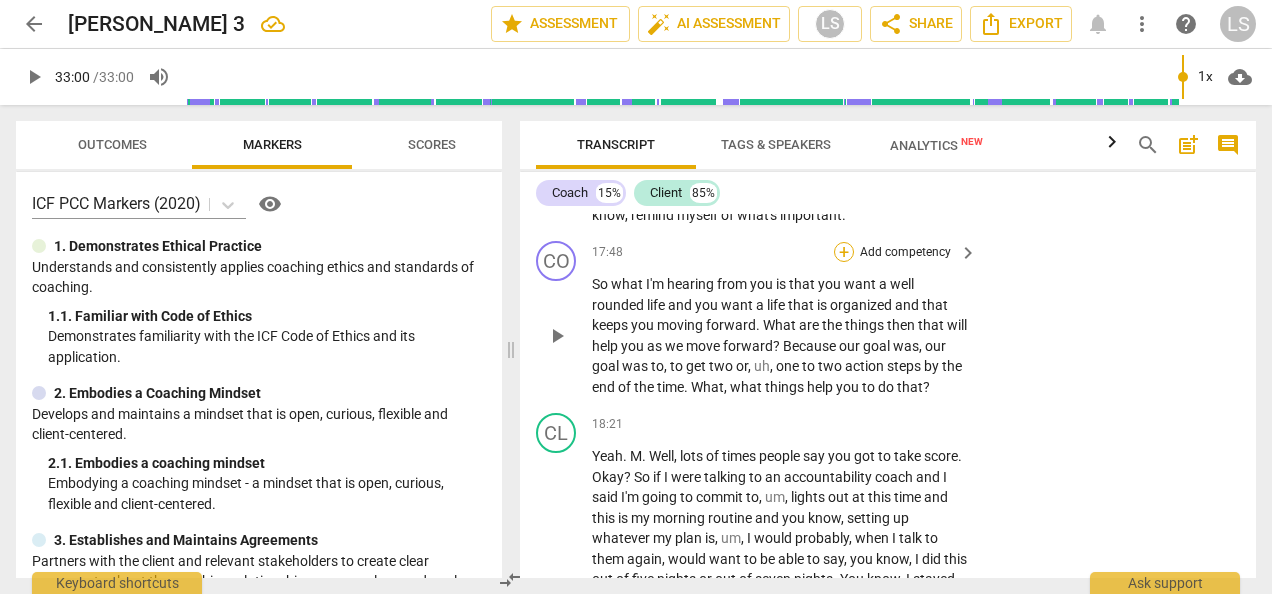 click on "+" at bounding box center (844, 252) 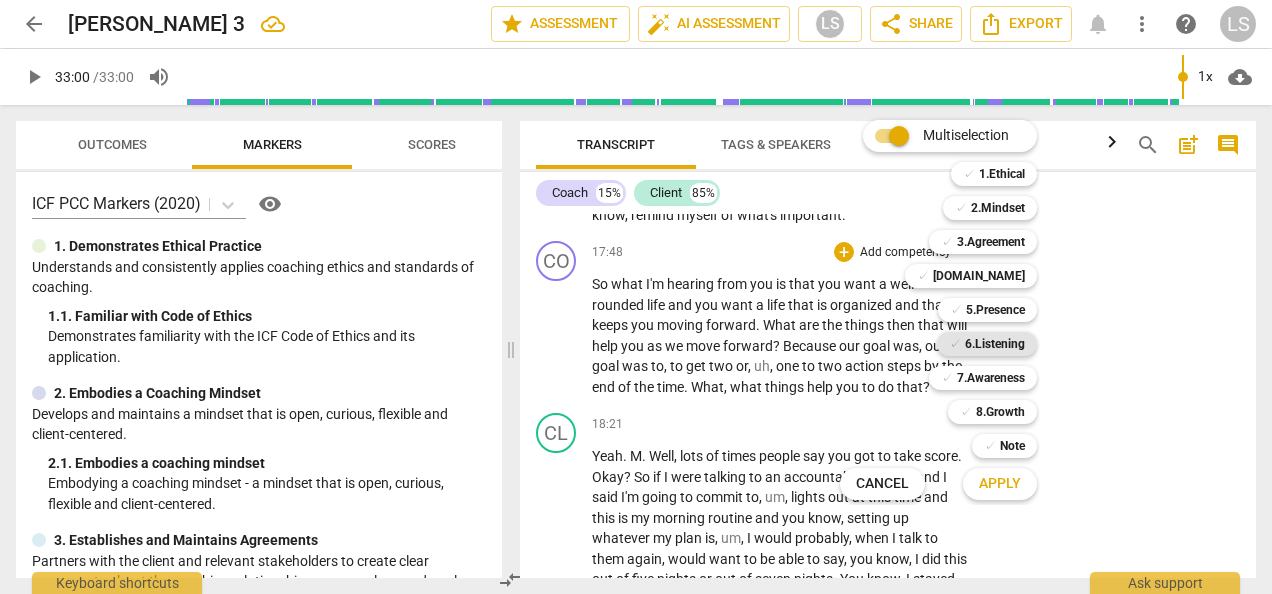 click on "6.Listening" at bounding box center (995, 344) 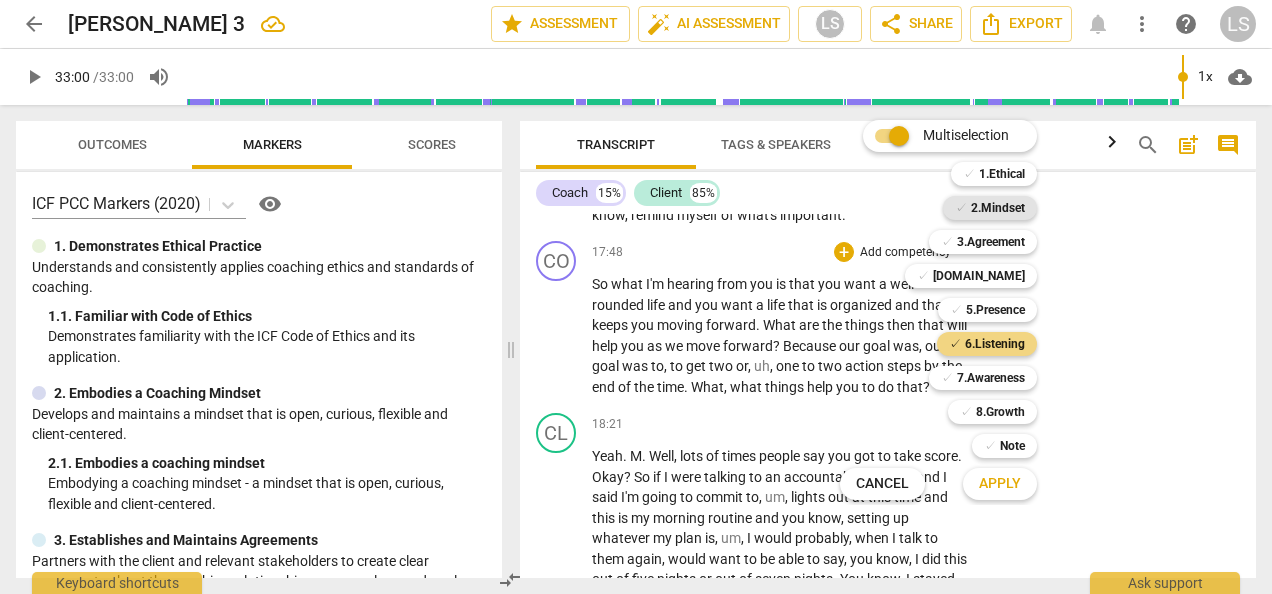 click on "2.Mindset" at bounding box center [998, 208] 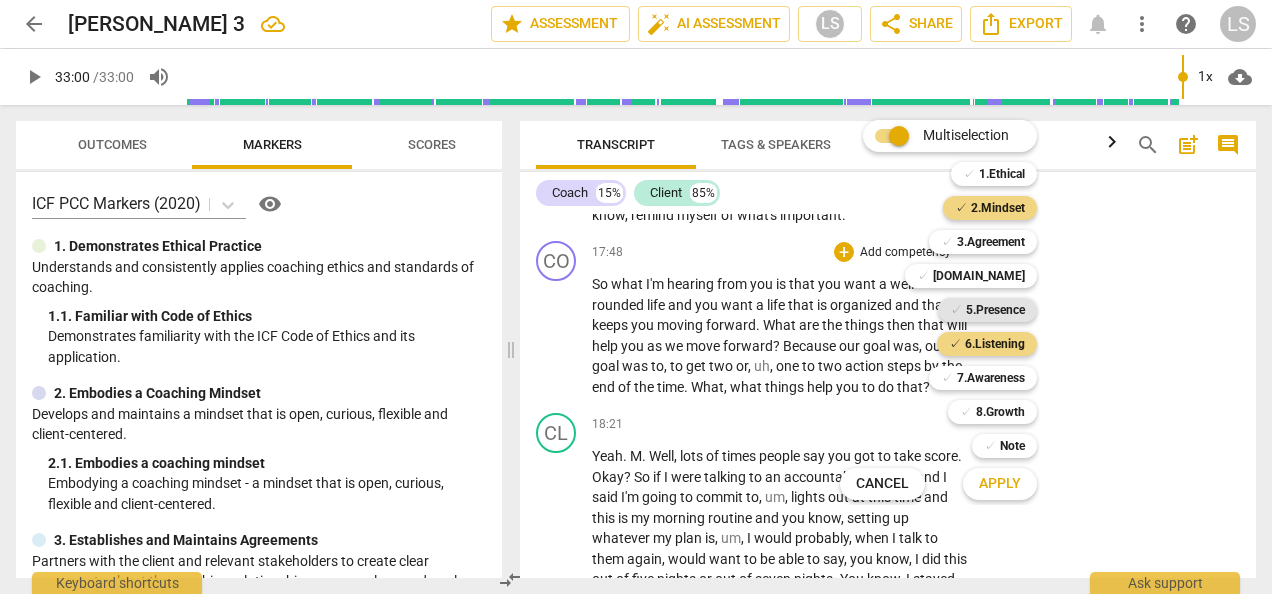 click on "5.Presence" at bounding box center [995, 310] 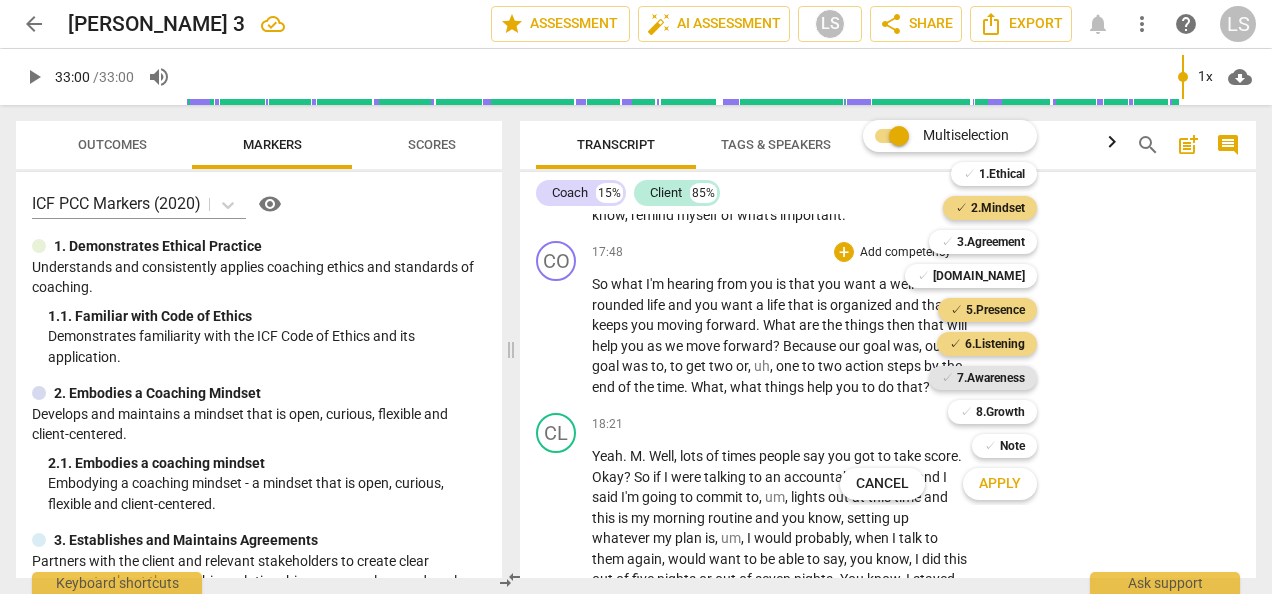 click on "7.Awareness" at bounding box center [991, 378] 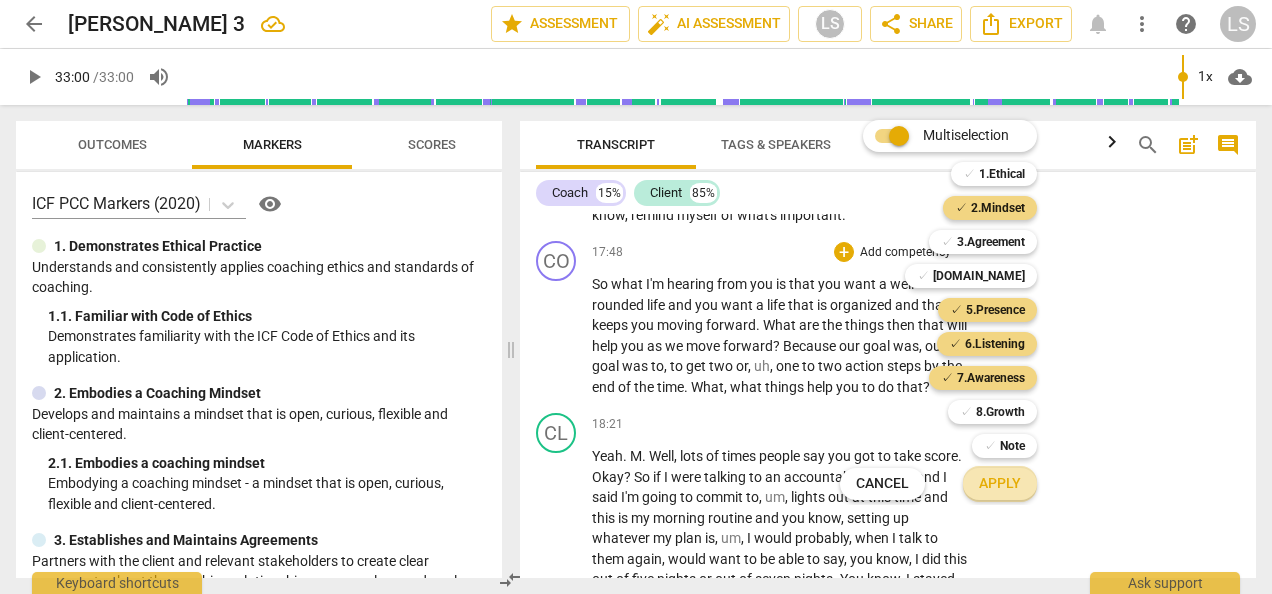 click on "Apply" at bounding box center (1000, 484) 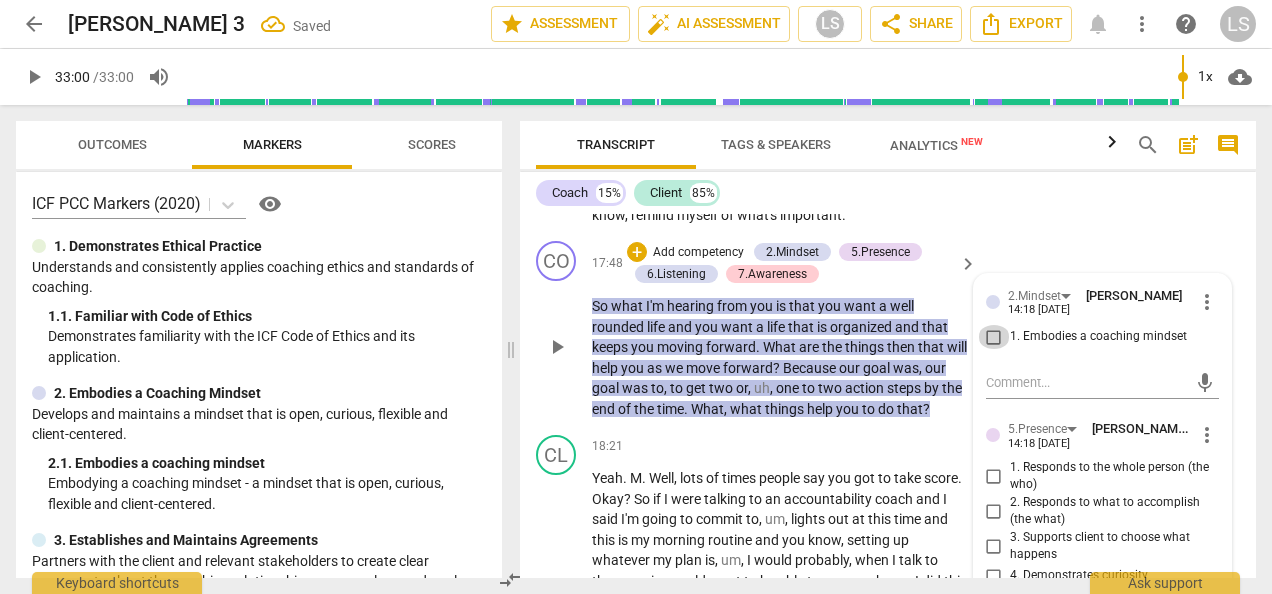 click on "1. Embodies a coaching mindset" at bounding box center (994, 337) 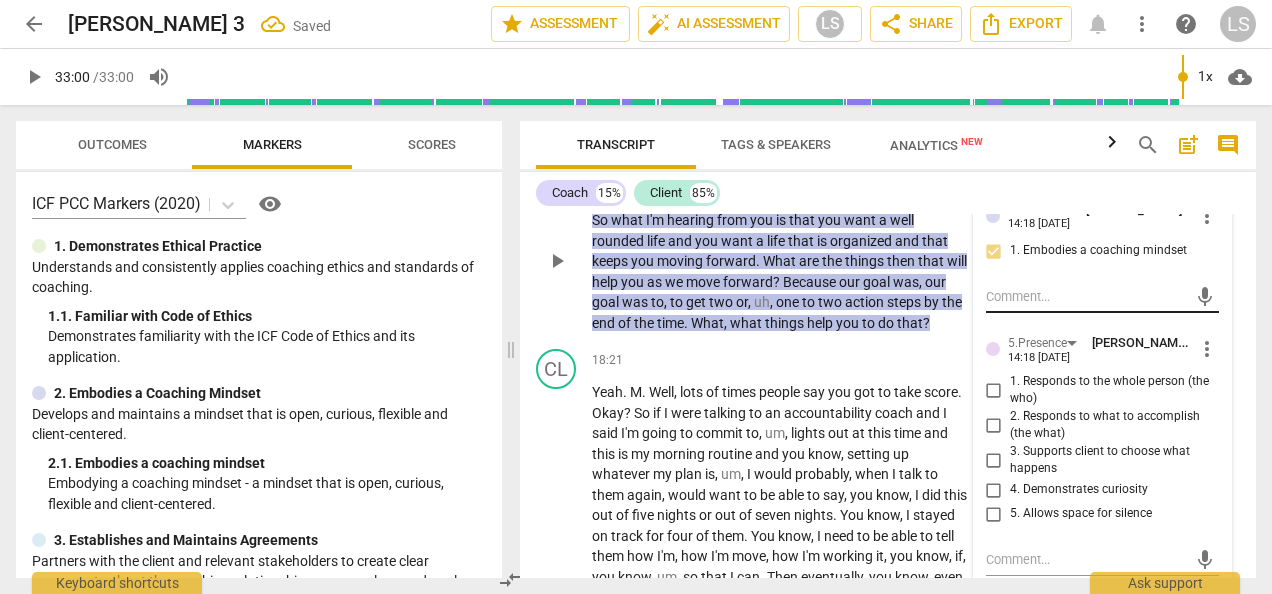 scroll, scrollTop: 6168, scrollLeft: 0, axis: vertical 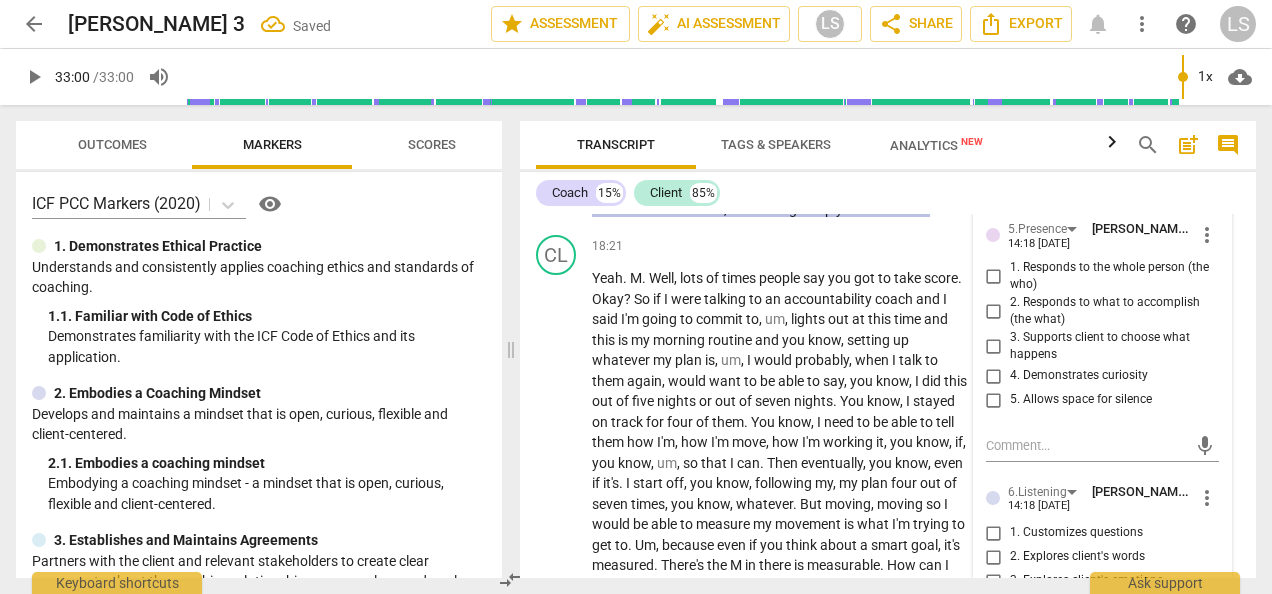 click on "2. Responds to what to accomplish (the what)" at bounding box center [994, 311] 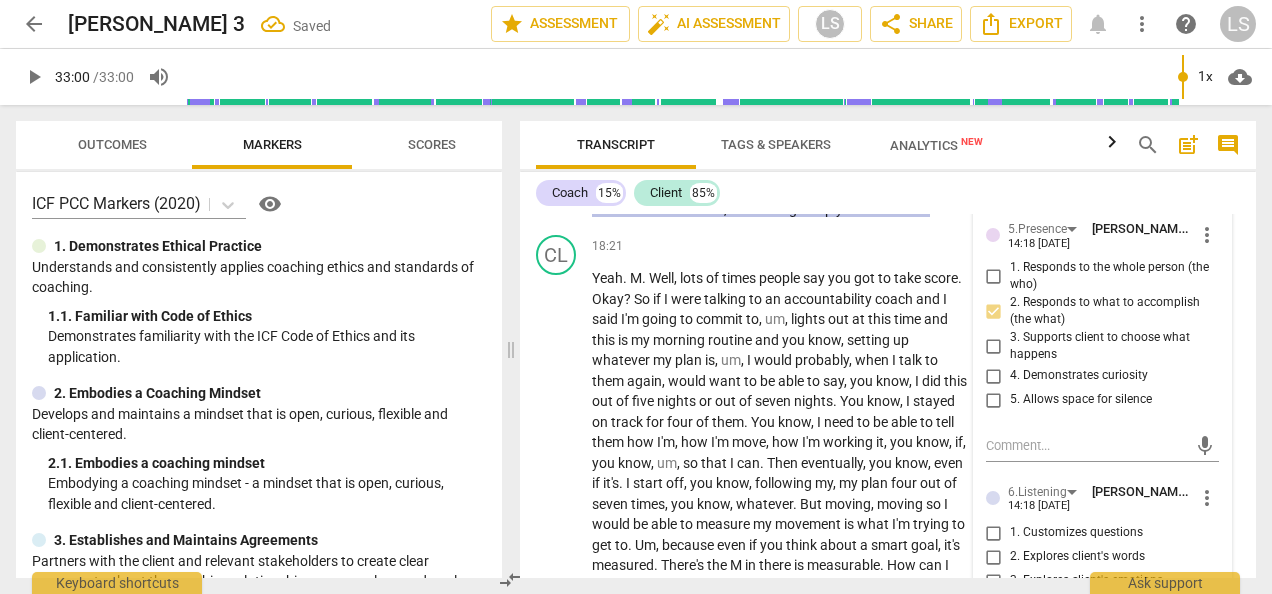 click on "4. Demonstrates curiosity" at bounding box center [994, 376] 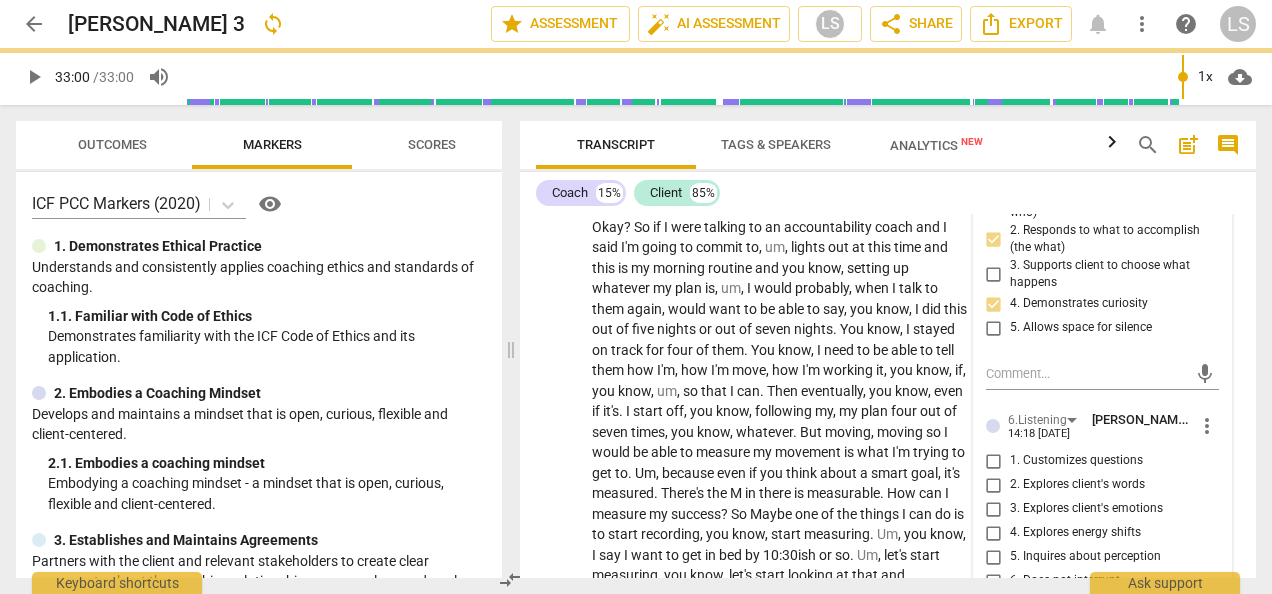 scroll, scrollTop: 6368, scrollLeft: 0, axis: vertical 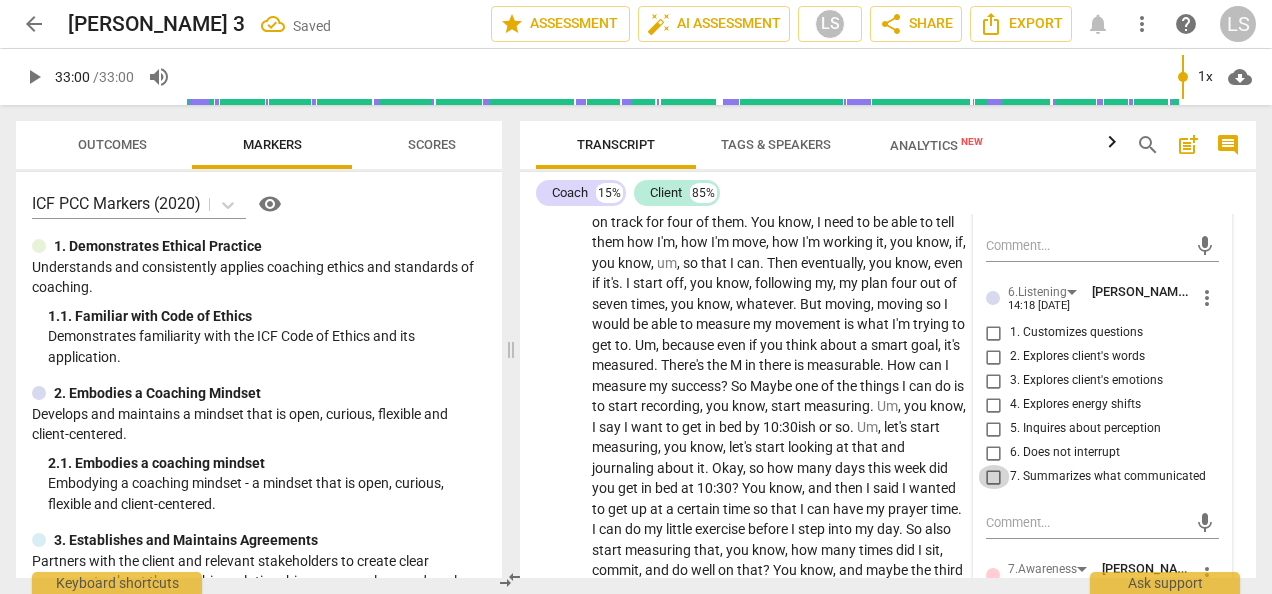 click on "7. Summarizes what communicated" at bounding box center [994, 477] 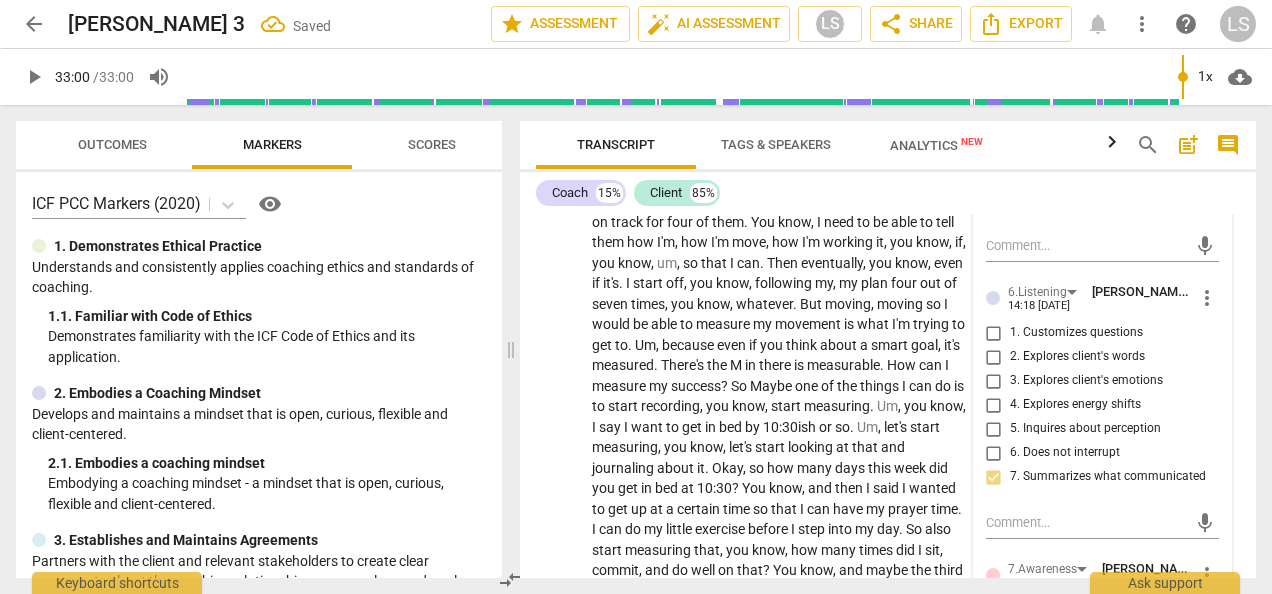 scroll, scrollTop: 6768, scrollLeft: 0, axis: vertical 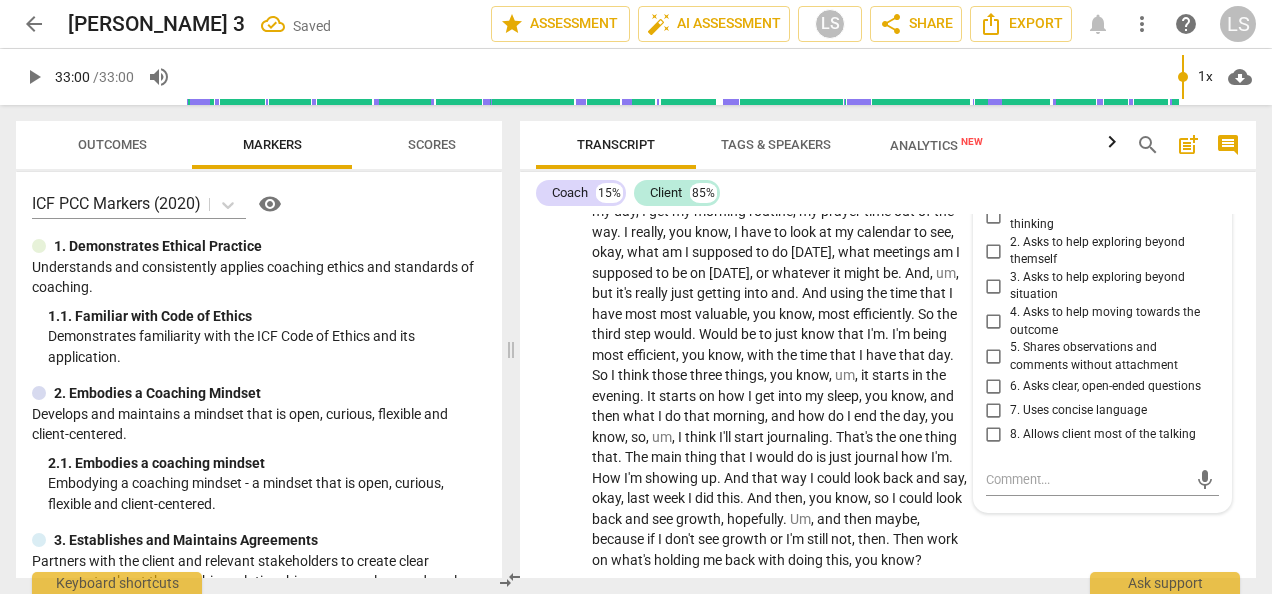 click on "3. Asks to help exploring beyond situation" at bounding box center [994, 286] 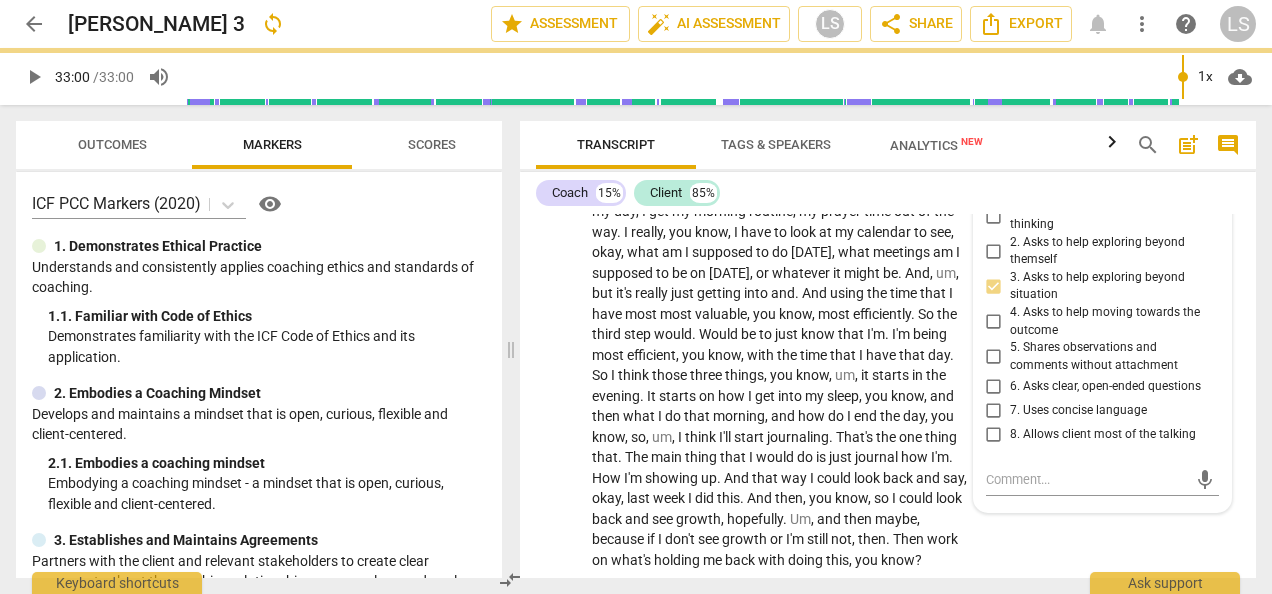 click on "6. Asks clear, open-ended questions" at bounding box center [994, 386] 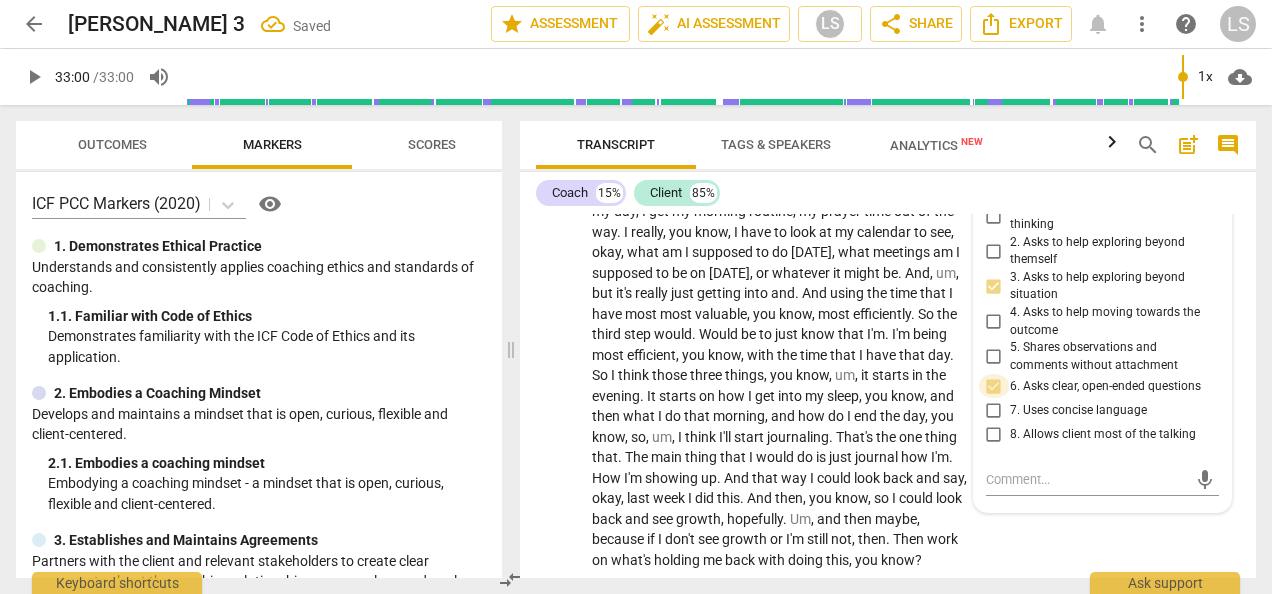 click on "6. Asks clear, open-ended questions" at bounding box center (994, 386) 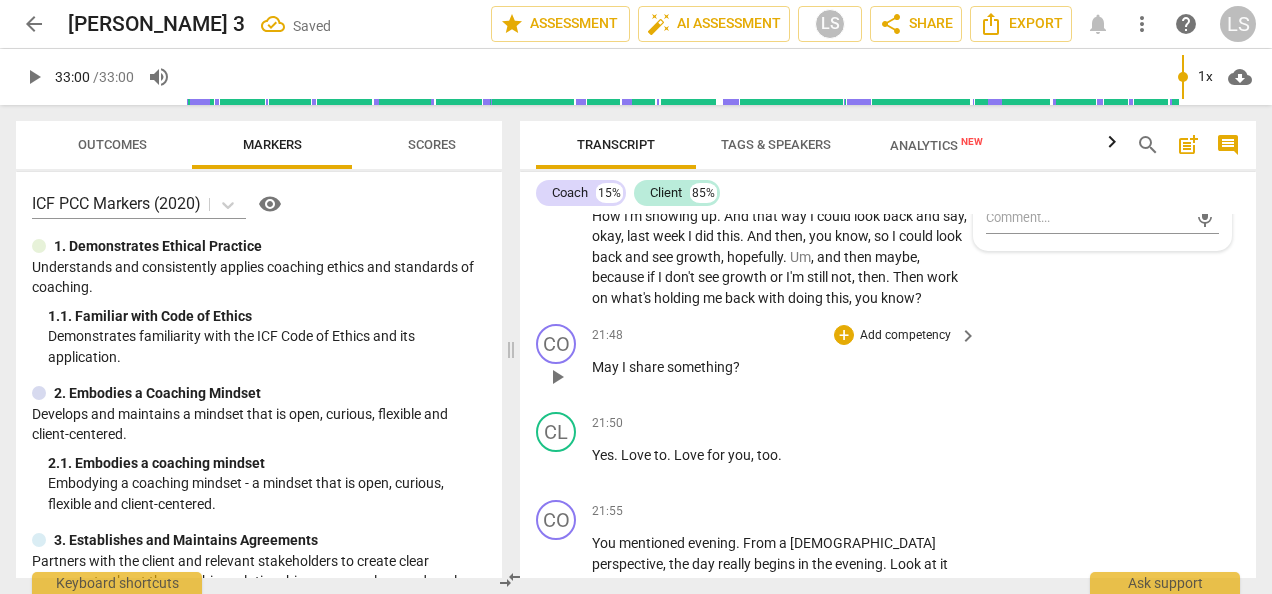 scroll, scrollTop: 7168, scrollLeft: 0, axis: vertical 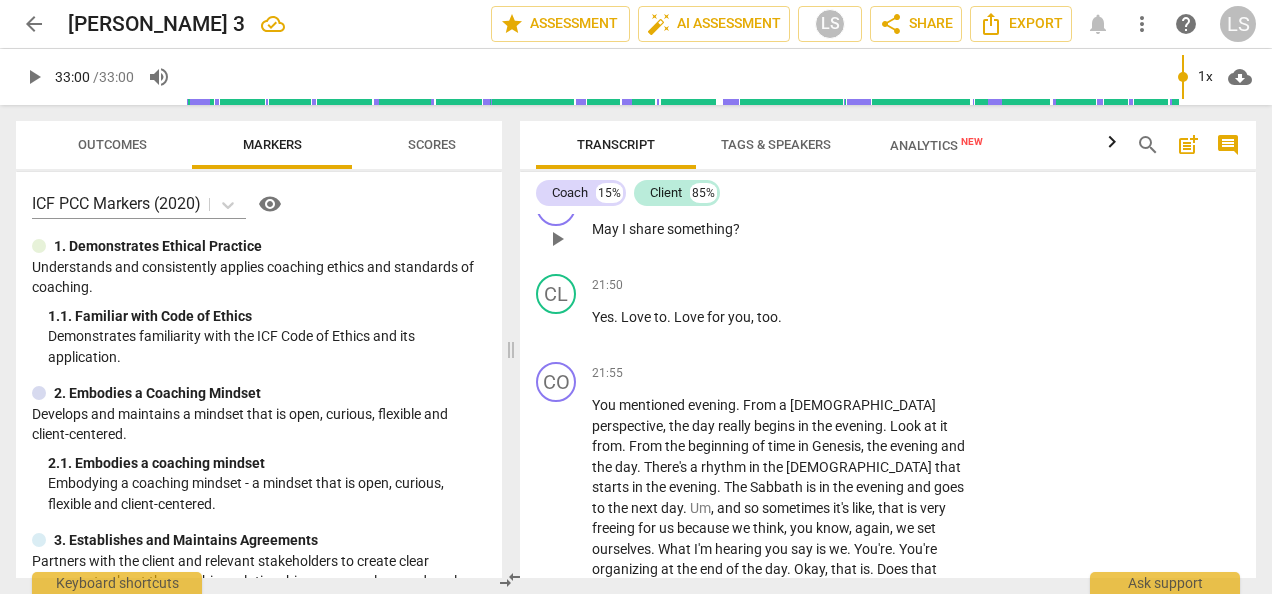 click on "+" at bounding box center (844, 197) 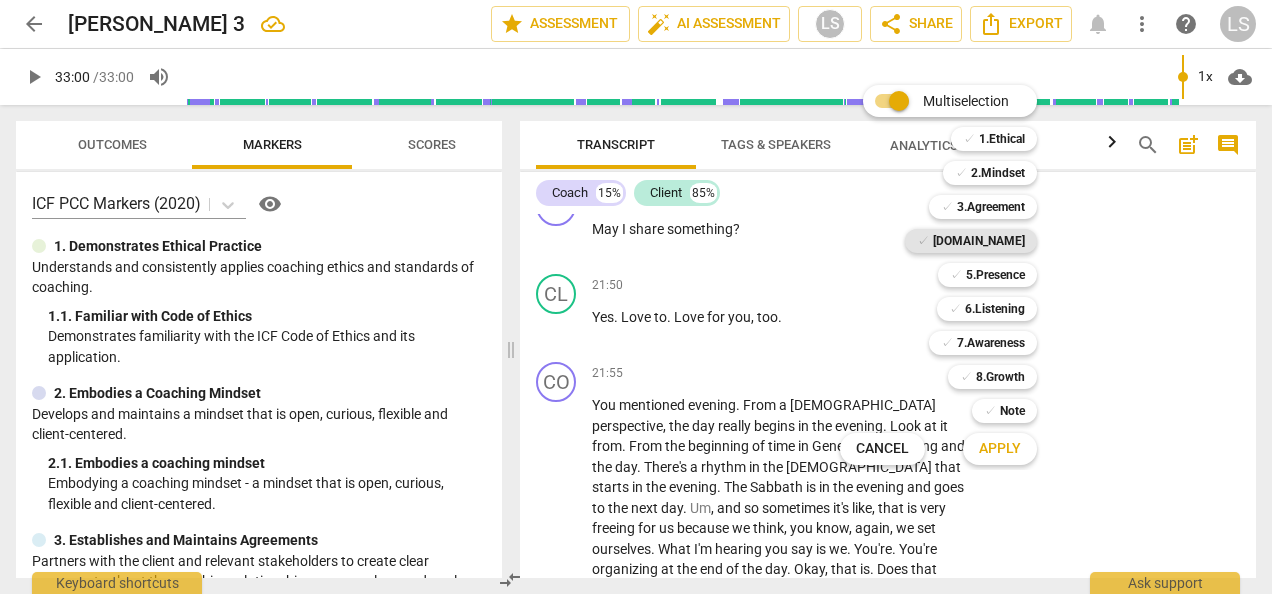 click on "[DOMAIN_NAME]" at bounding box center (979, 241) 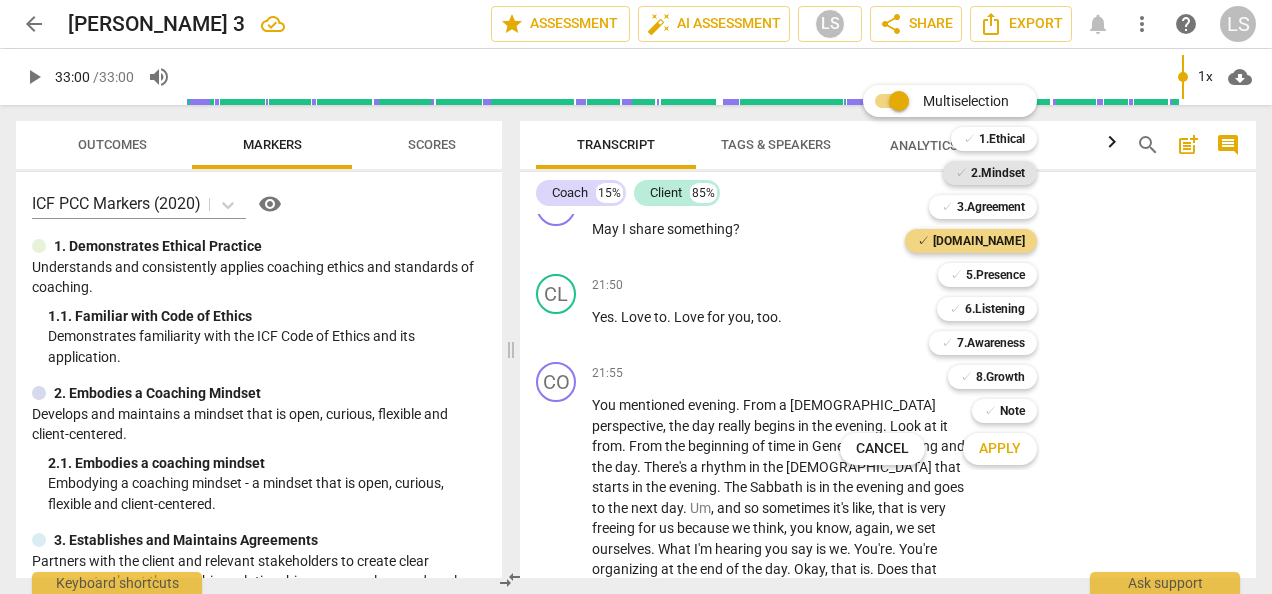 click on "2.Mindset" at bounding box center [998, 173] 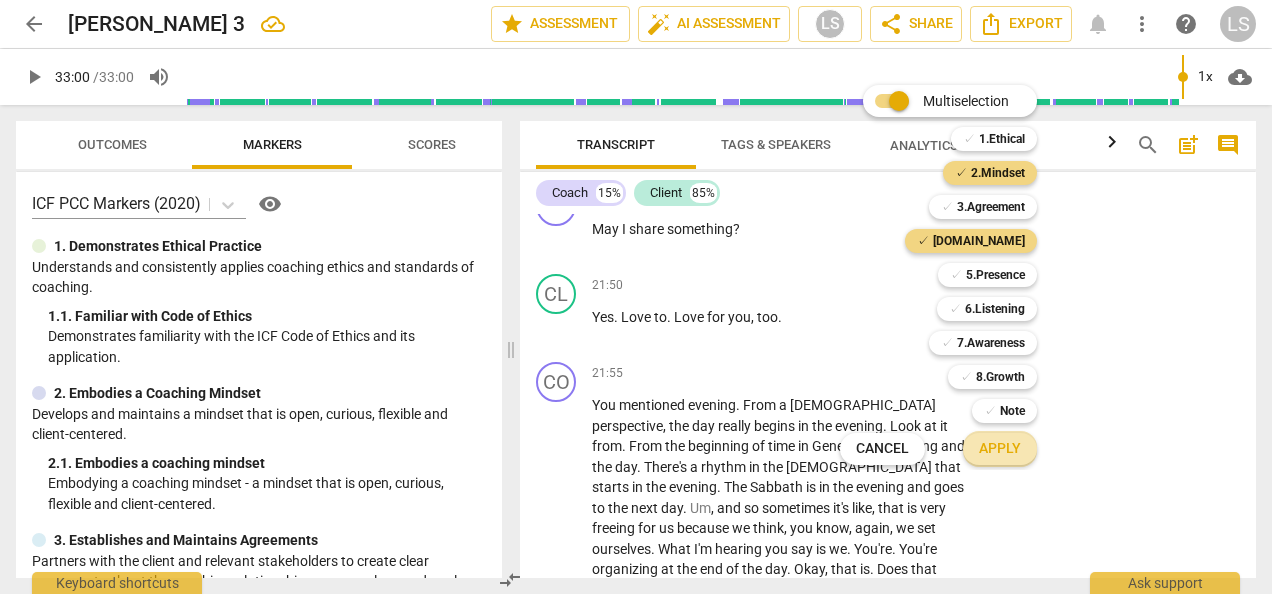 click on "Apply" at bounding box center [1000, 449] 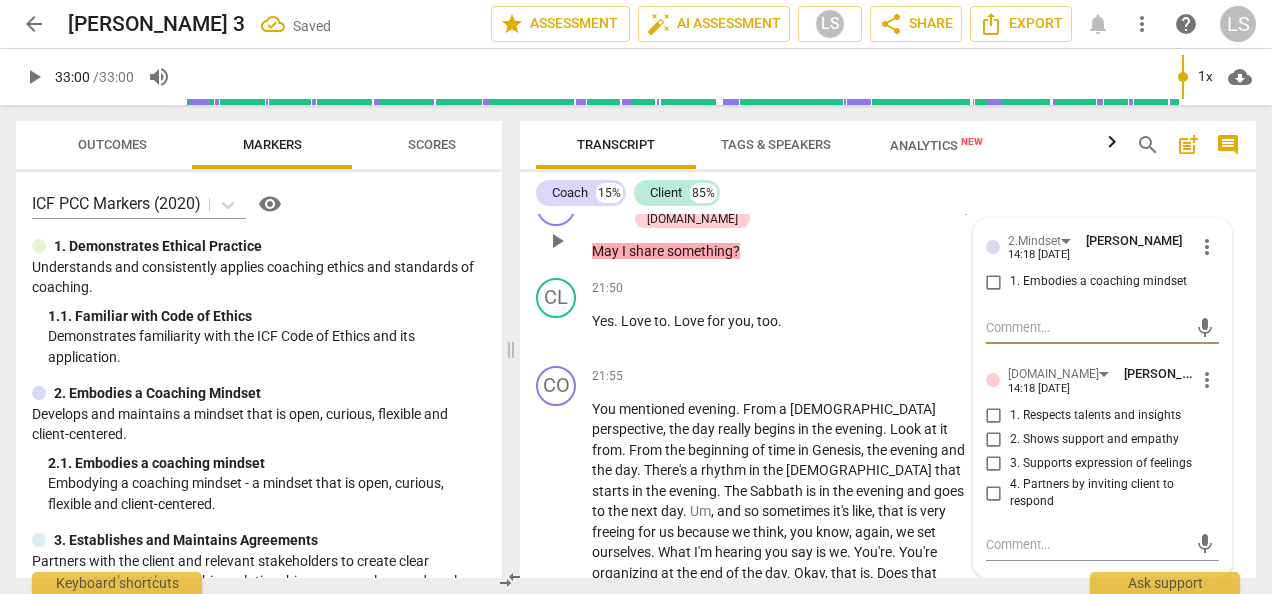 click on "1. Embodies a coaching mindset" at bounding box center [994, 282] 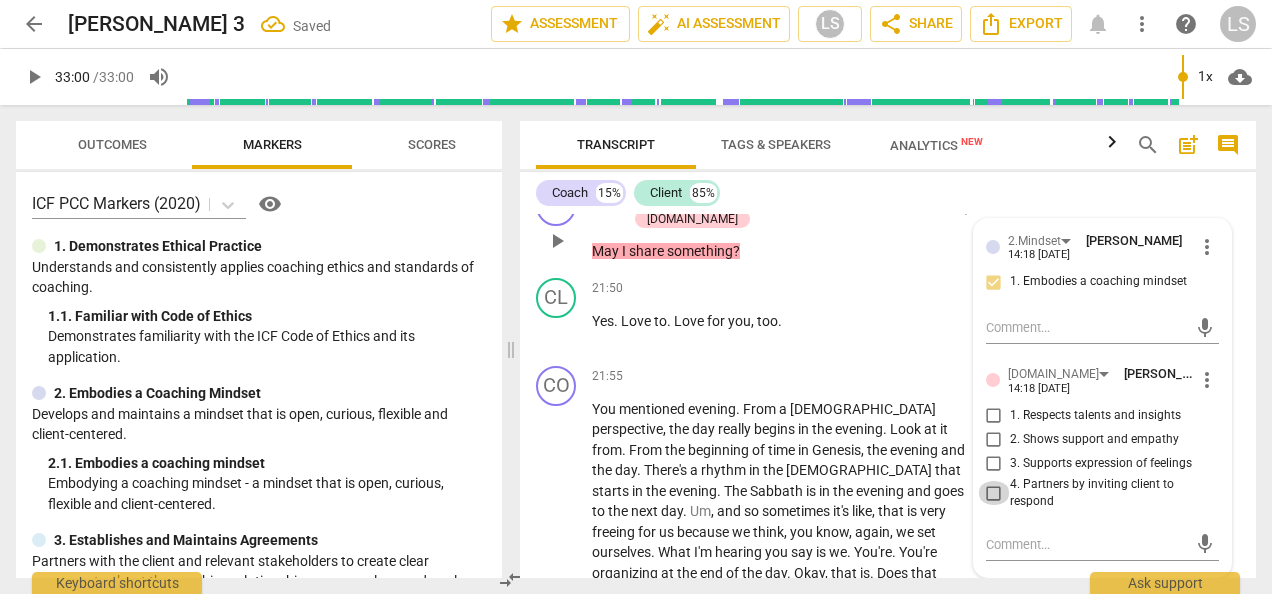 drag, startPoint x: 984, startPoint y: 567, endPoint x: 1080, endPoint y: 562, distance: 96.13012 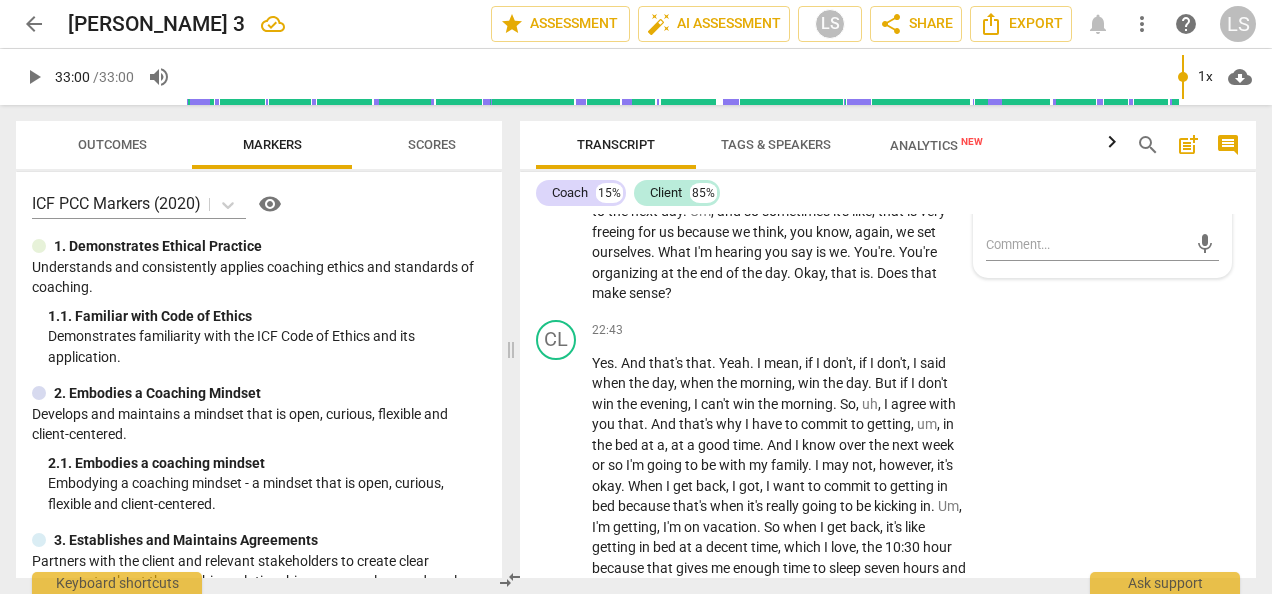 scroll, scrollTop: 7368, scrollLeft: 0, axis: vertical 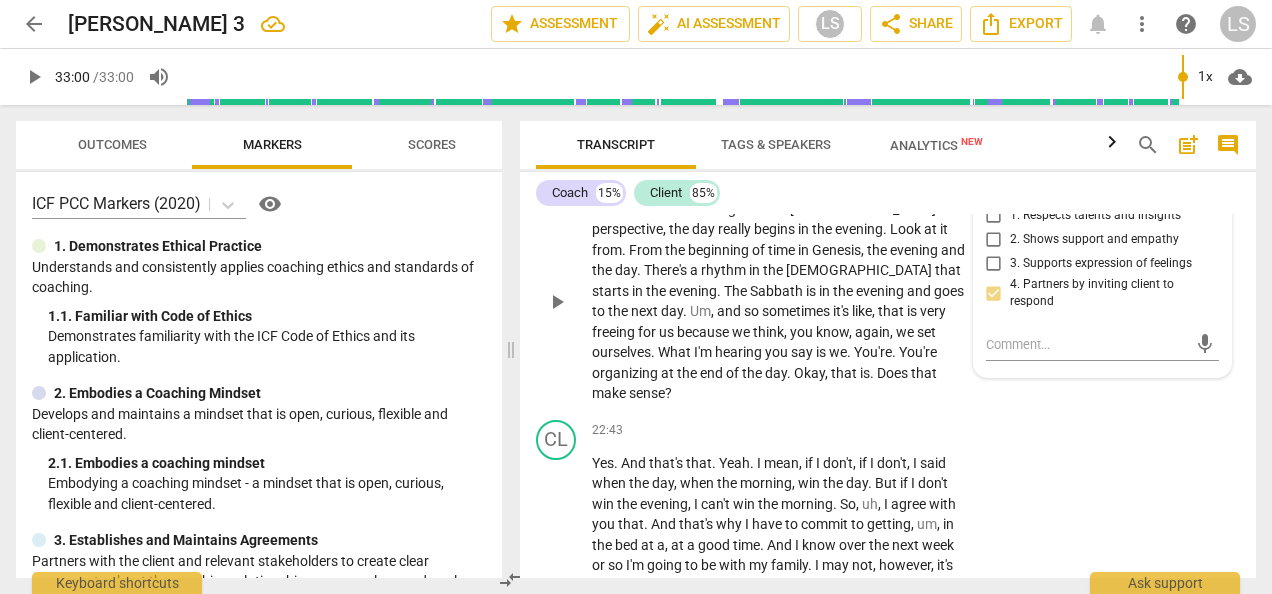 click on "+" at bounding box center [844, 177] 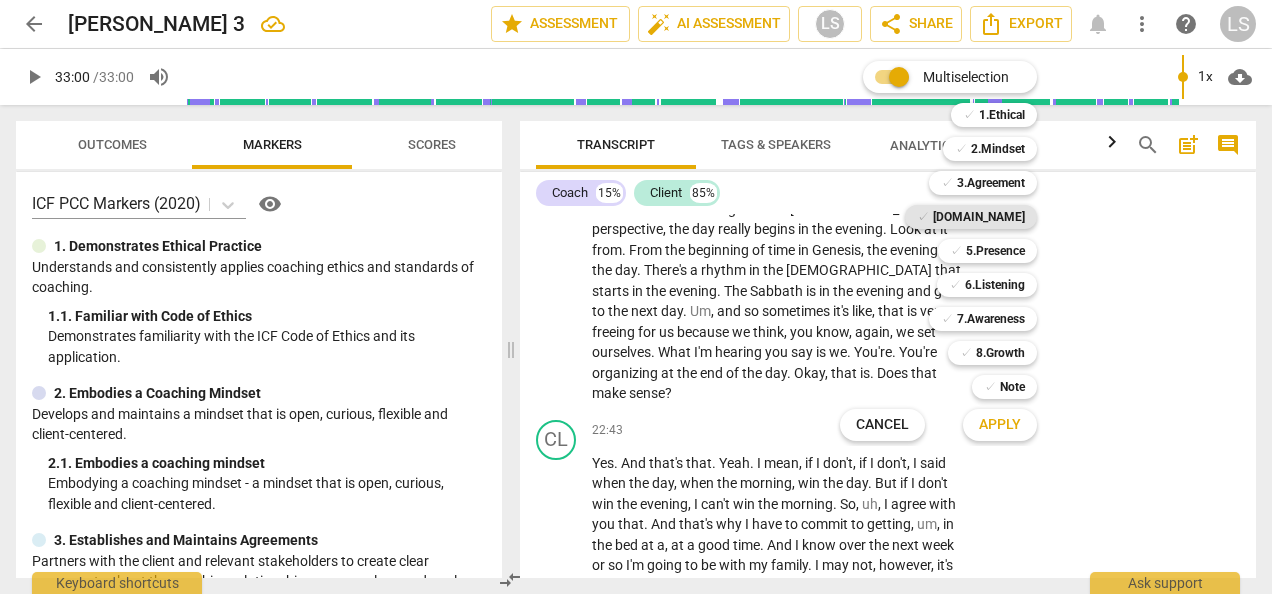 click on "[DOMAIN_NAME]" at bounding box center [979, 217] 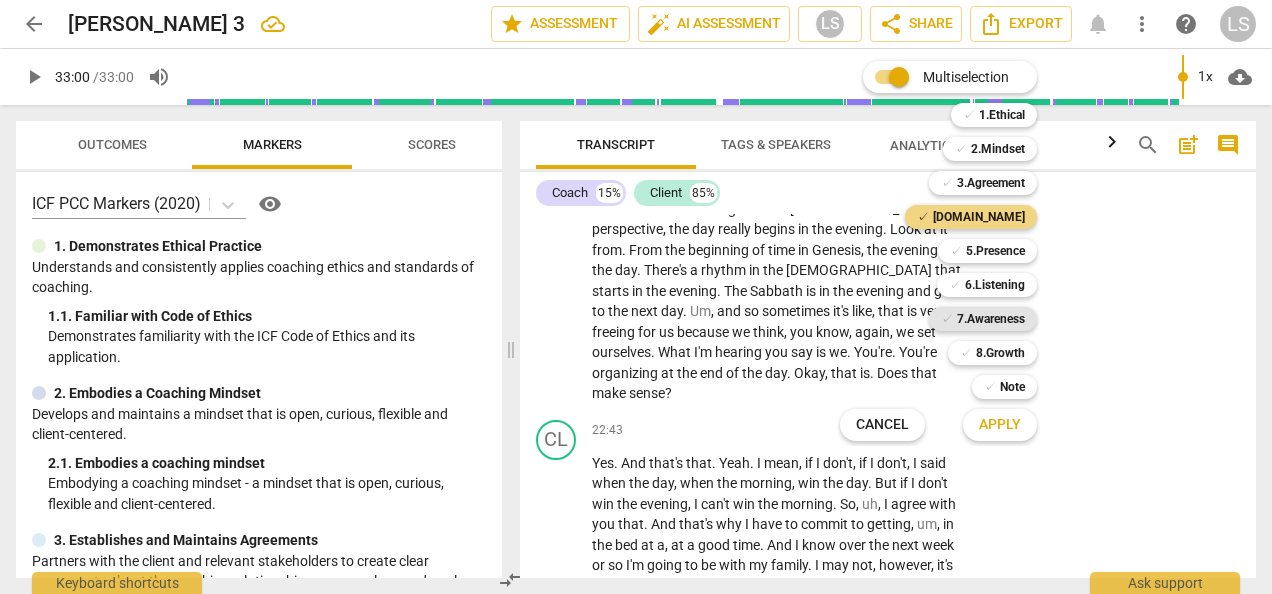 click on "7.Awareness" at bounding box center (991, 319) 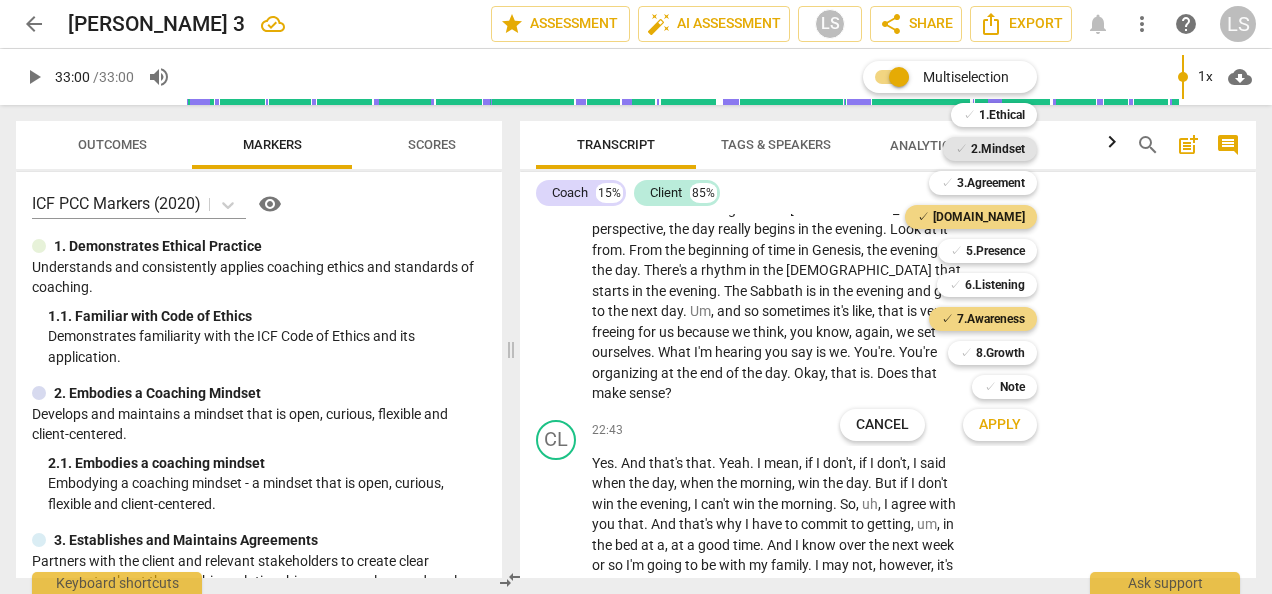 click on "2.Mindset" at bounding box center [998, 149] 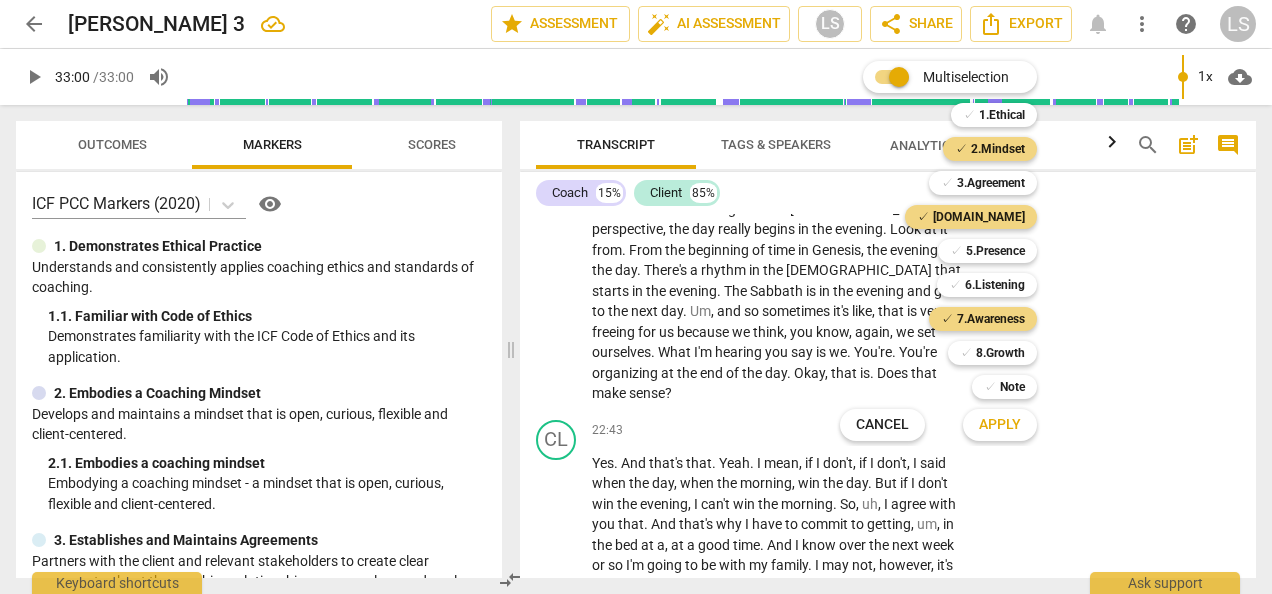 click on "Apply" at bounding box center (1000, 425) 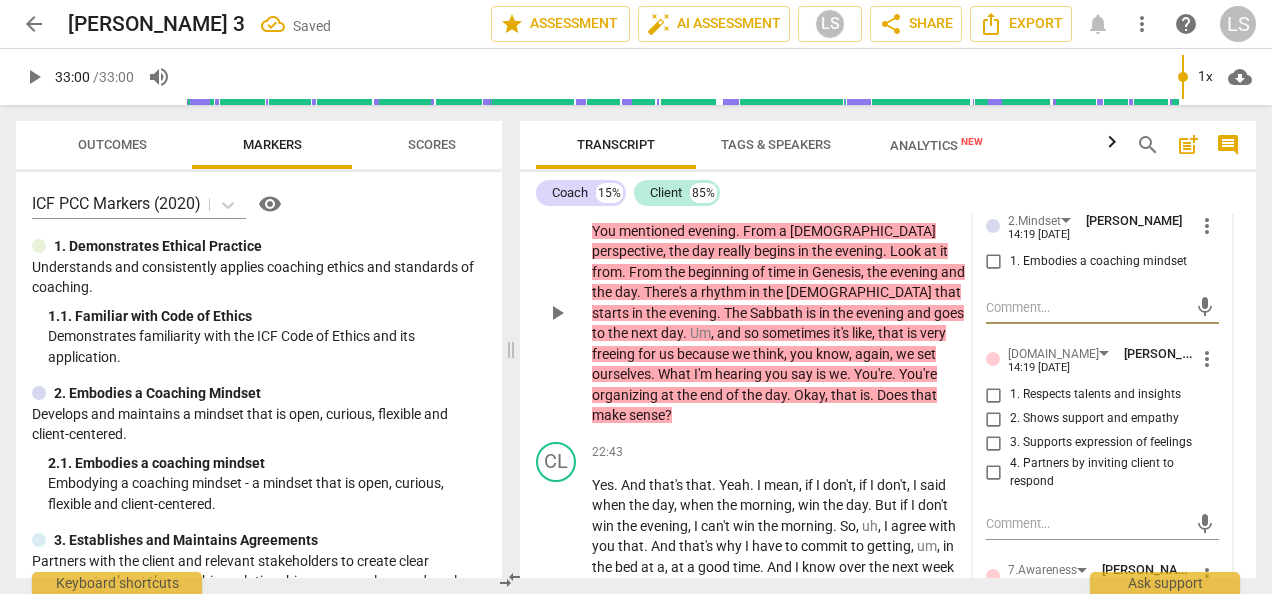 click on "1. Embodies a coaching mindset" at bounding box center (994, 262) 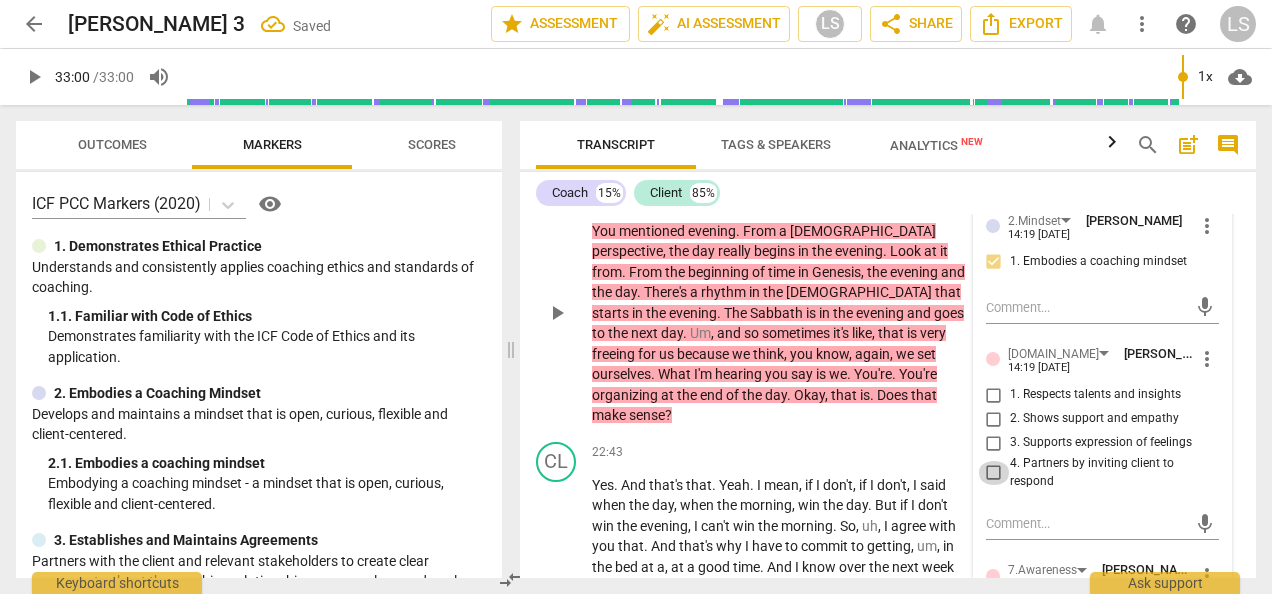 click on "4. Partners by inviting client to respond" at bounding box center [994, 473] 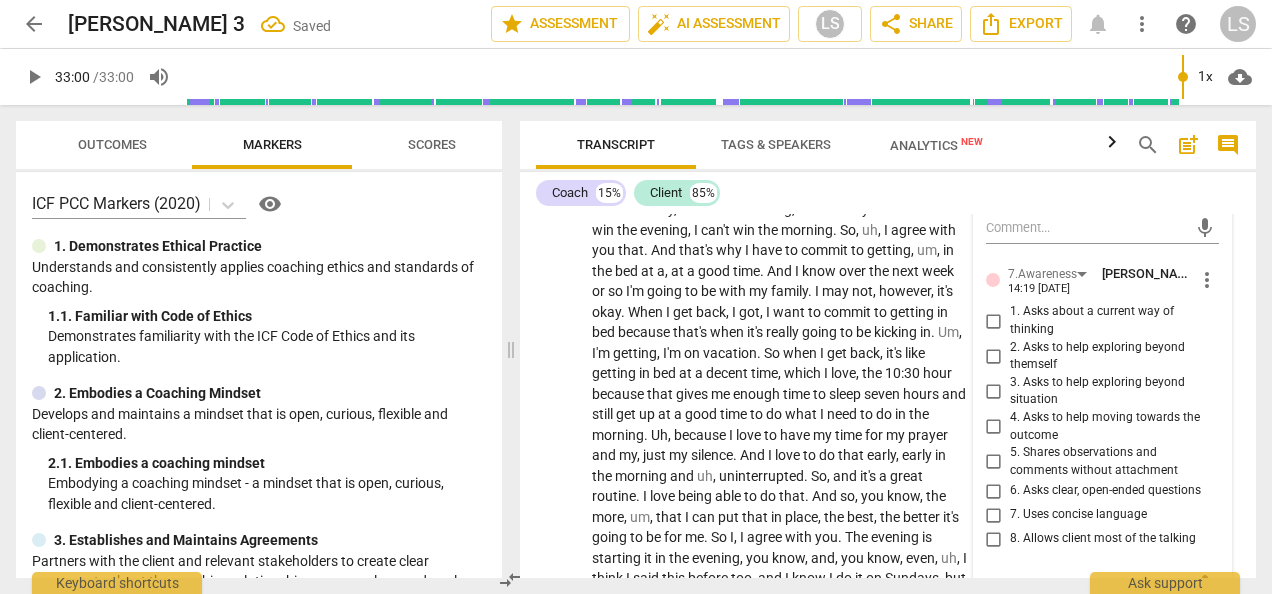 scroll, scrollTop: 7668, scrollLeft: 0, axis: vertical 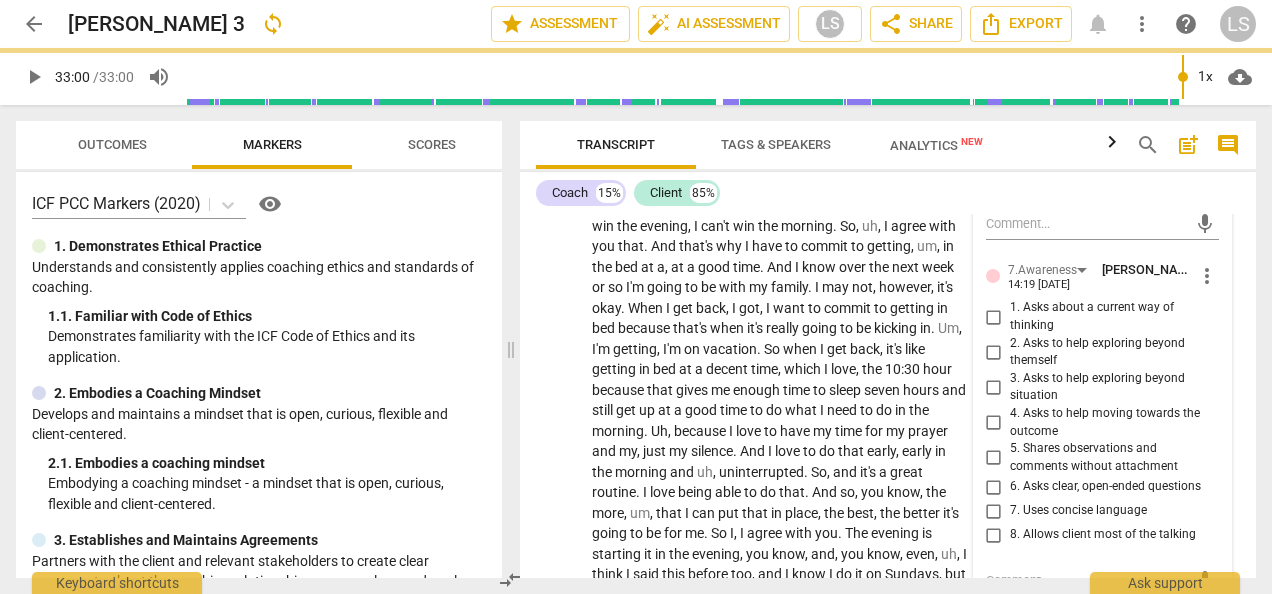 click on "5. Shares observations and comments without attachment" at bounding box center (994, 458) 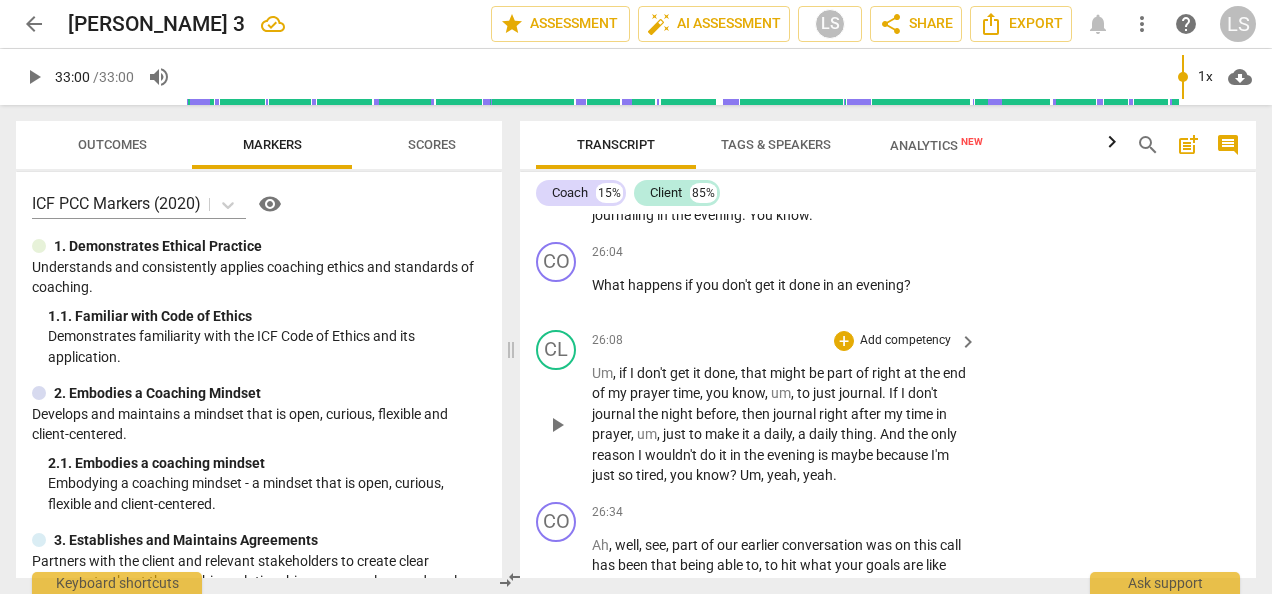 scroll, scrollTop: 8568, scrollLeft: 0, axis: vertical 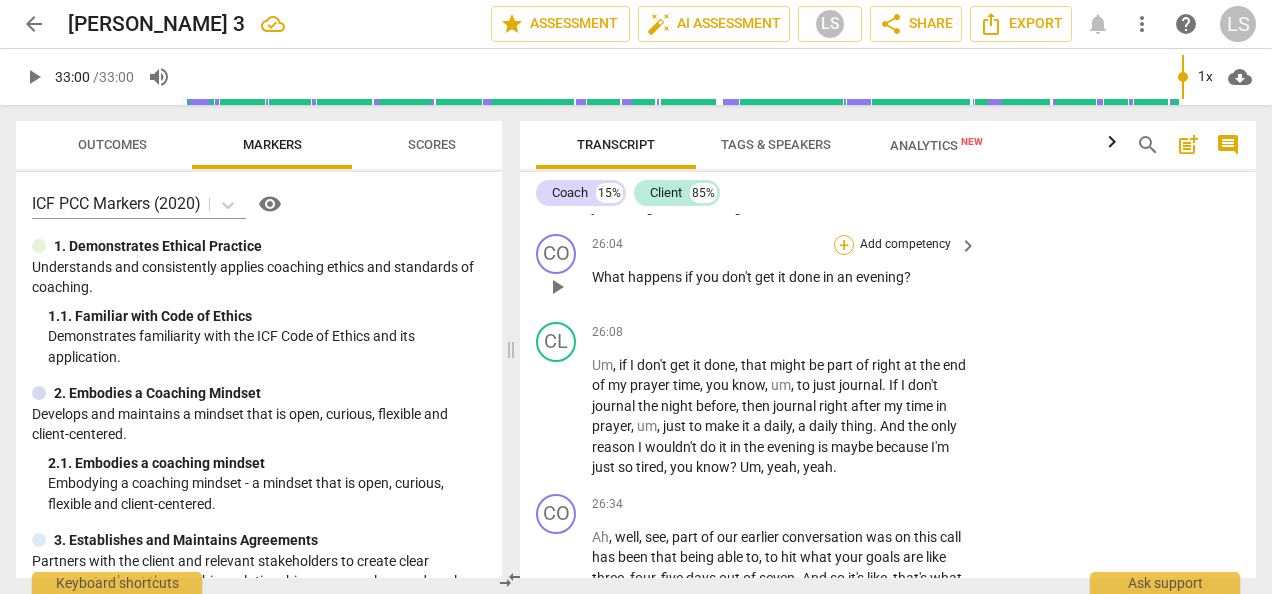 click on "+" at bounding box center (844, 245) 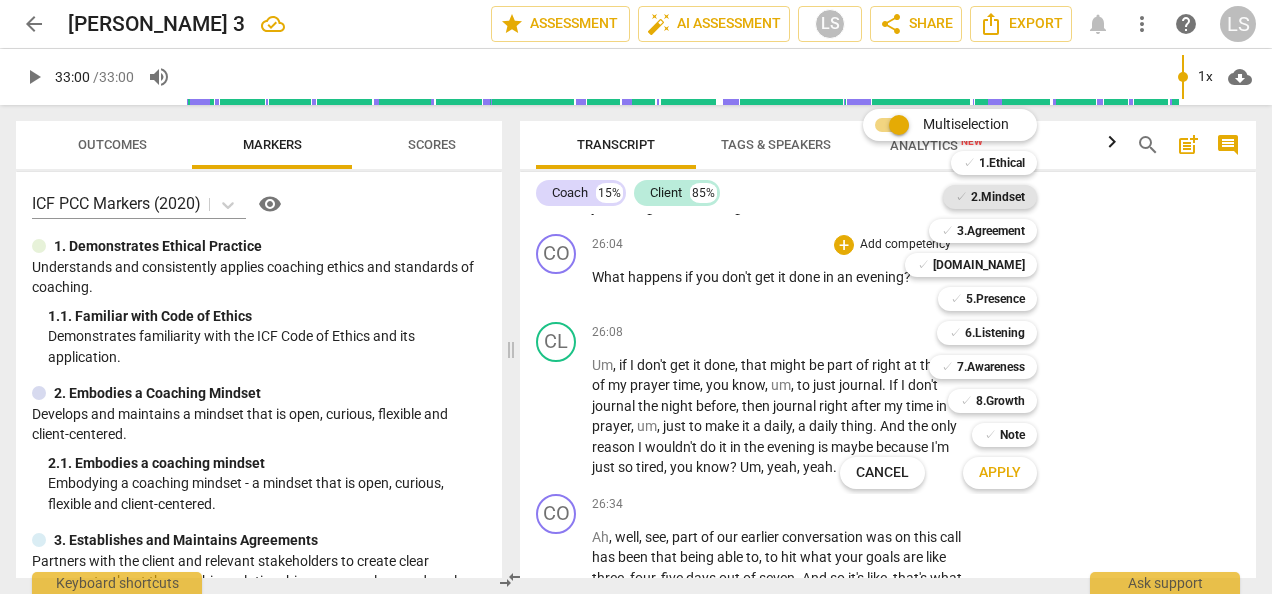 click on "2.Mindset" at bounding box center (998, 197) 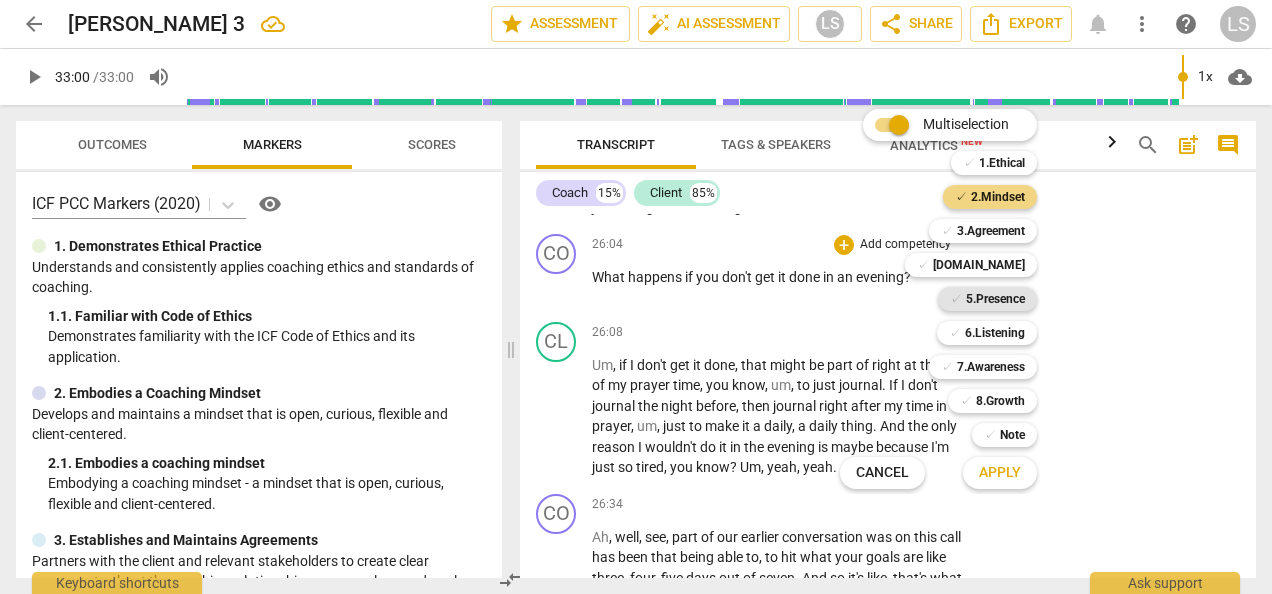 click on "5.Presence" at bounding box center [995, 299] 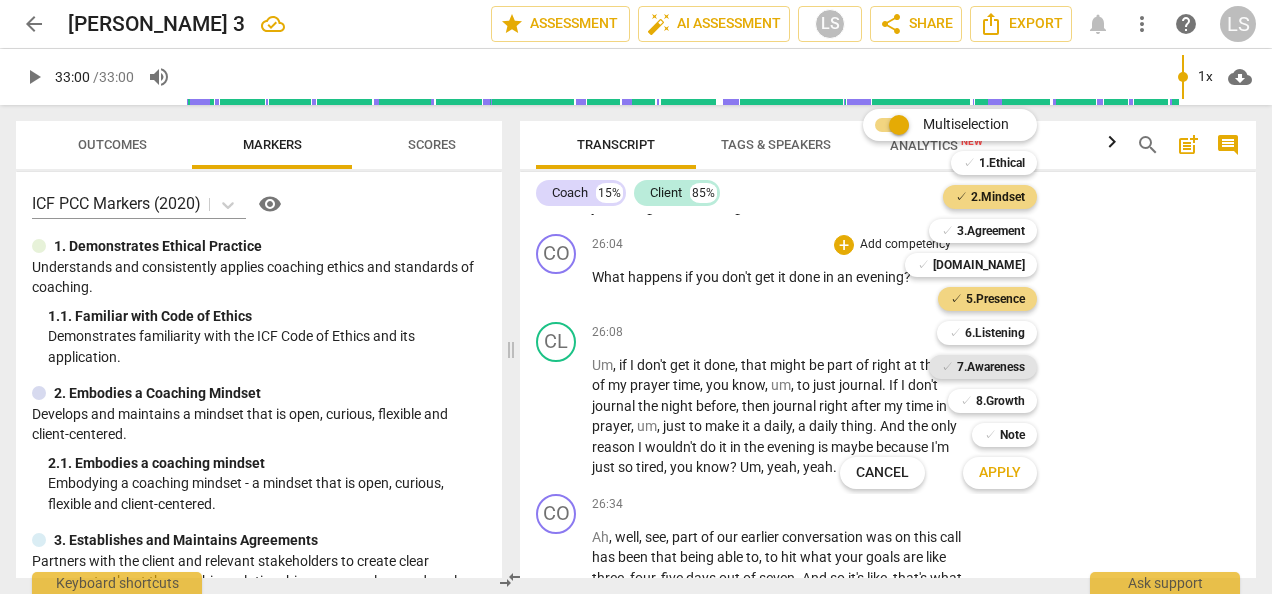click on "7.Awareness" at bounding box center [991, 367] 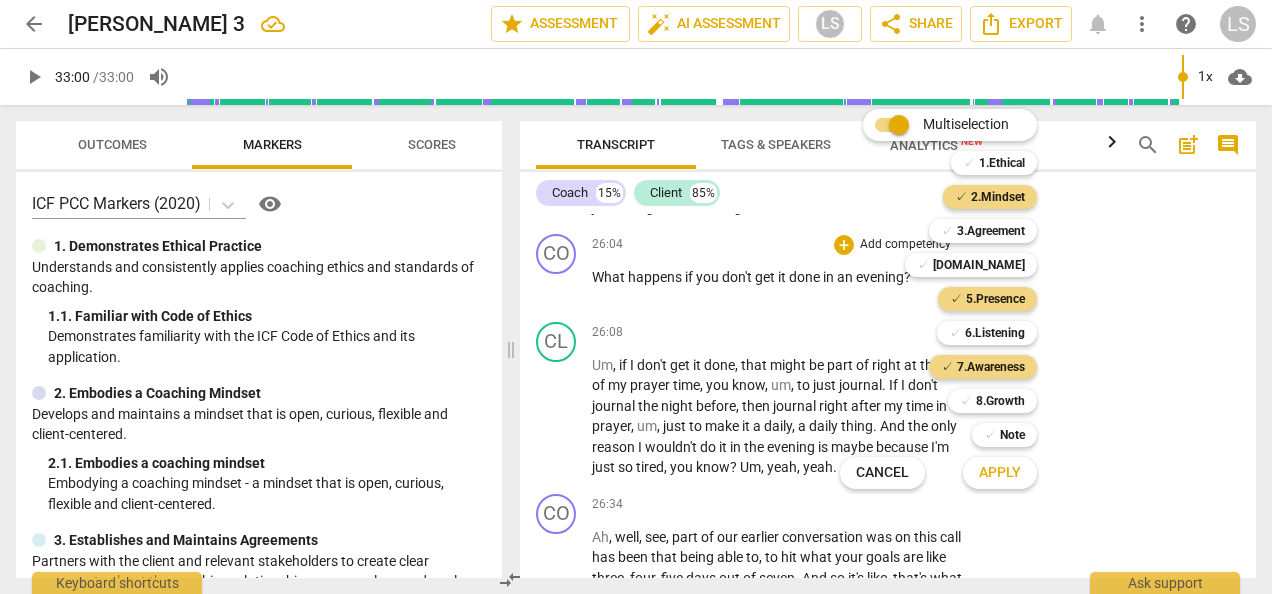 click on "Apply" at bounding box center (1000, 473) 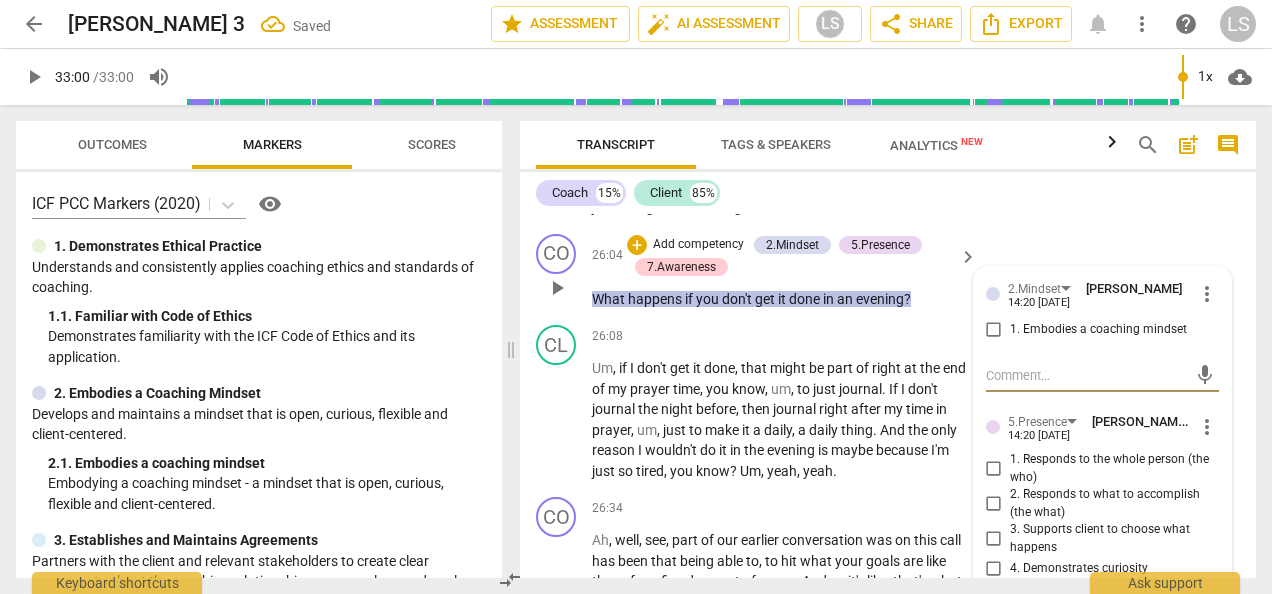 click on "1. Embodies a coaching mindset" at bounding box center (994, 330) 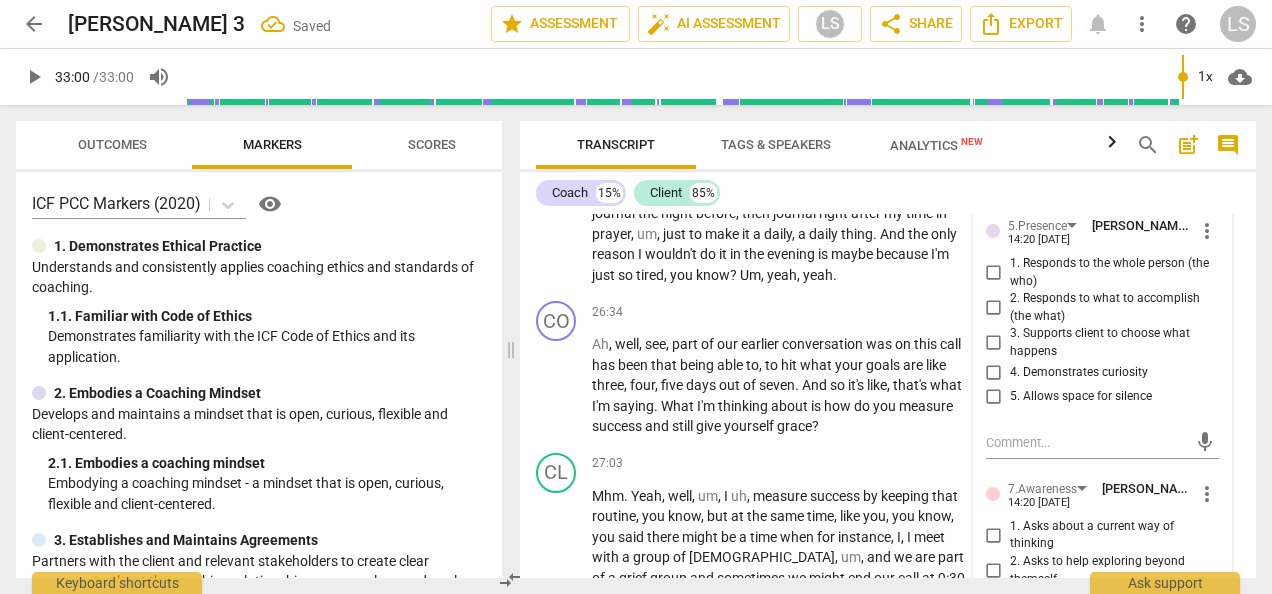 scroll, scrollTop: 8768, scrollLeft: 0, axis: vertical 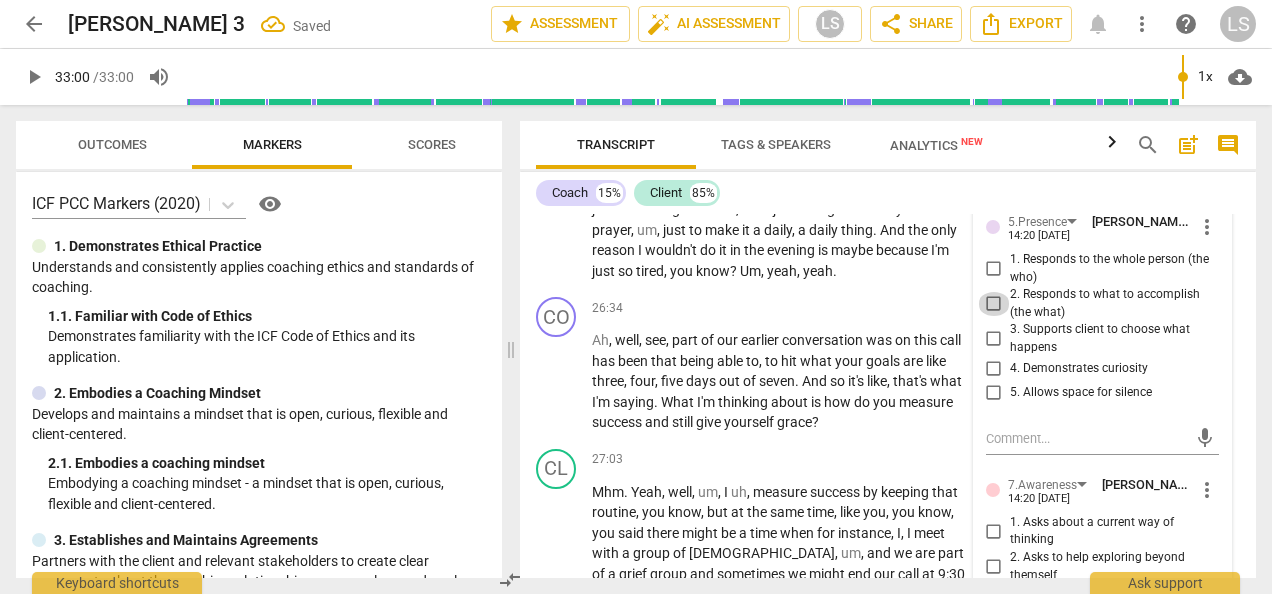 click on "2. Responds to what to accomplish (the what)" at bounding box center (994, 304) 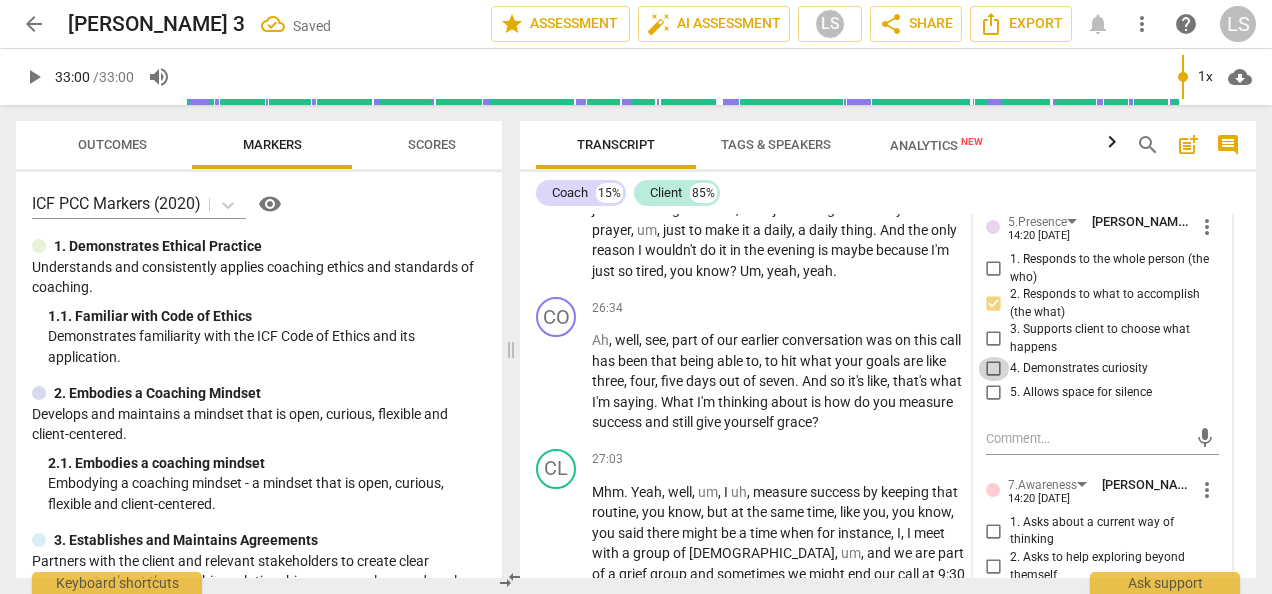 click on "4. Demonstrates curiosity" at bounding box center (994, 369) 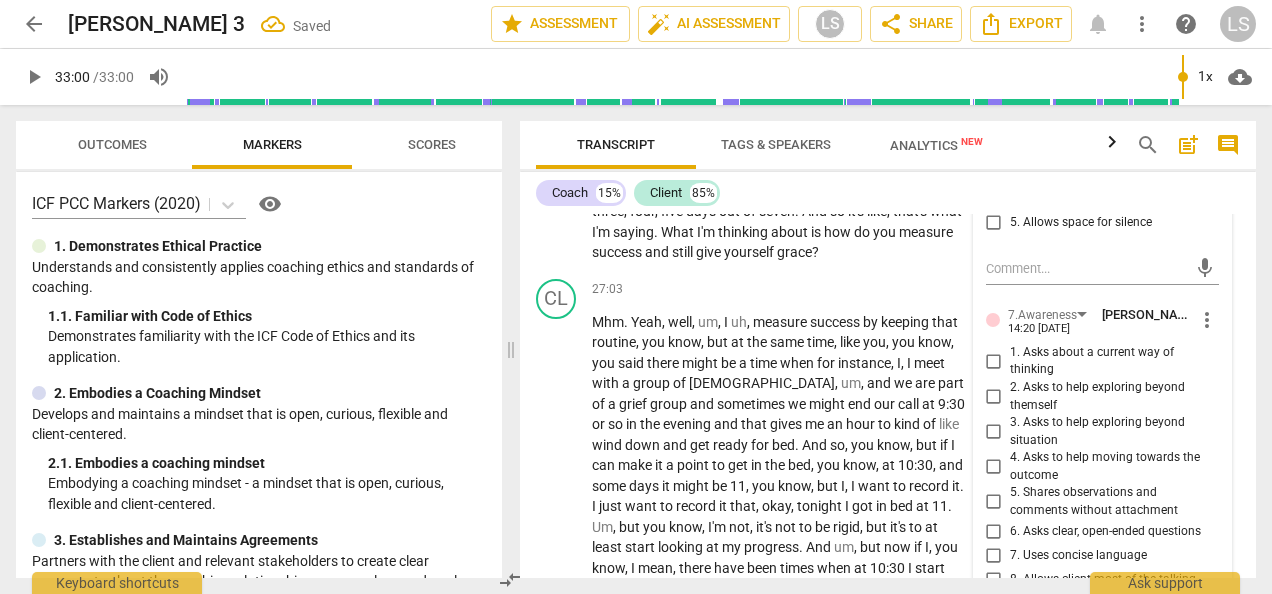 scroll, scrollTop: 8968, scrollLeft: 0, axis: vertical 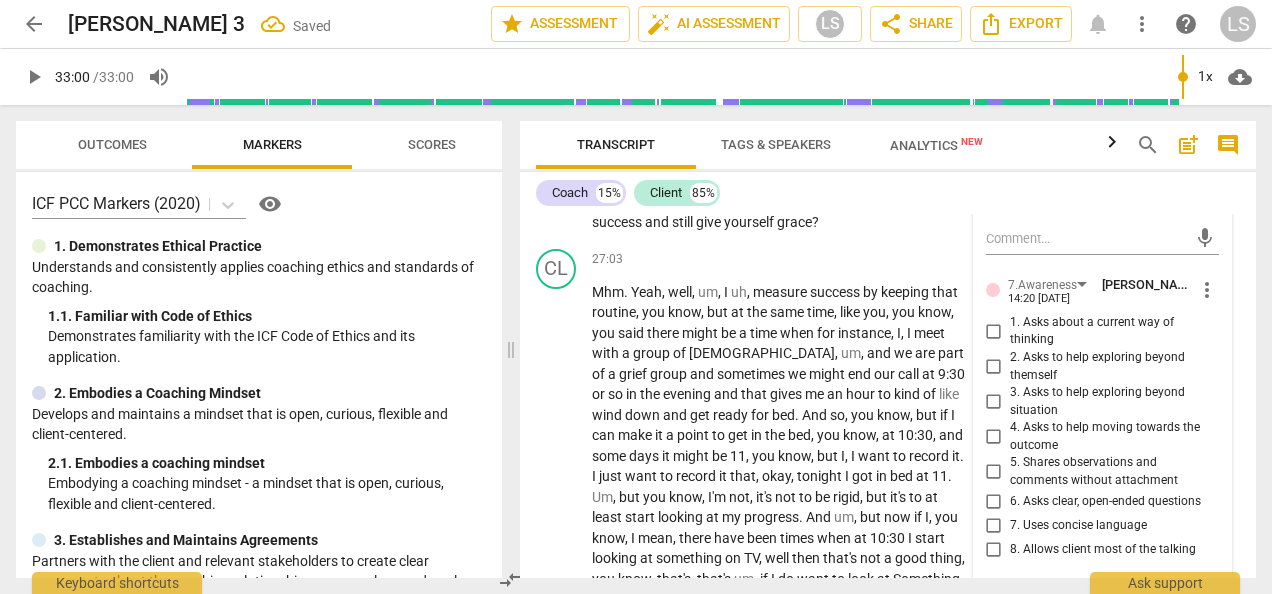 click on "4. Asks to help moving towards the outcome" at bounding box center [994, 437] 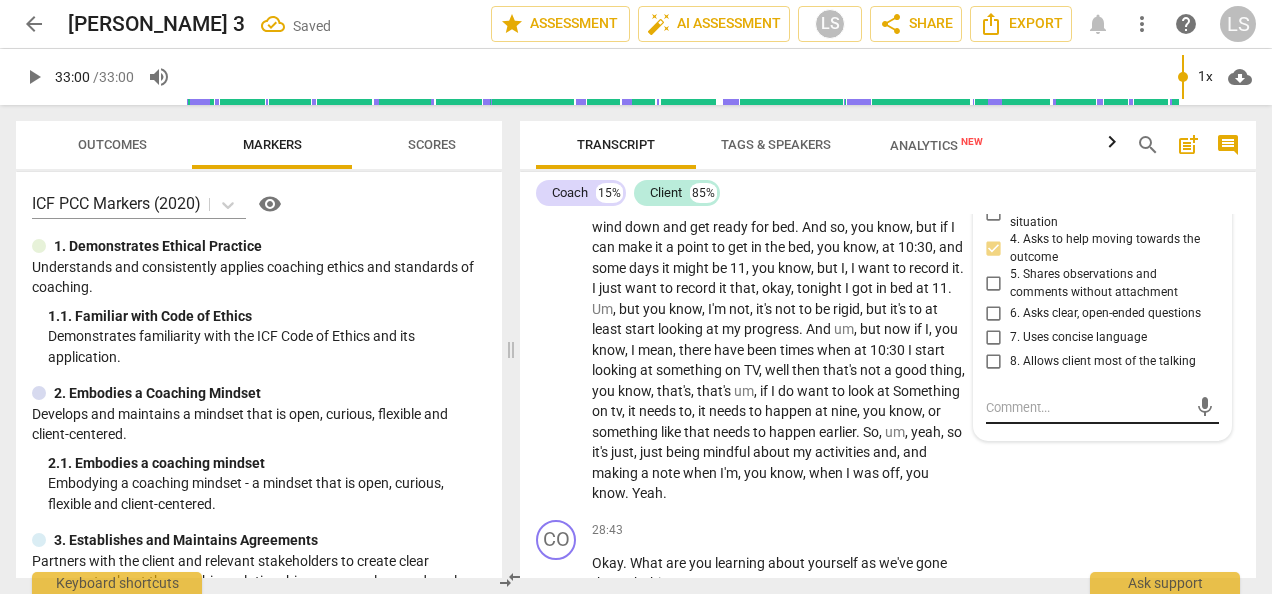 scroll, scrollTop: 9168, scrollLeft: 0, axis: vertical 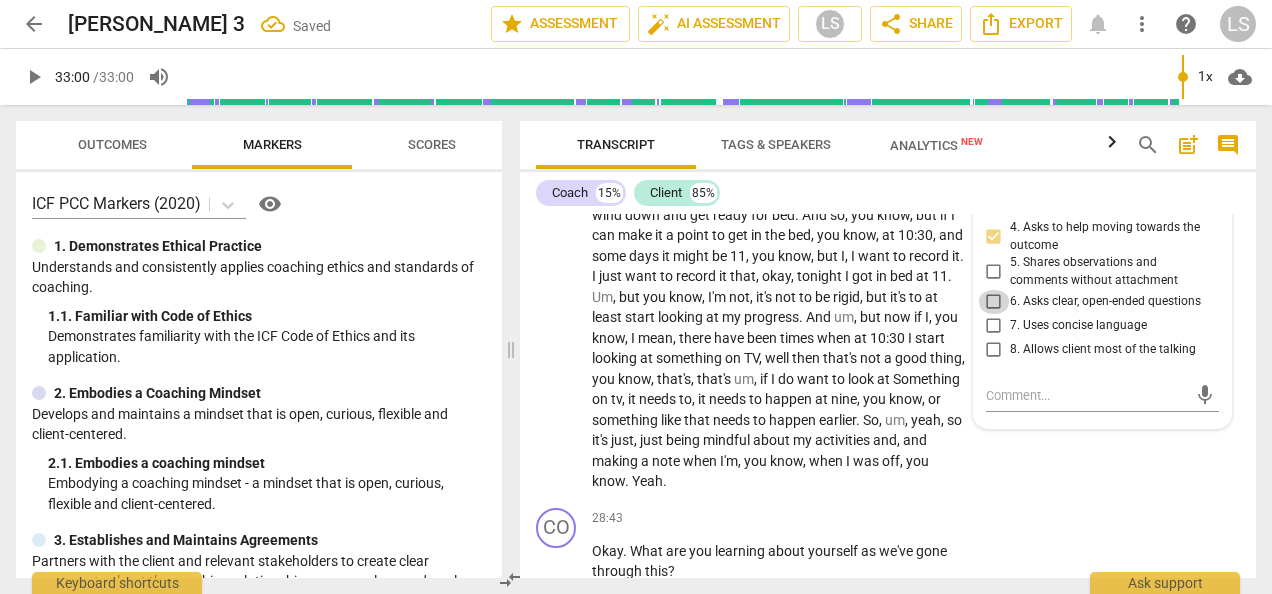 click on "6. Asks clear, open-ended questions" at bounding box center (994, 302) 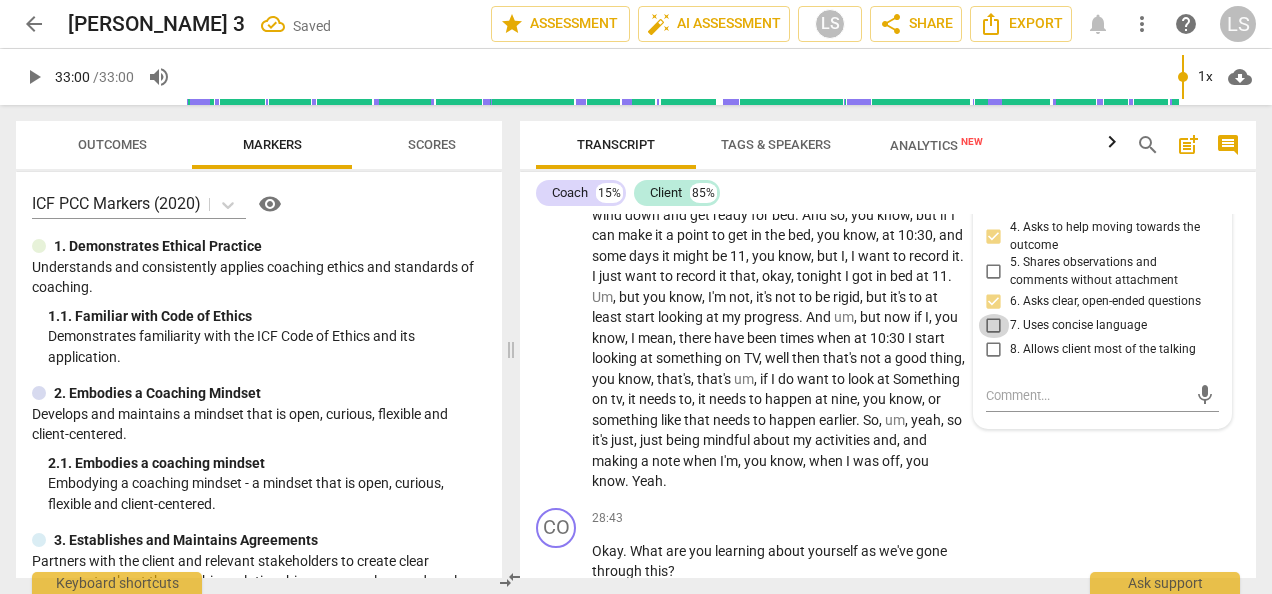 click on "7. Uses concise language" at bounding box center [994, 326] 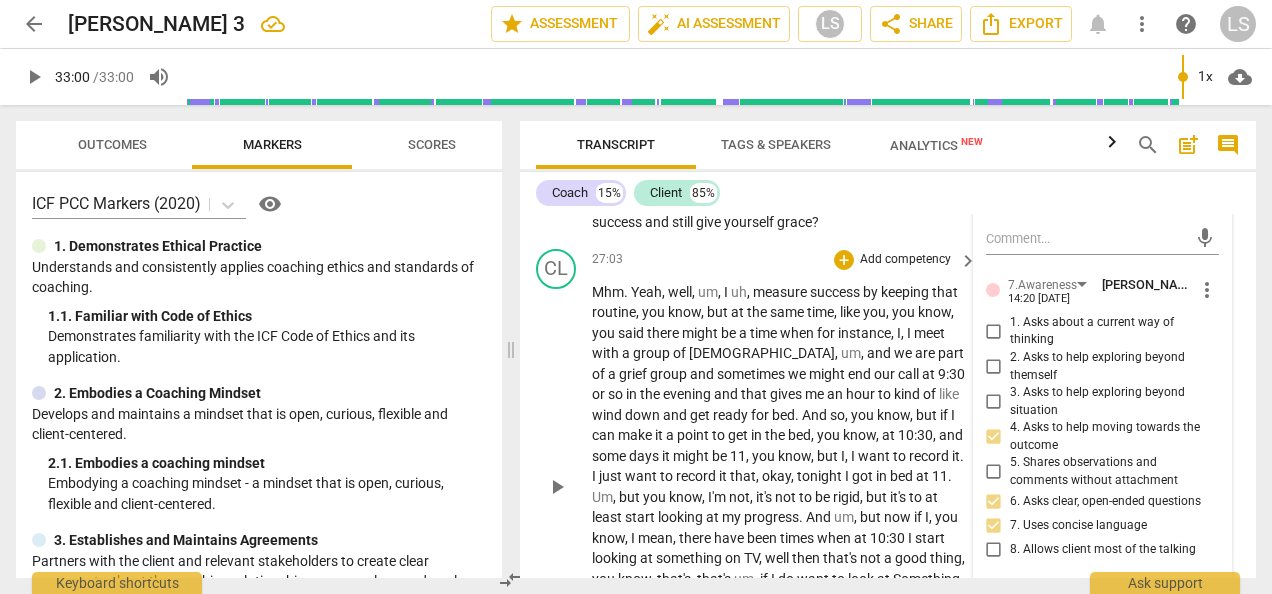scroll, scrollTop: 8768, scrollLeft: 0, axis: vertical 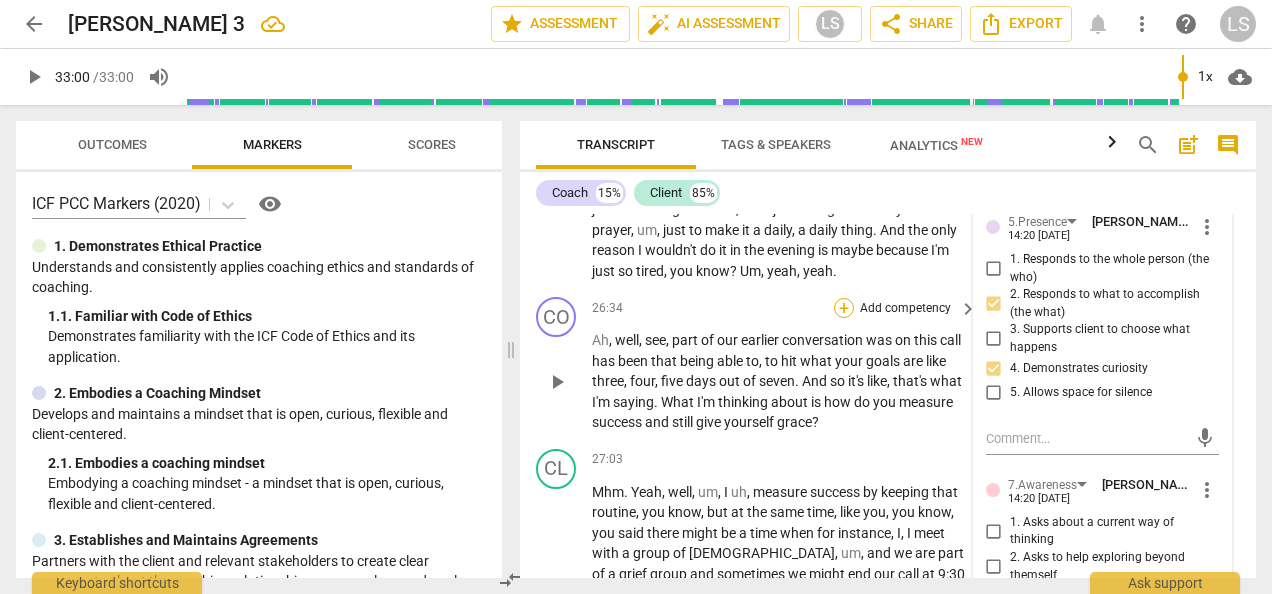 click on "+" at bounding box center [844, 308] 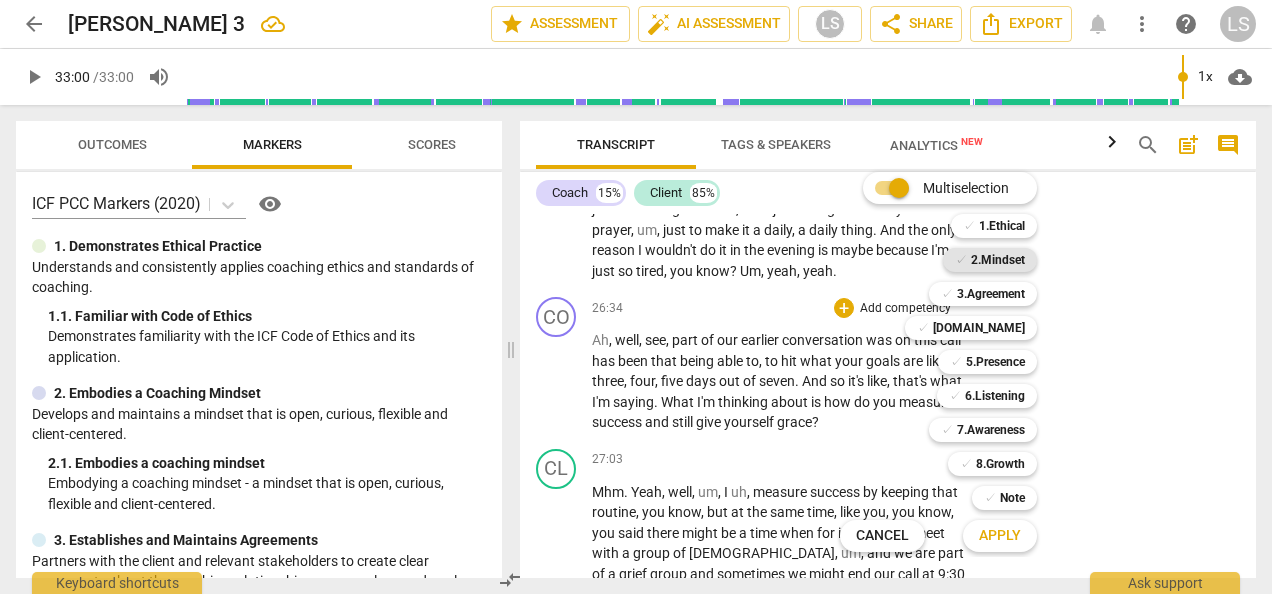 click on "2.Mindset" at bounding box center (998, 260) 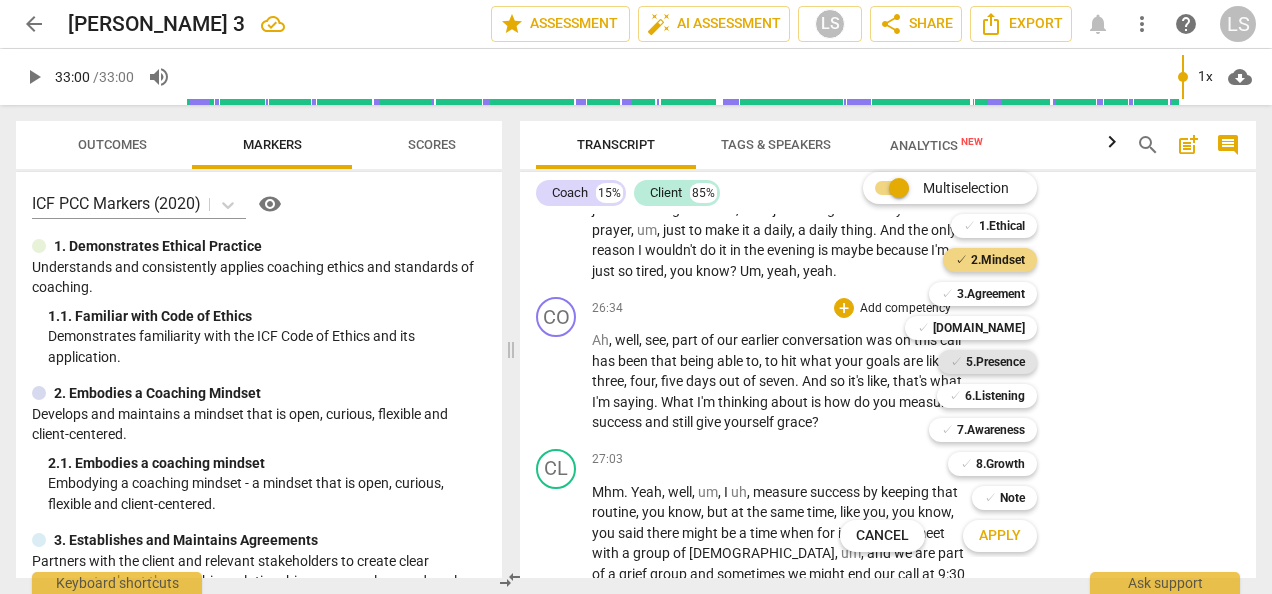 click on "5.Presence" at bounding box center (995, 362) 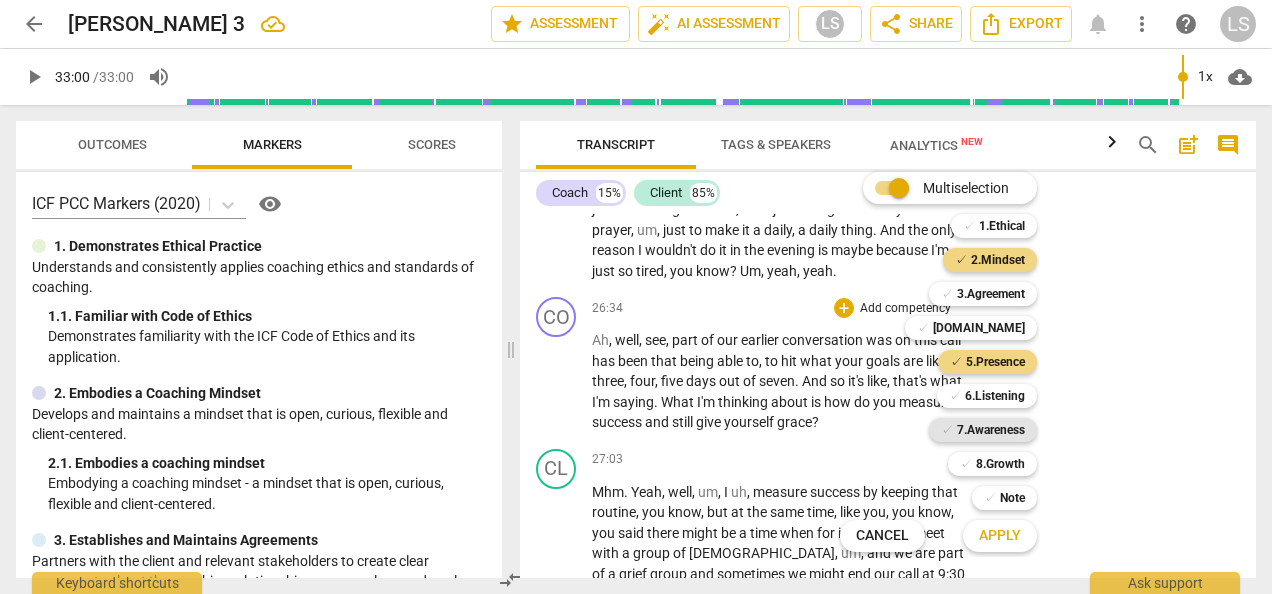 click on "7.Awareness" at bounding box center (991, 430) 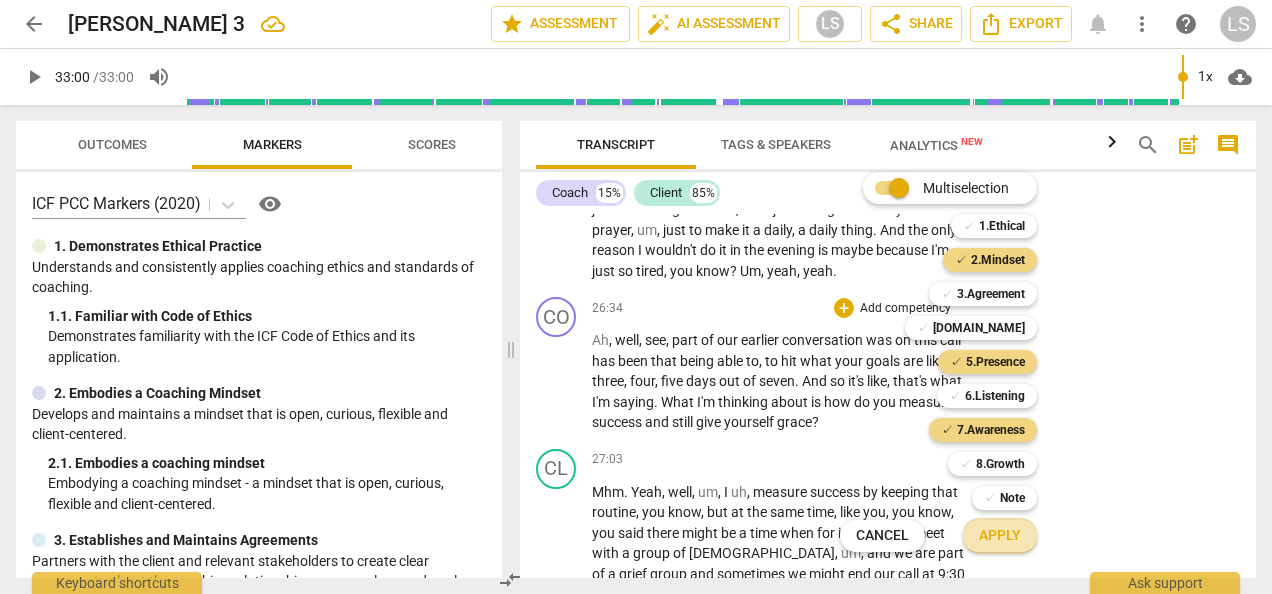 click on "Apply" at bounding box center [1000, 536] 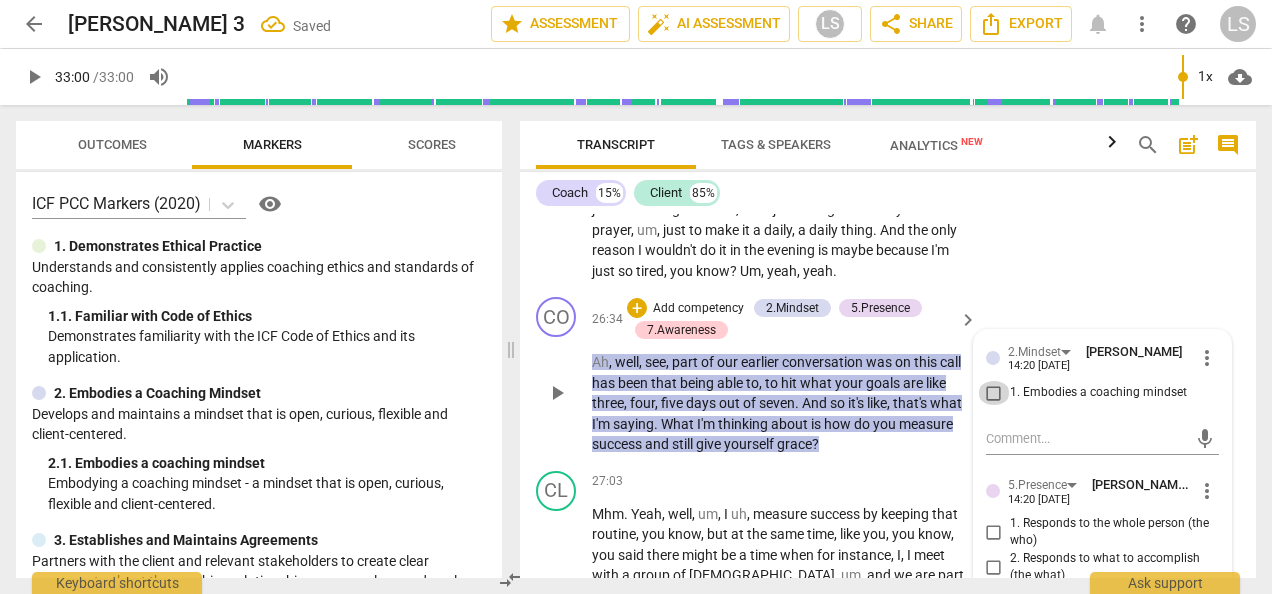 click on "1. Embodies a coaching mindset" at bounding box center [994, 393] 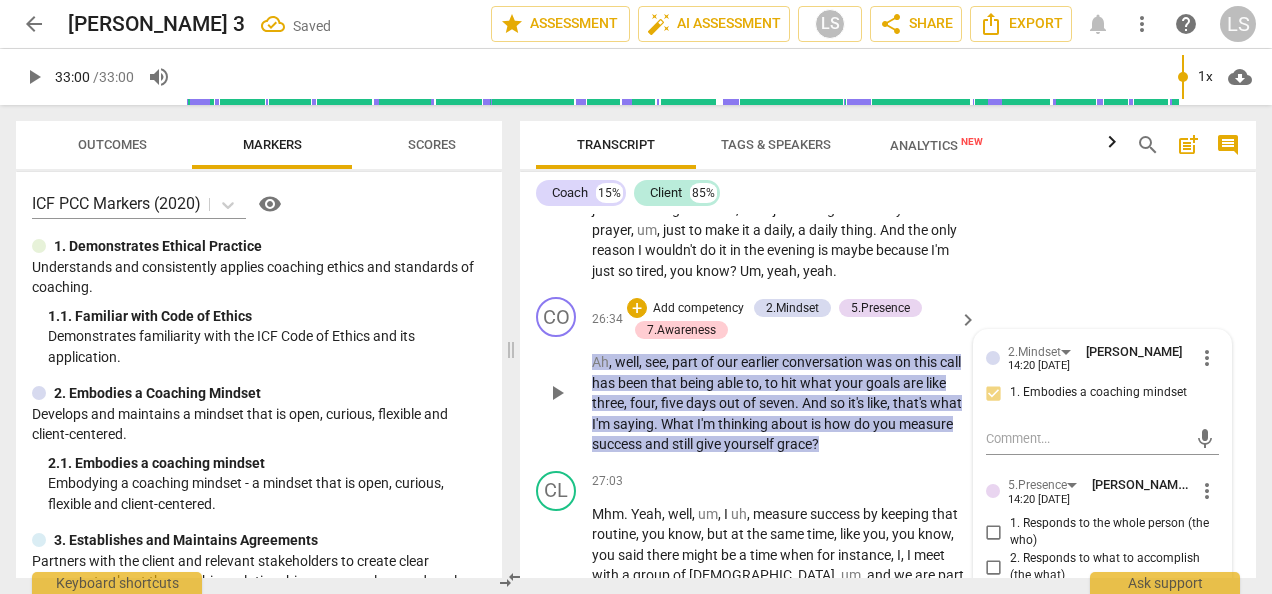 scroll, scrollTop: 8968, scrollLeft: 0, axis: vertical 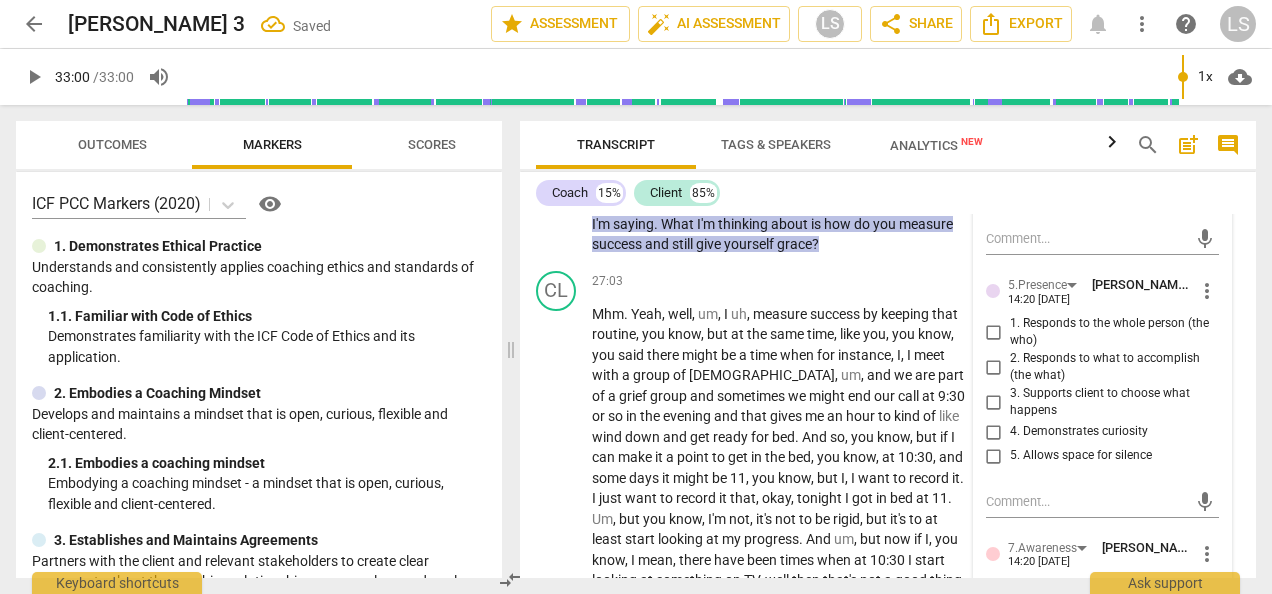 click on "1. Responds to the whole person (the who)" at bounding box center [994, 332] 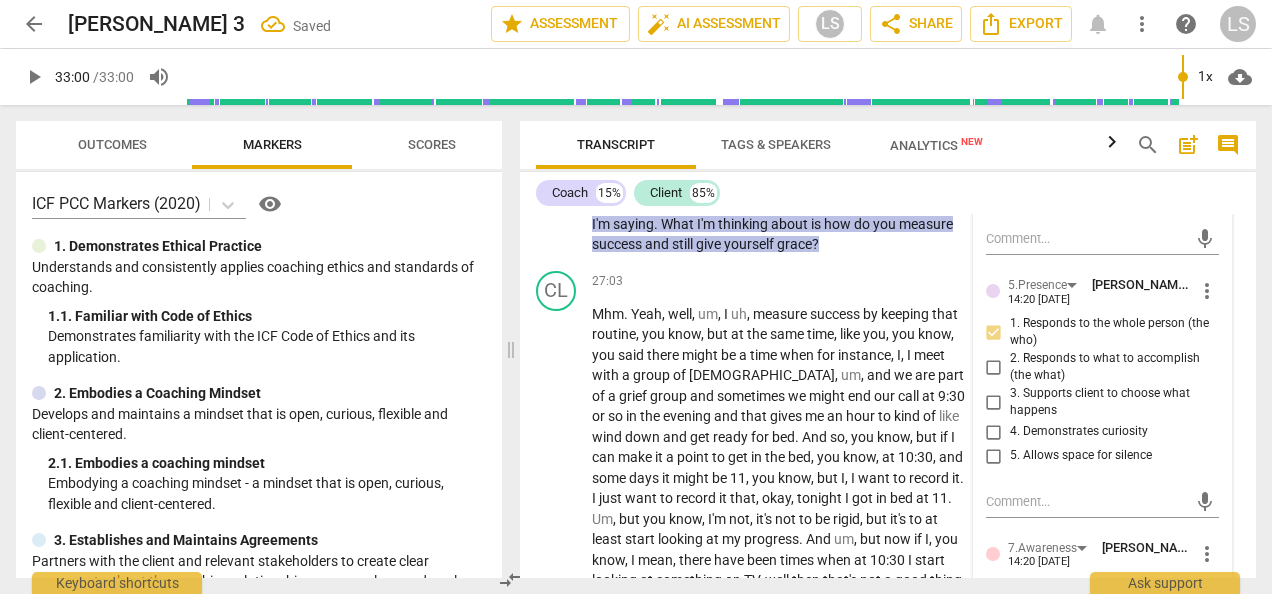 click on "4. Demonstrates curiosity" at bounding box center [994, 432] 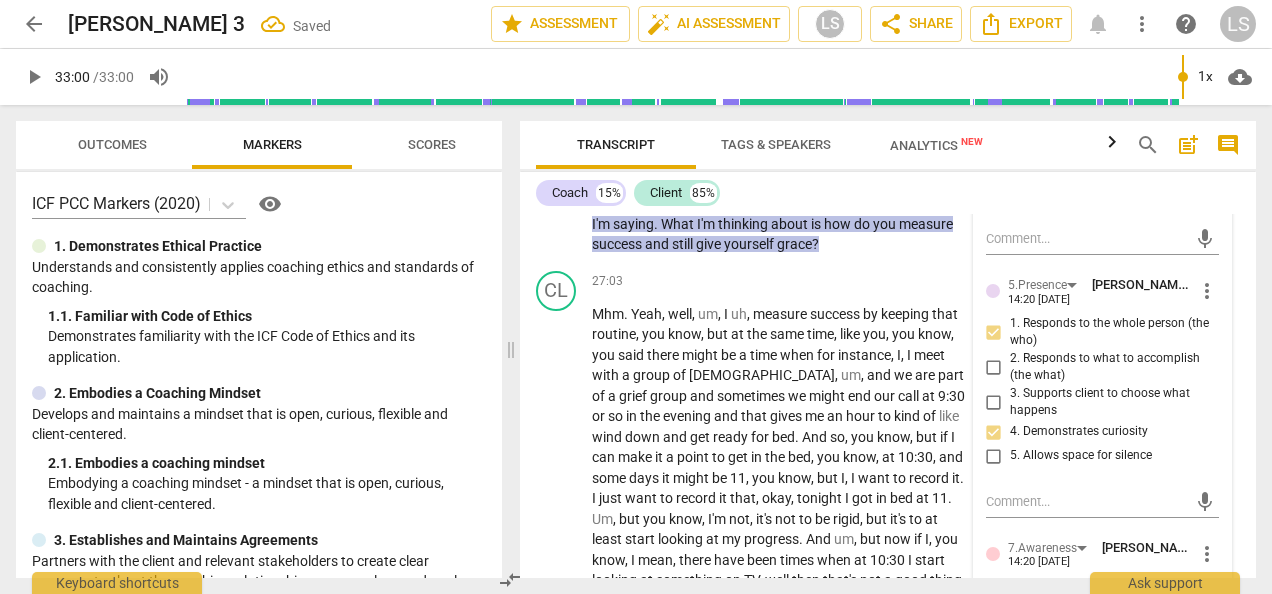 scroll, scrollTop: 9368, scrollLeft: 0, axis: vertical 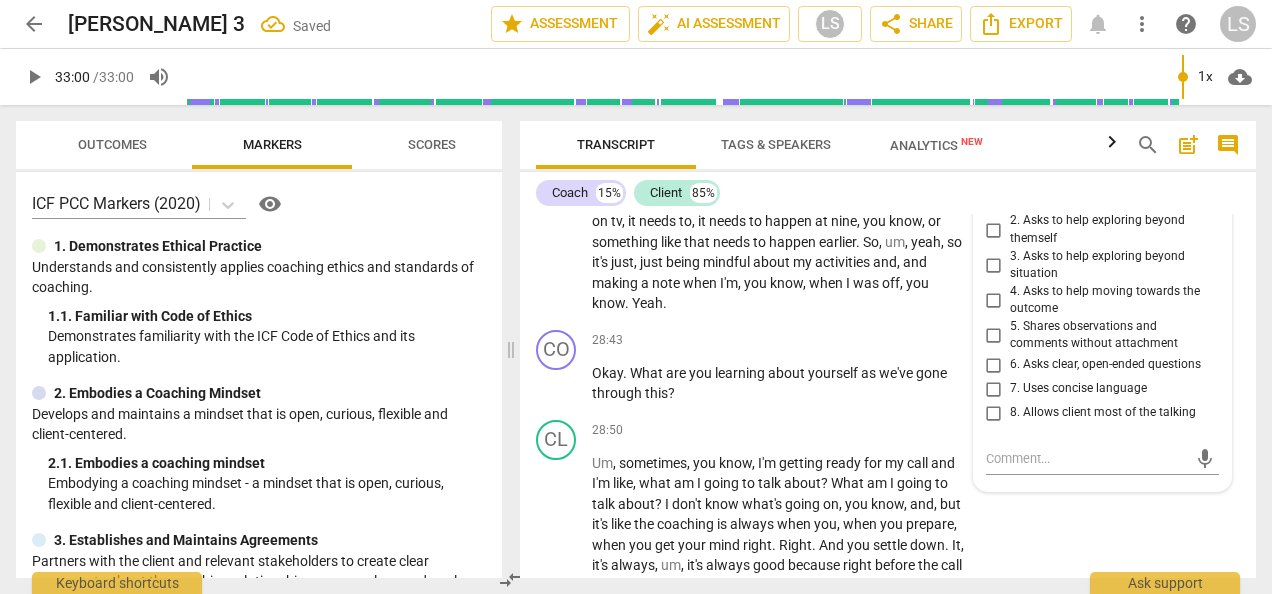 click on "2. Asks to help exploring beyond themself" at bounding box center [994, 230] 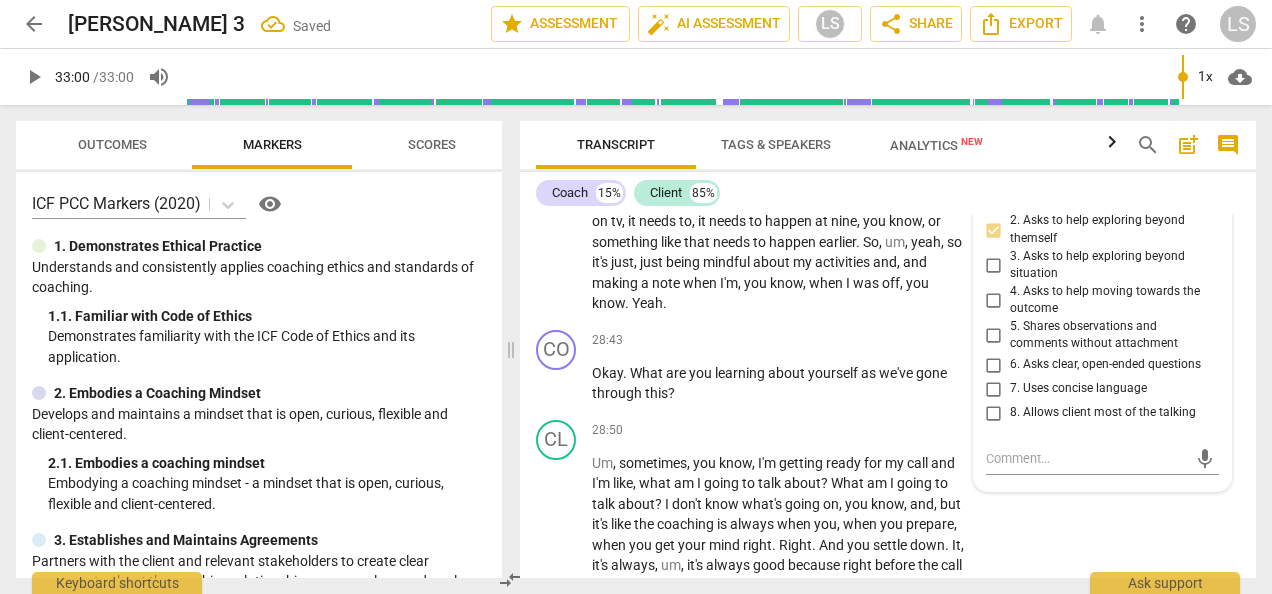drag, startPoint x: 985, startPoint y: 415, endPoint x: 1005, endPoint y: 412, distance: 20.22375 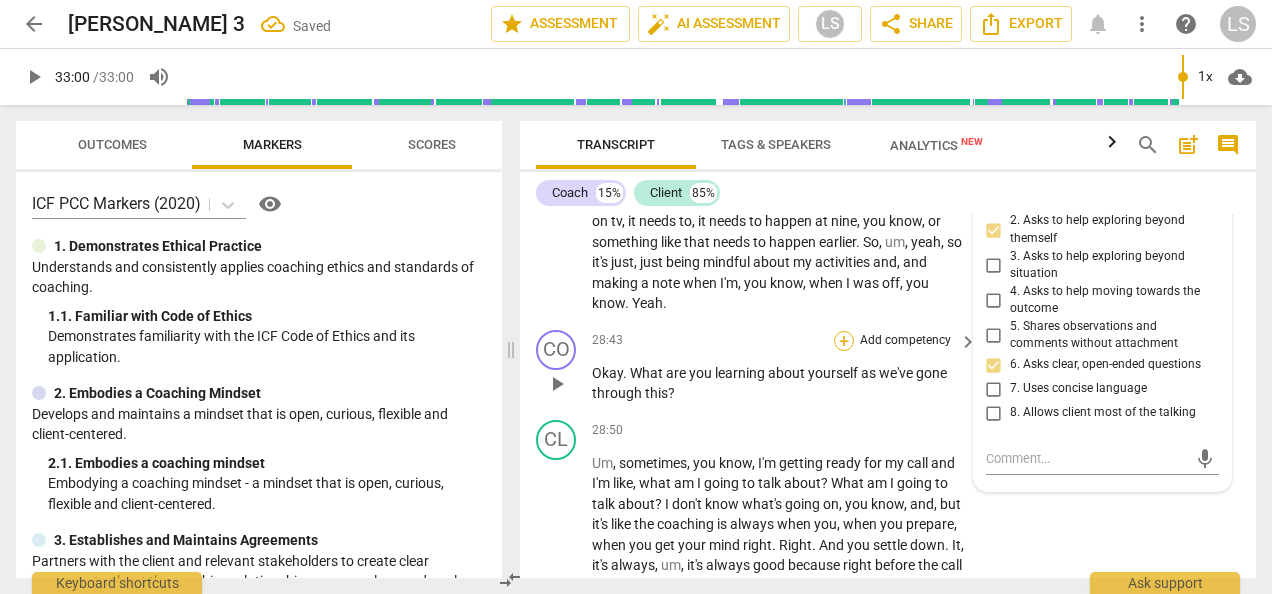 click on "+" at bounding box center [844, 341] 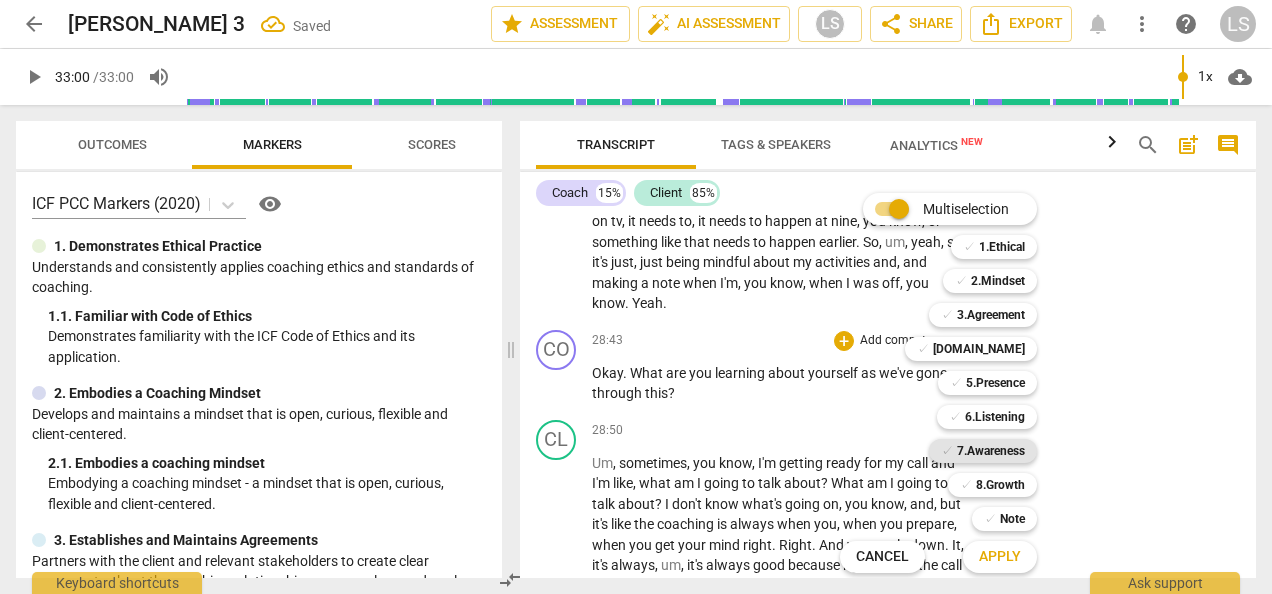click on "7.Awareness" at bounding box center [991, 451] 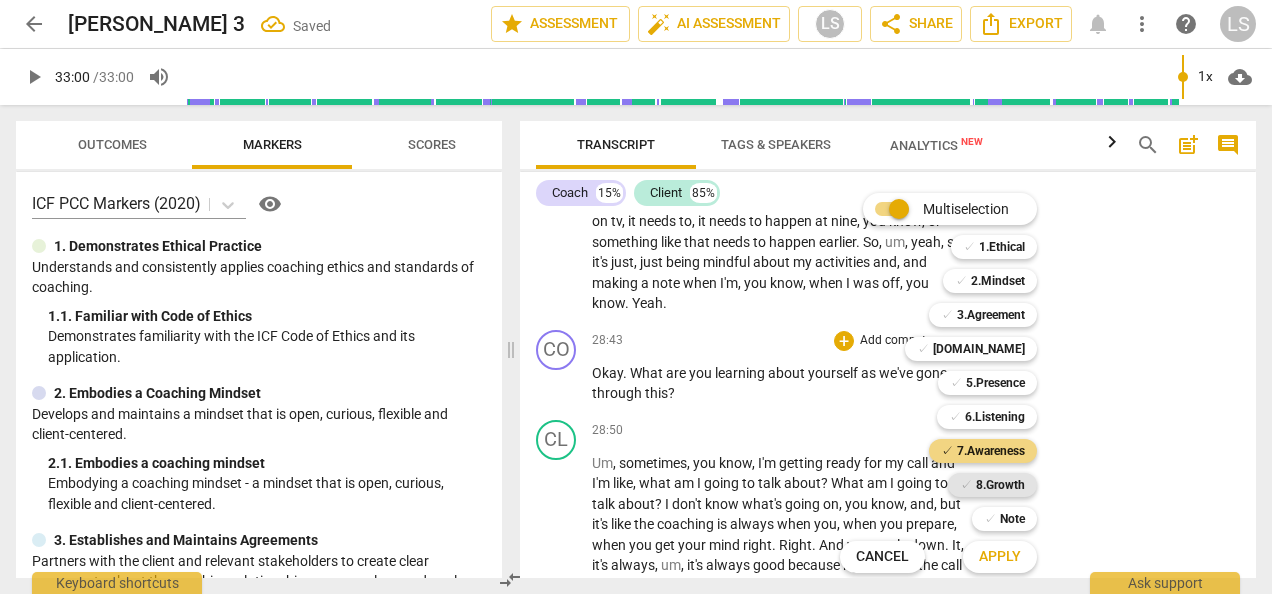 click on "8.Growth" at bounding box center [1000, 485] 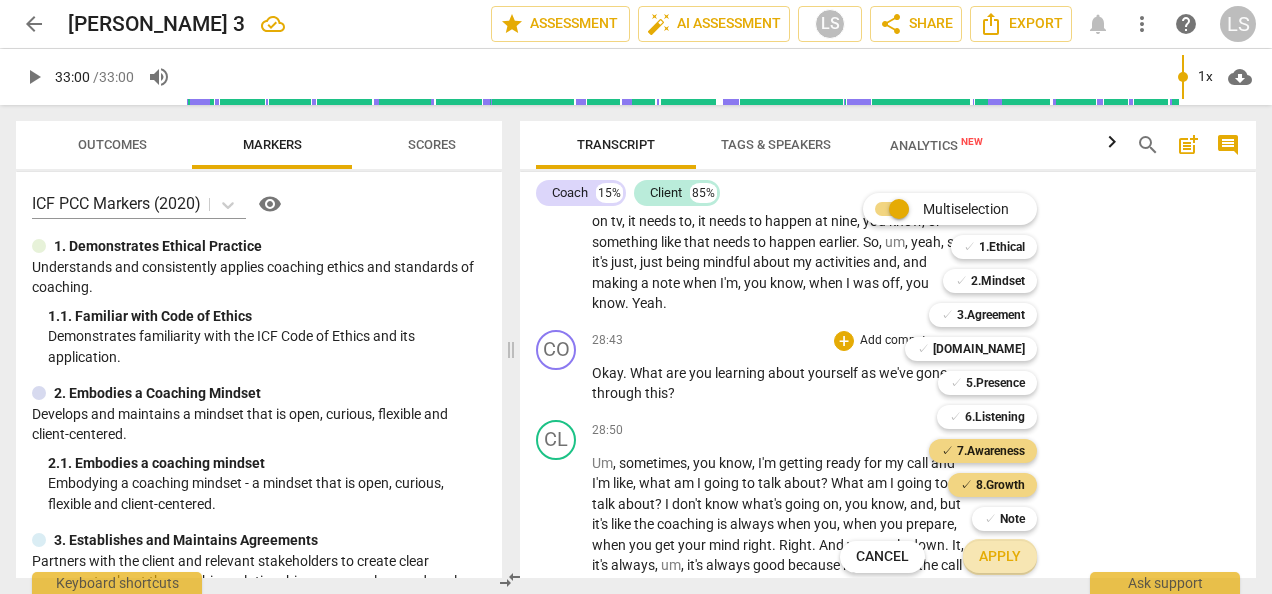 click on "Apply" at bounding box center [1000, 557] 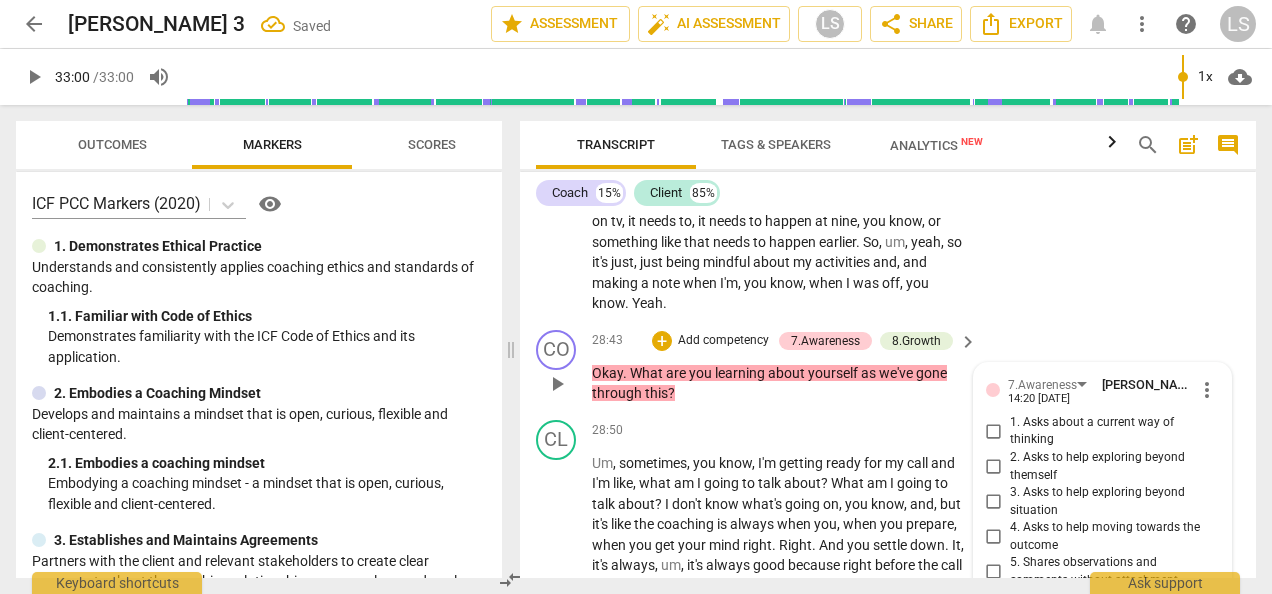 scroll, scrollTop: 9720, scrollLeft: 0, axis: vertical 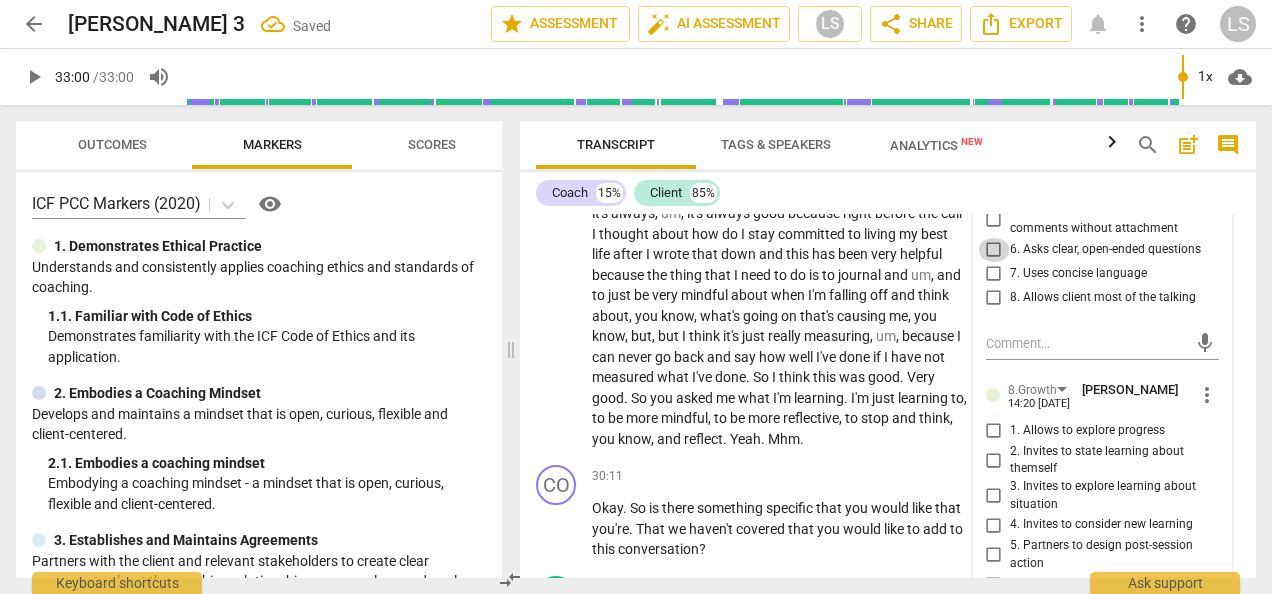 click on "6. Asks clear, open-ended questions" at bounding box center (994, 250) 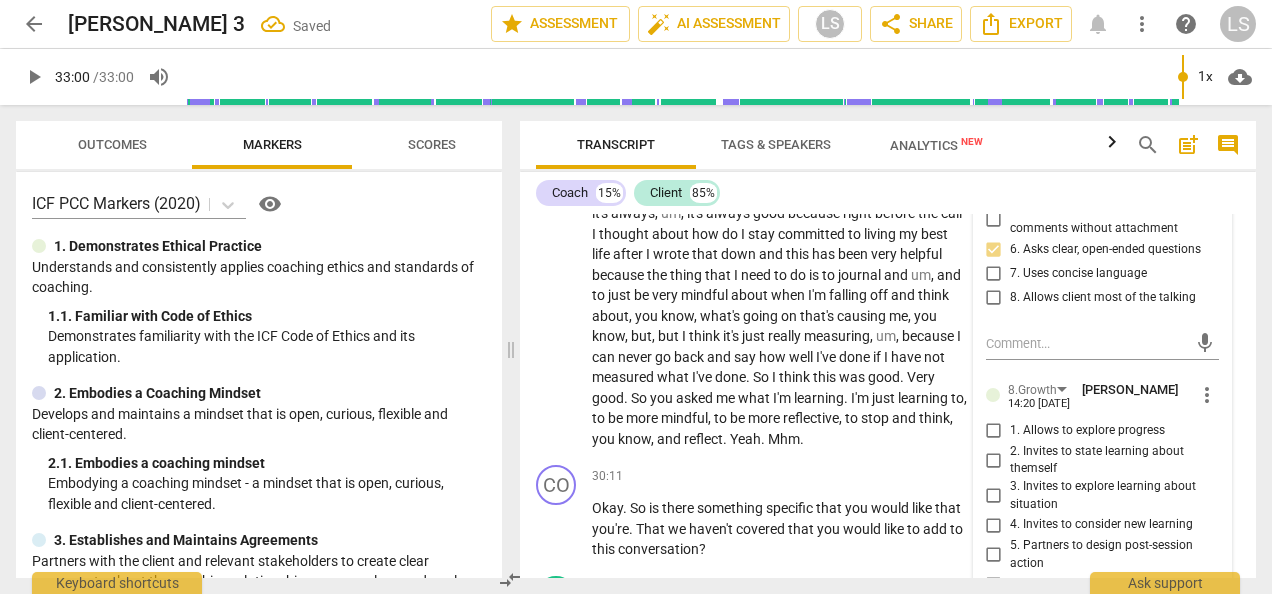 click on "7. Uses concise language" at bounding box center [994, 274] 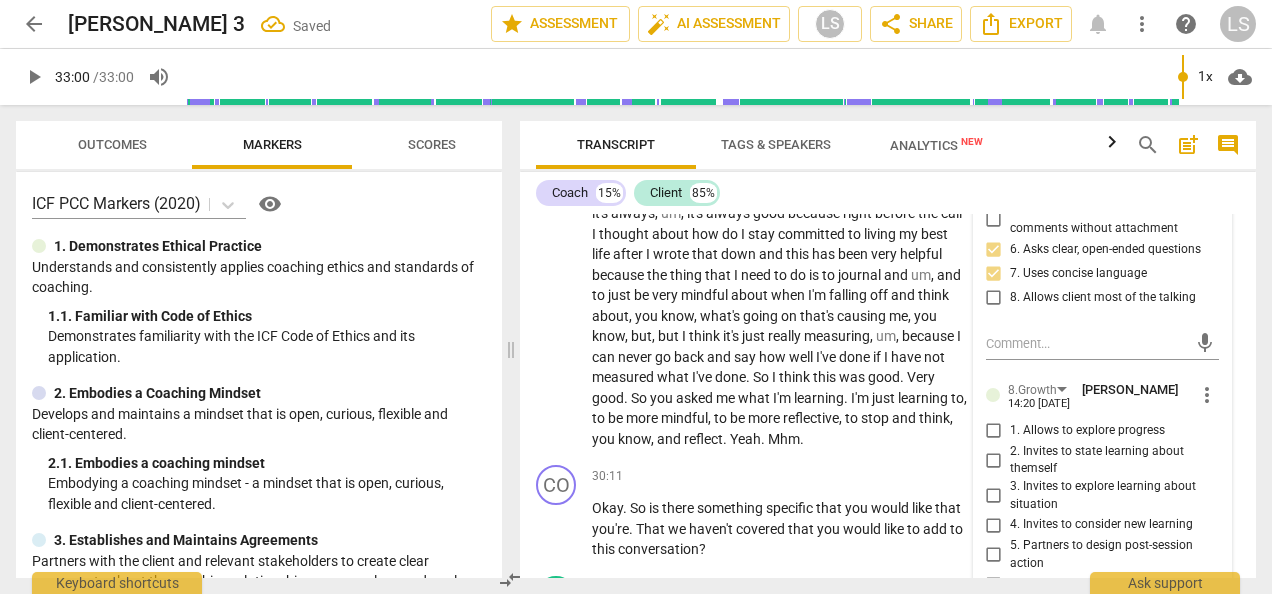 click on "2. Invites to state learning about themself" at bounding box center (994, 460) 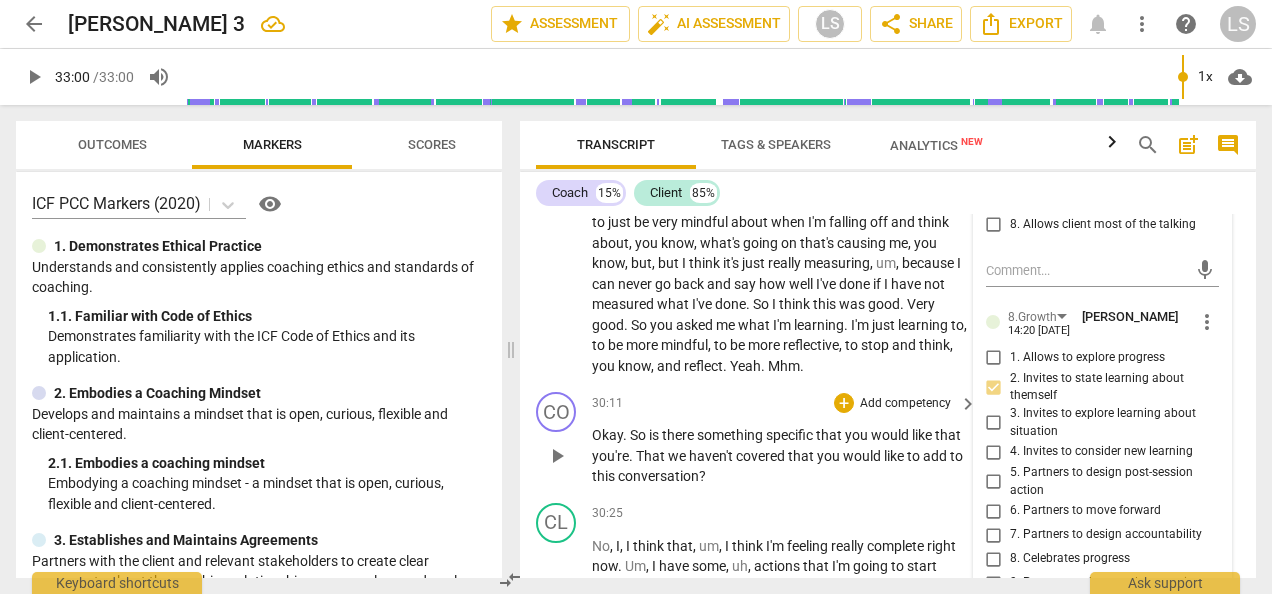 scroll, scrollTop: 9820, scrollLeft: 0, axis: vertical 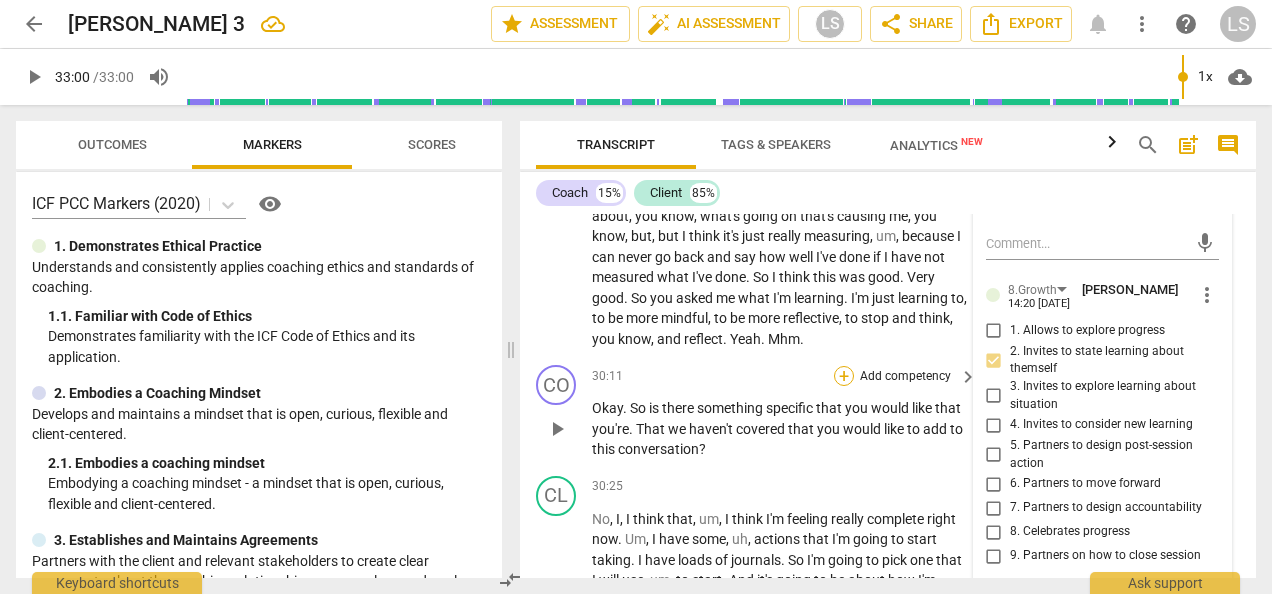 click on "+" at bounding box center [844, 376] 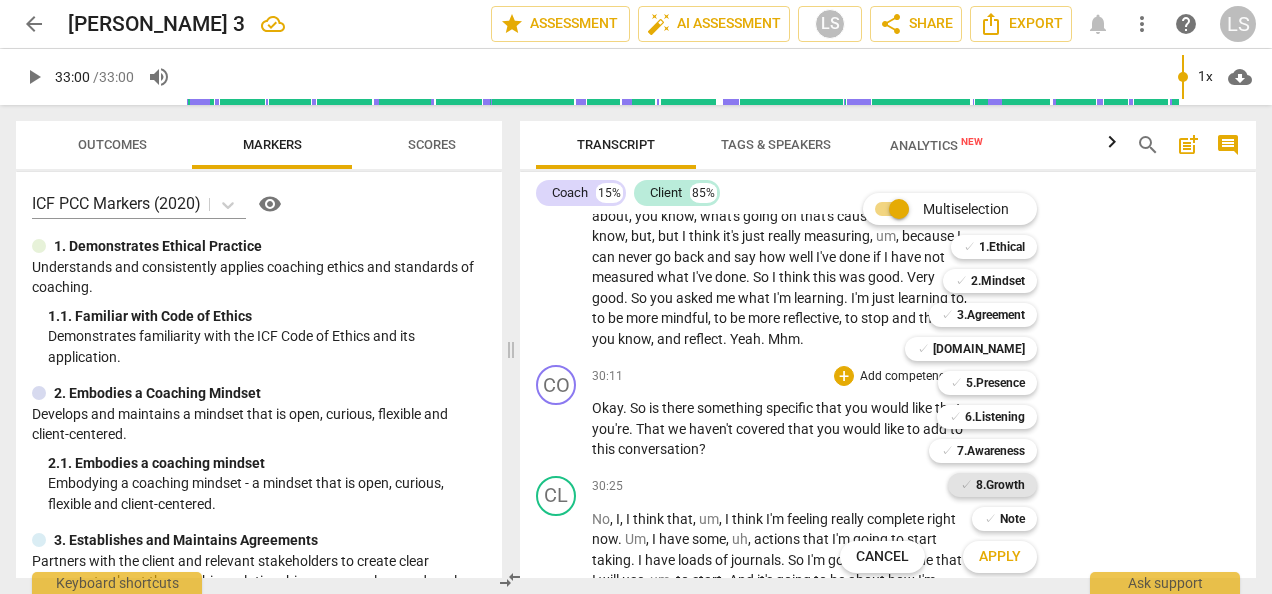 click on "8.Growth" at bounding box center [1000, 485] 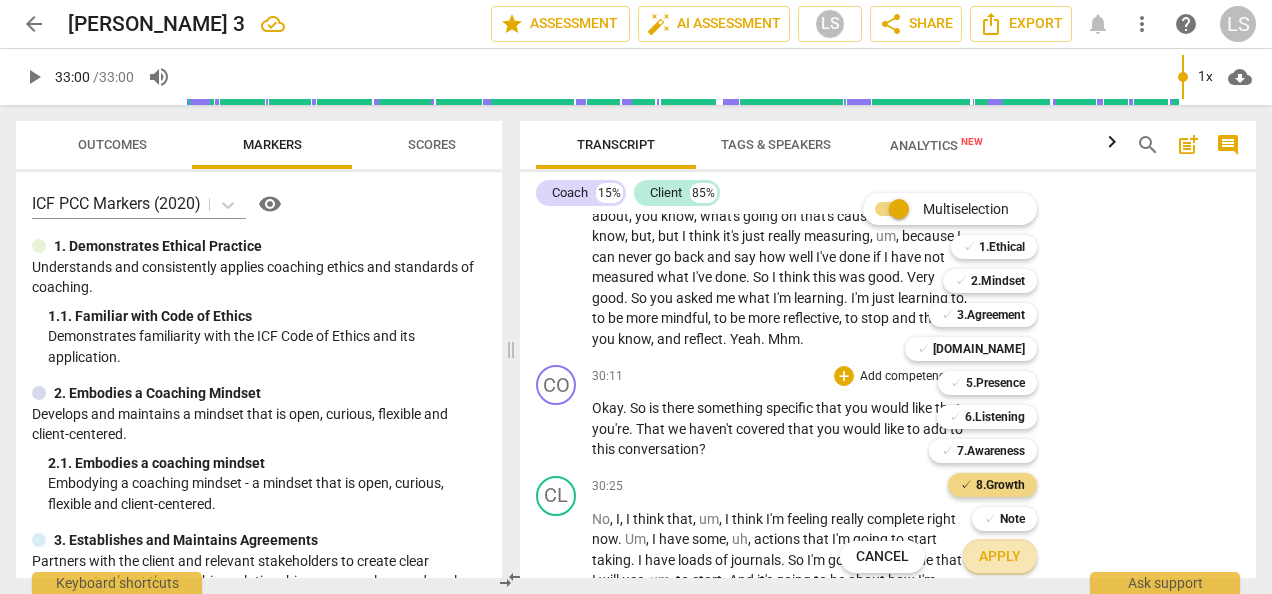 click on "Apply" at bounding box center [1000, 557] 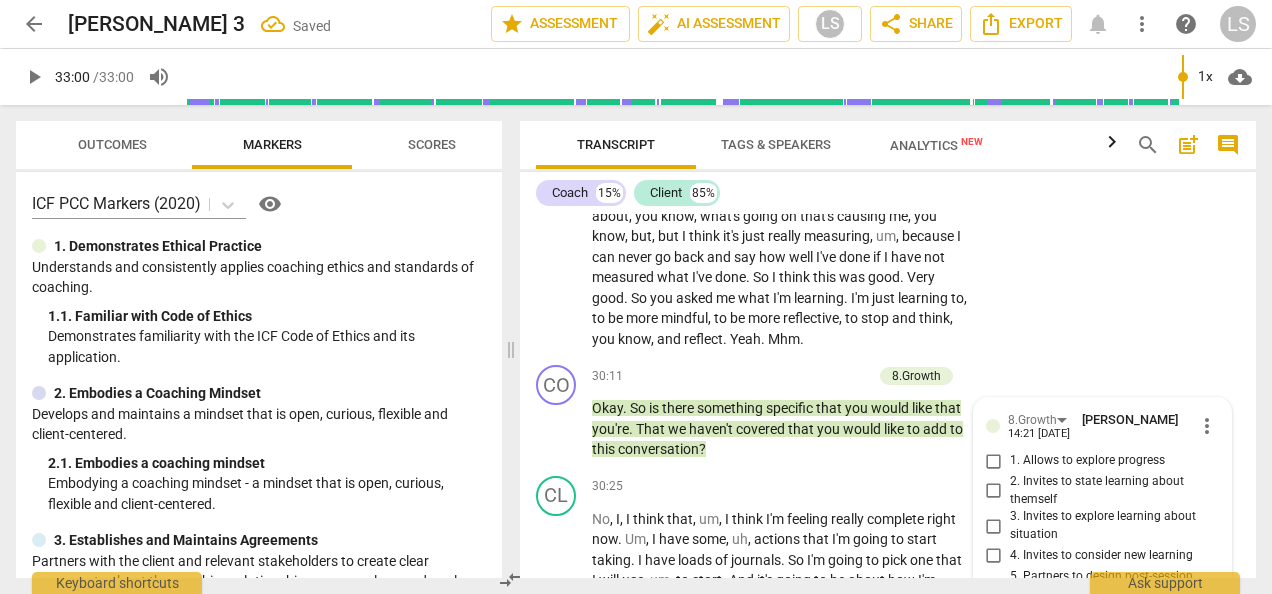 scroll, scrollTop: 10210, scrollLeft: 0, axis: vertical 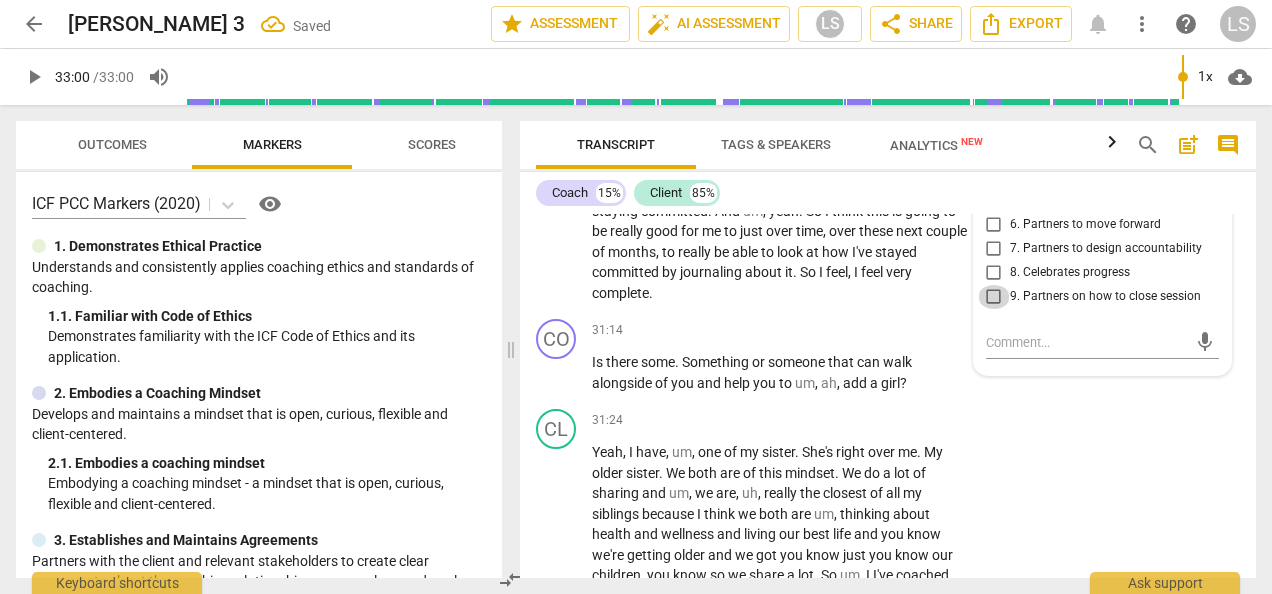 click on "9. Partners on how to close session" at bounding box center [994, 297] 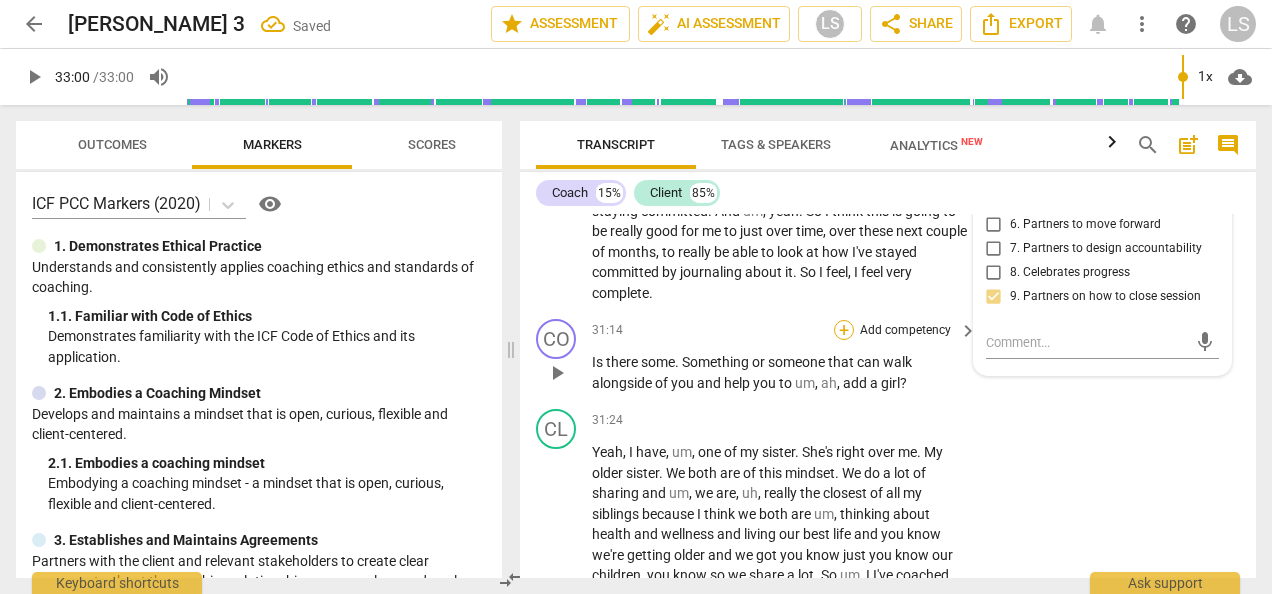 click on "+" at bounding box center (844, 330) 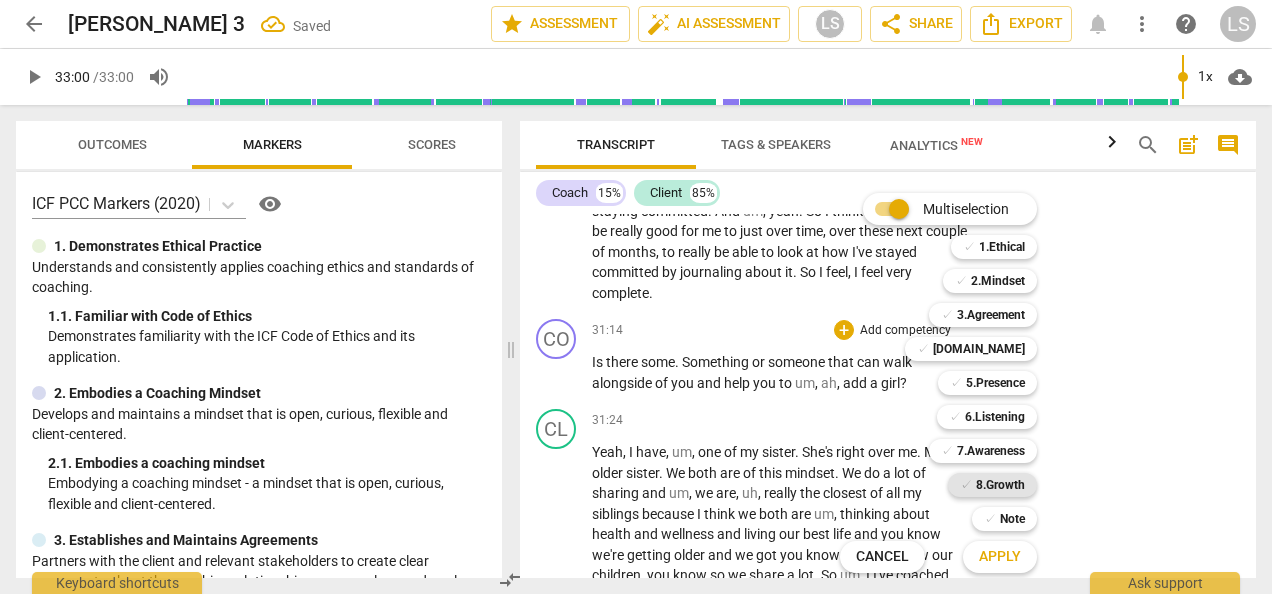 click on "8.Growth" at bounding box center [1000, 485] 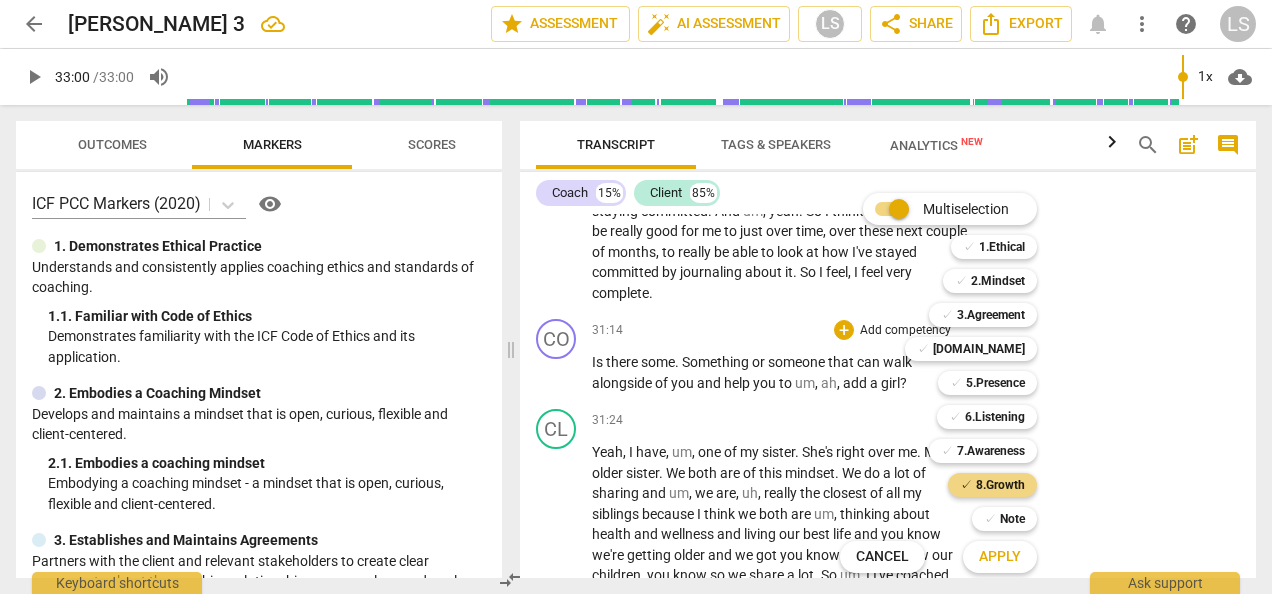 click on "Apply" at bounding box center [1000, 557] 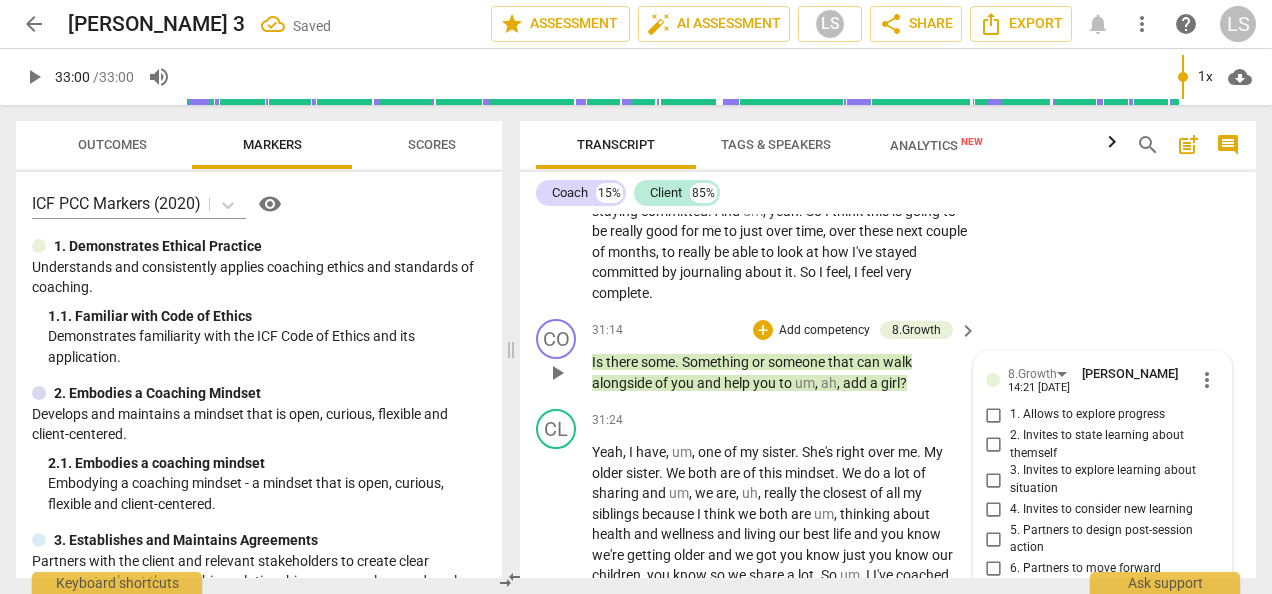 scroll, scrollTop: 10554, scrollLeft: 0, axis: vertical 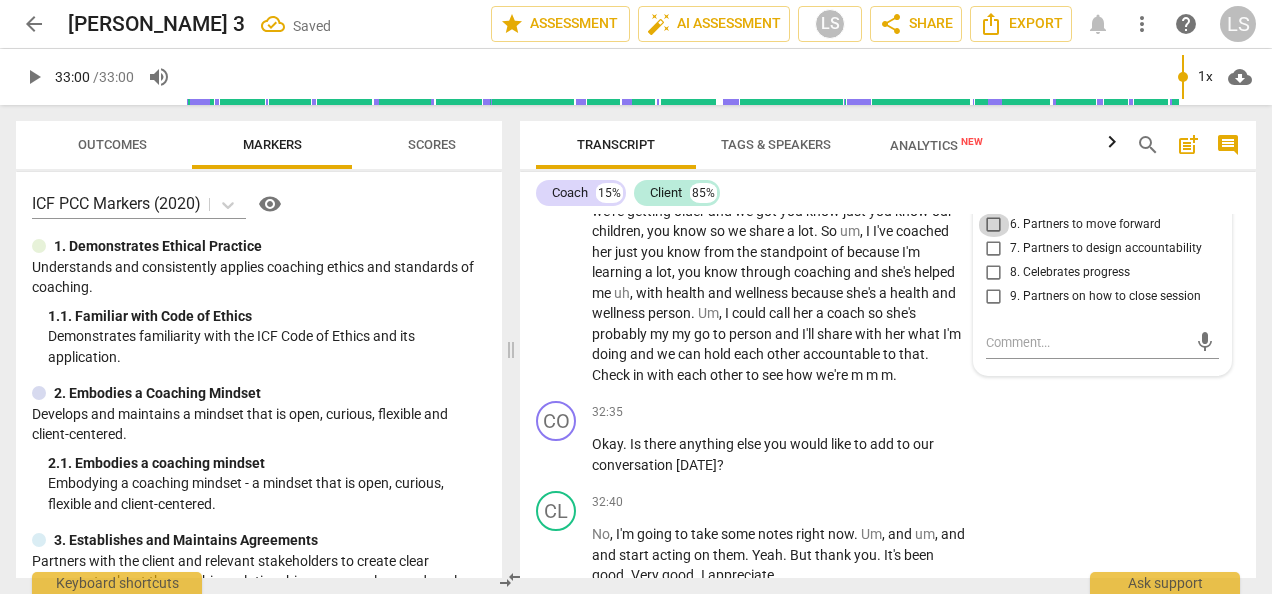 click on "6. Partners to move forward" at bounding box center [994, 225] 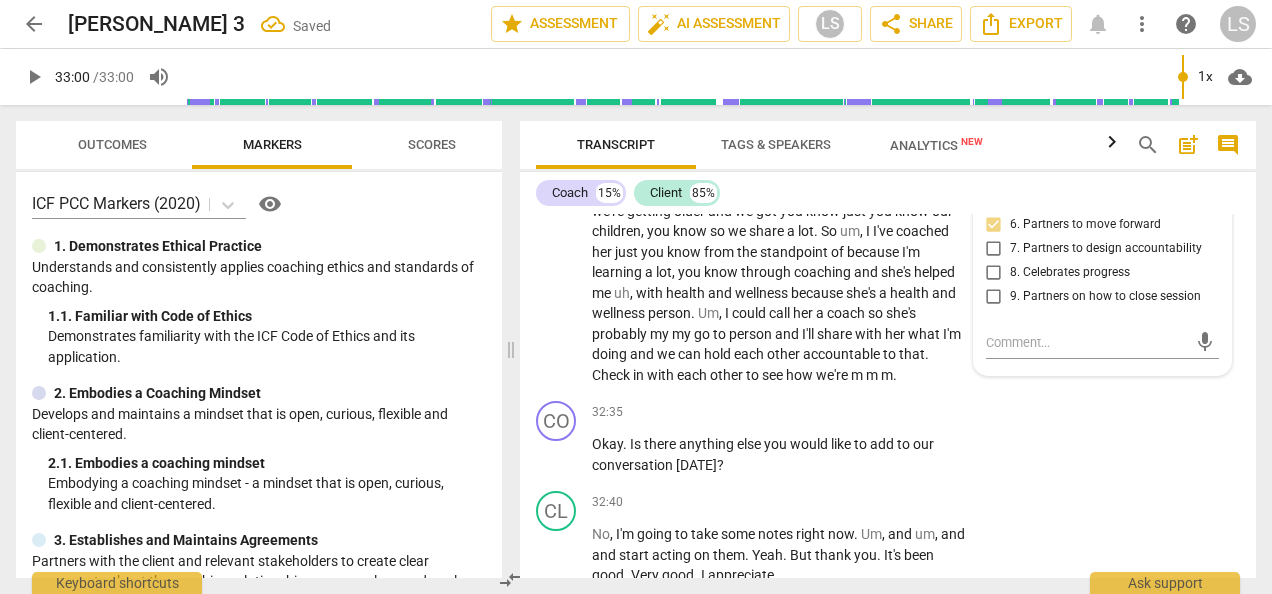 click on "7. Partners to design accountability" at bounding box center (994, 249) 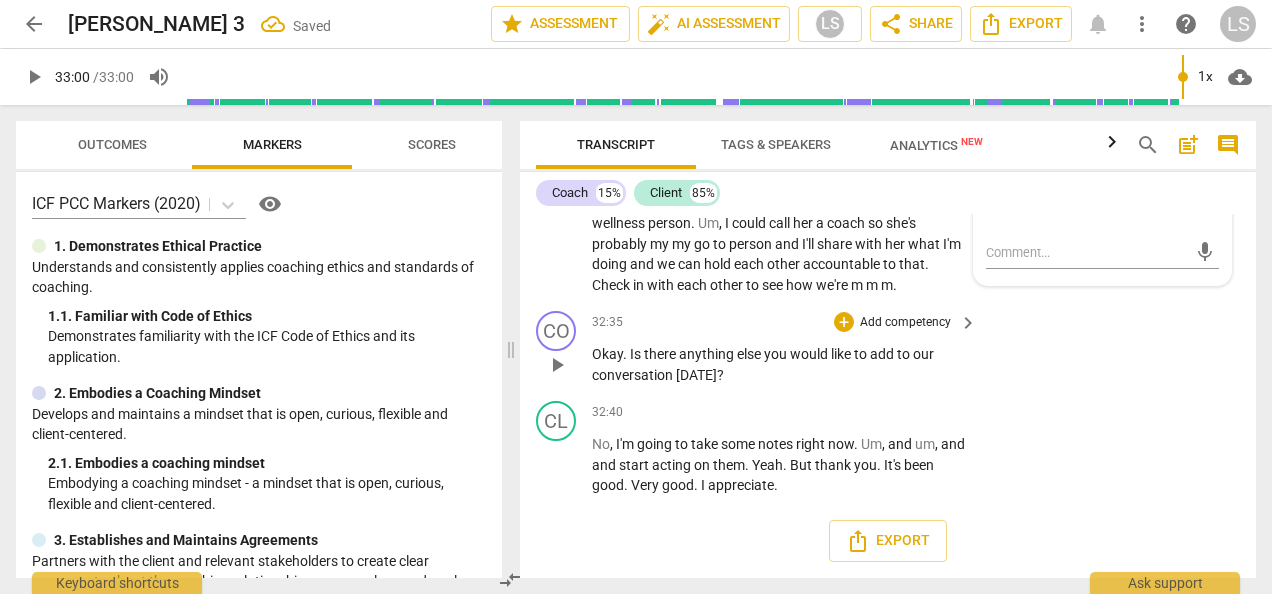 scroll, scrollTop: 10654, scrollLeft: 0, axis: vertical 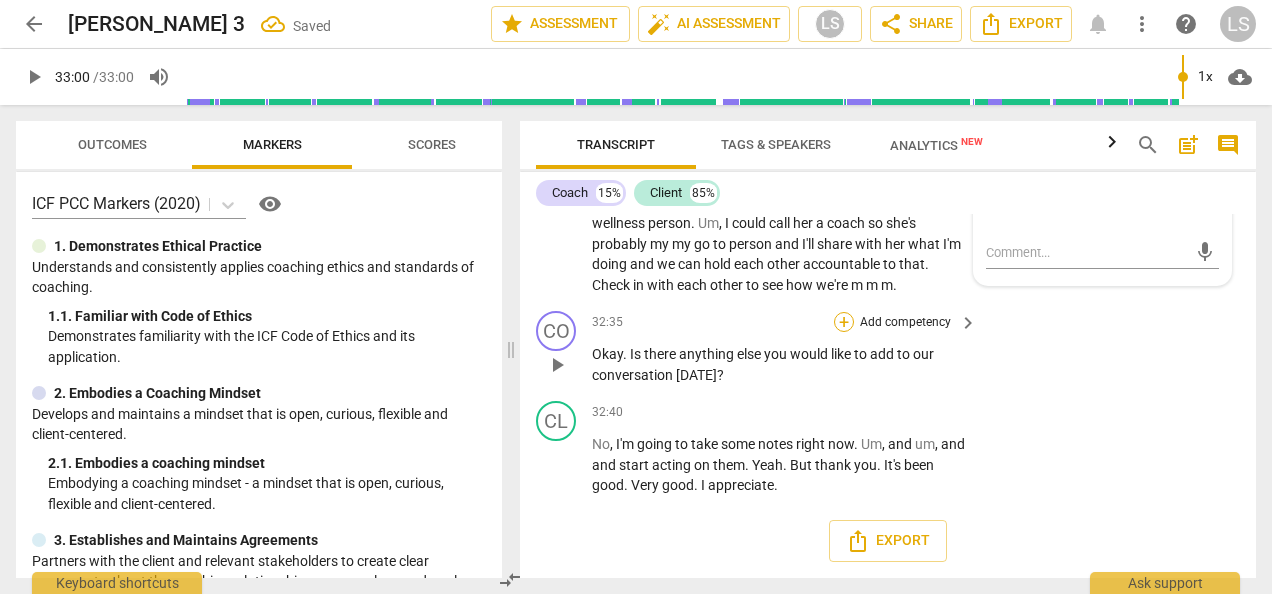 click on "+" at bounding box center [844, 322] 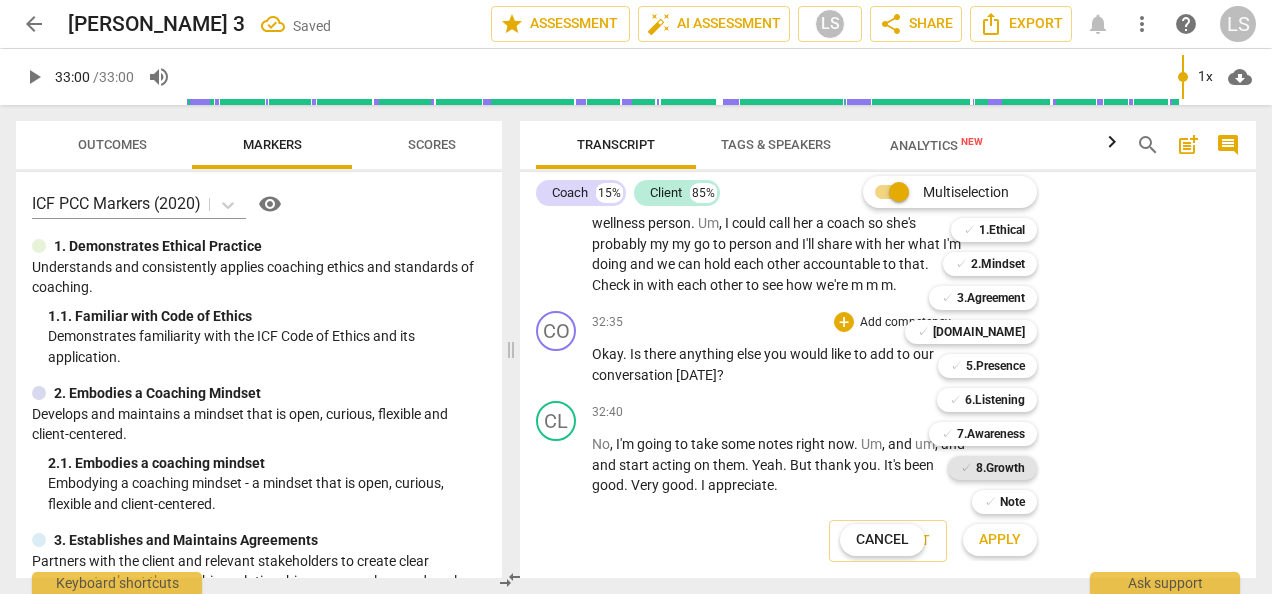 click on "8.Growth" at bounding box center (1000, 468) 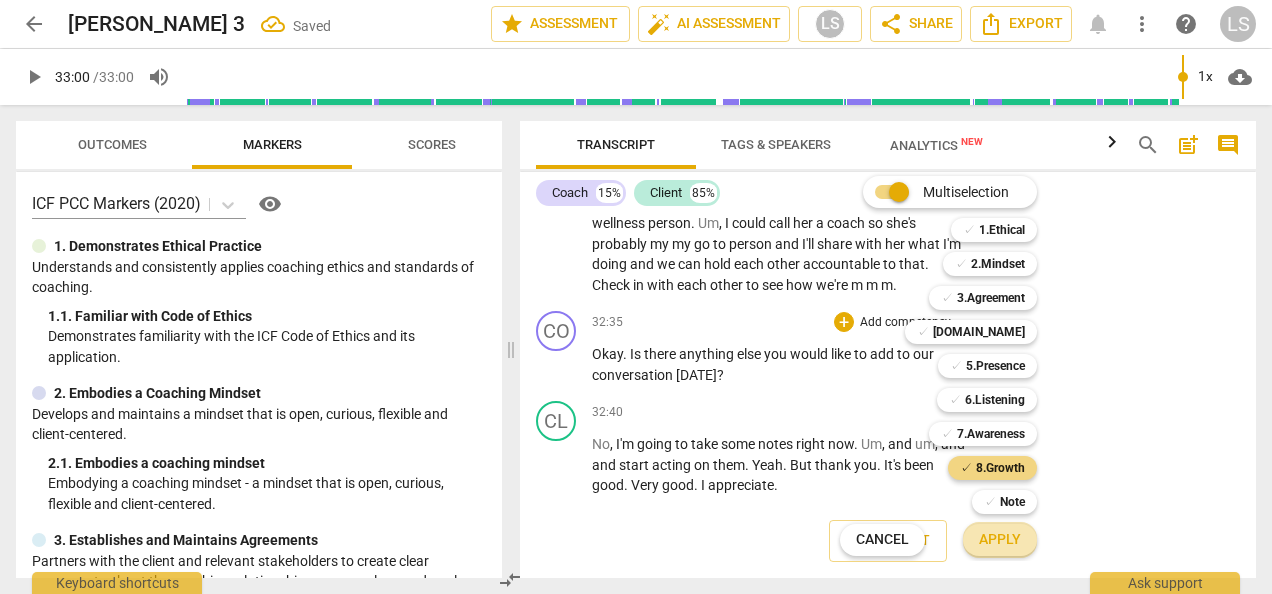 click on "Apply" at bounding box center [1000, 540] 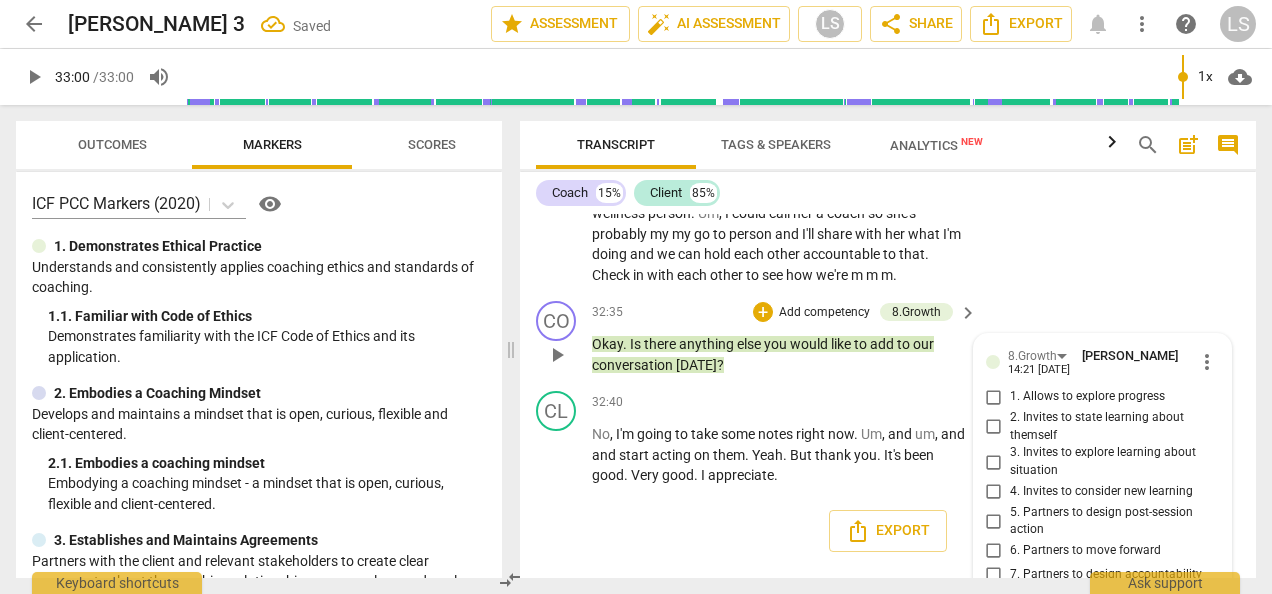 scroll, scrollTop: 10831, scrollLeft: 0, axis: vertical 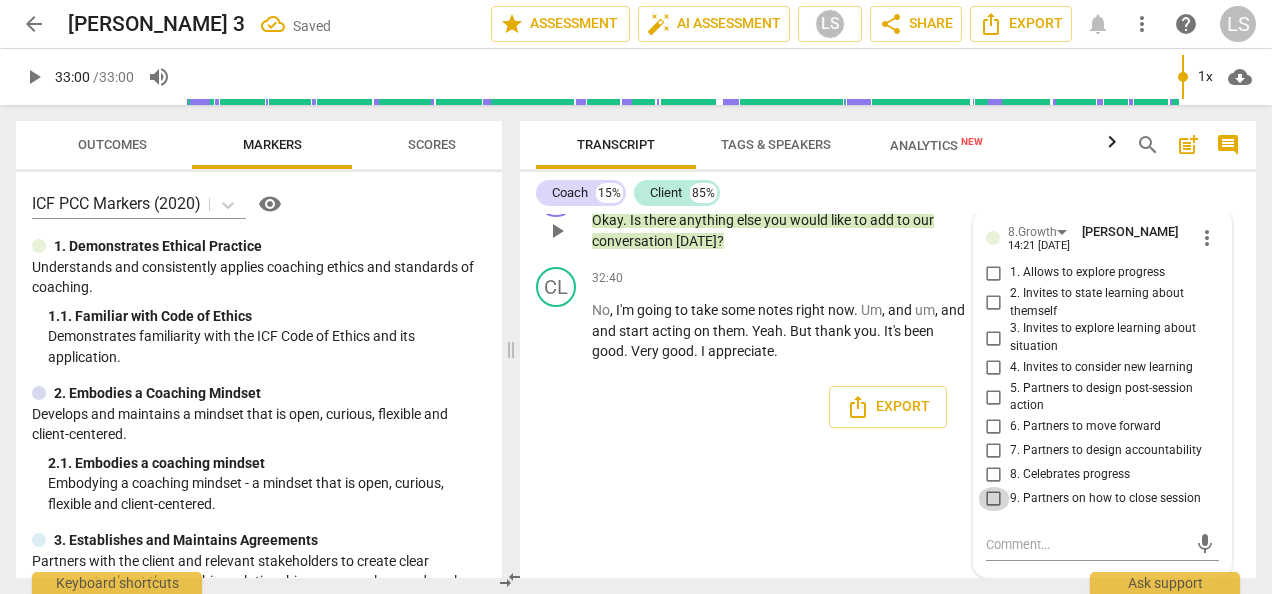 drag, startPoint x: 987, startPoint y: 504, endPoint x: 1064, endPoint y: 486, distance: 79.07591 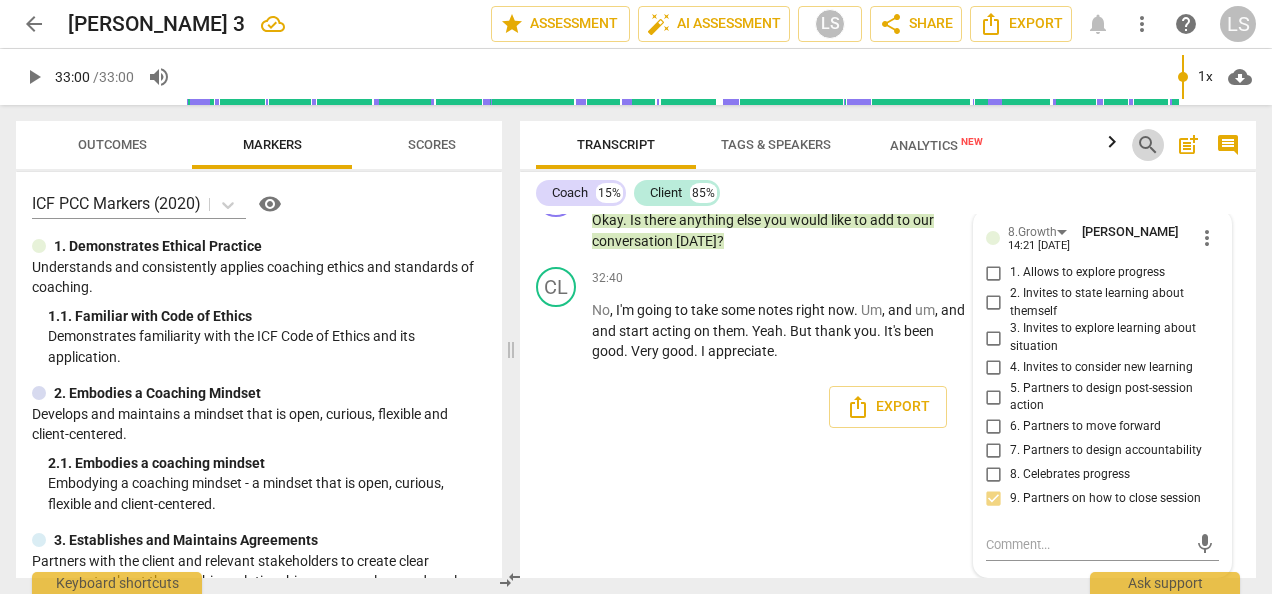 click on "search" at bounding box center (1148, 145) 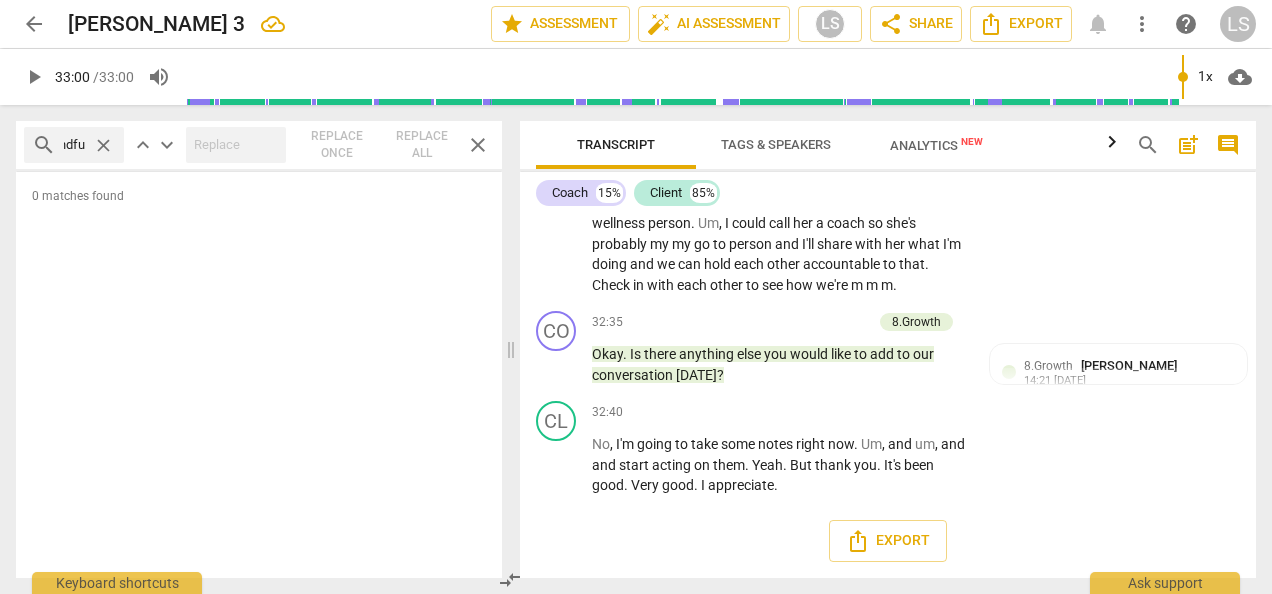 scroll, scrollTop: 0, scrollLeft: 22, axis: horizontal 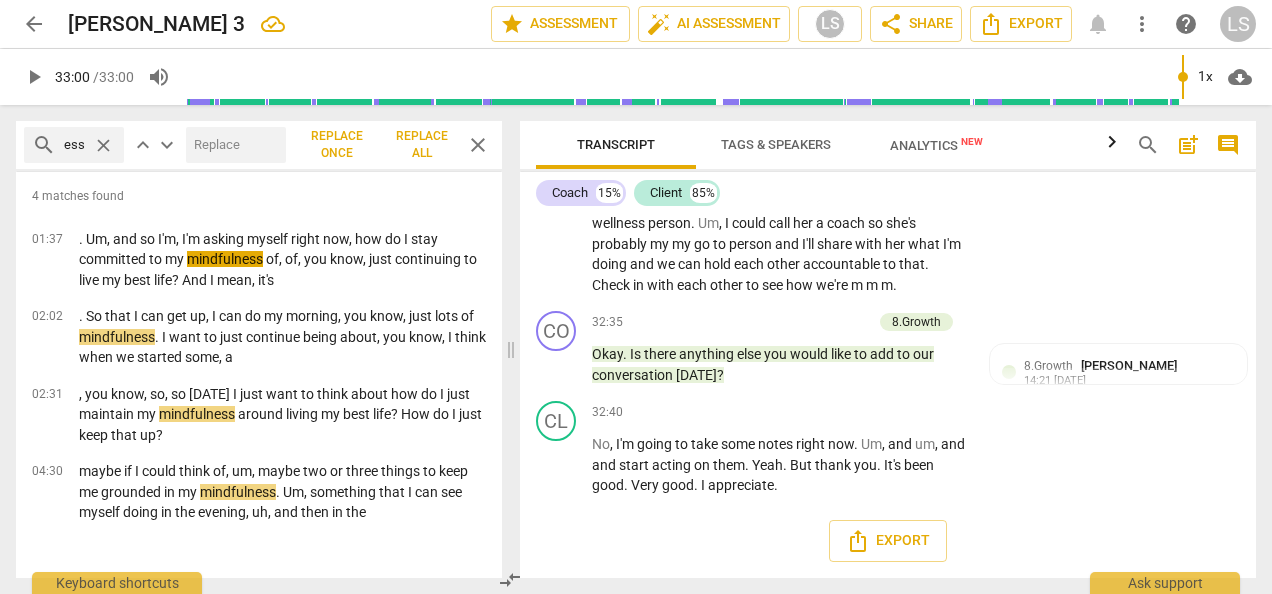 click on "close" at bounding box center [478, 145] 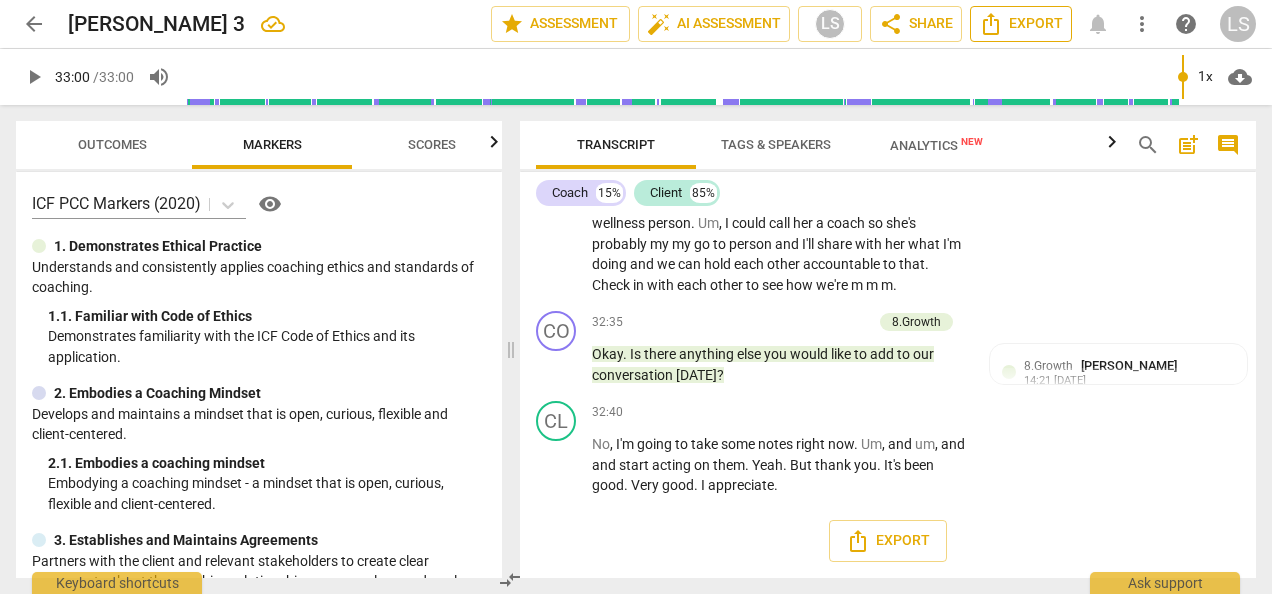 click 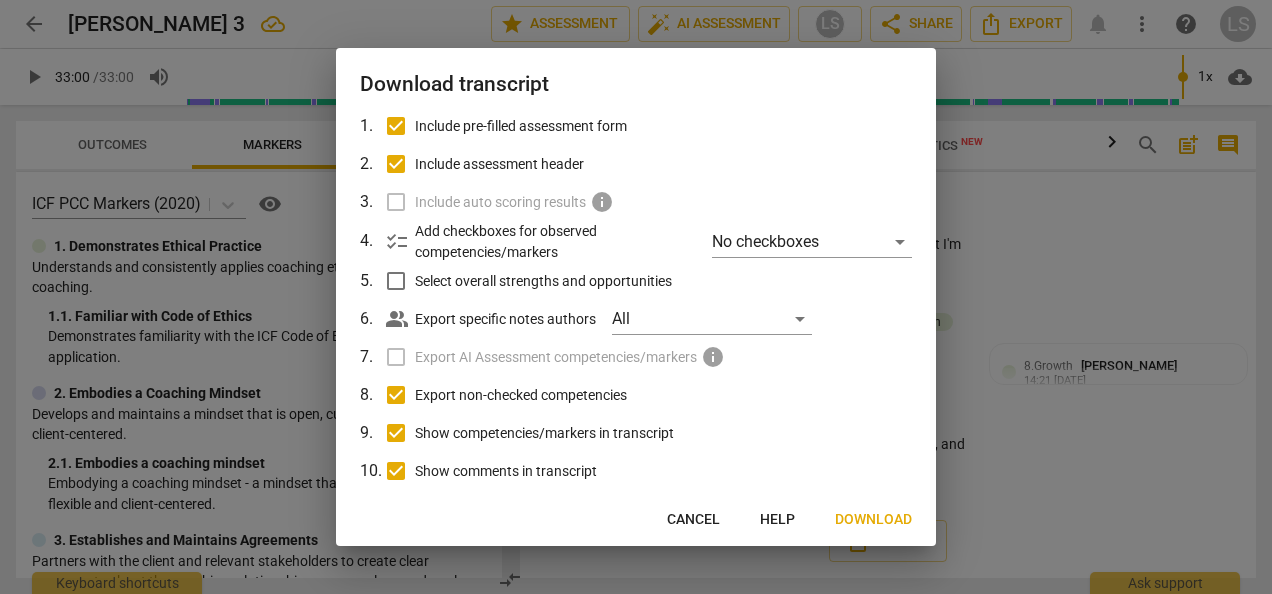 scroll, scrollTop: 164, scrollLeft: 0, axis: vertical 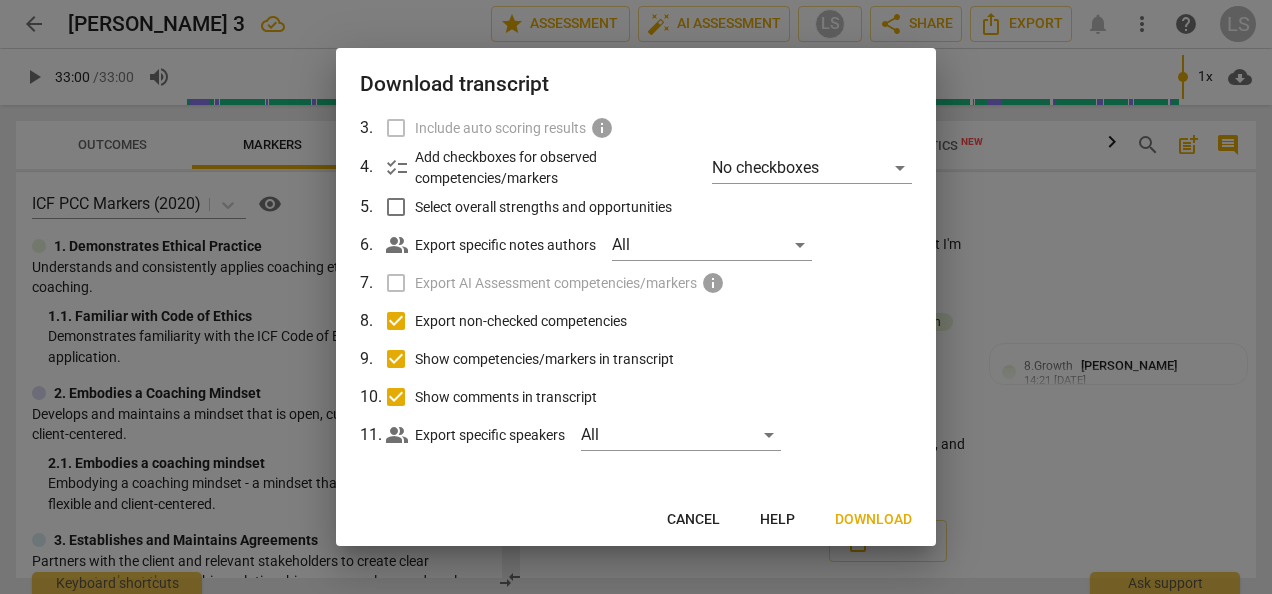 click on "Download" at bounding box center (873, 520) 